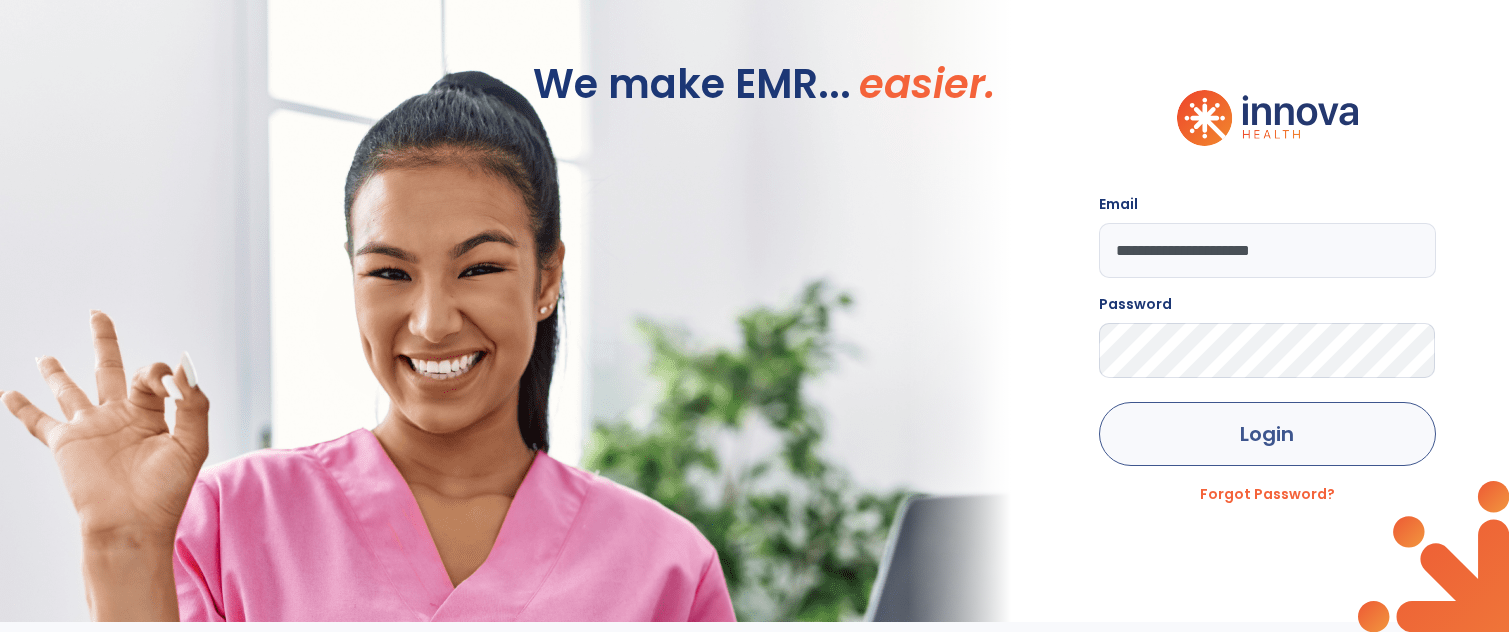 scroll, scrollTop: 0, scrollLeft: 0, axis: both 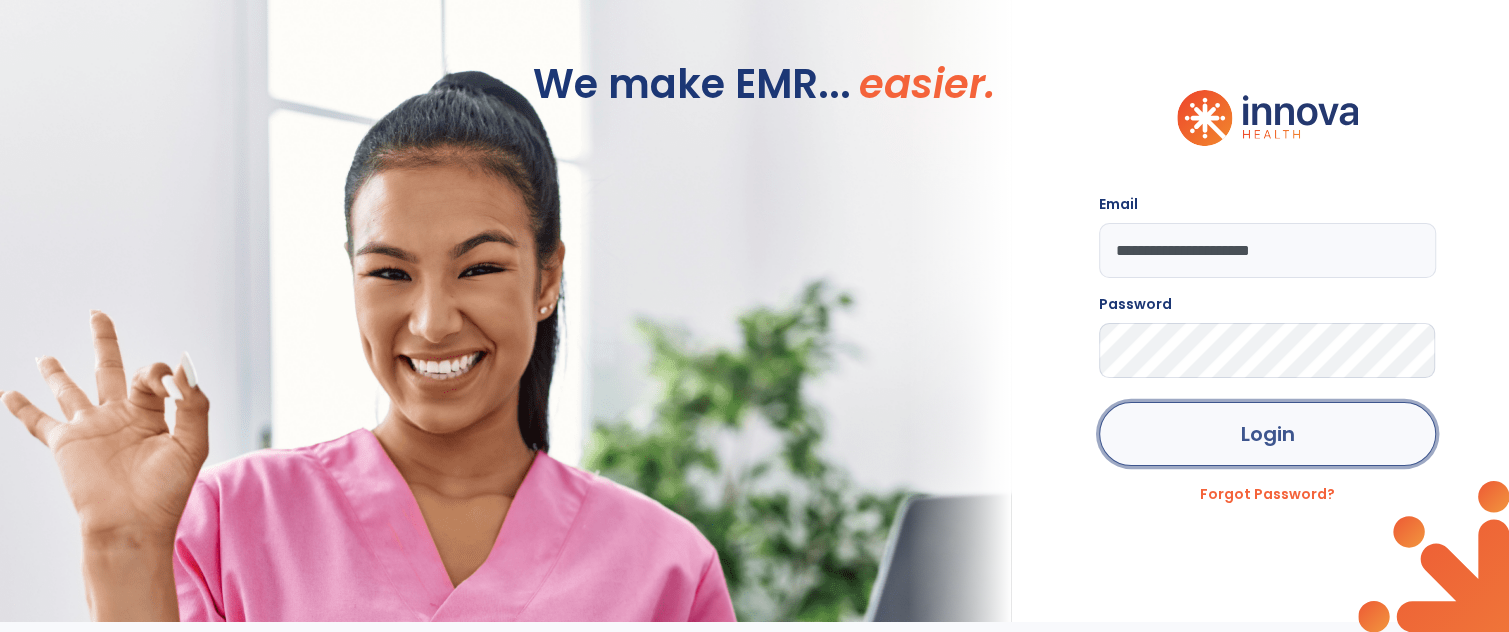 click on "Login" 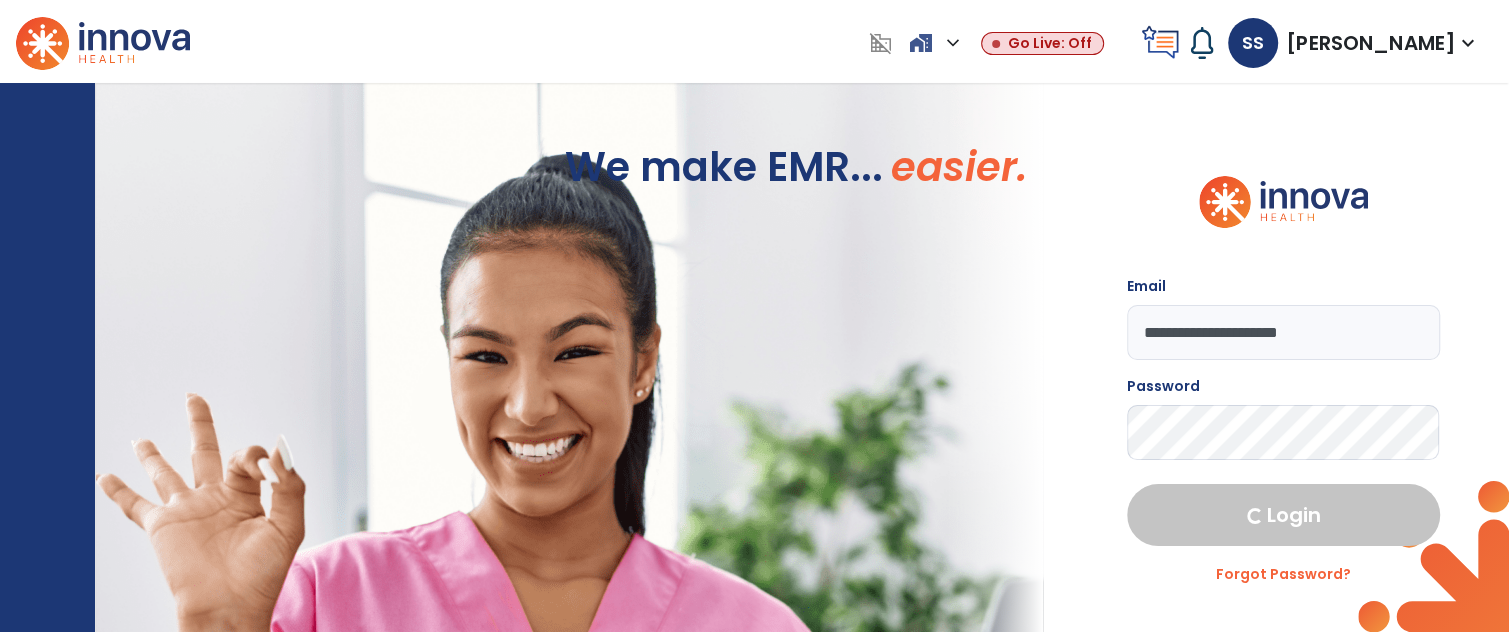 select on "****" 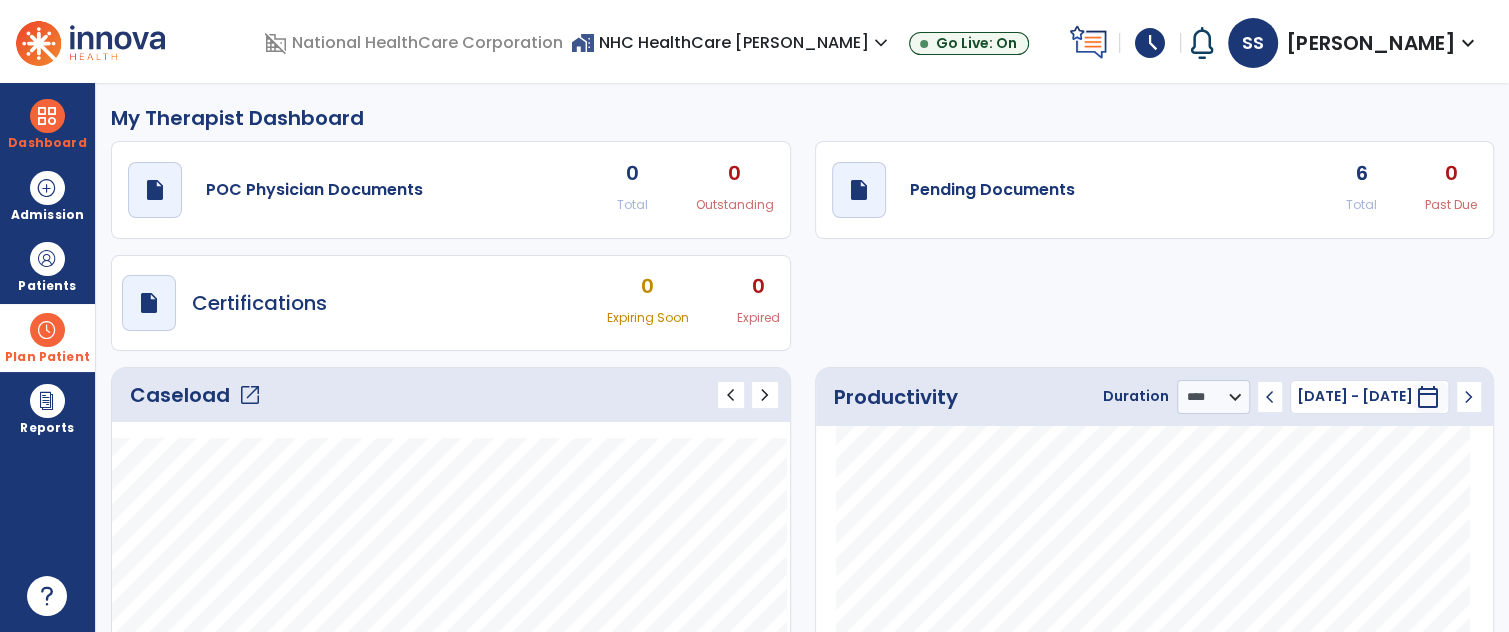 click on "Plan Patient" at bounding box center (47, 266) 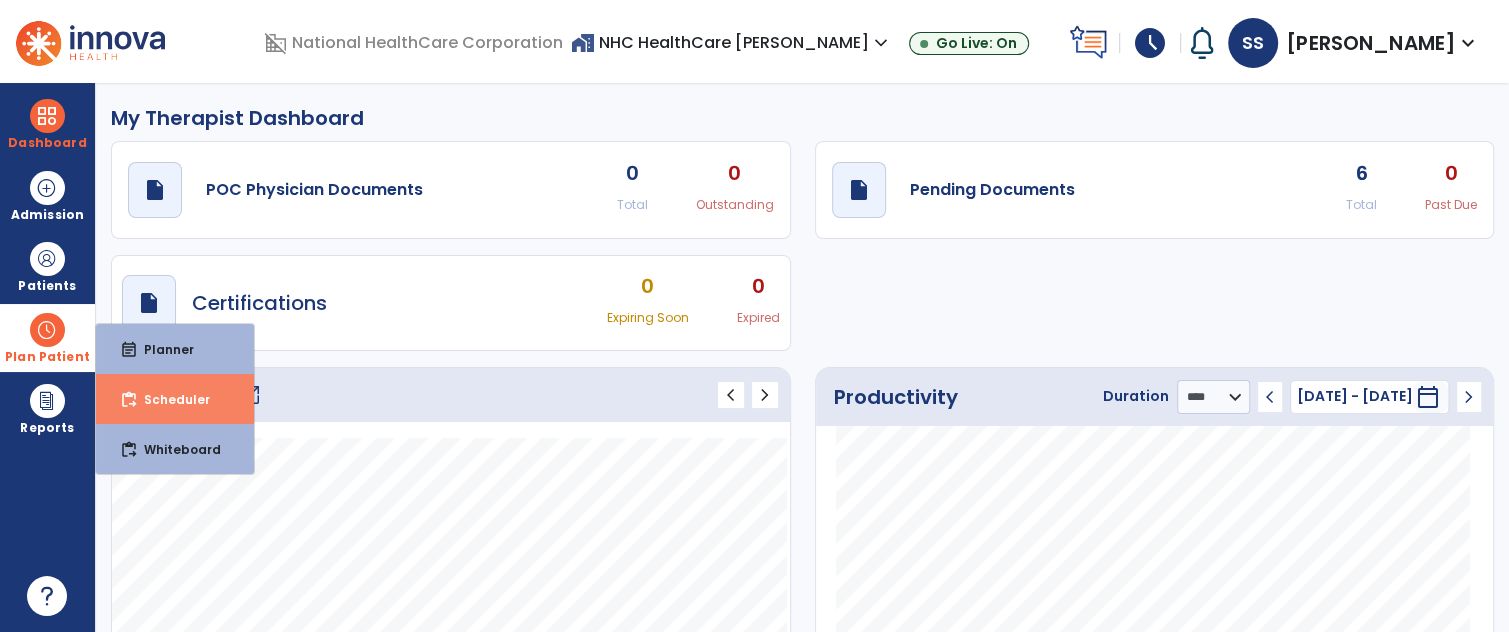 click on "content_paste_go  Scheduler" at bounding box center [175, 399] 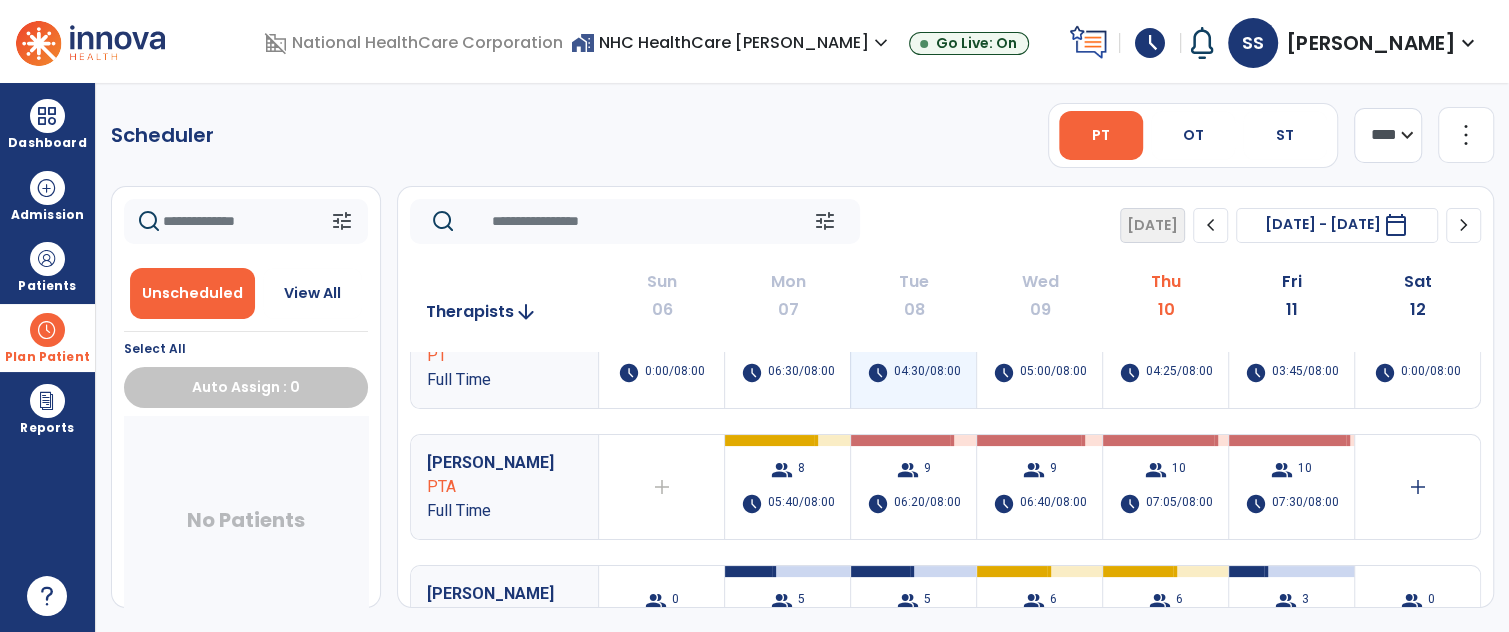 scroll, scrollTop: 0, scrollLeft: 0, axis: both 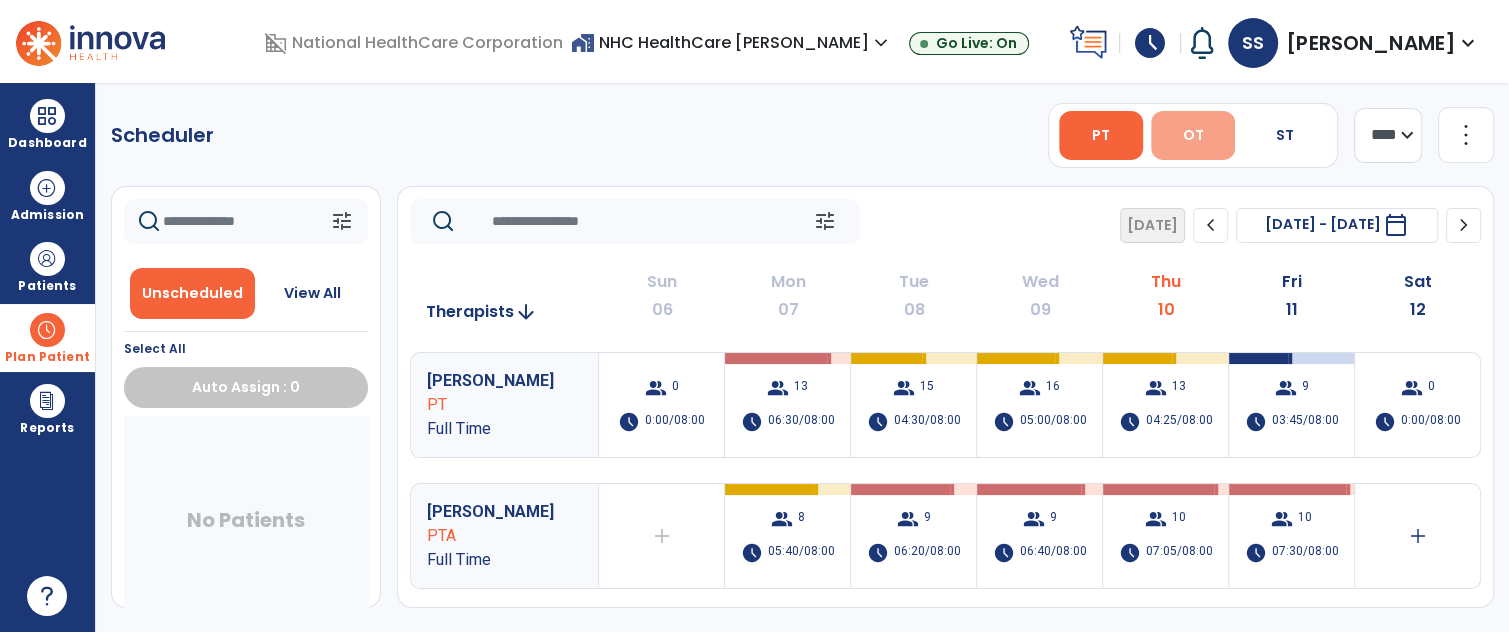 click on "OT" at bounding box center [1193, 135] 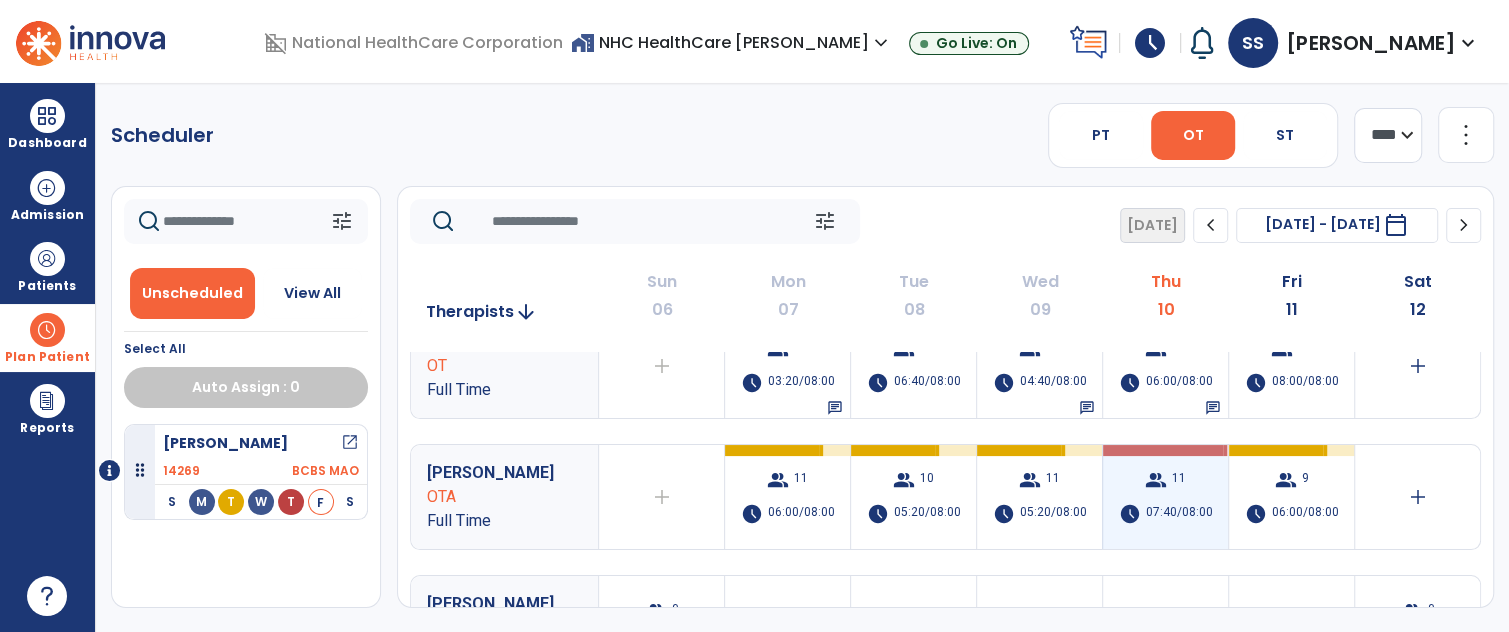 scroll, scrollTop: 0, scrollLeft: 0, axis: both 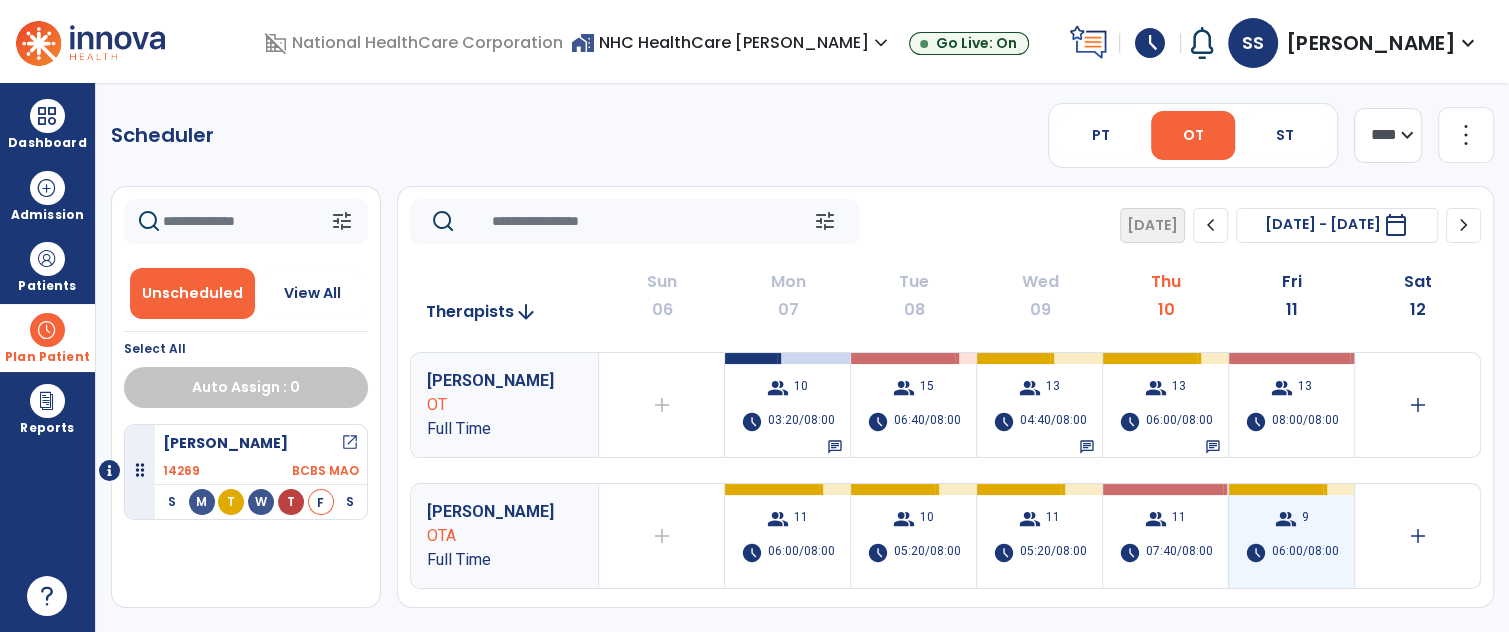 click on "group  9  schedule  06:00/08:00" at bounding box center [1291, 536] 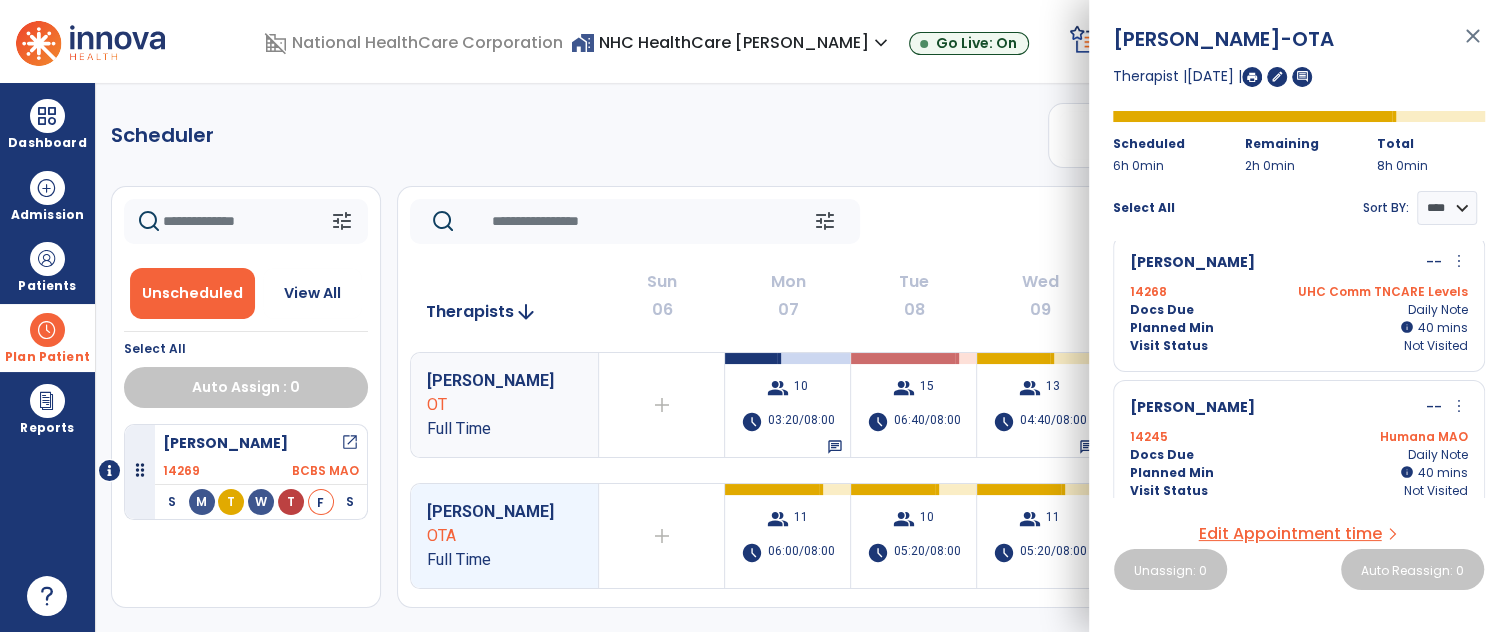 scroll, scrollTop: 1041, scrollLeft: 0, axis: vertical 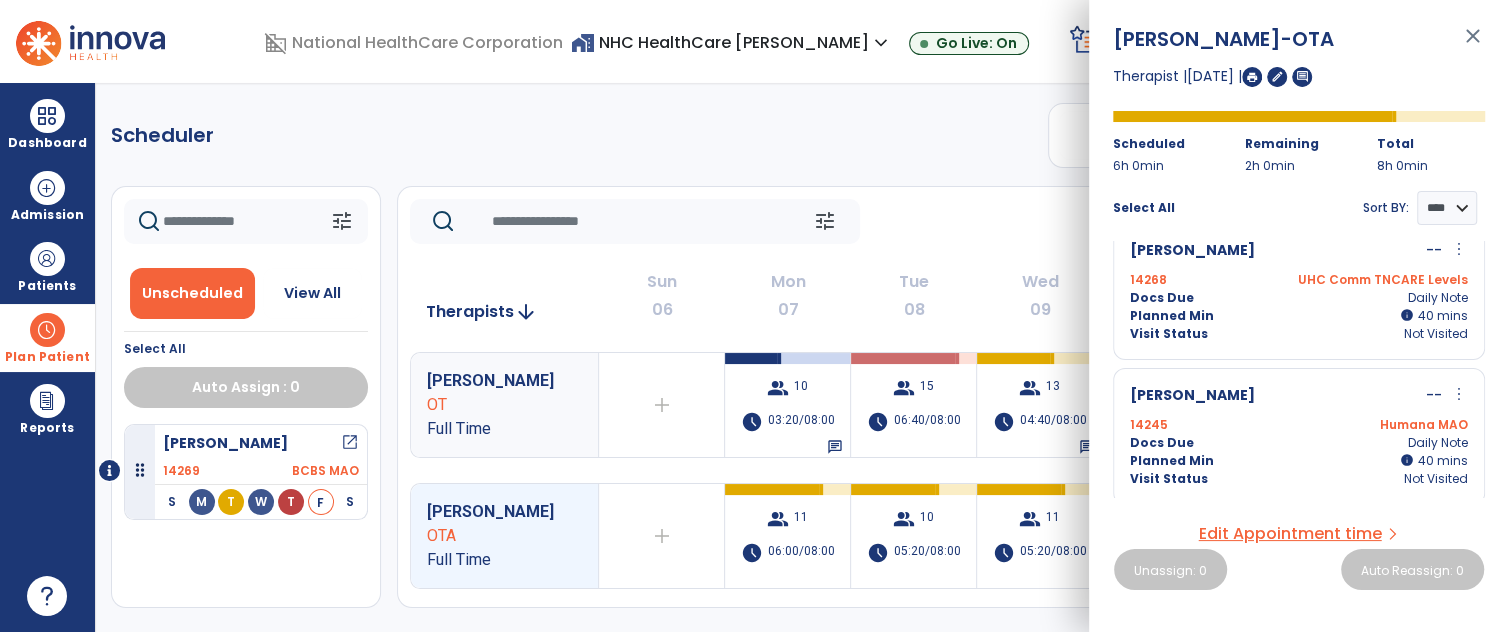 click on "close" at bounding box center [1473, 45] 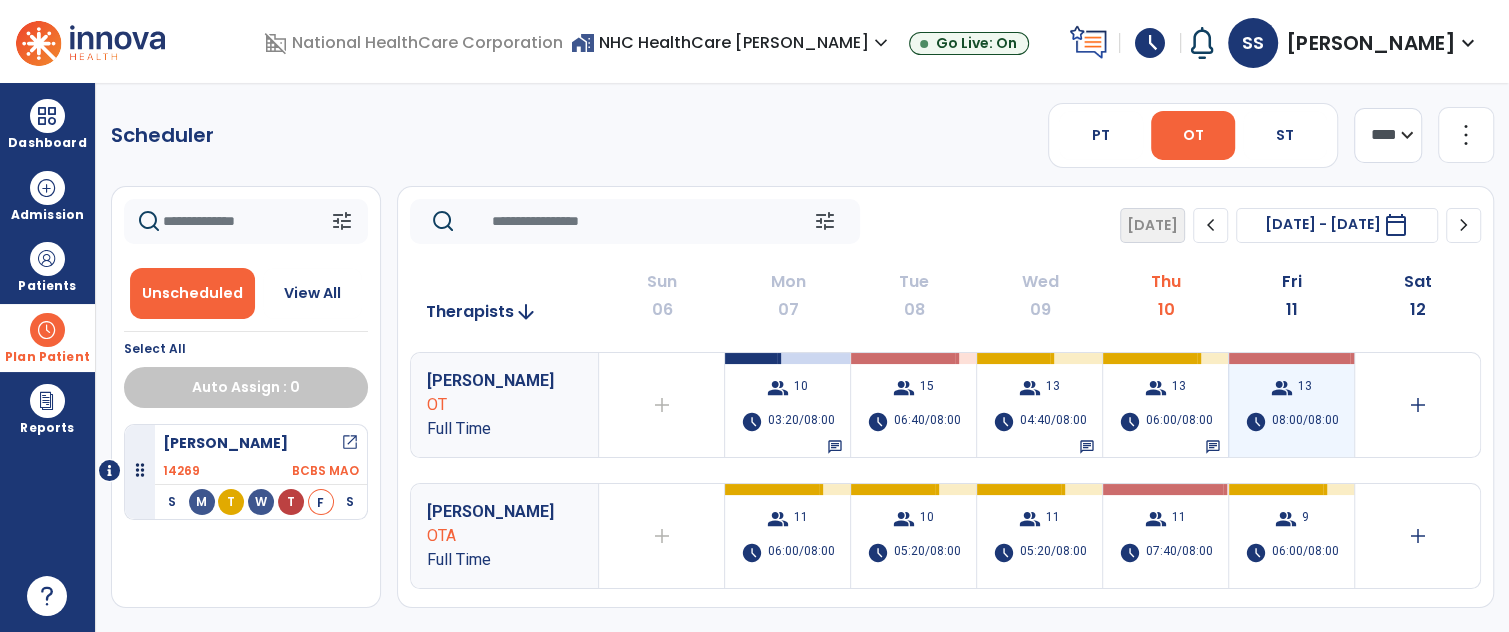 click on "group  13  schedule  08:00/08:00" at bounding box center [1291, 405] 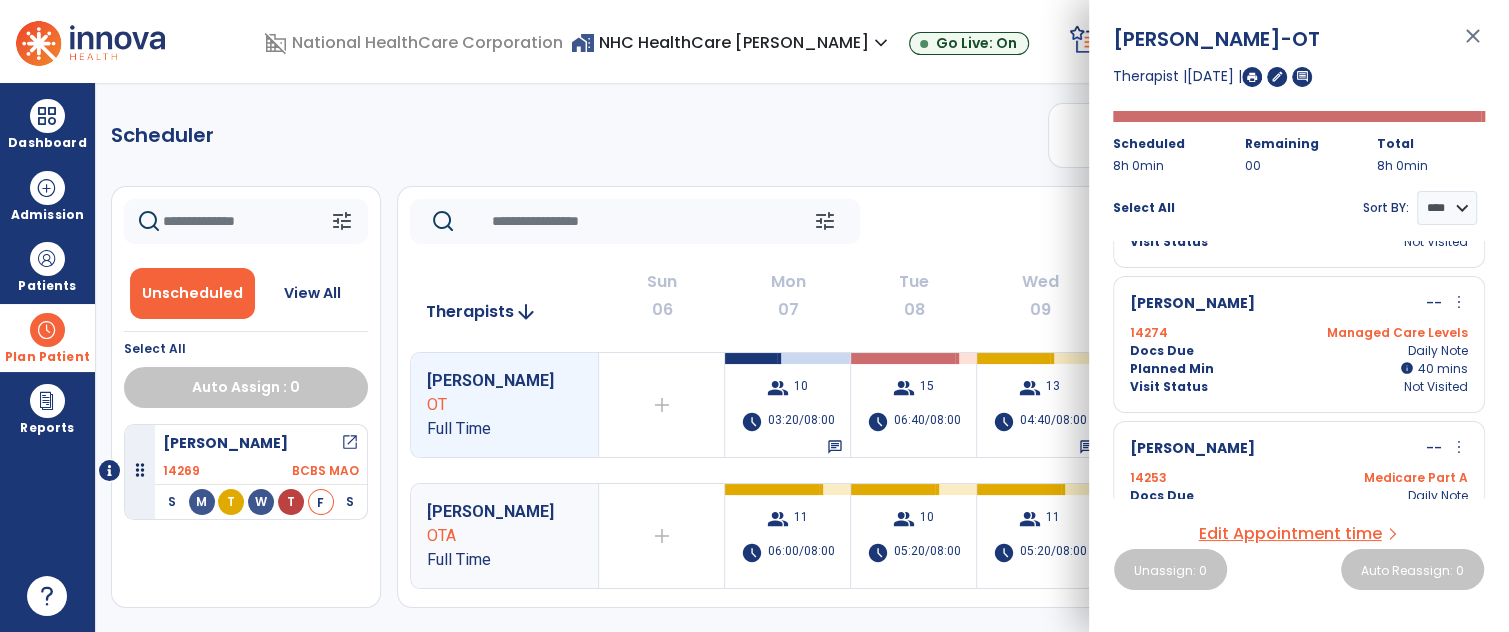 scroll, scrollTop: 973, scrollLeft: 0, axis: vertical 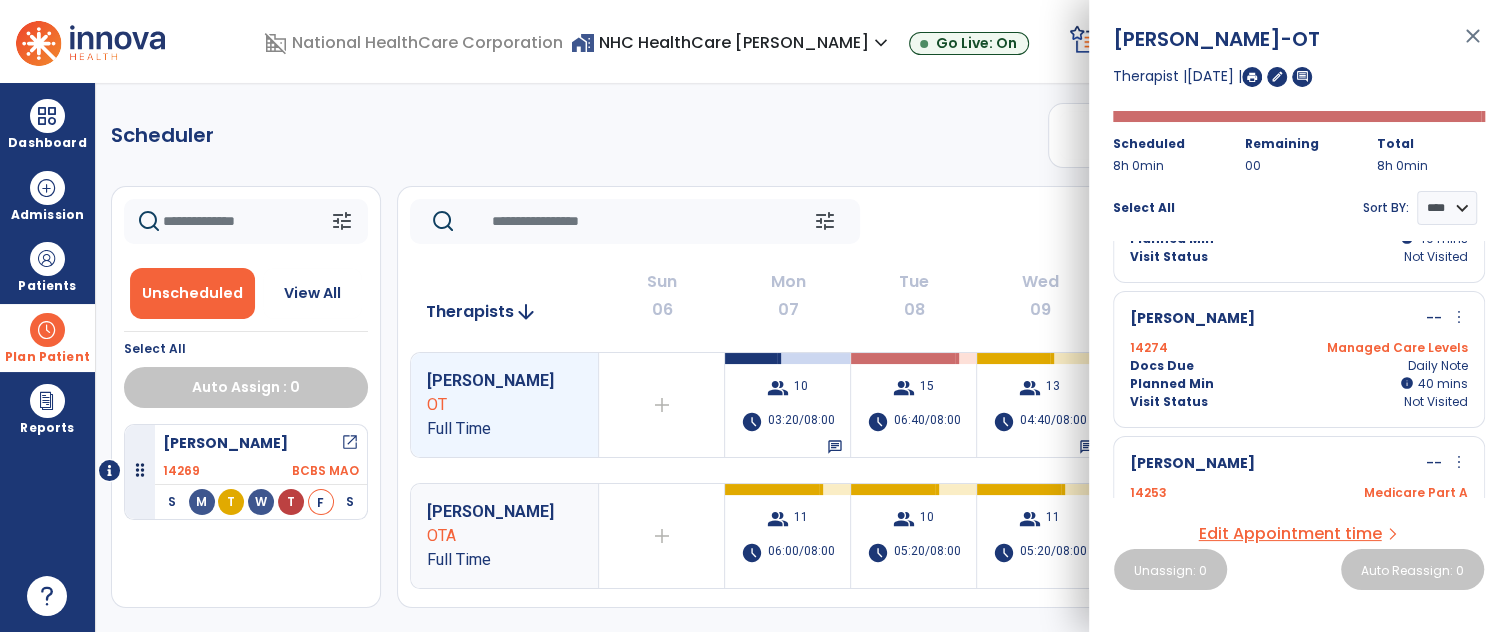 click on "close" at bounding box center (1473, 45) 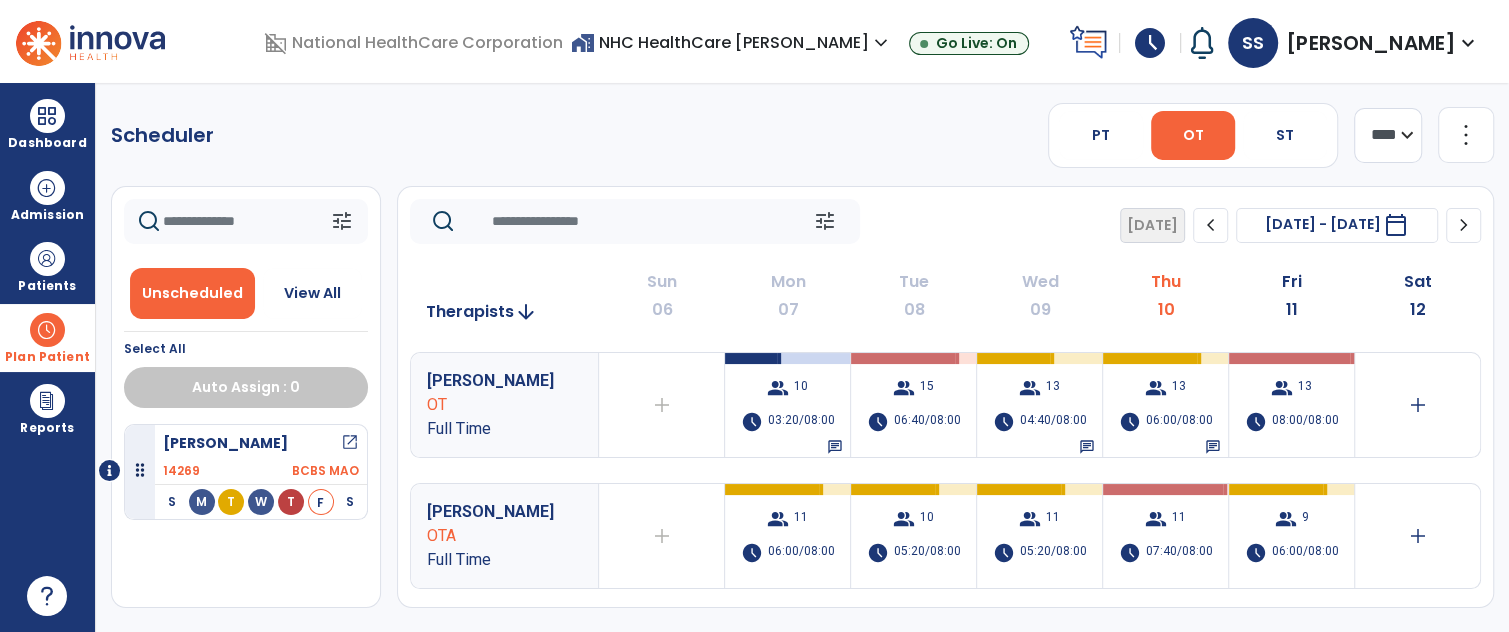 click on "**** ***" 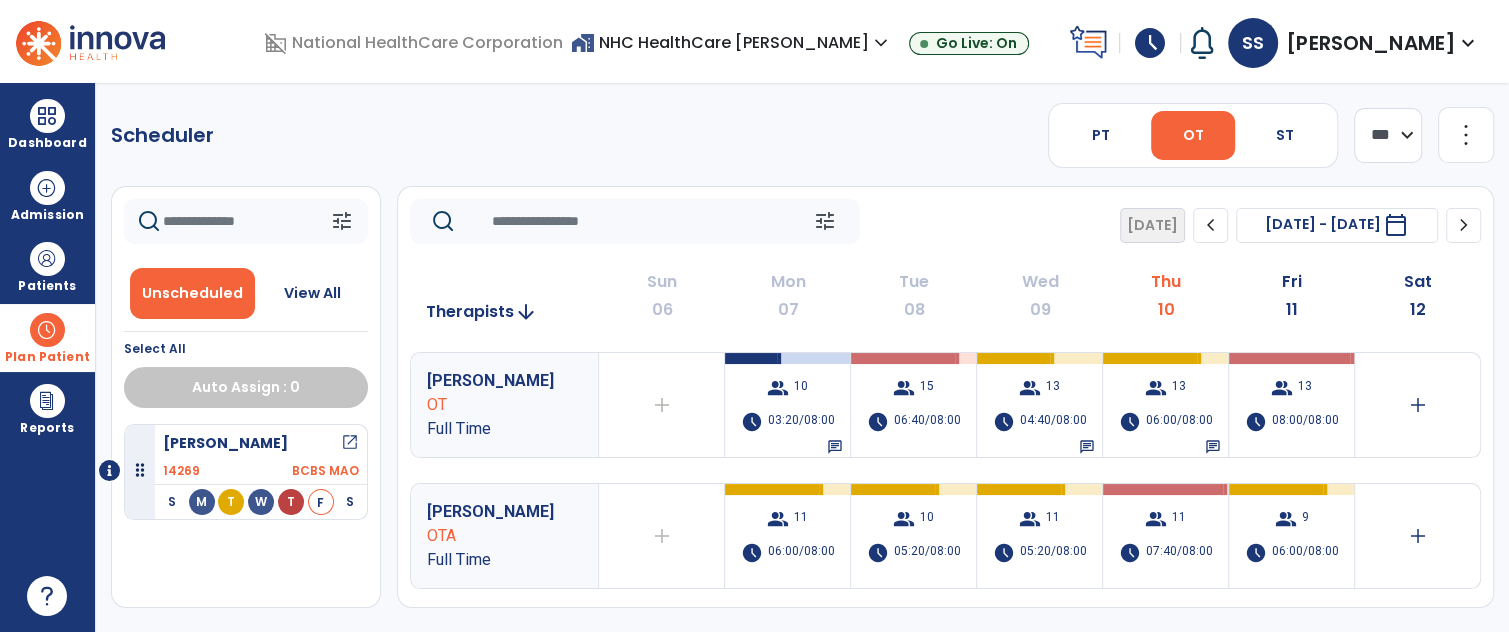click on "**** ***" 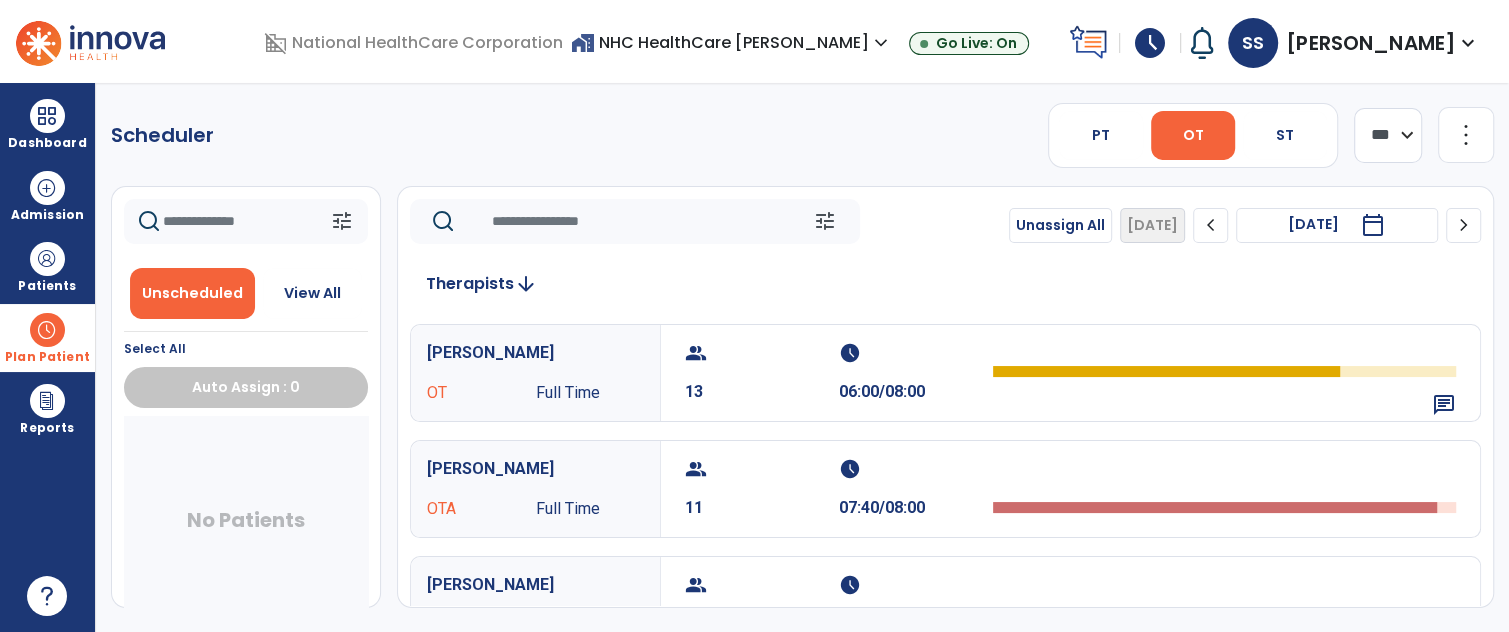 click on "chevron_right" 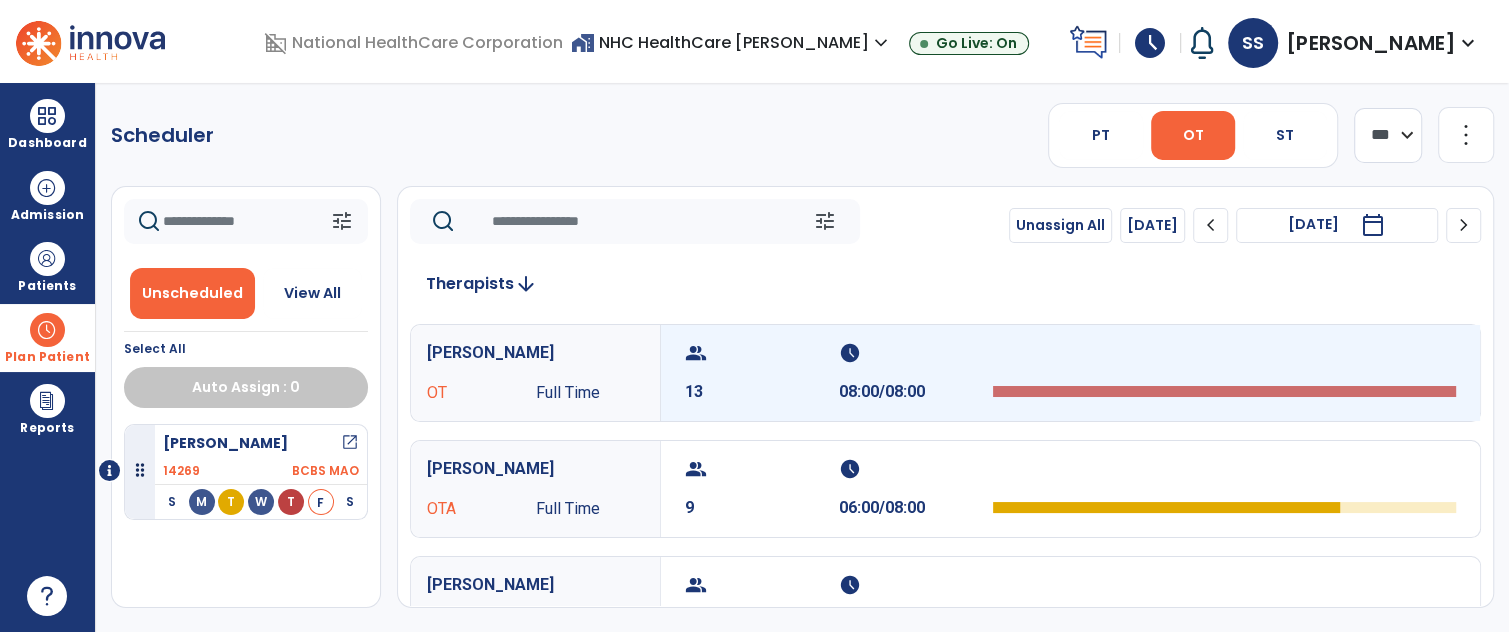 click at bounding box center (1224, 373) 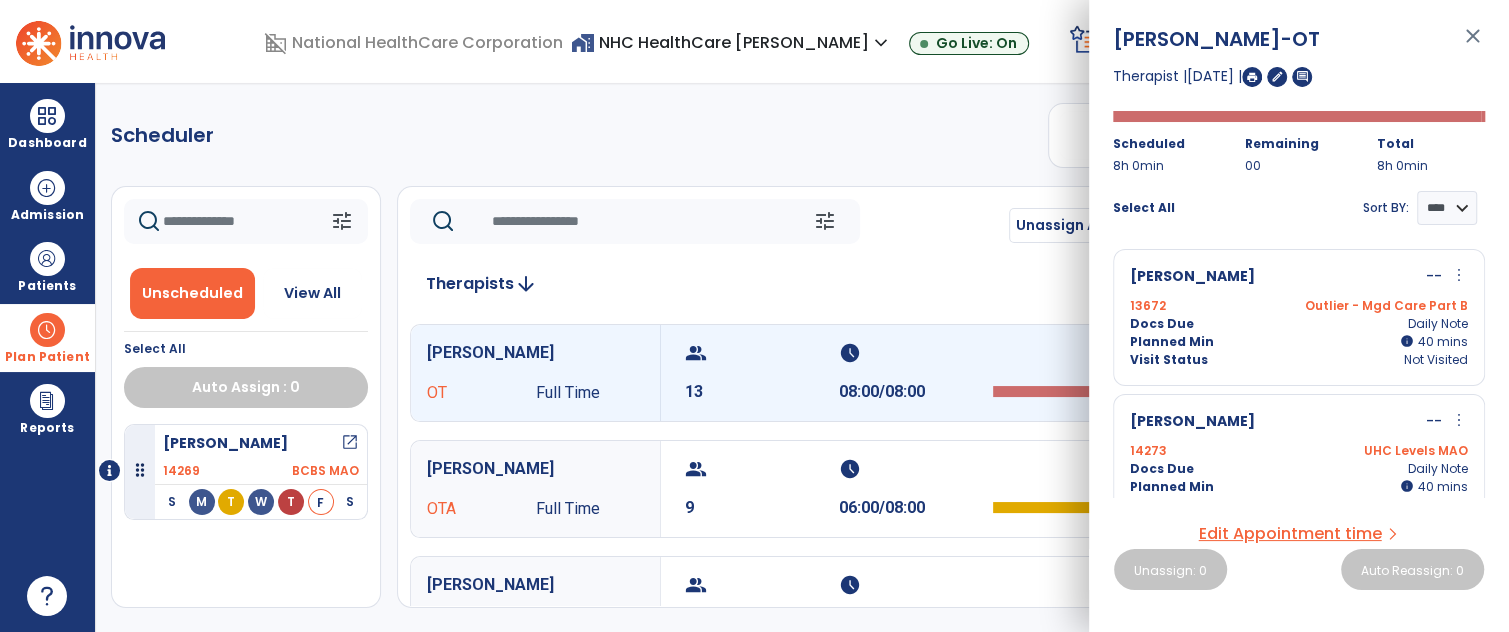 click on "Outlier - Mgd Care Part B" at bounding box center [1383, 306] 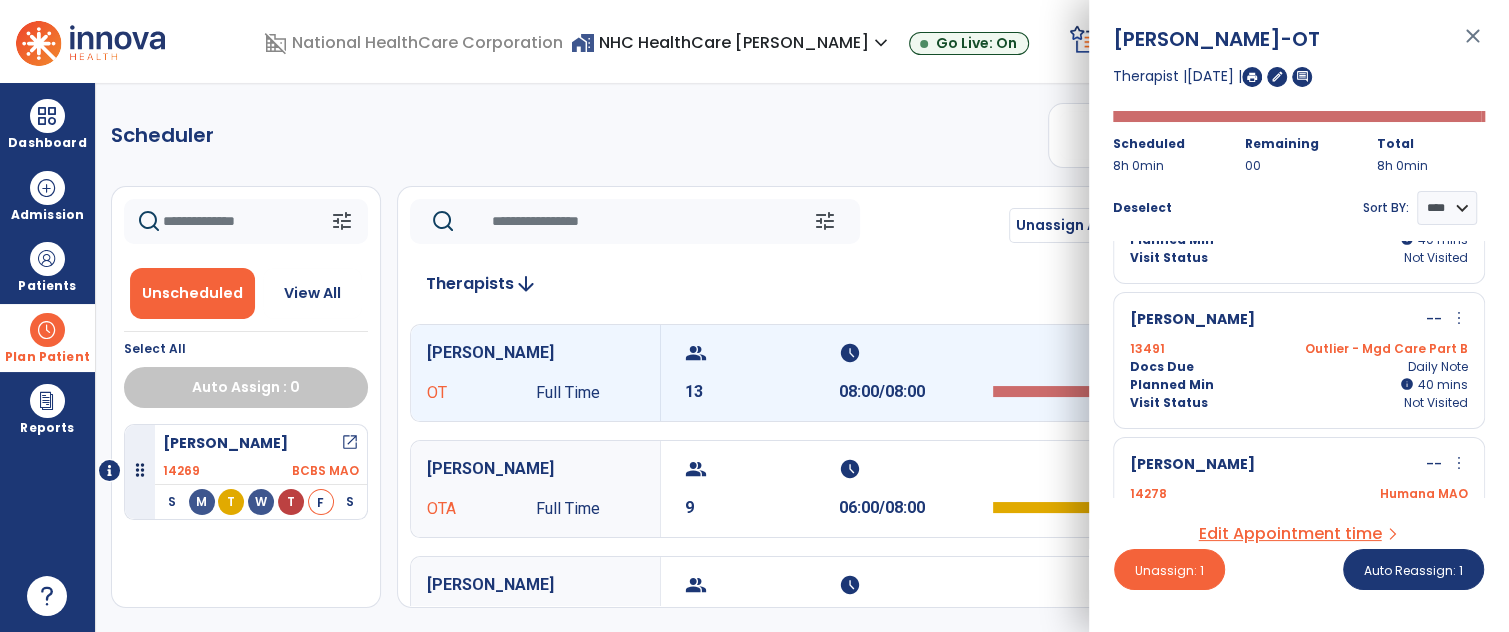 scroll, scrollTop: 1261, scrollLeft: 0, axis: vertical 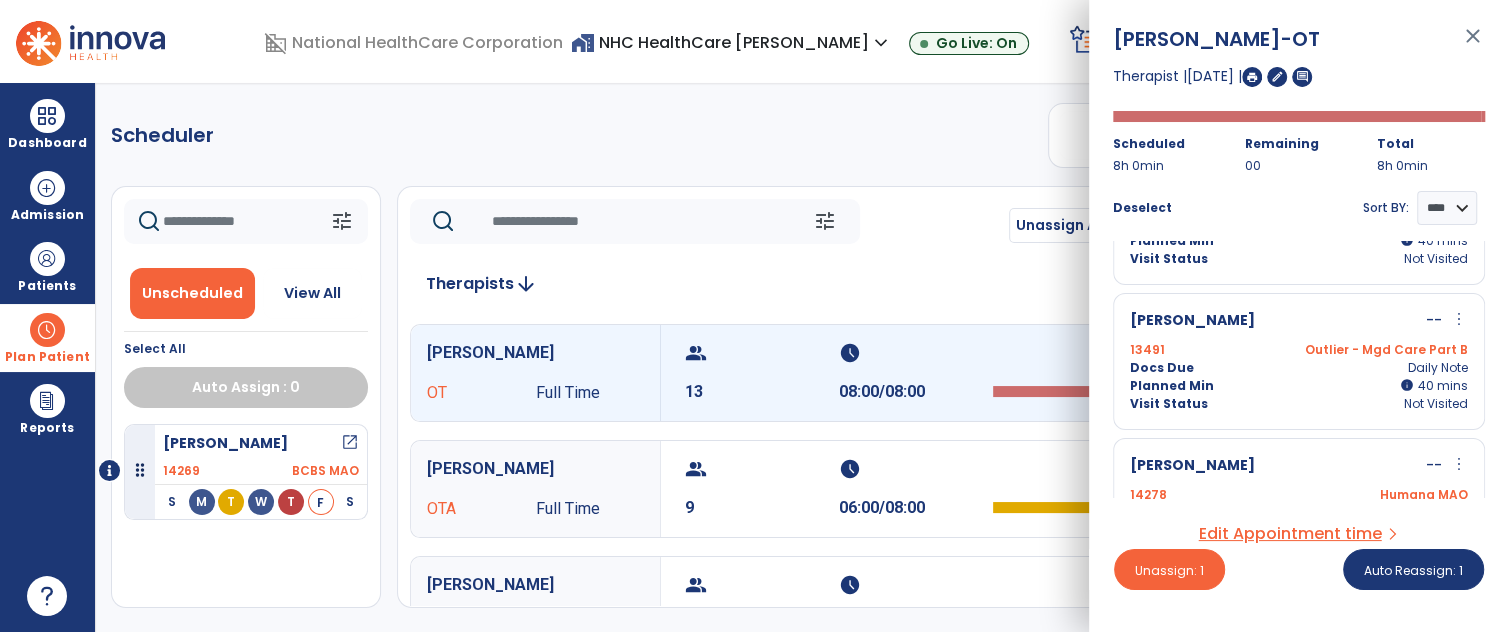 click on "Visit Status  Not Visited" at bounding box center (1299, 404) 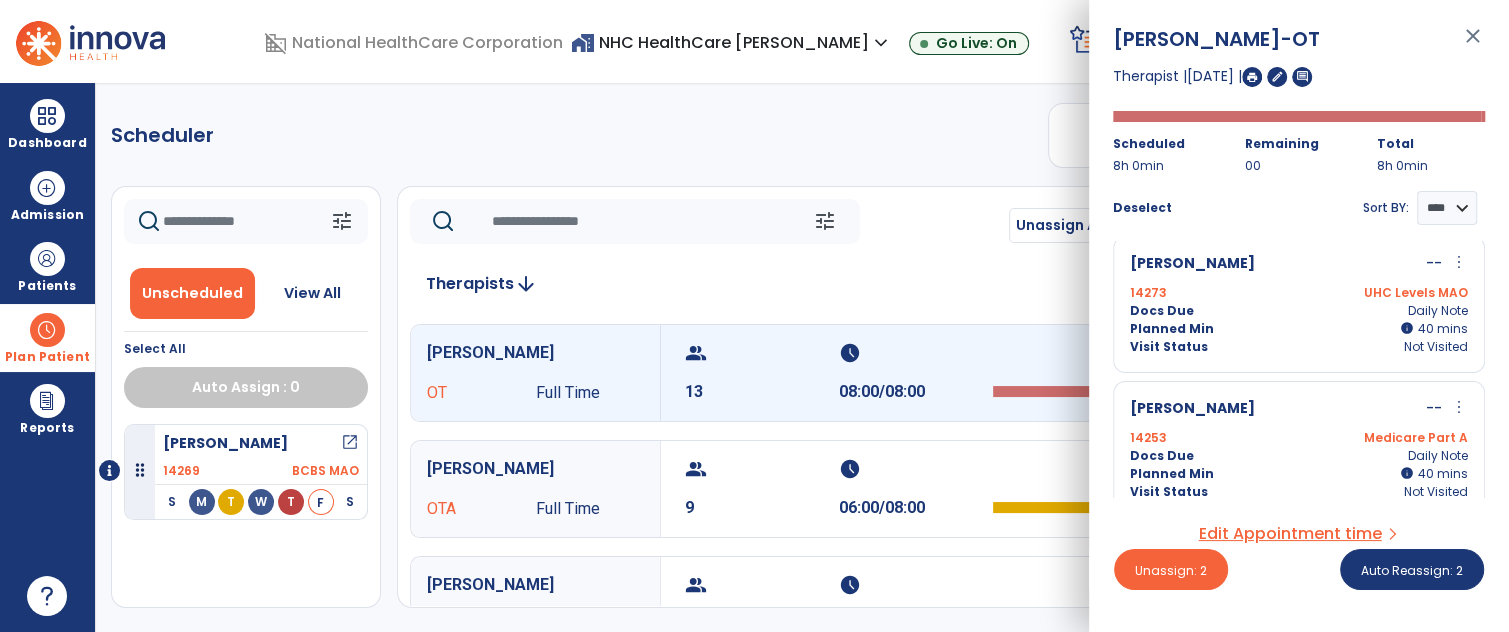 scroll, scrollTop: 0, scrollLeft: 0, axis: both 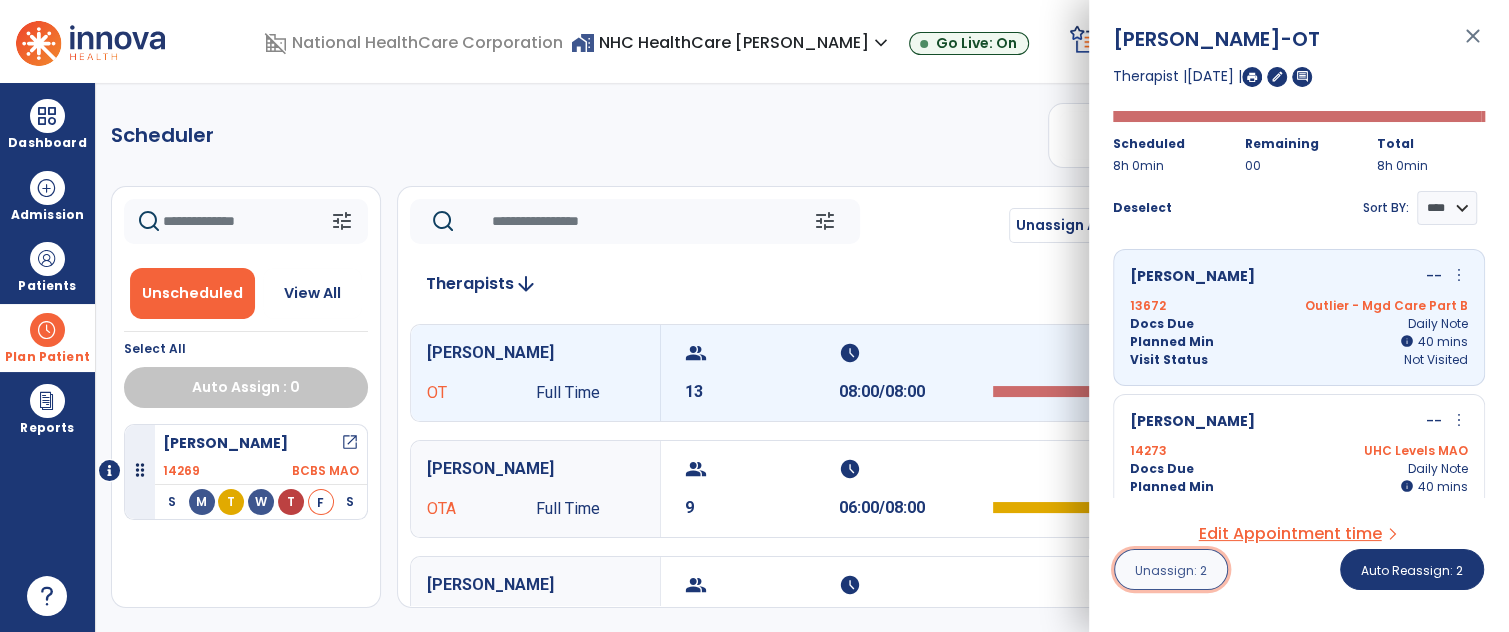 click on "Unassign: 2" at bounding box center [1171, 570] 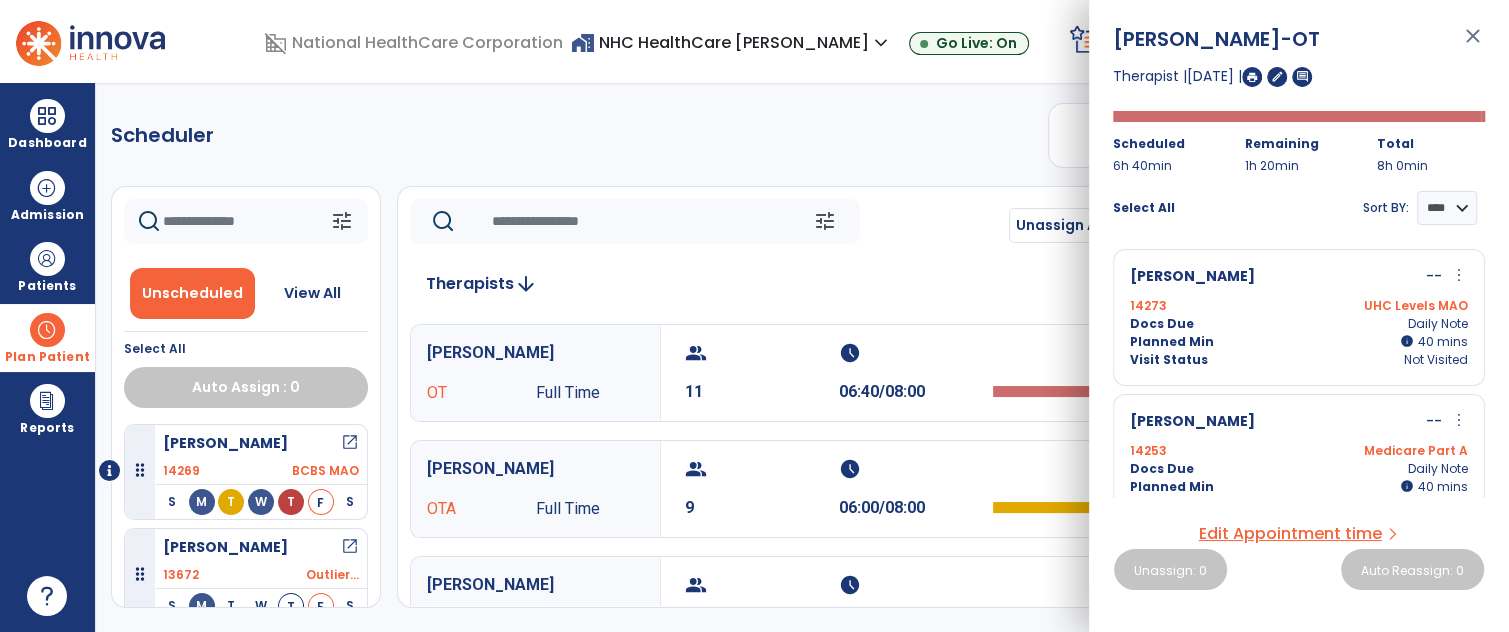 click on "close" at bounding box center (1473, 45) 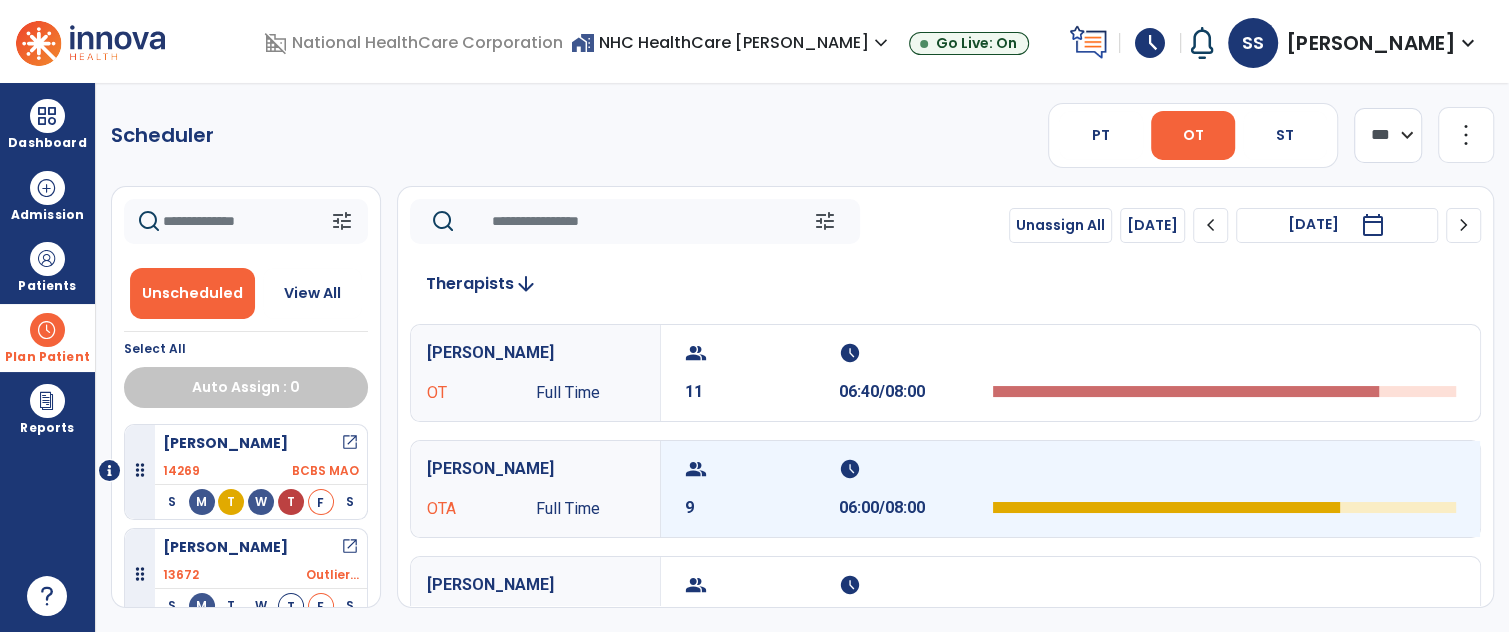 click at bounding box center [1224, 489] 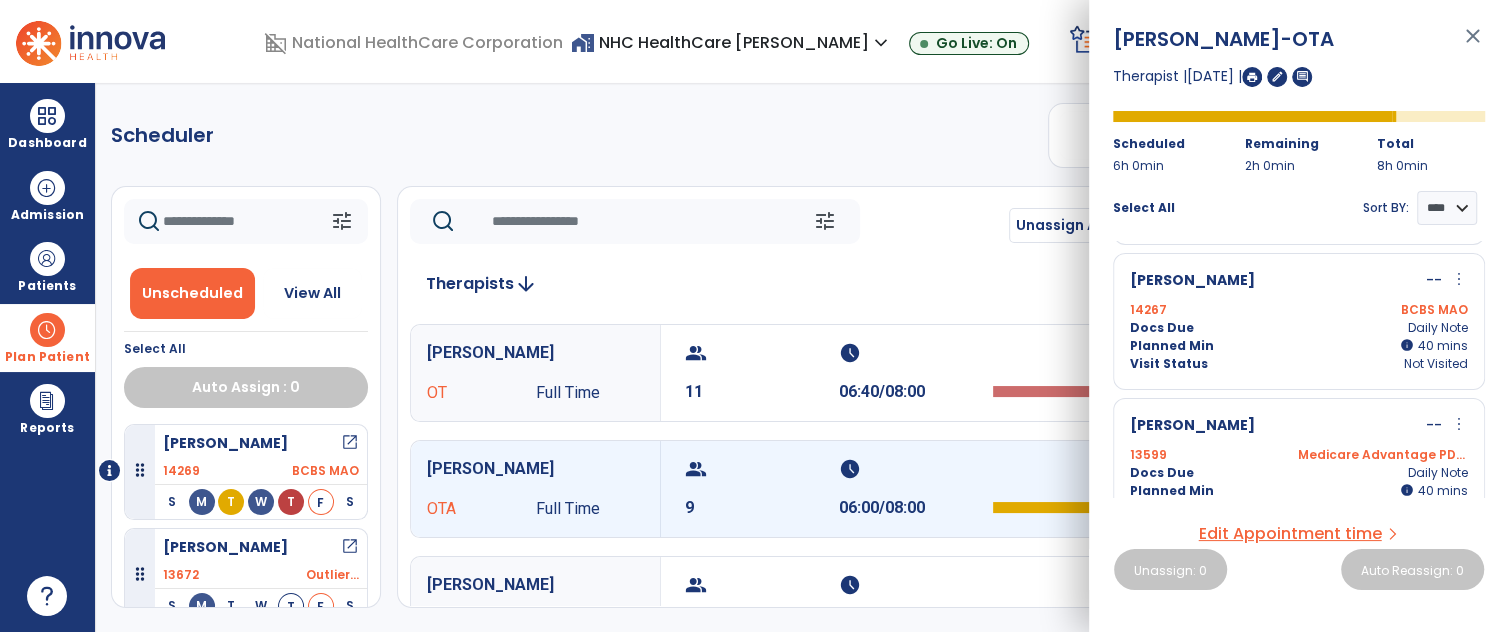 scroll, scrollTop: 139, scrollLeft: 0, axis: vertical 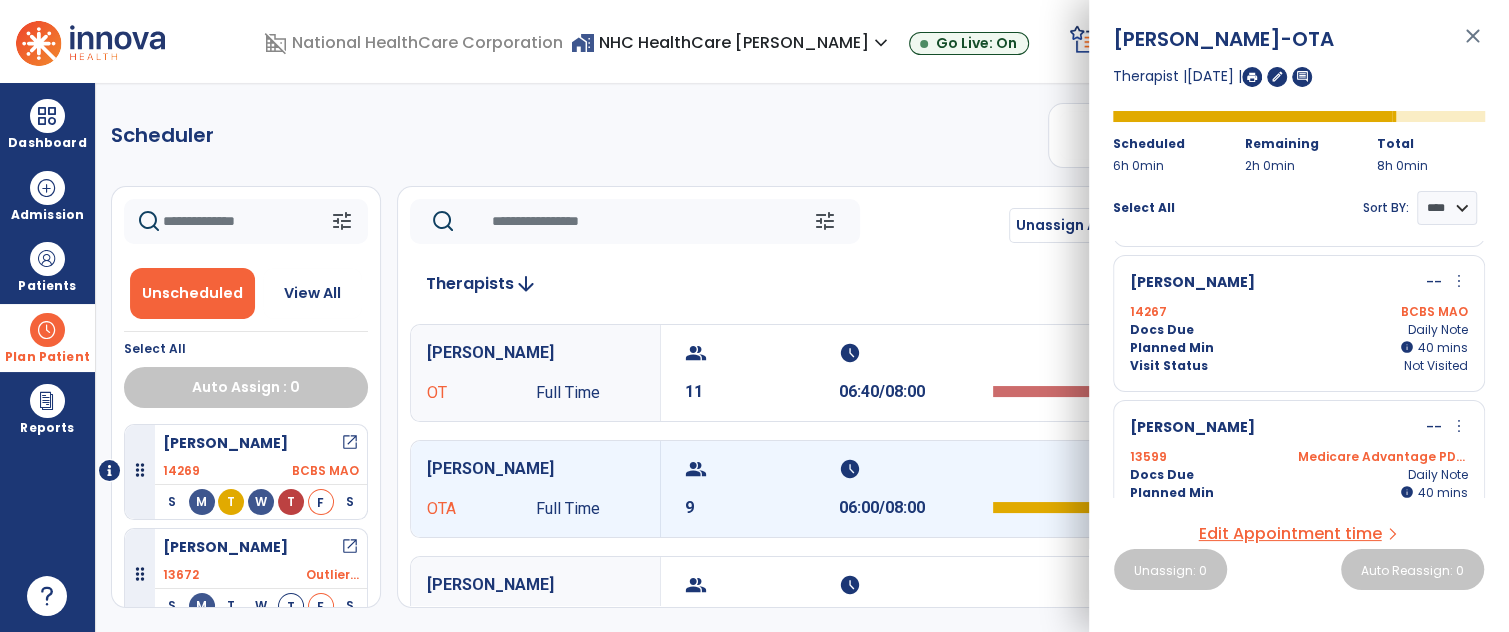click on "Docs Due Daily Note" at bounding box center [1299, 330] 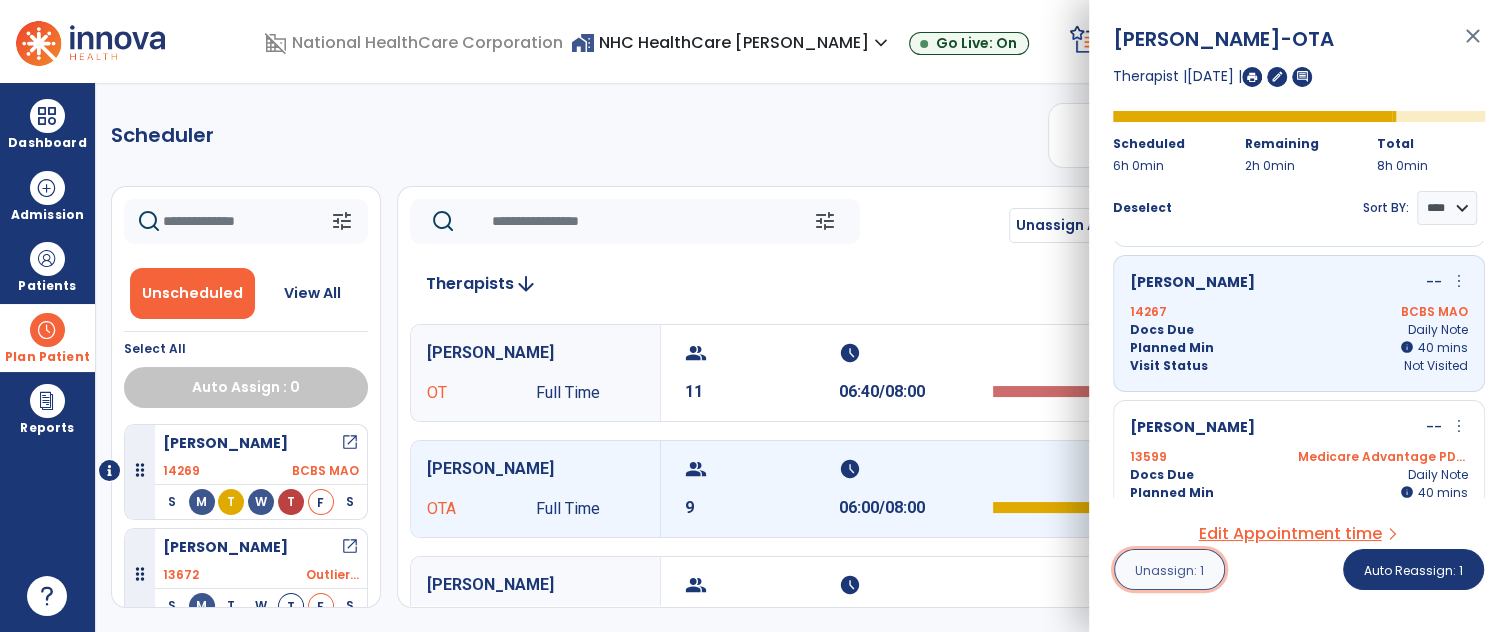 click on "Unassign: 1" at bounding box center [1169, 570] 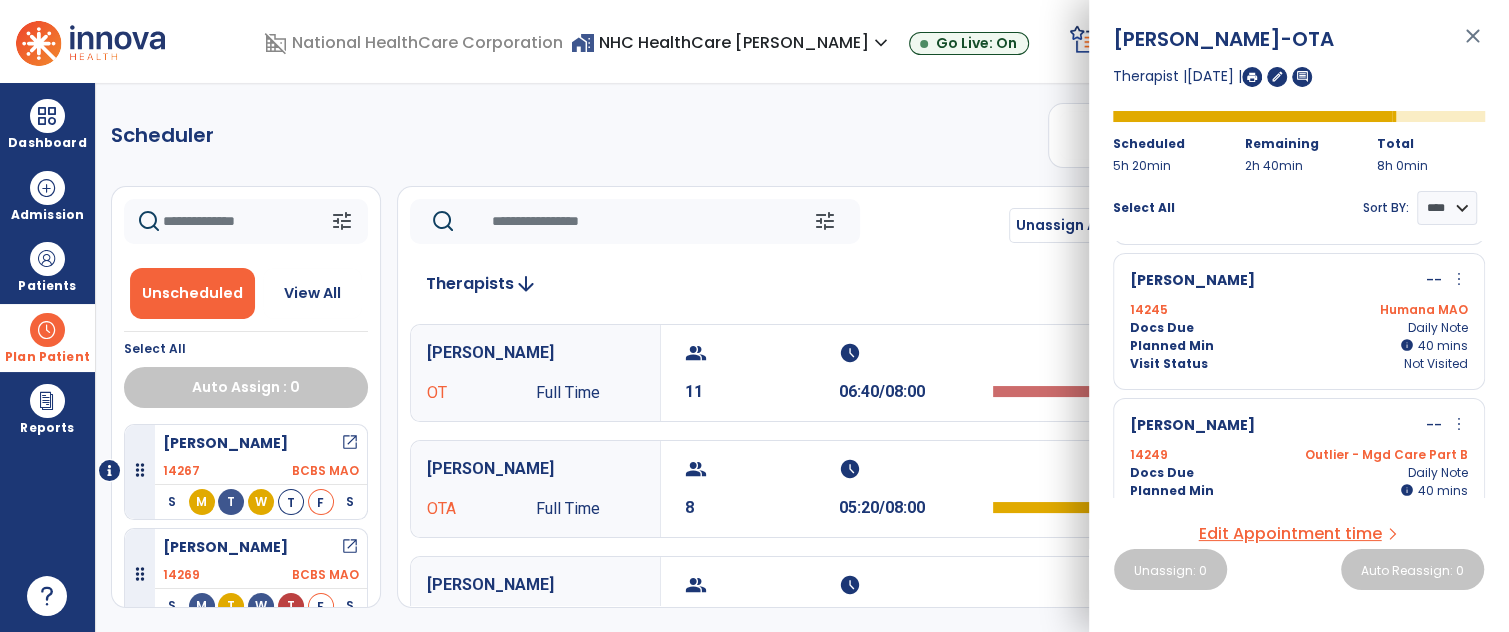 scroll, scrollTop: 290, scrollLeft: 0, axis: vertical 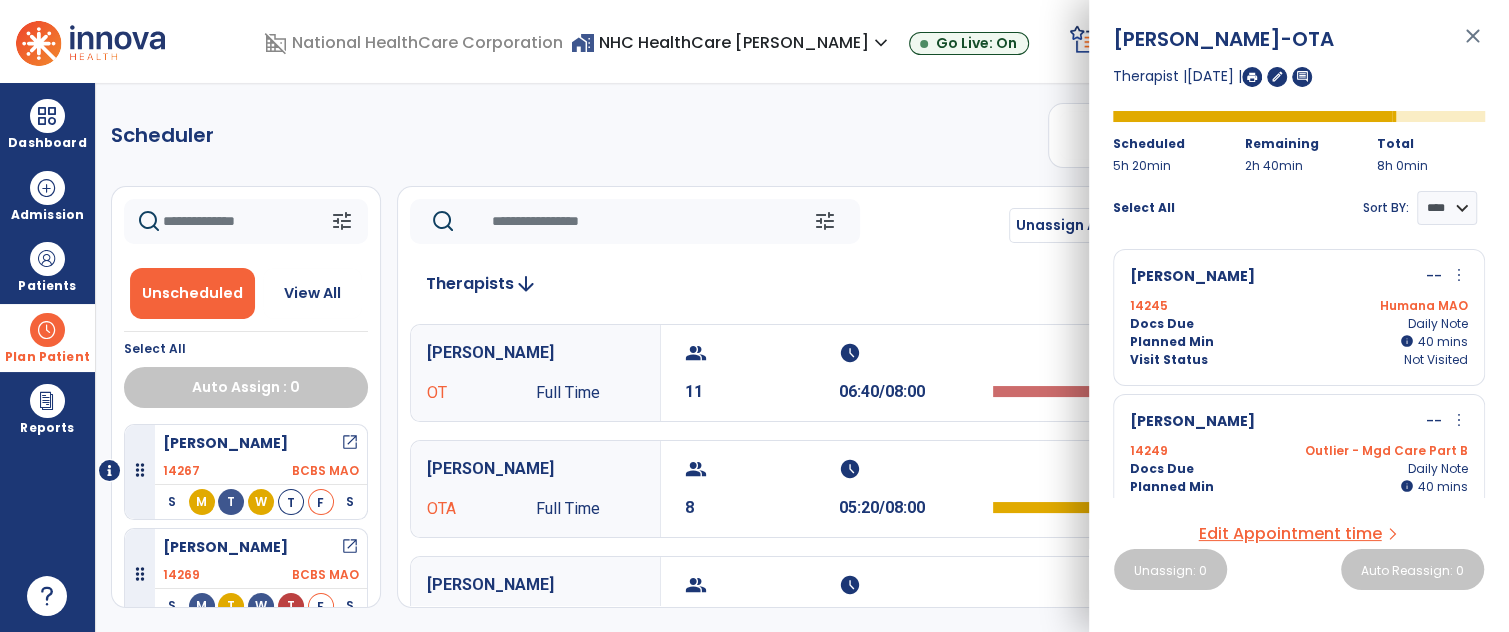 click on "Docs Due Daily Note" at bounding box center (1299, 324) 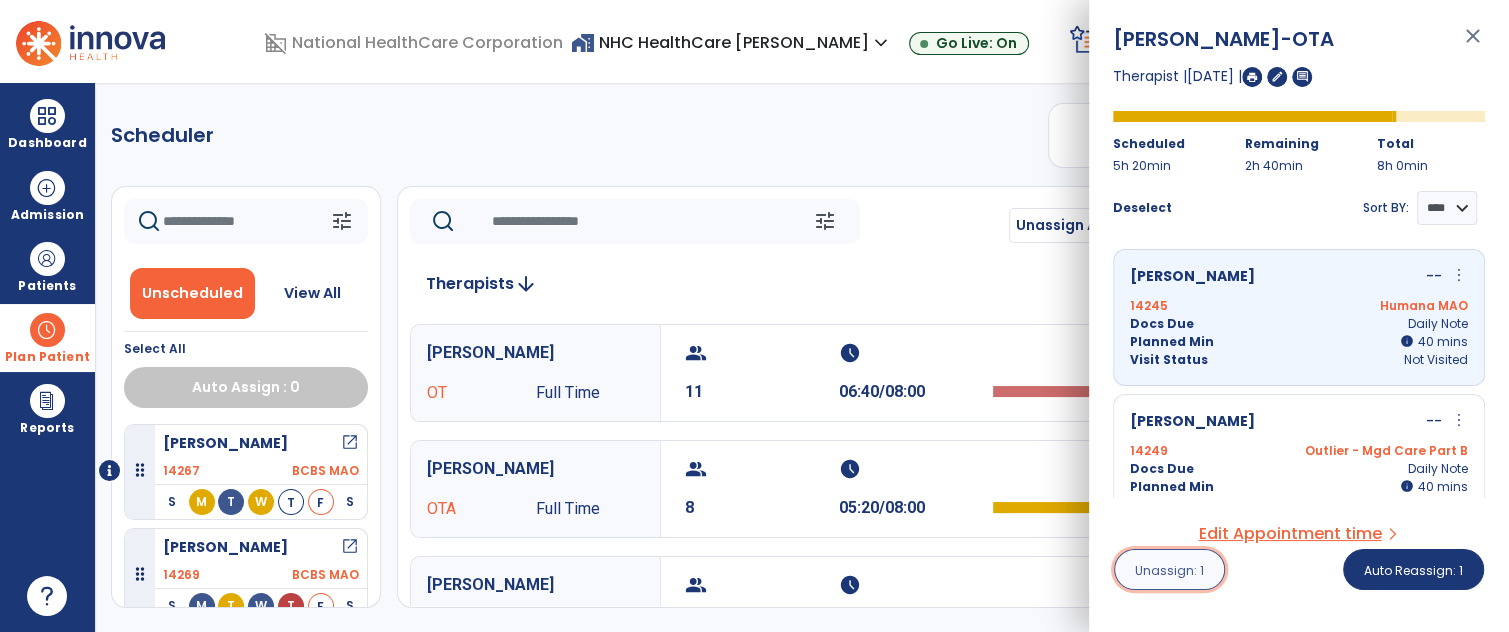 click on "Unassign: 1" at bounding box center (1169, 569) 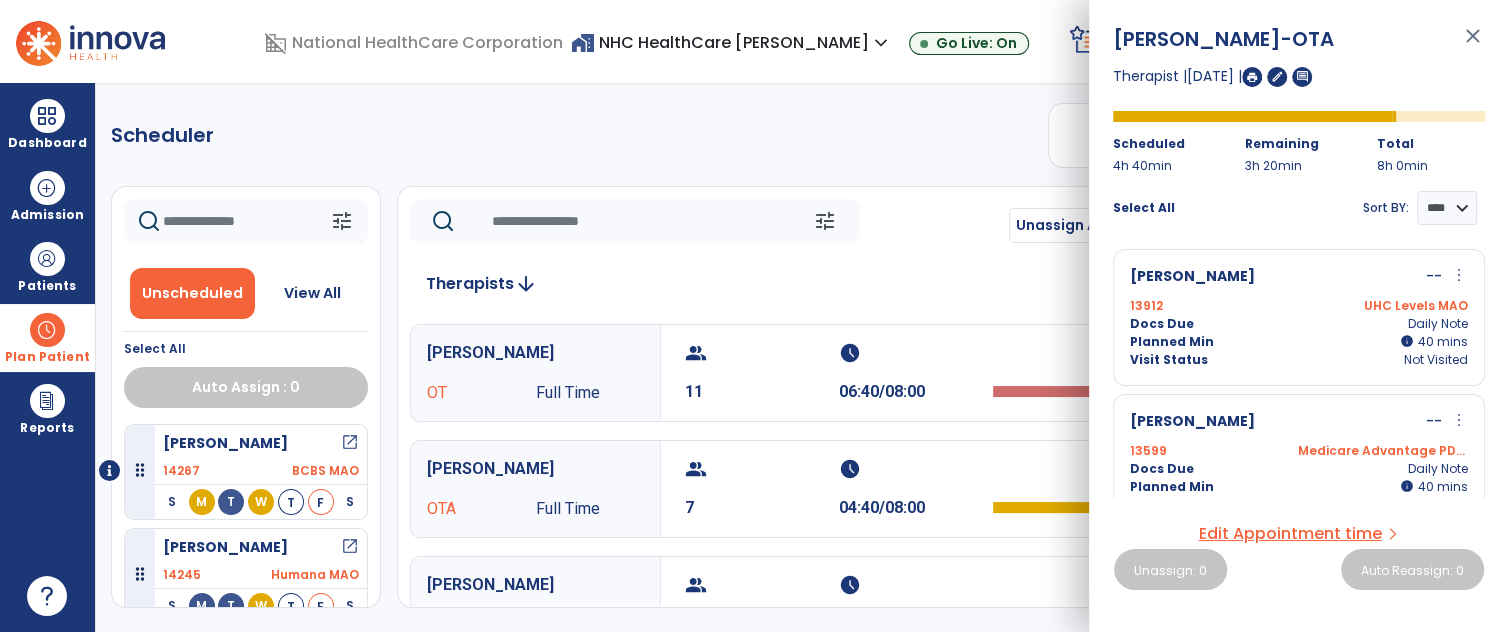 click on "close" at bounding box center [1473, 45] 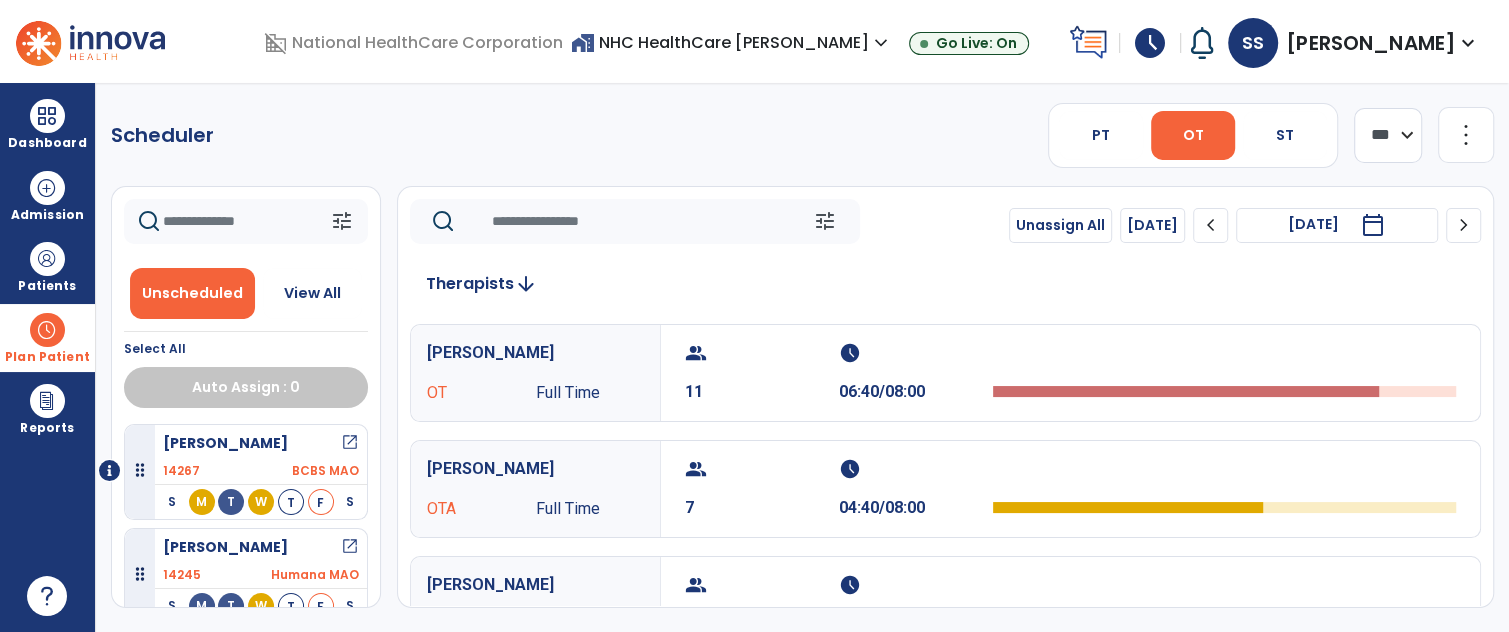 click on "[PERSON_NAME]   open_in_new" at bounding box center (261, 443) 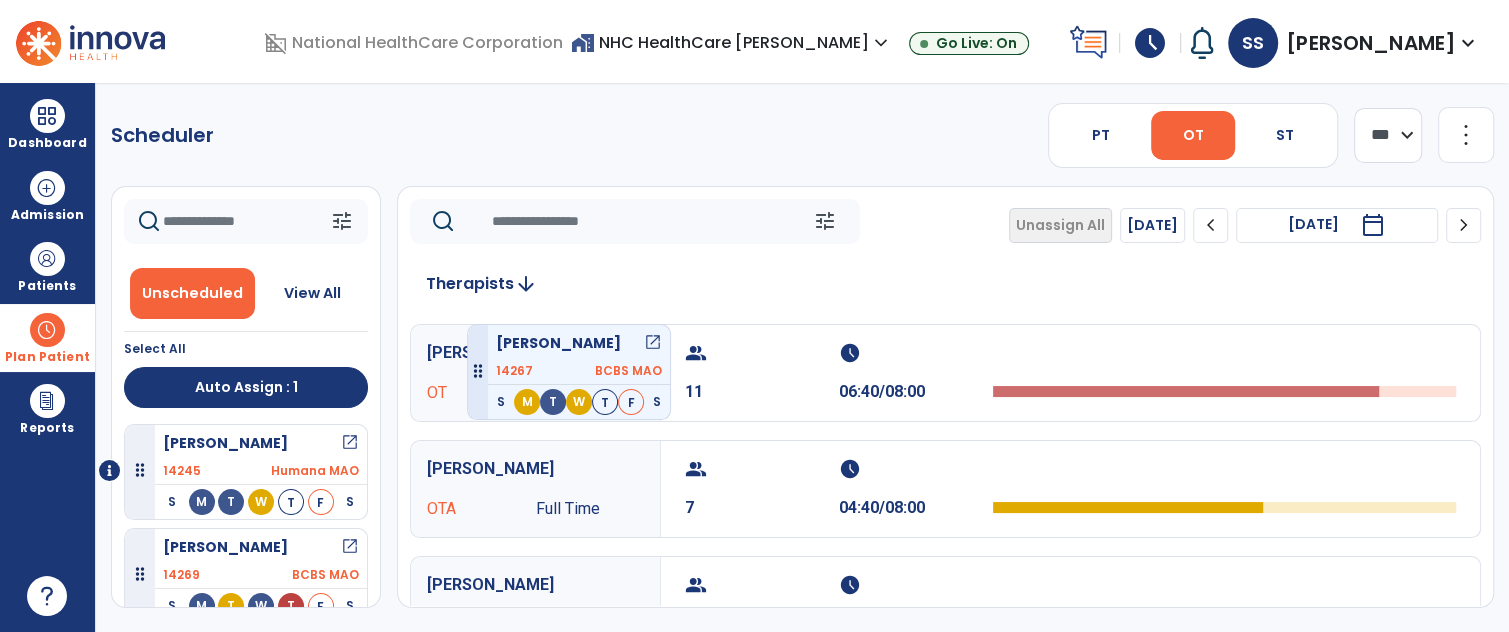 drag, startPoint x: 241, startPoint y: 459, endPoint x: 467, endPoint y: 316, distance: 267.4416 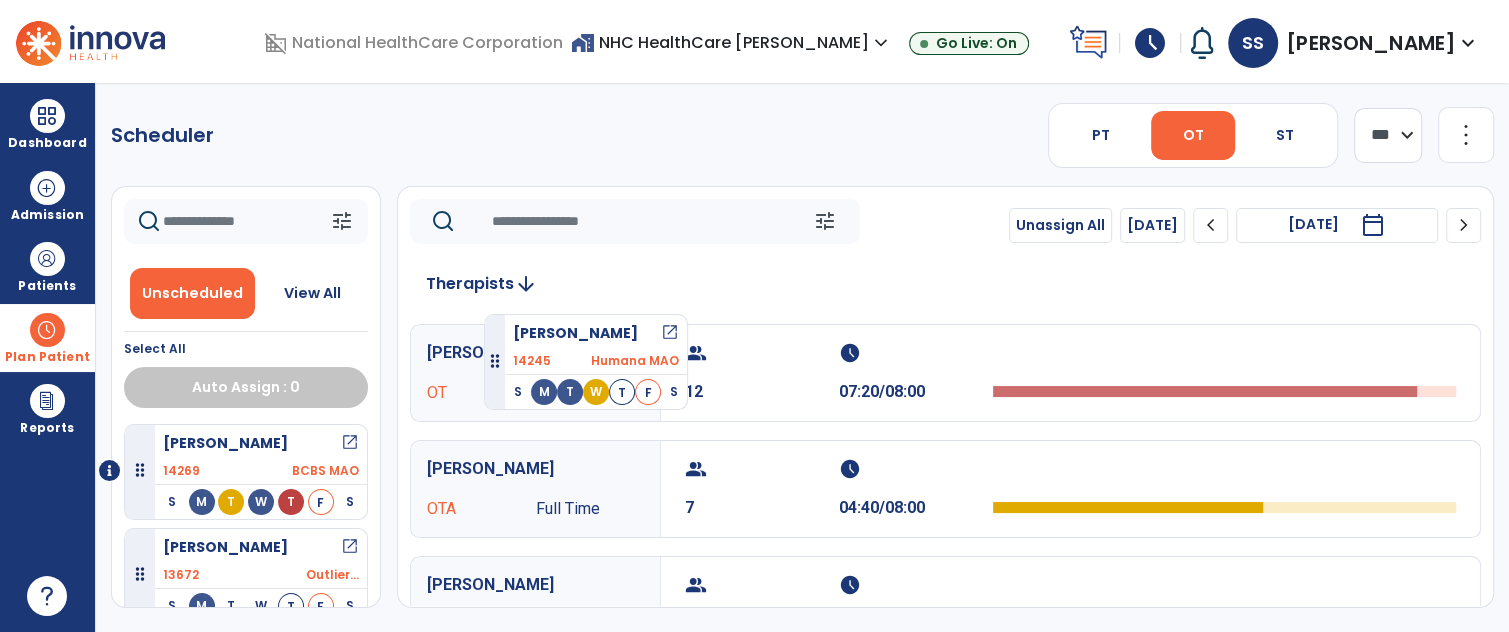drag, startPoint x: 256, startPoint y: 453, endPoint x: 484, endPoint y: 306, distance: 271.2803 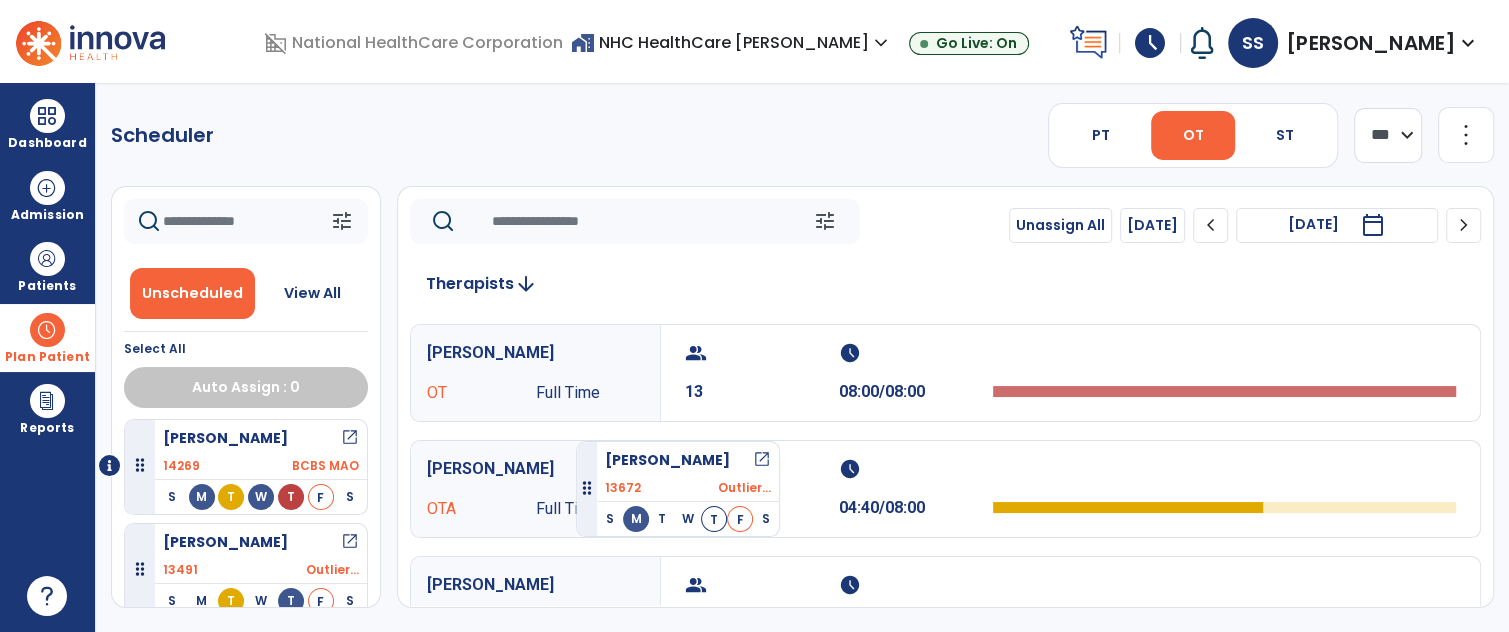 drag, startPoint x: 275, startPoint y: 486, endPoint x: 576, endPoint y: 433, distance: 305.6305 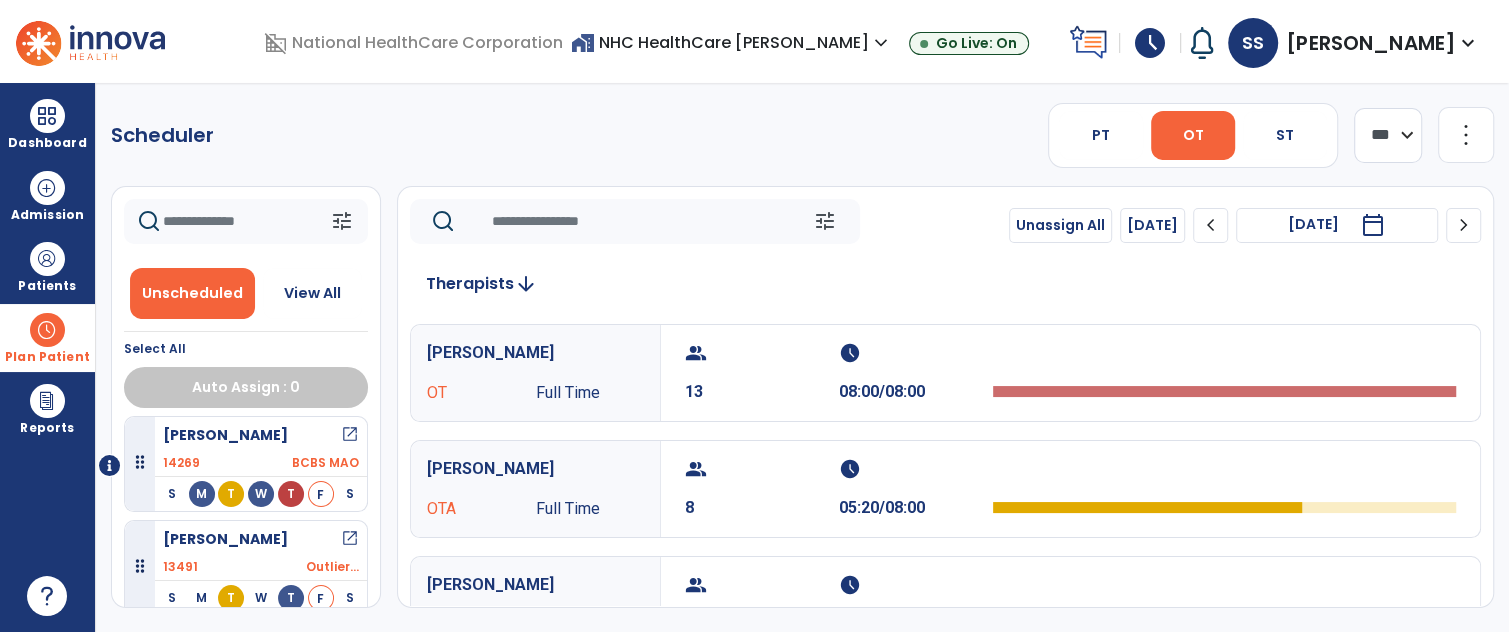 scroll, scrollTop: 5, scrollLeft: 0, axis: vertical 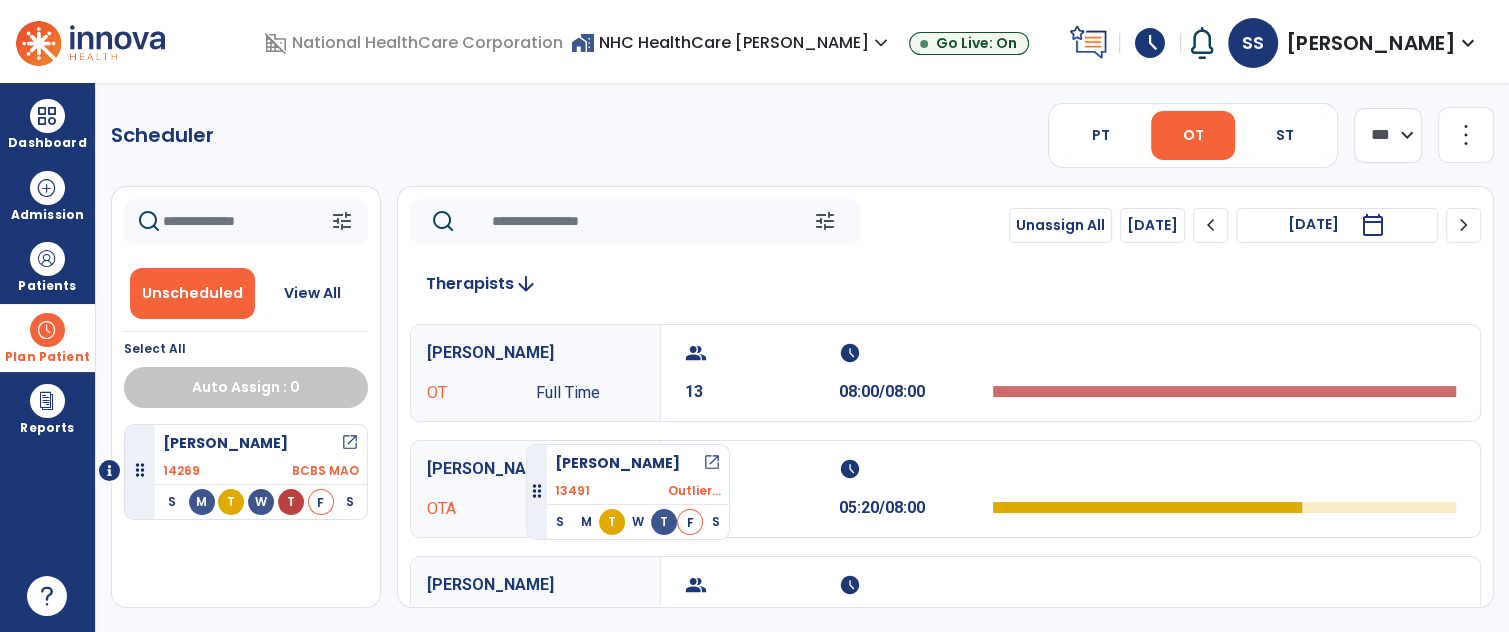 drag, startPoint x: 261, startPoint y: 545, endPoint x: 526, endPoint y: 436, distance: 286.54144 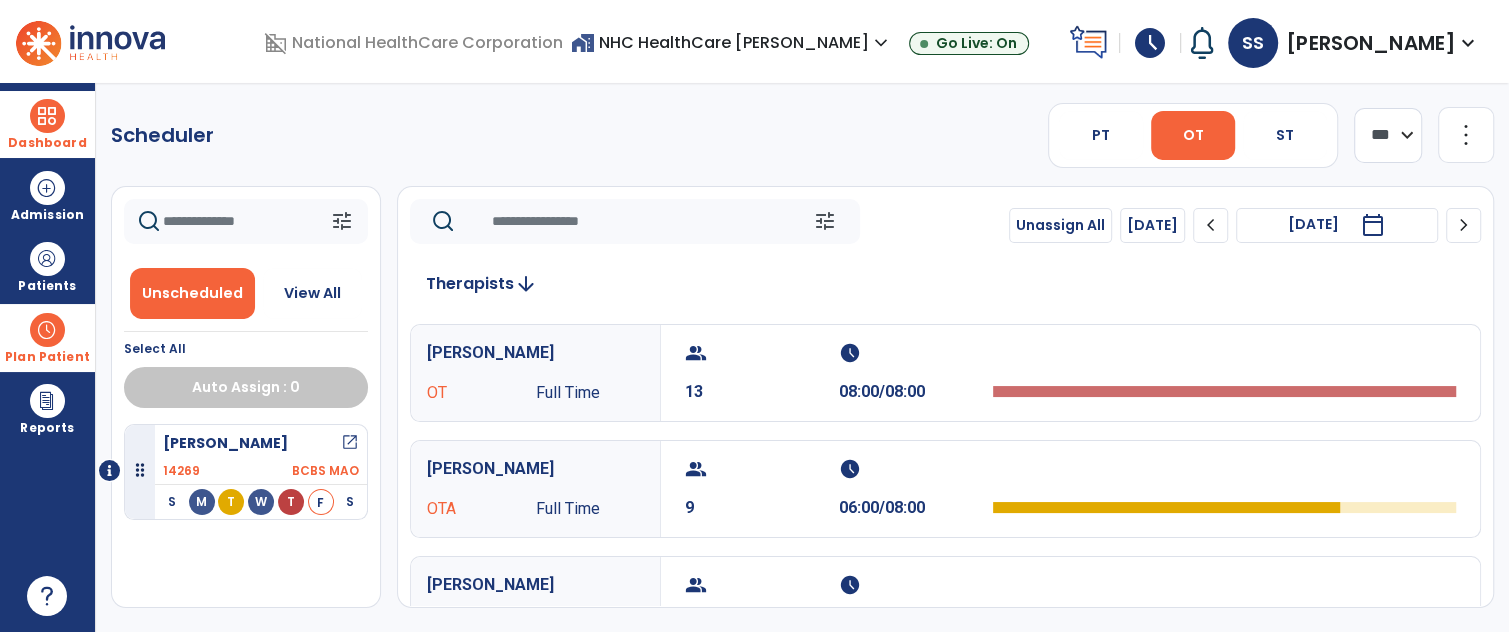 click at bounding box center (47, 116) 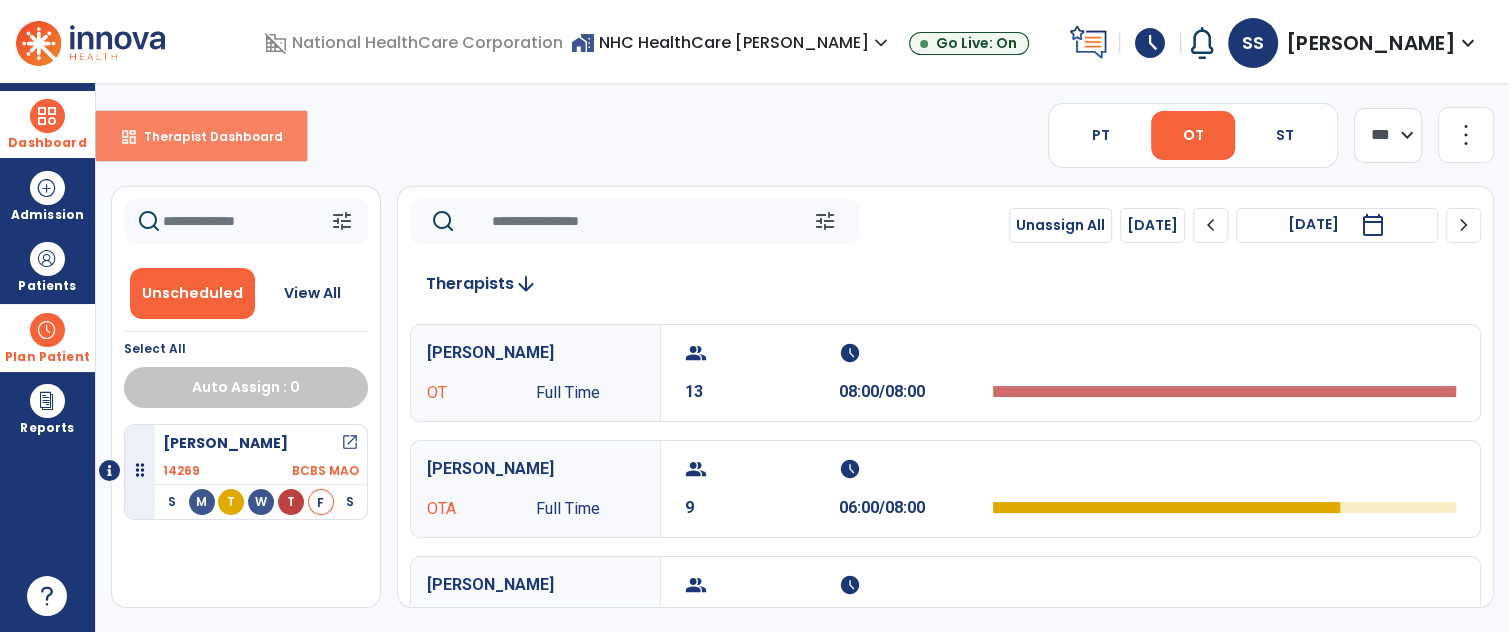 click on "dashboard" at bounding box center [129, 137] 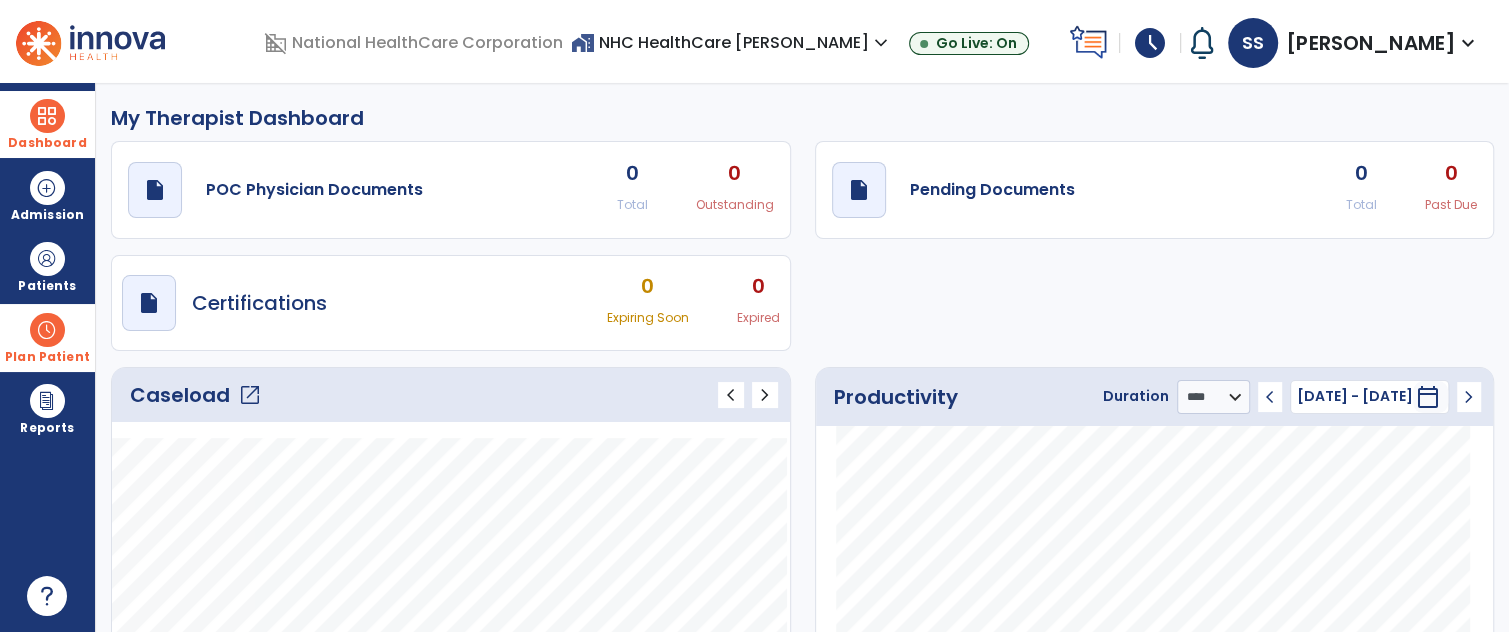 click on "open_in_new" 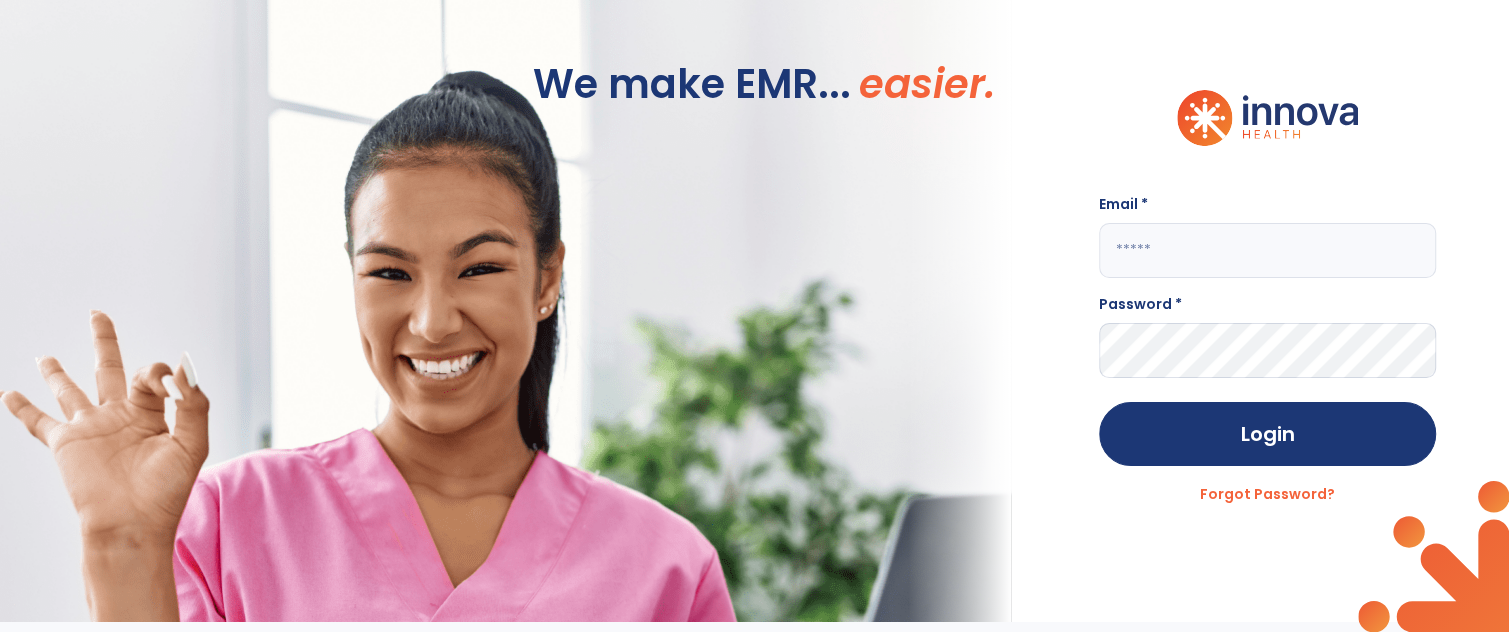 type on "**********" 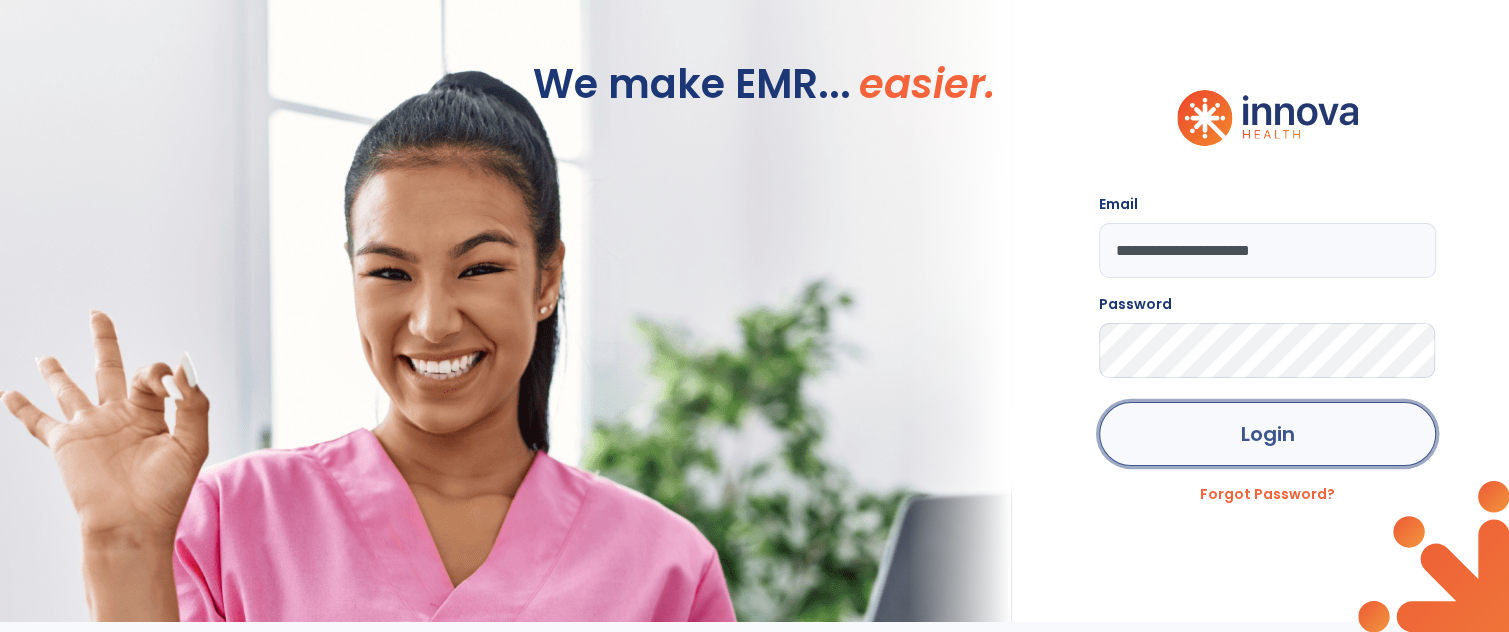 click on "Login" 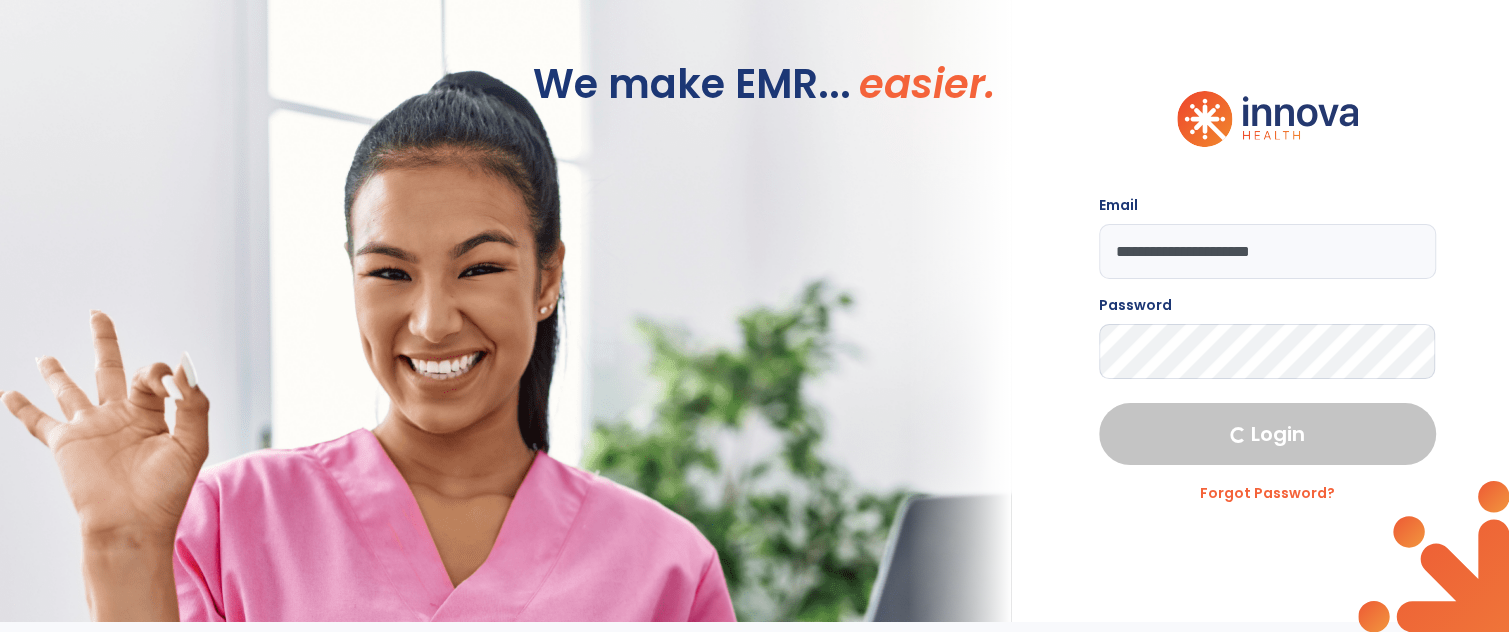 select on "****" 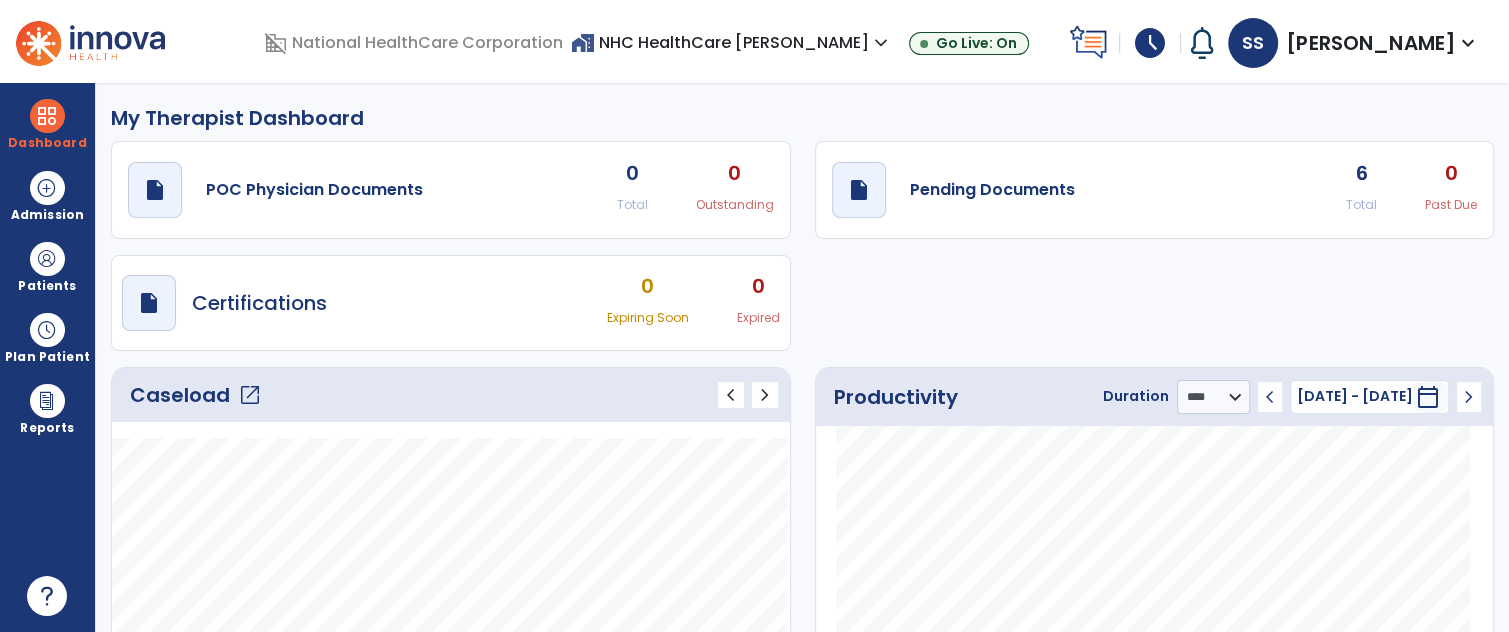 click on "open_in_new" 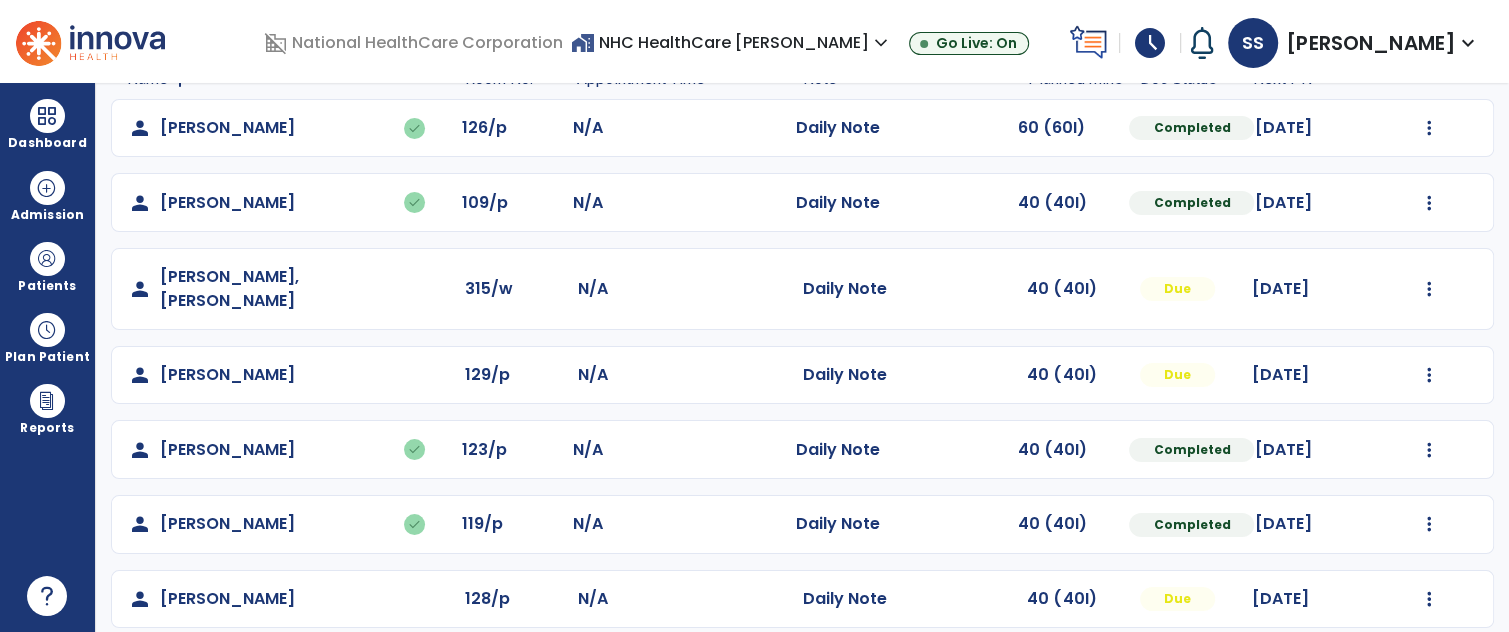 scroll, scrollTop: 164, scrollLeft: 0, axis: vertical 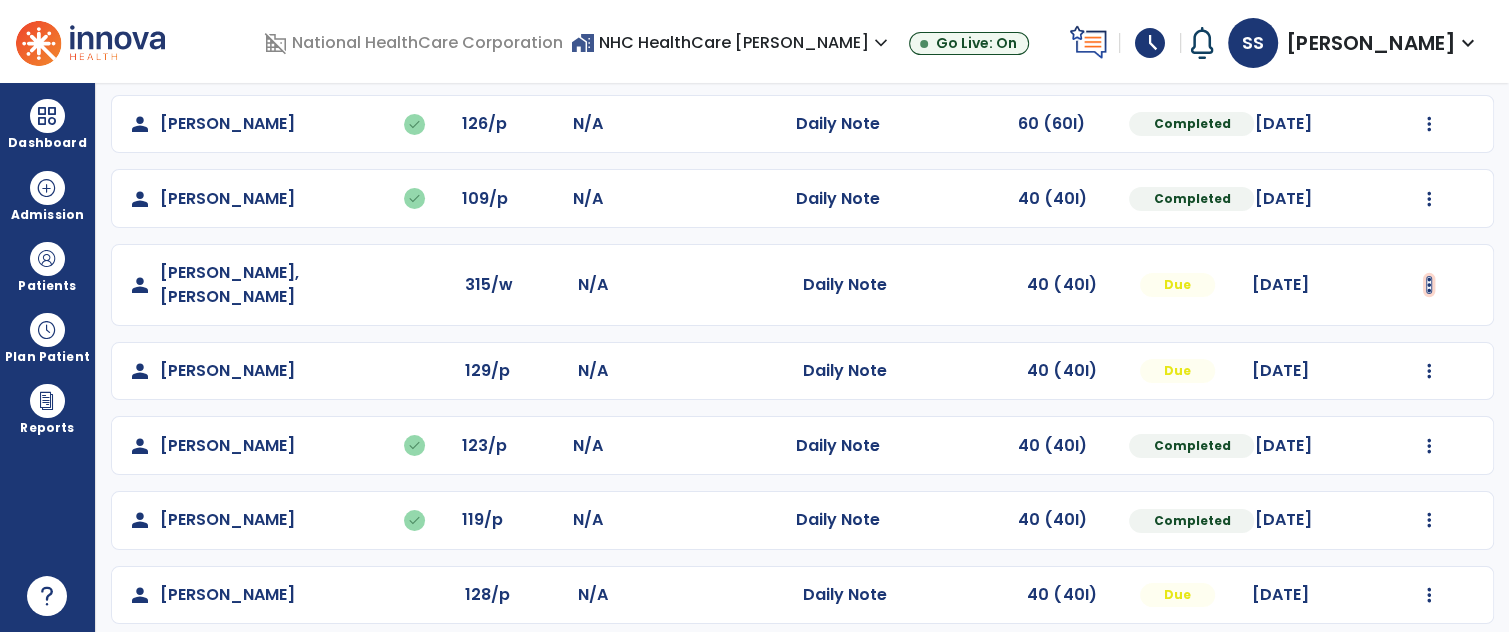 click at bounding box center [1429, 124] 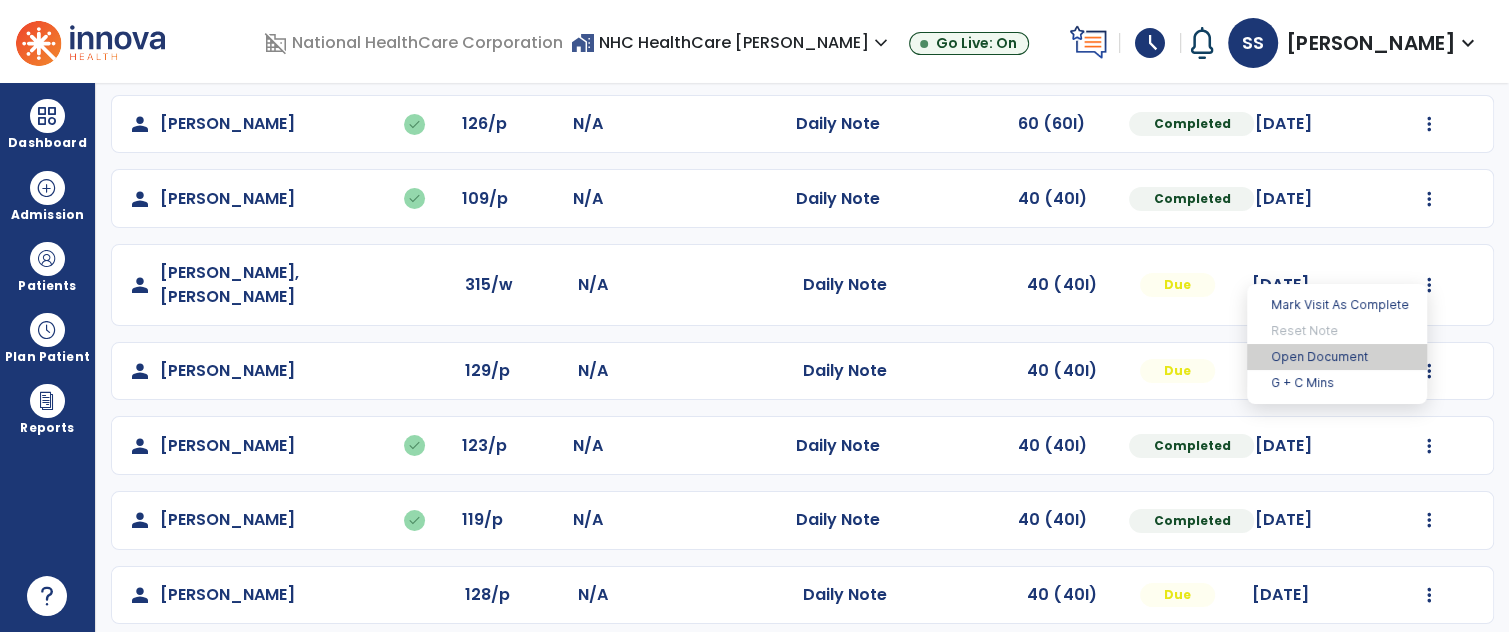click on "Open Document" at bounding box center [1337, 357] 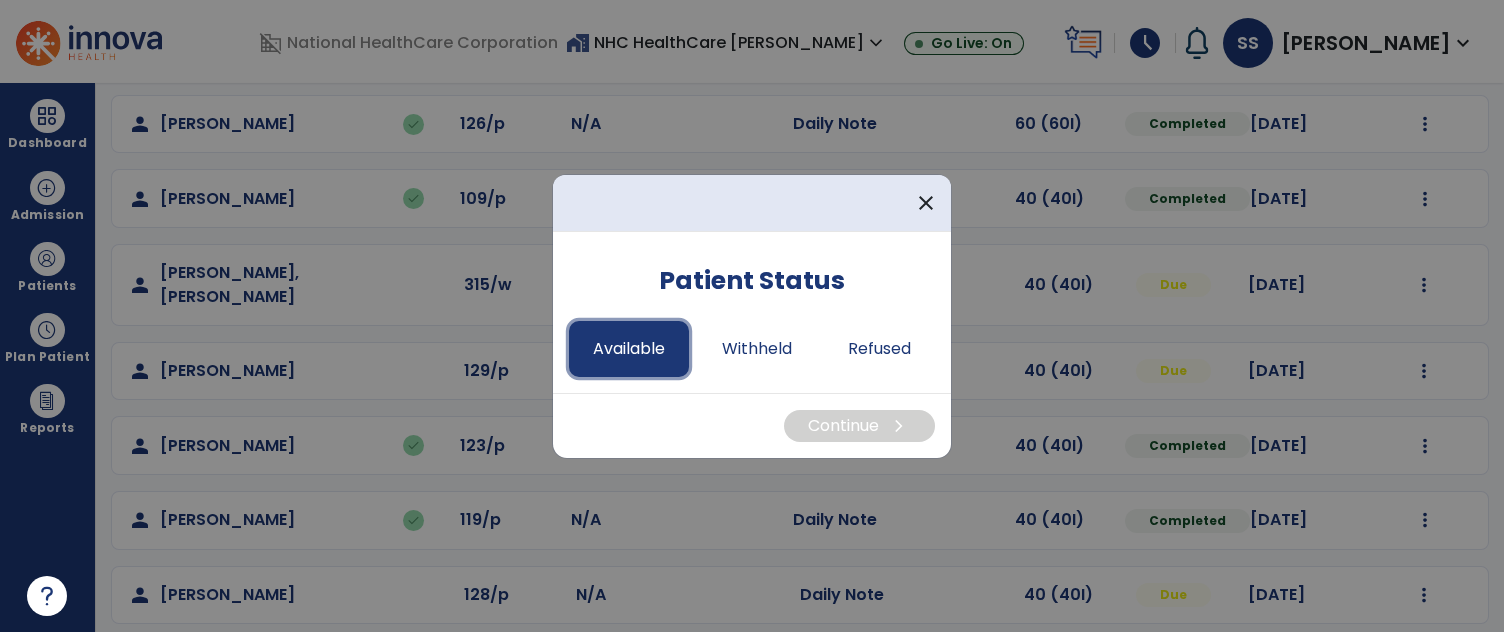click on "Available" at bounding box center [629, 349] 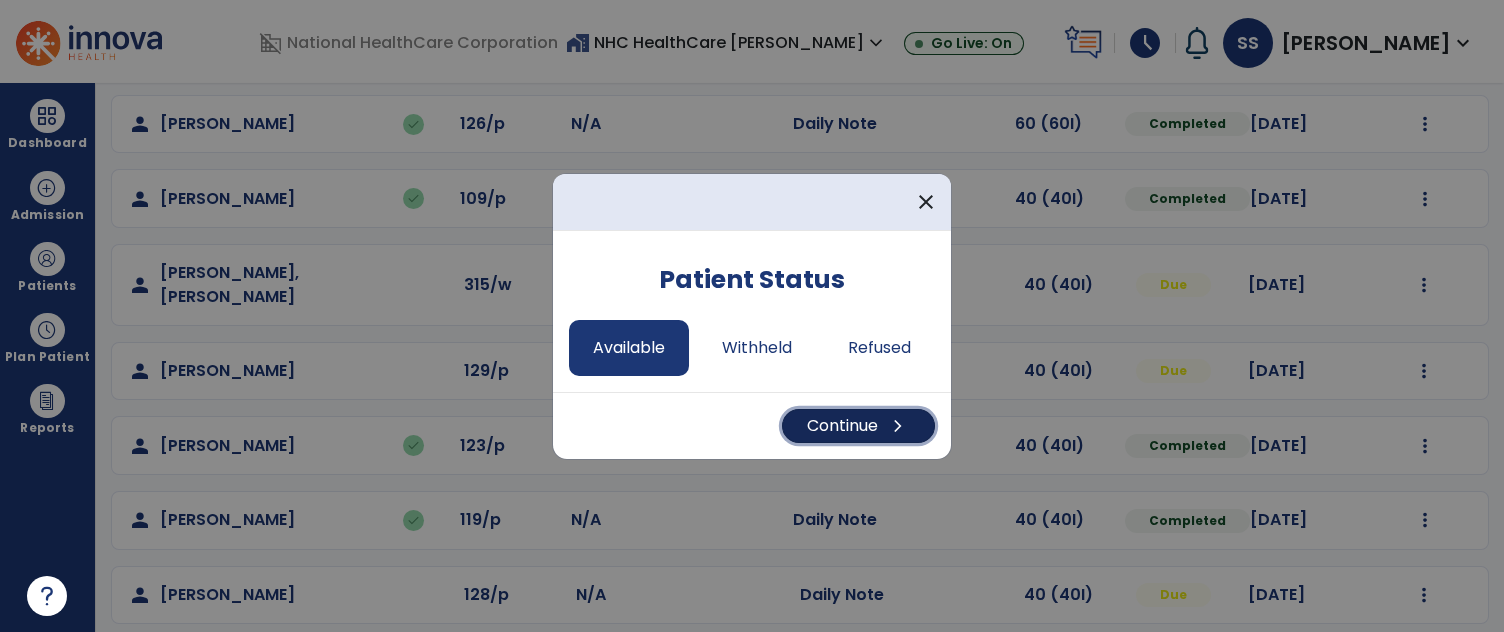 click on "Continue   chevron_right" at bounding box center [858, 426] 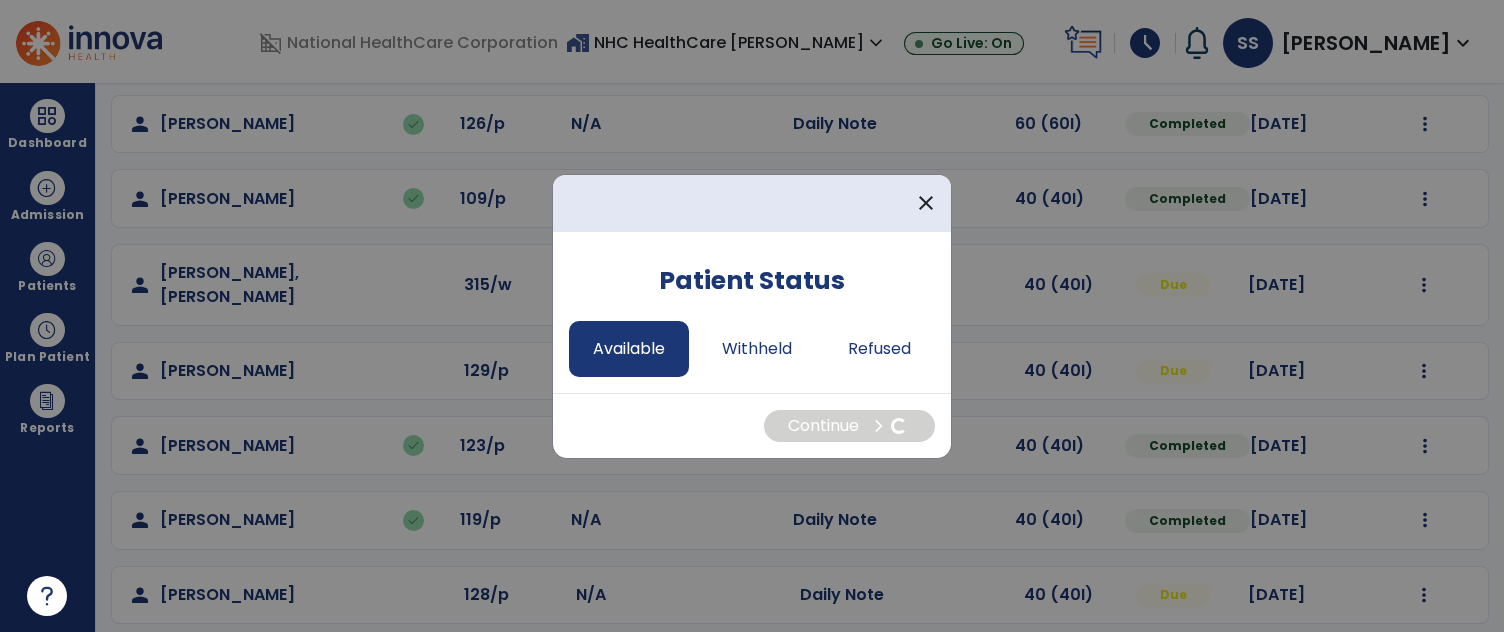 select on "*" 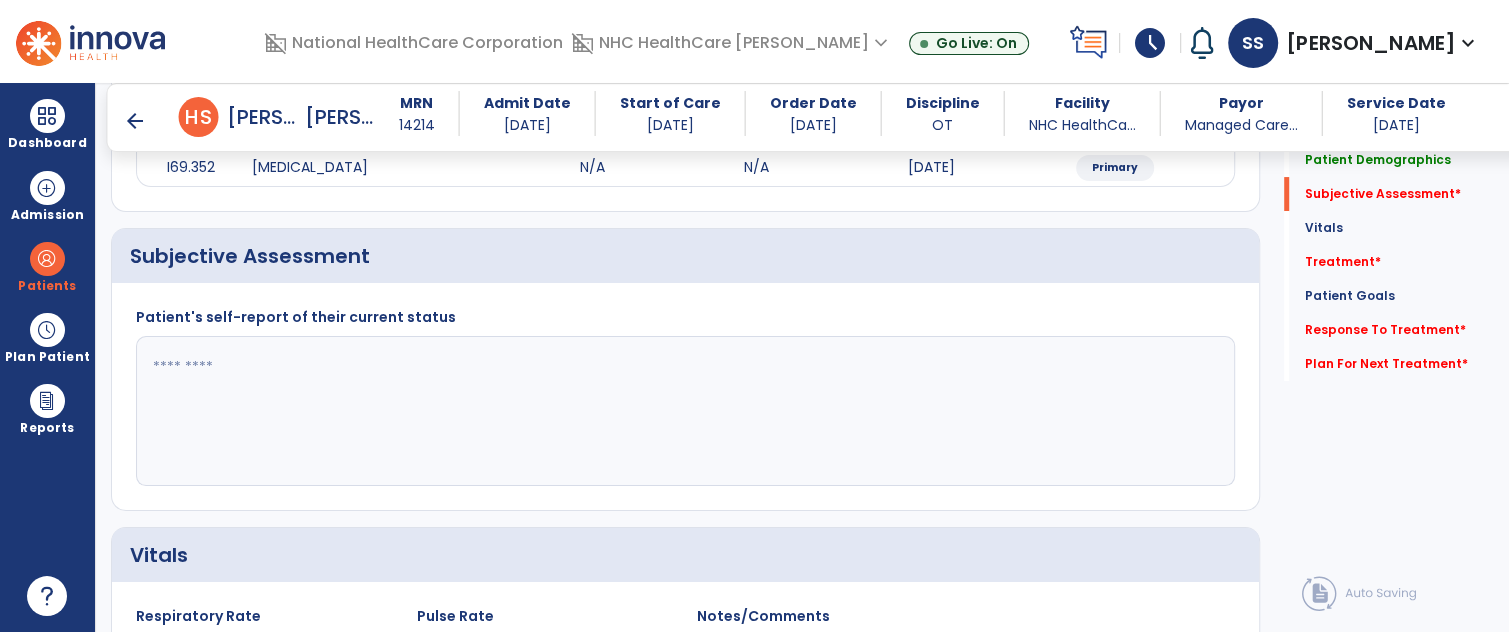 scroll, scrollTop: 300, scrollLeft: 0, axis: vertical 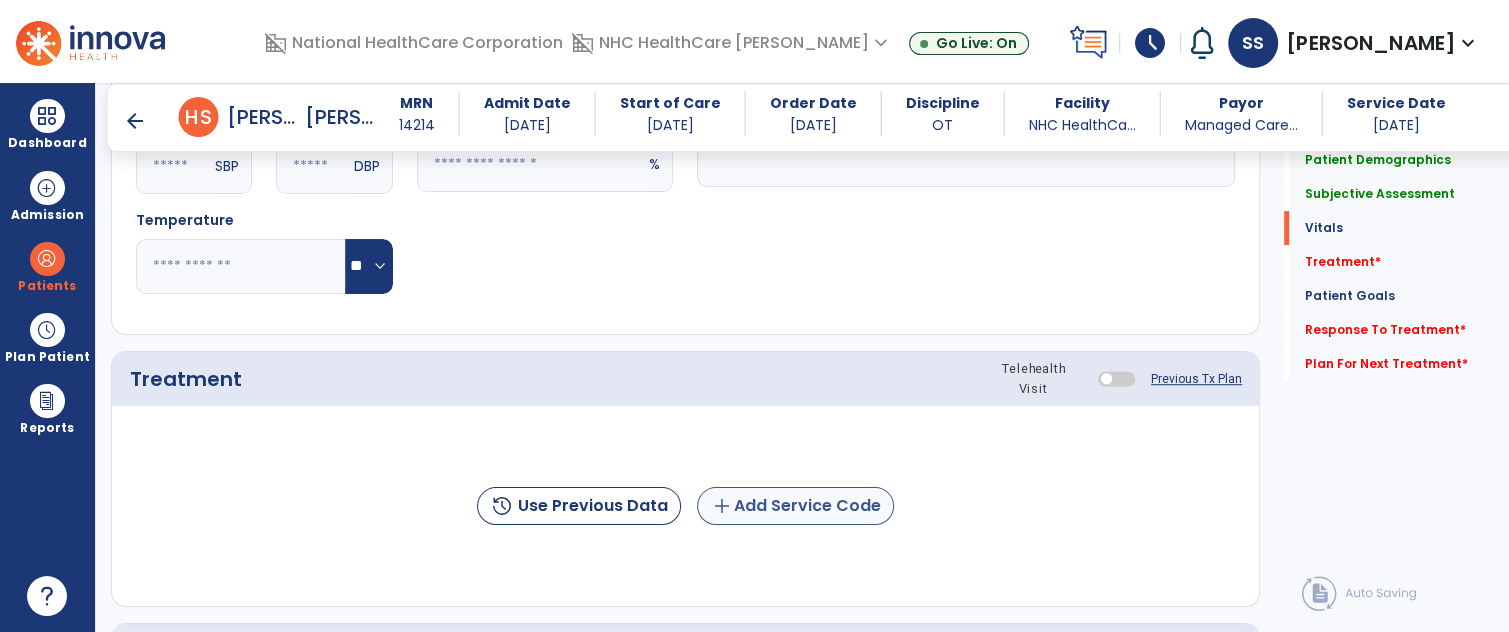 type on "**********" 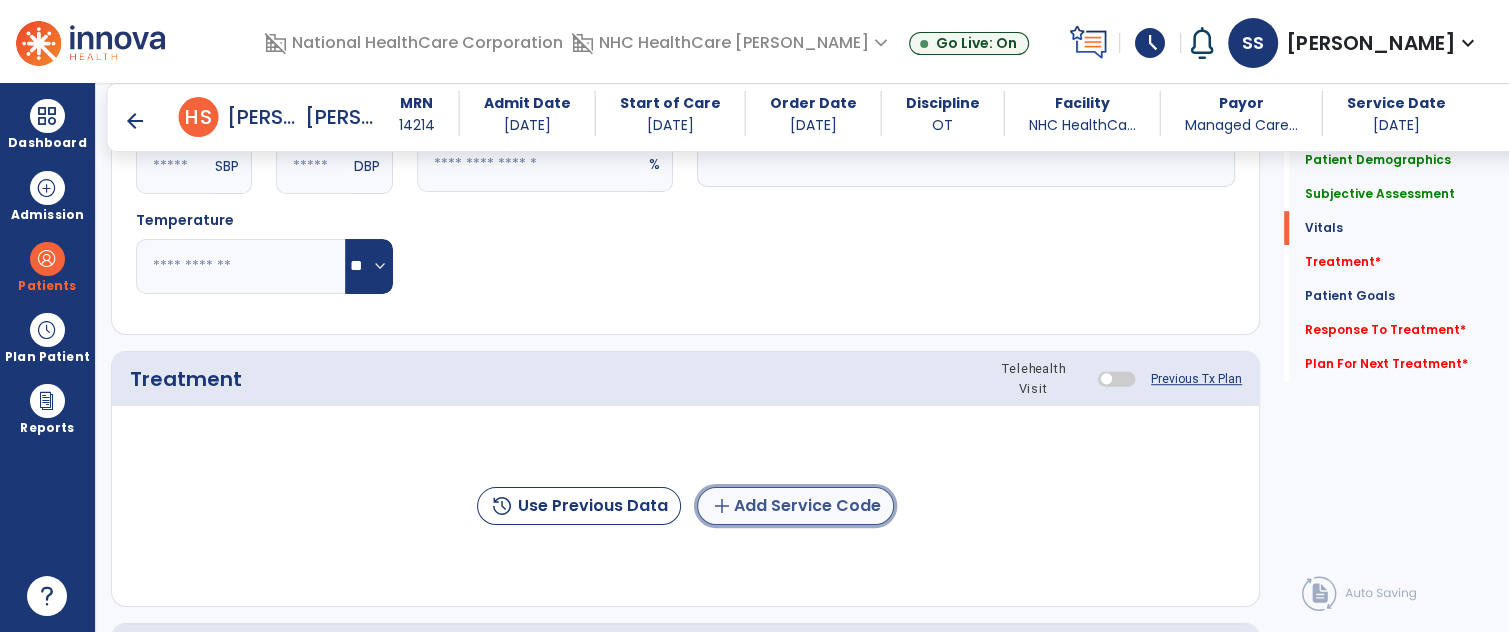 click on "add  Add Service Code" 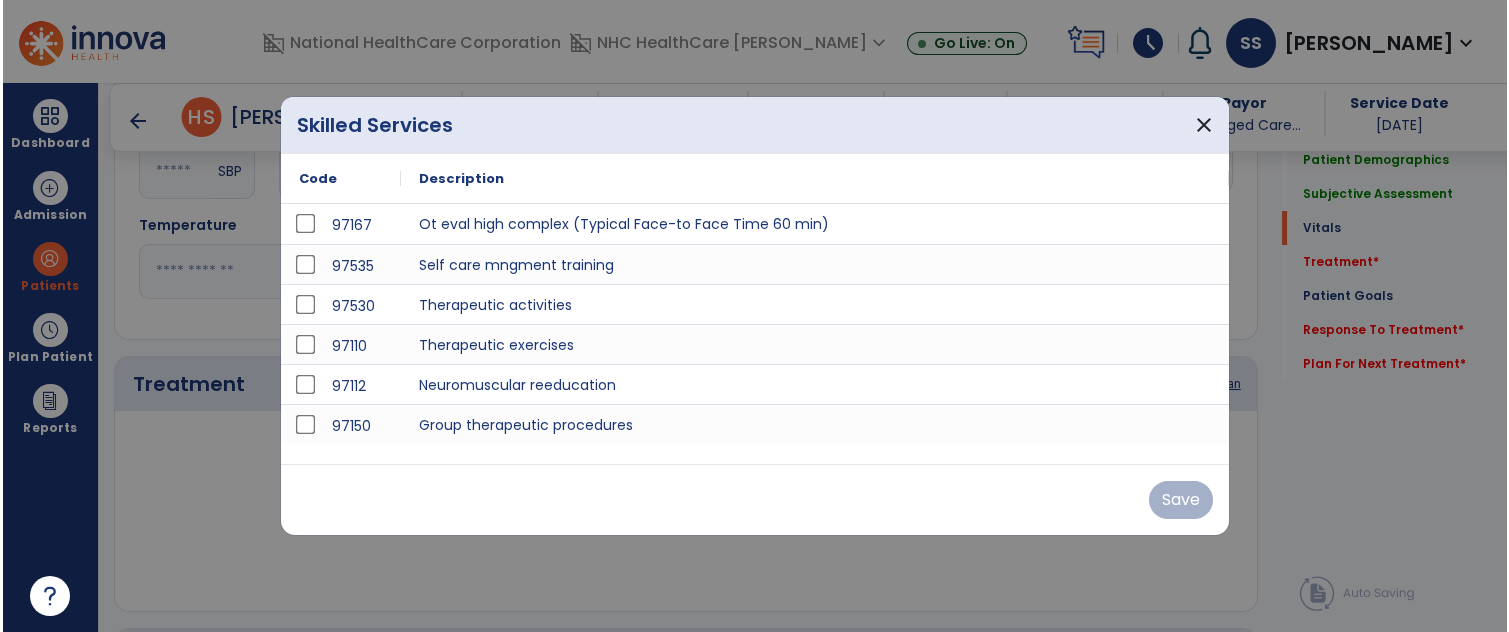 scroll, scrollTop: 898, scrollLeft: 0, axis: vertical 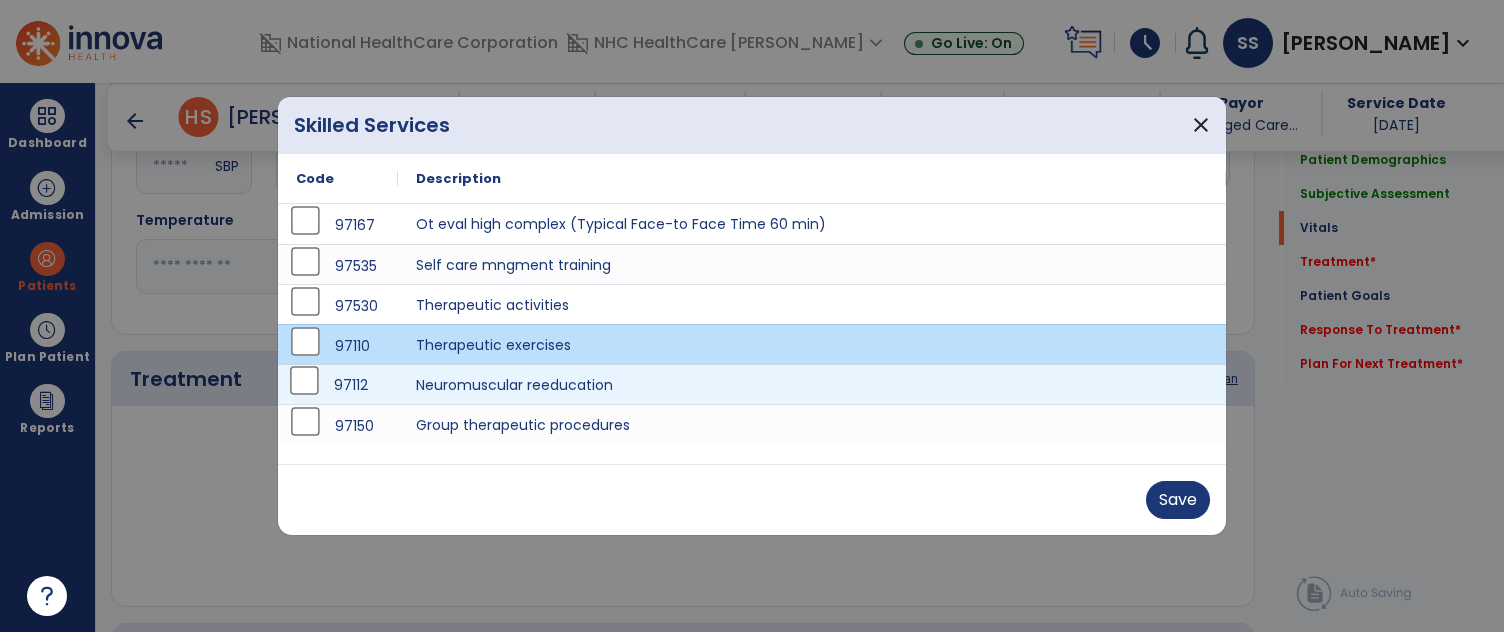 click on "97112" at bounding box center (338, 385) 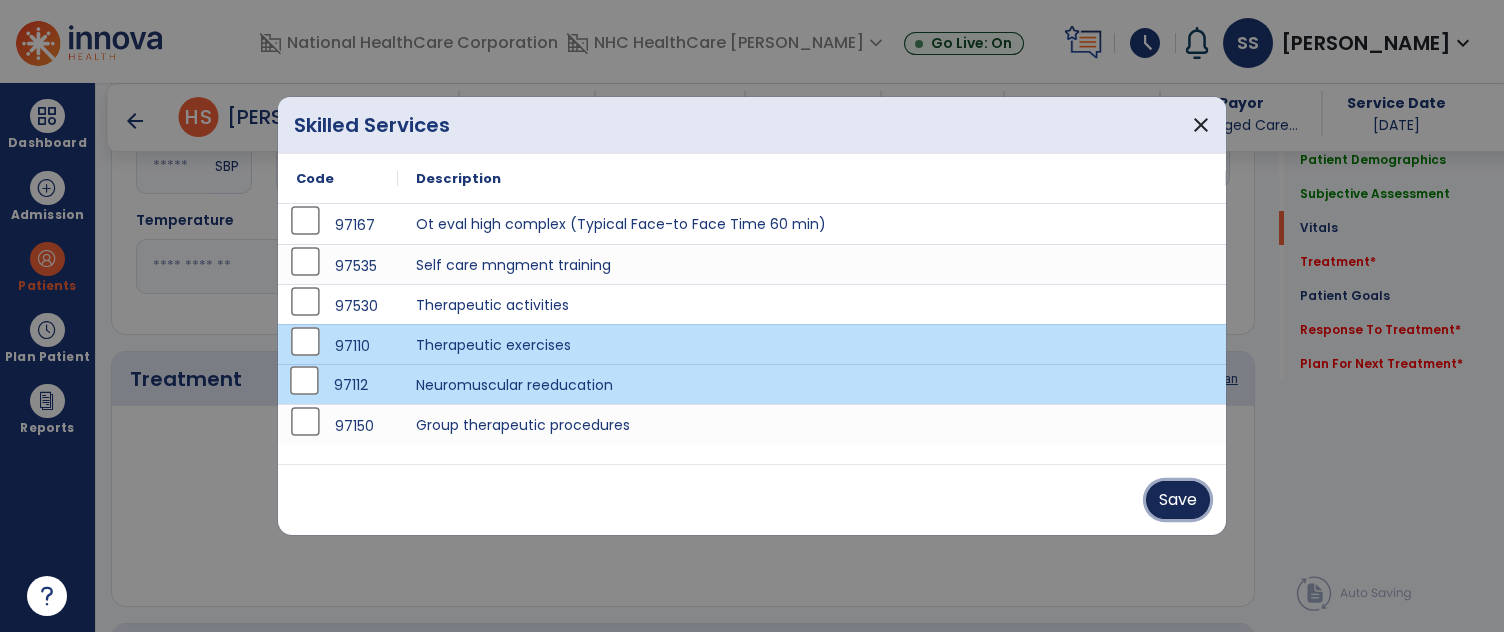 click on "Save" at bounding box center (1178, 500) 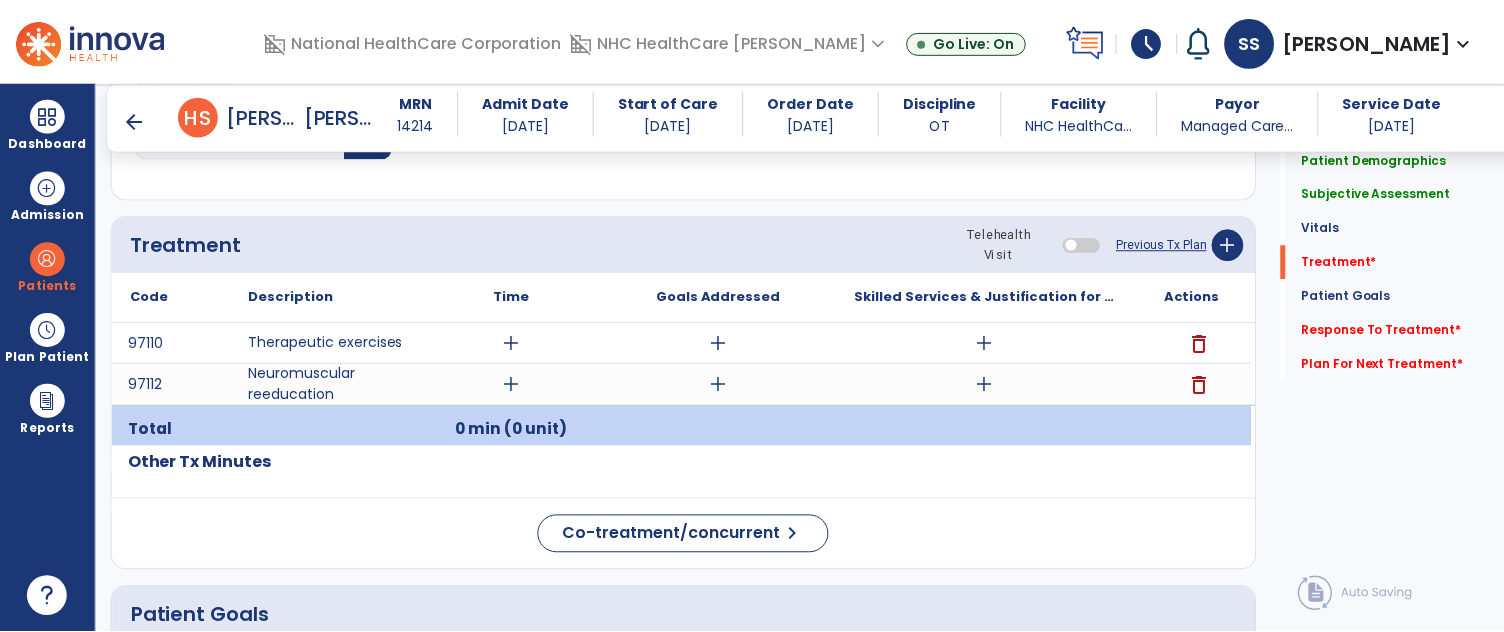 scroll, scrollTop: 1035, scrollLeft: 0, axis: vertical 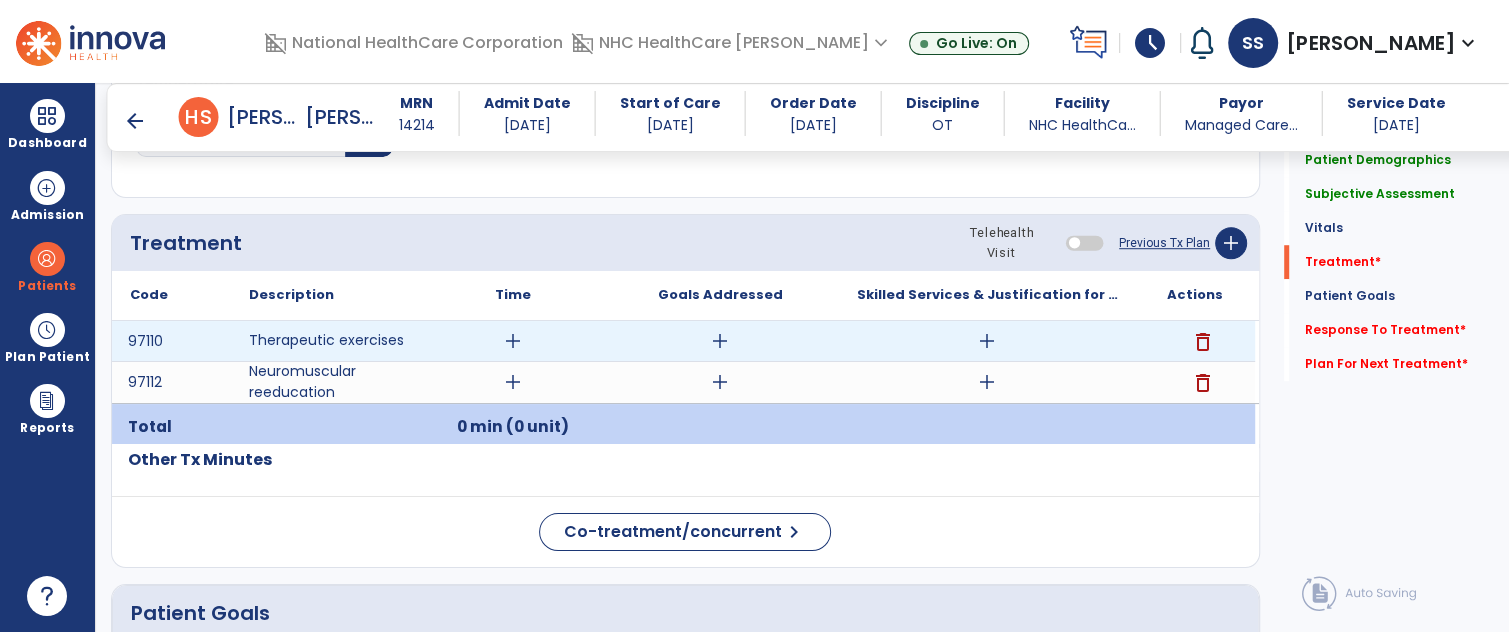 click on "add" at bounding box center (513, 341) 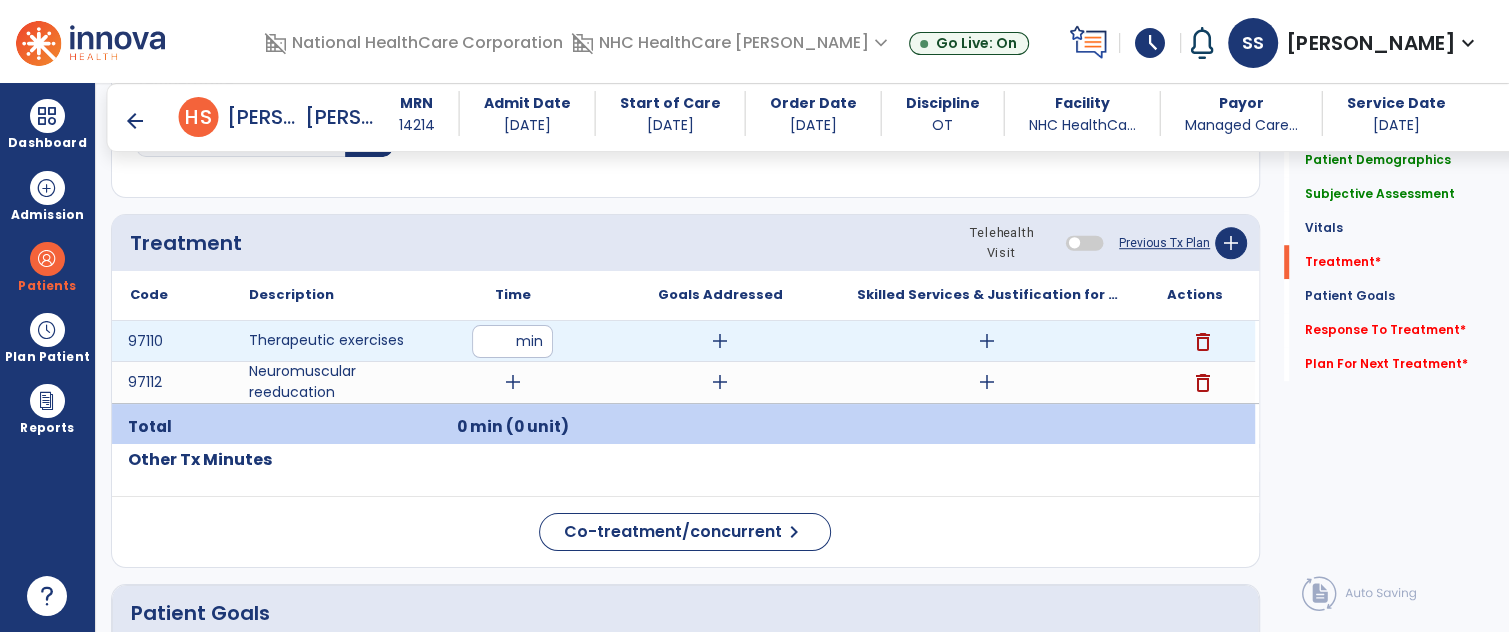 type on "**" 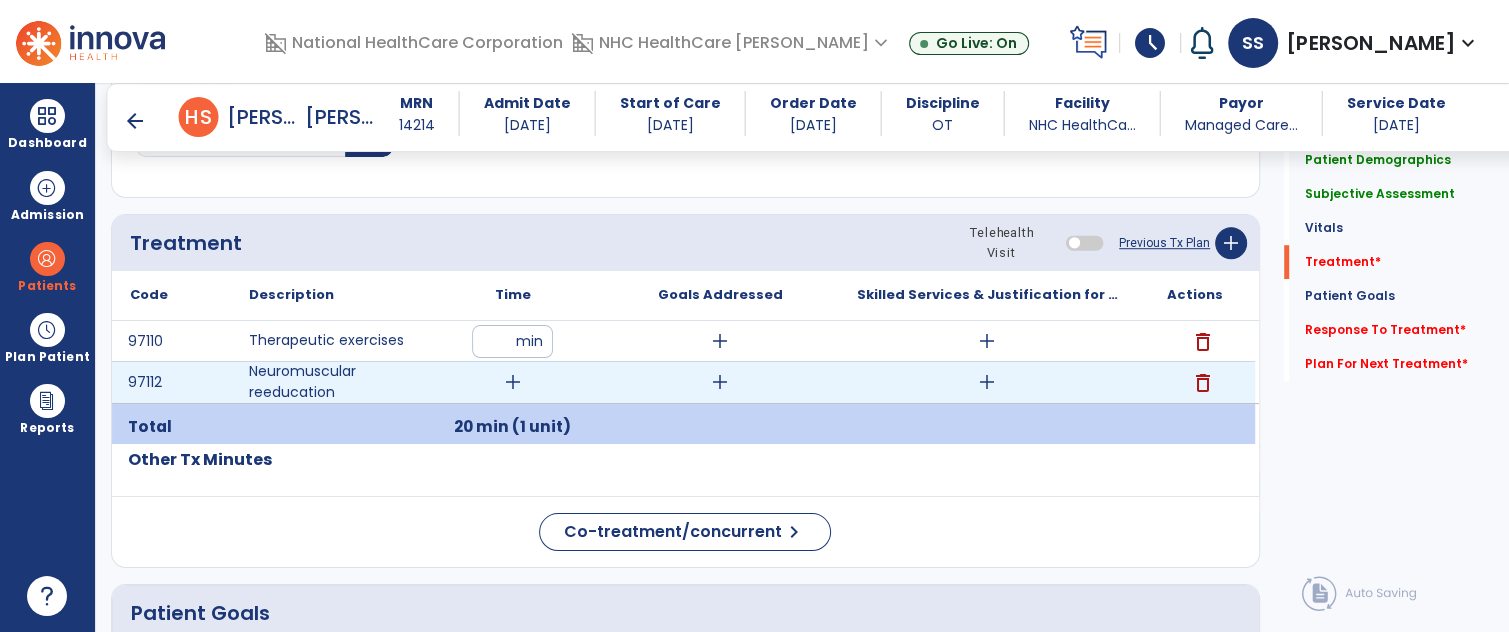 click on "add" at bounding box center [513, 382] 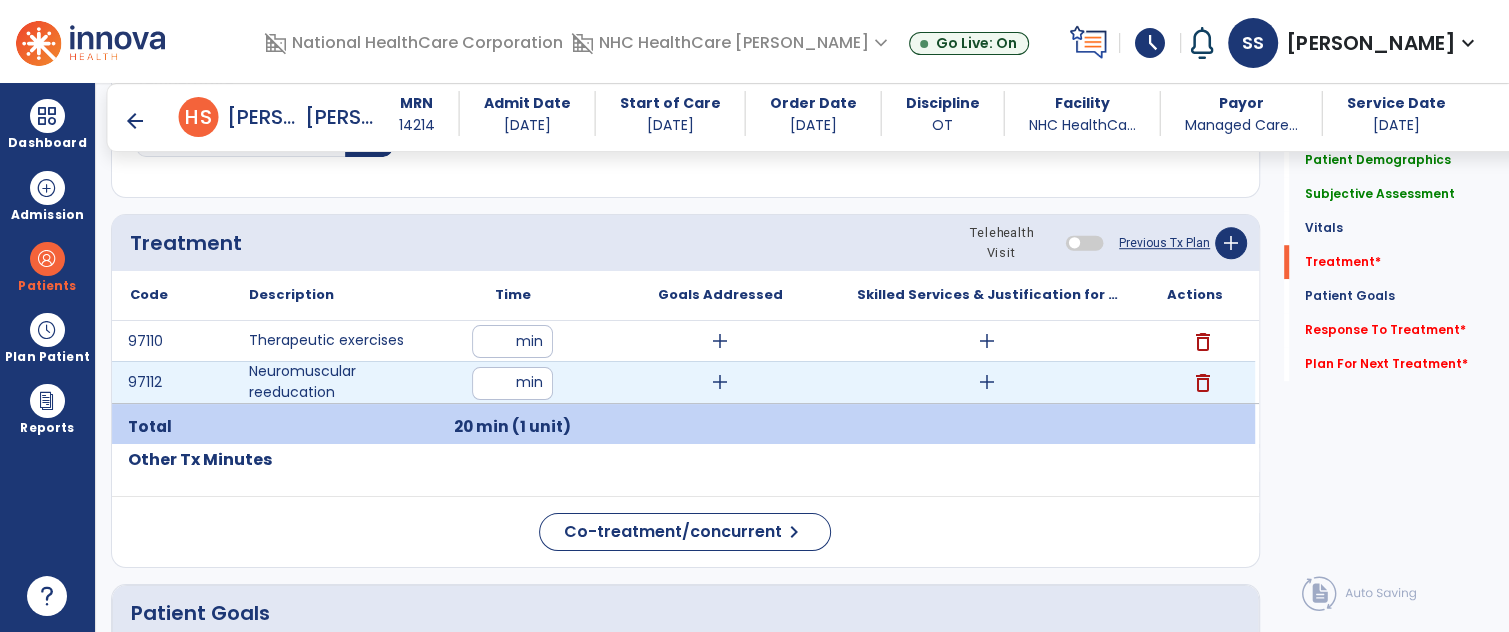 type on "**" 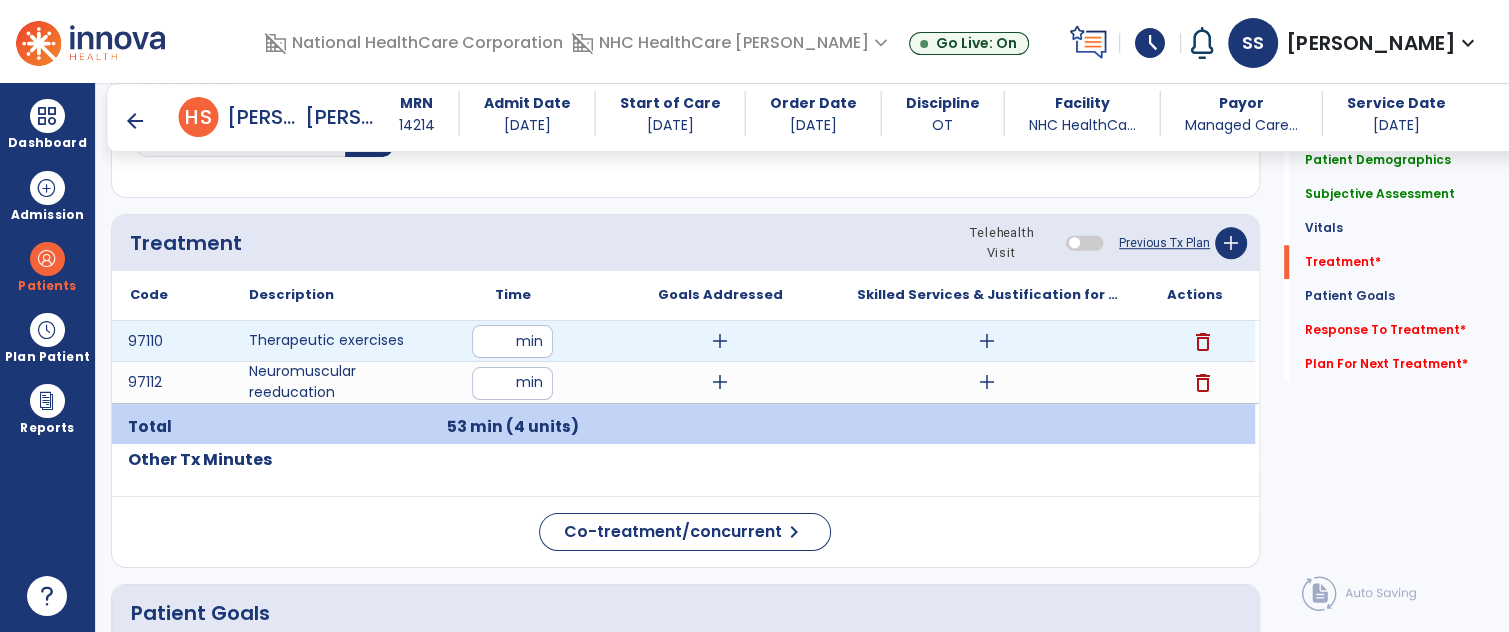 click on "add" at bounding box center (987, 341) 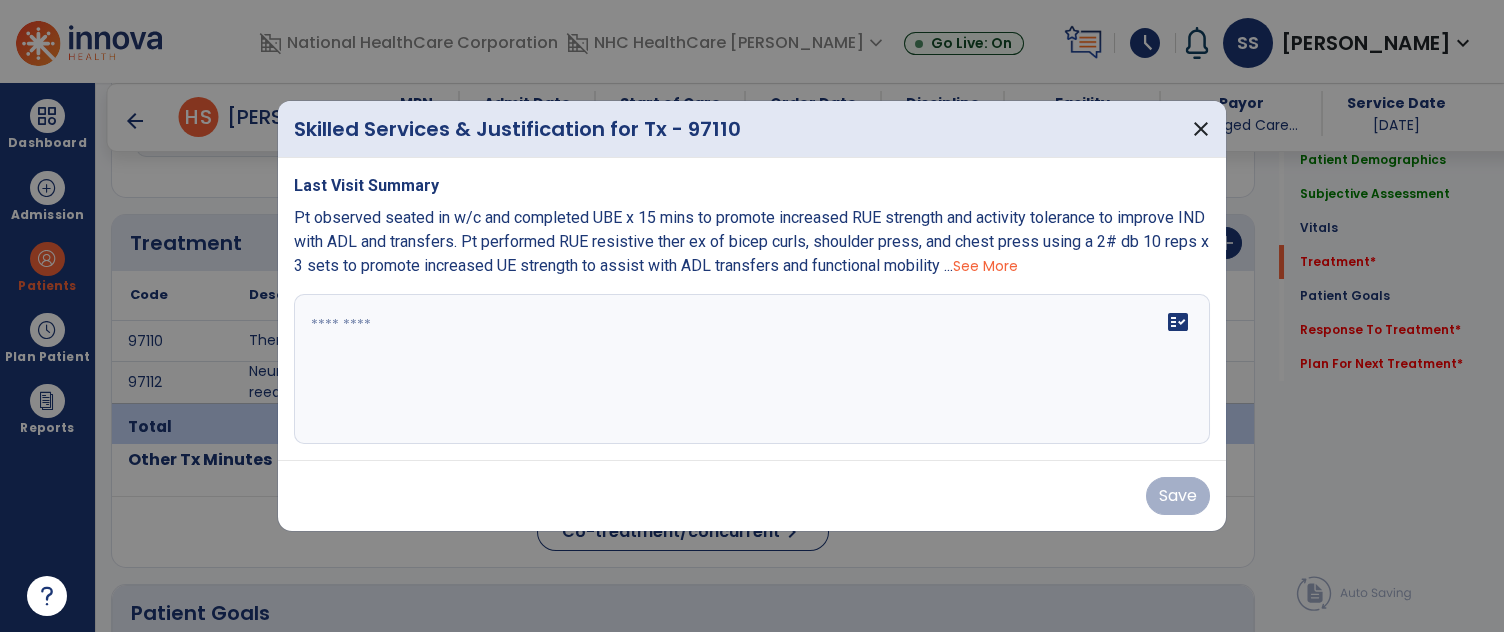 scroll, scrollTop: 1035, scrollLeft: 0, axis: vertical 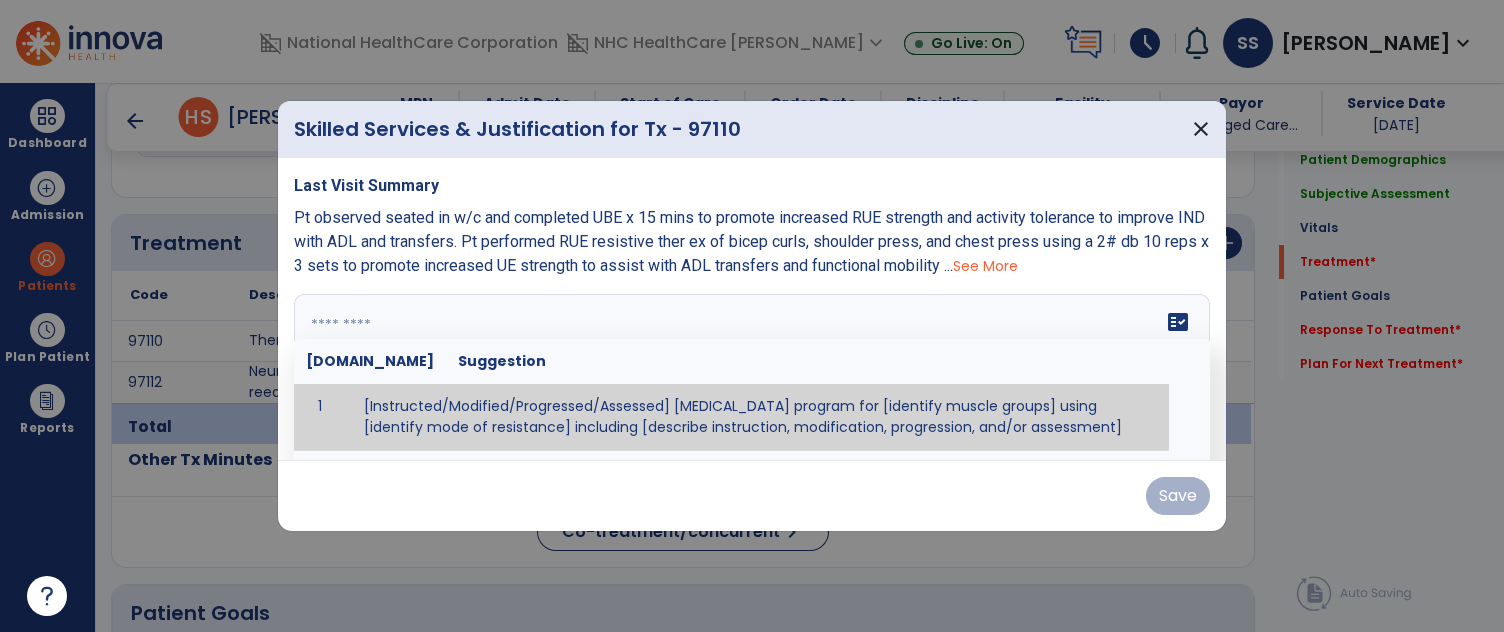 click on "fact_check  [DOMAIN_NAME] Suggestion 1 [Instructed/Modified/Progressed/Assessed] [MEDICAL_DATA] program for [identify muscle groups] using [identify mode of resistance] including [describe instruction, modification, progression, and/or assessment] 2 [Instructed/Modified/Progressed/Assessed] aerobic exercise program using [identify equipment/mode] including [describe instruction, modification,progression, and/or assessment] 3 [Instructed/Modified/Progressed/Assessed] [PROM/A/AROM/AROM] program for [identify joint movements] using [contract-relax, over-pressure, inhibitory techniques, other] 4 [Assessed/Tested] aerobic capacity with administration of [aerobic capacity test]" at bounding box center (752, 369) 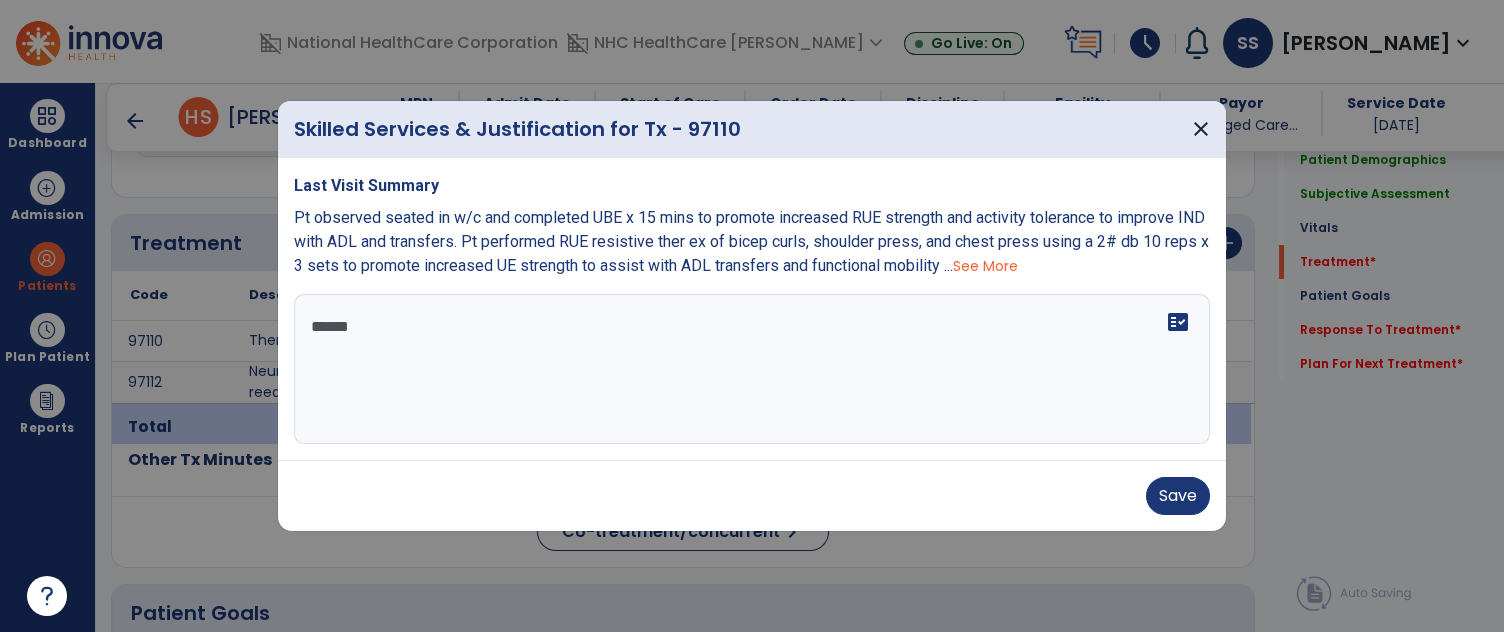 type on "*****" 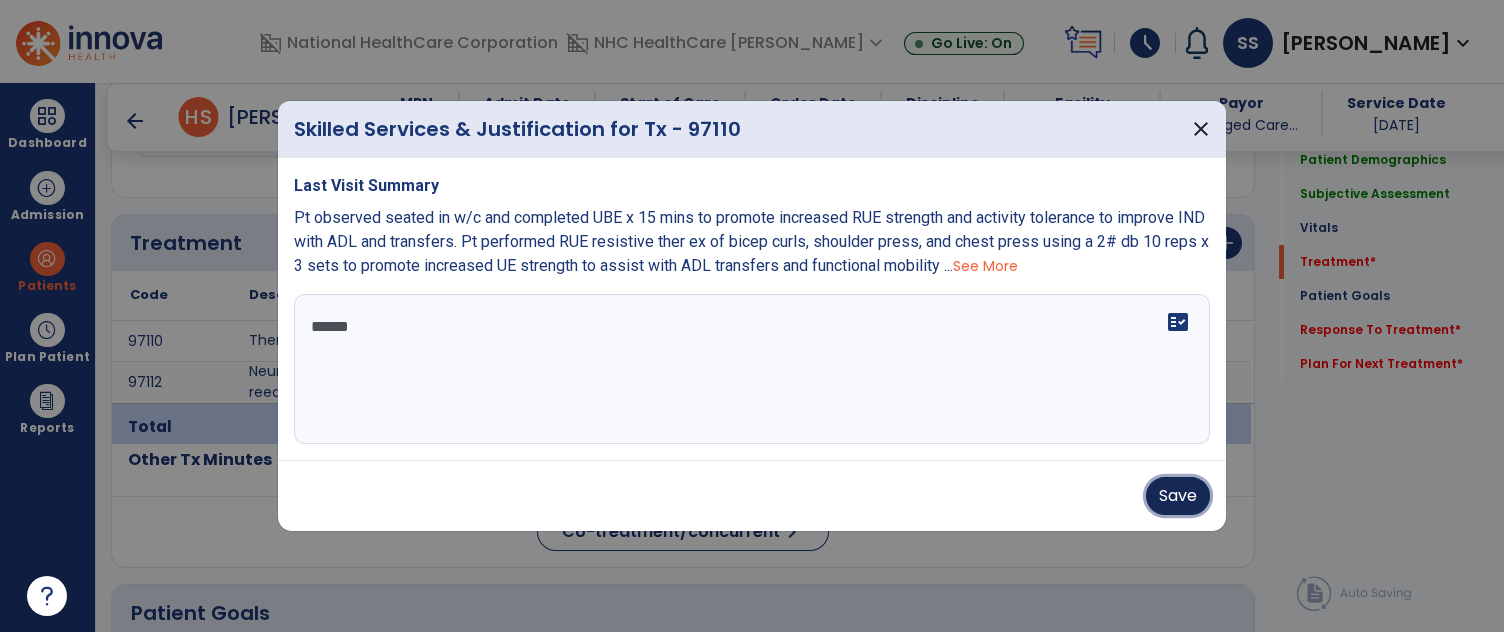 click on "Save" at bounding box center [1178, 496] 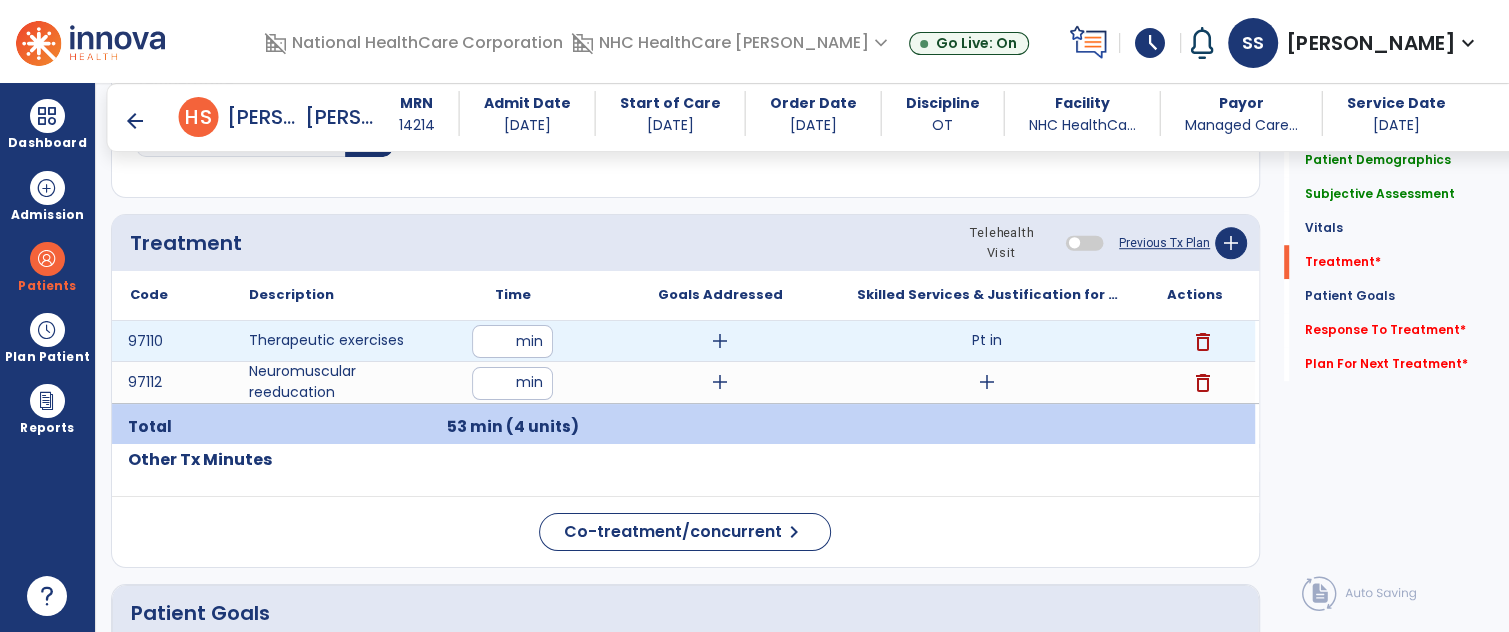 click on "Pt in" at bounding box center [987, 341] 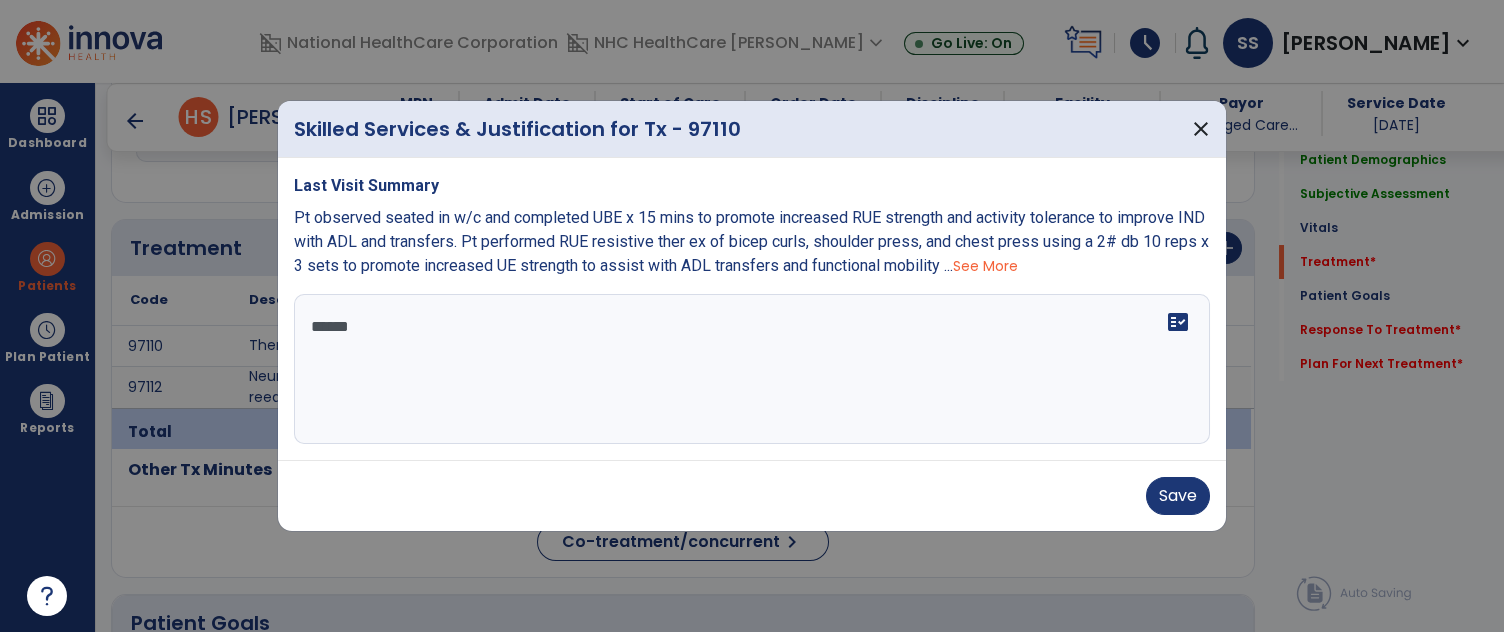 scroll, scrollTop: 1035, scrollLeft: 0, axis: vertical 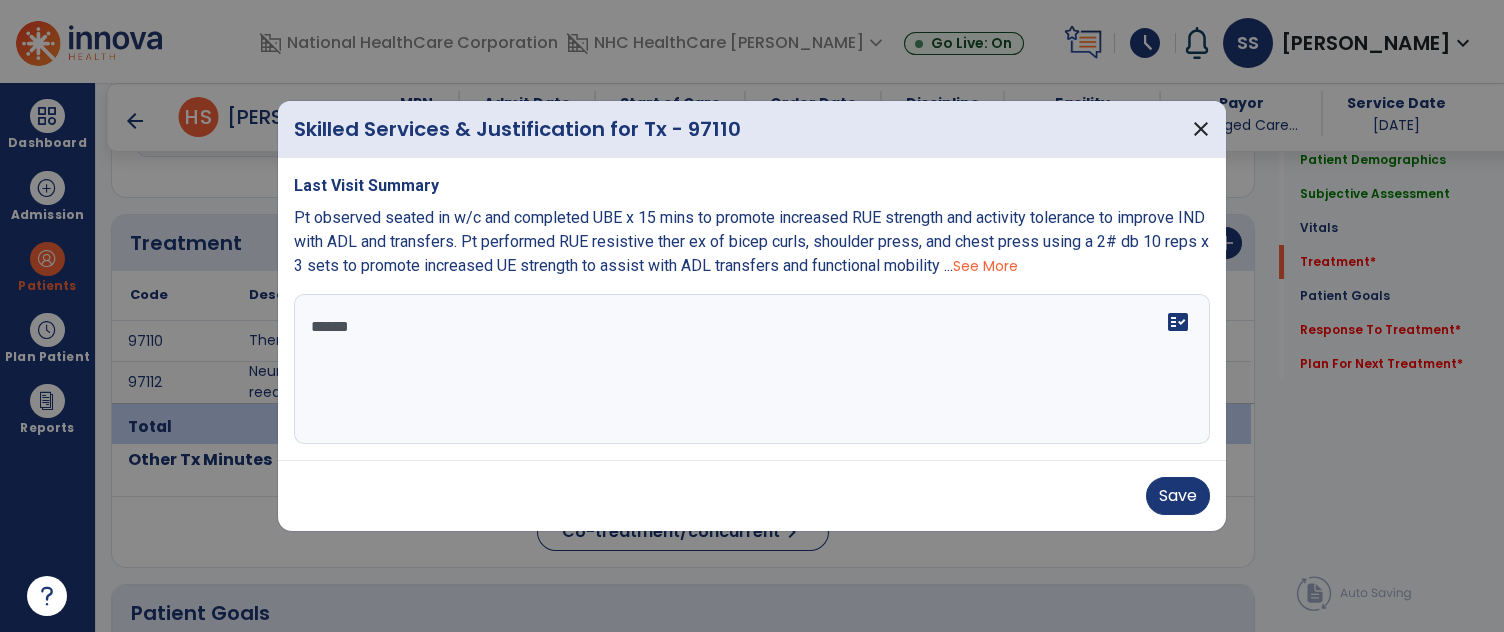 click on "*****" at bounding box center [752, 369] 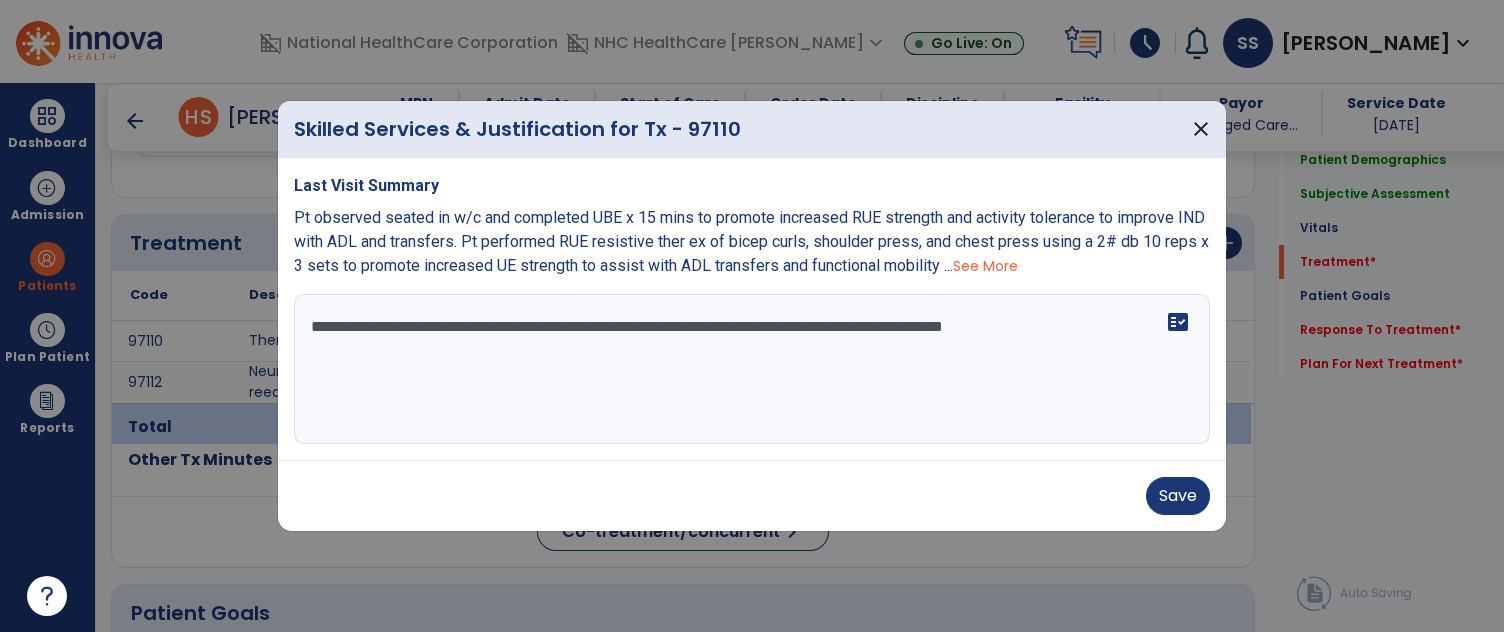 click on "**********" at bounding box center (752, 369) 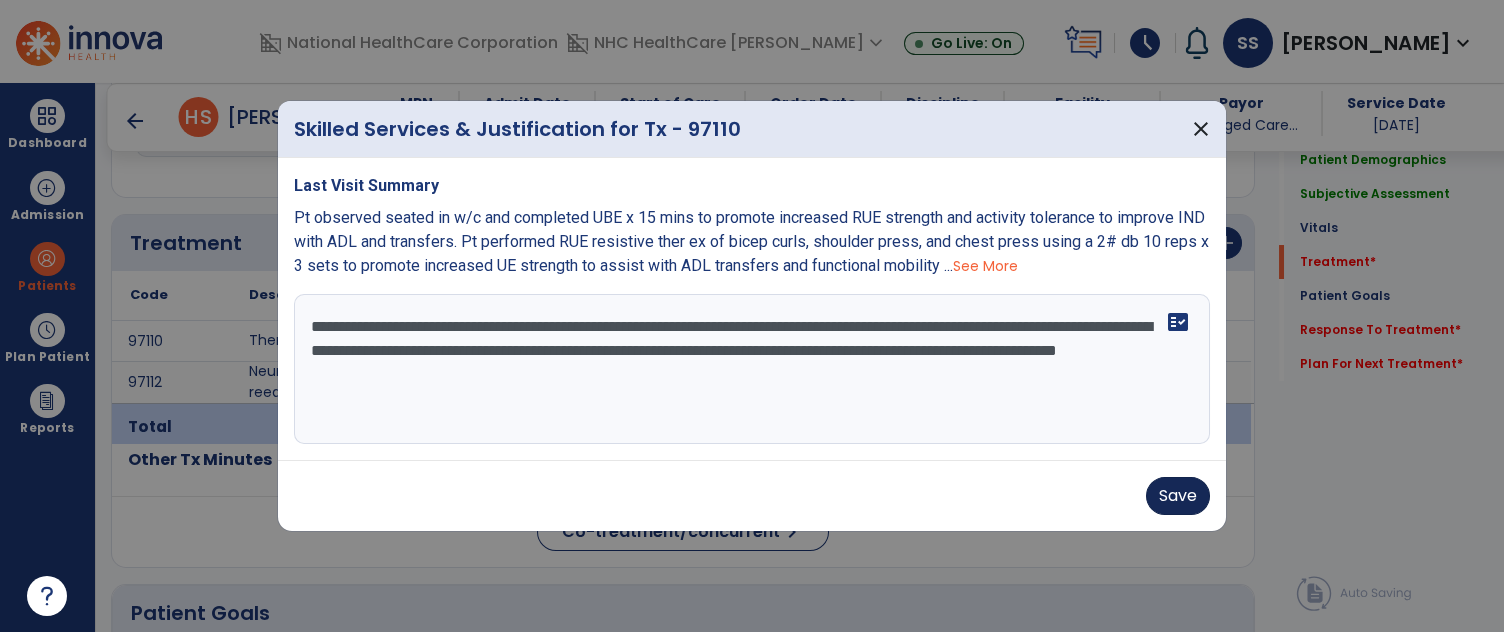 type on "**********" 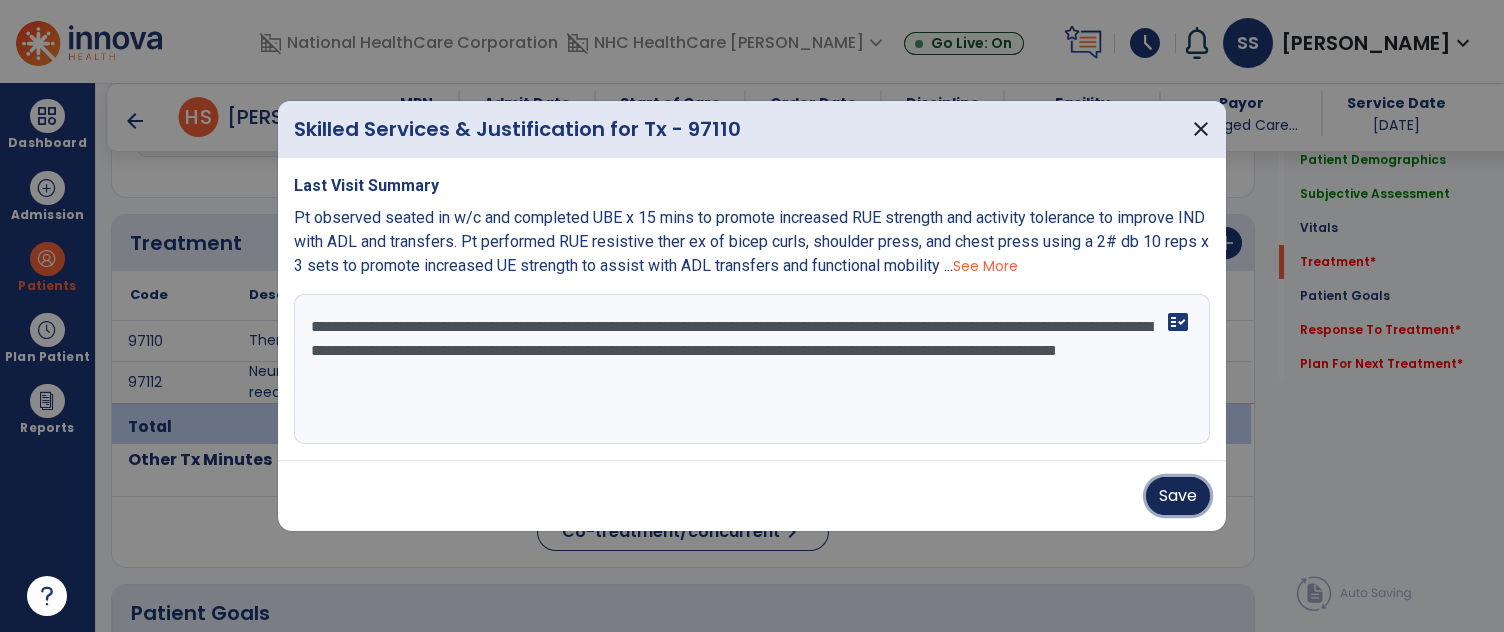 click on "Save" at bounding box center (1178, 496) 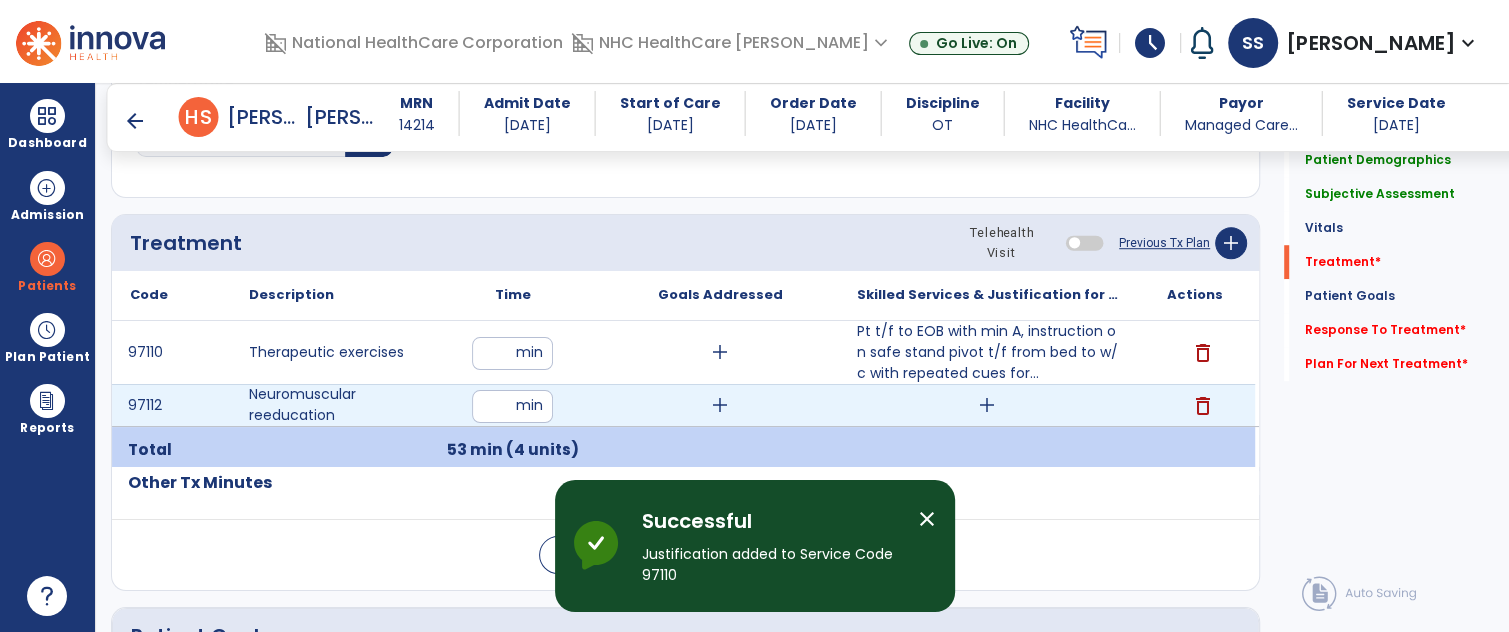click on "add" at bounding box center (987, 405) 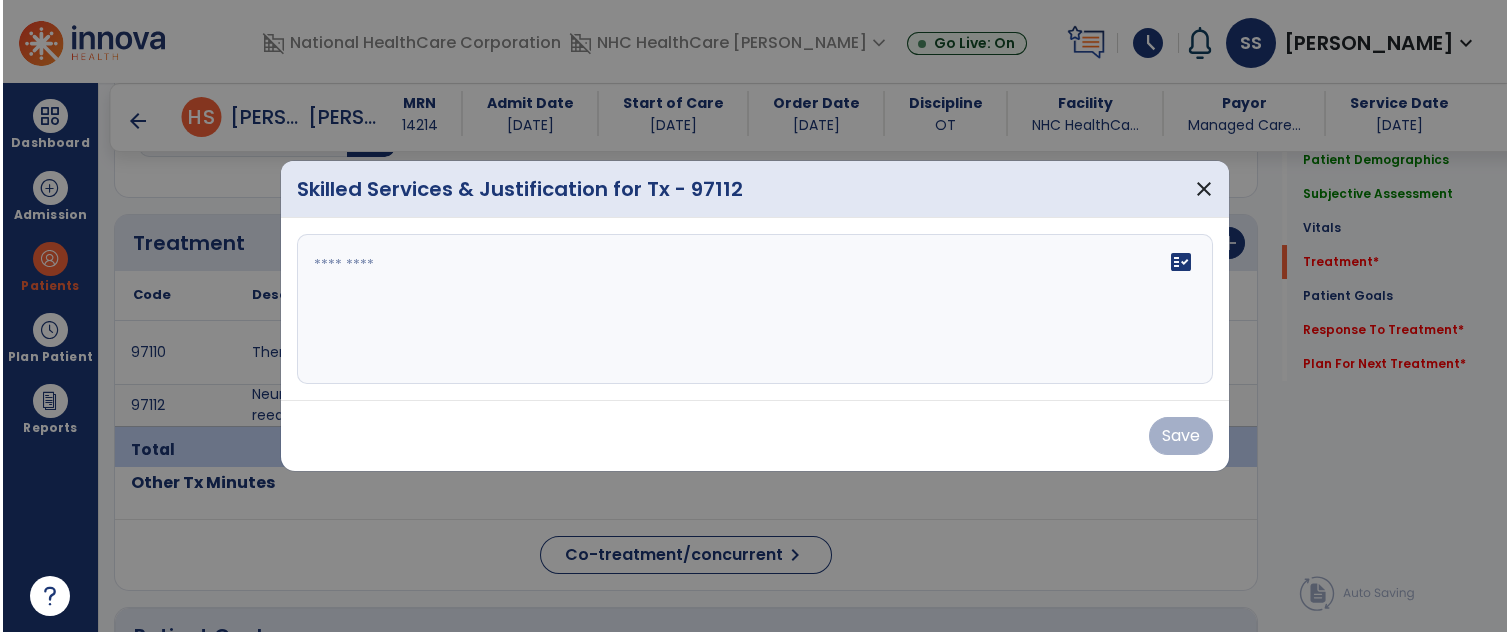 scroll, scrollTop: 1035, scrollLeft: 0, axis: vertical 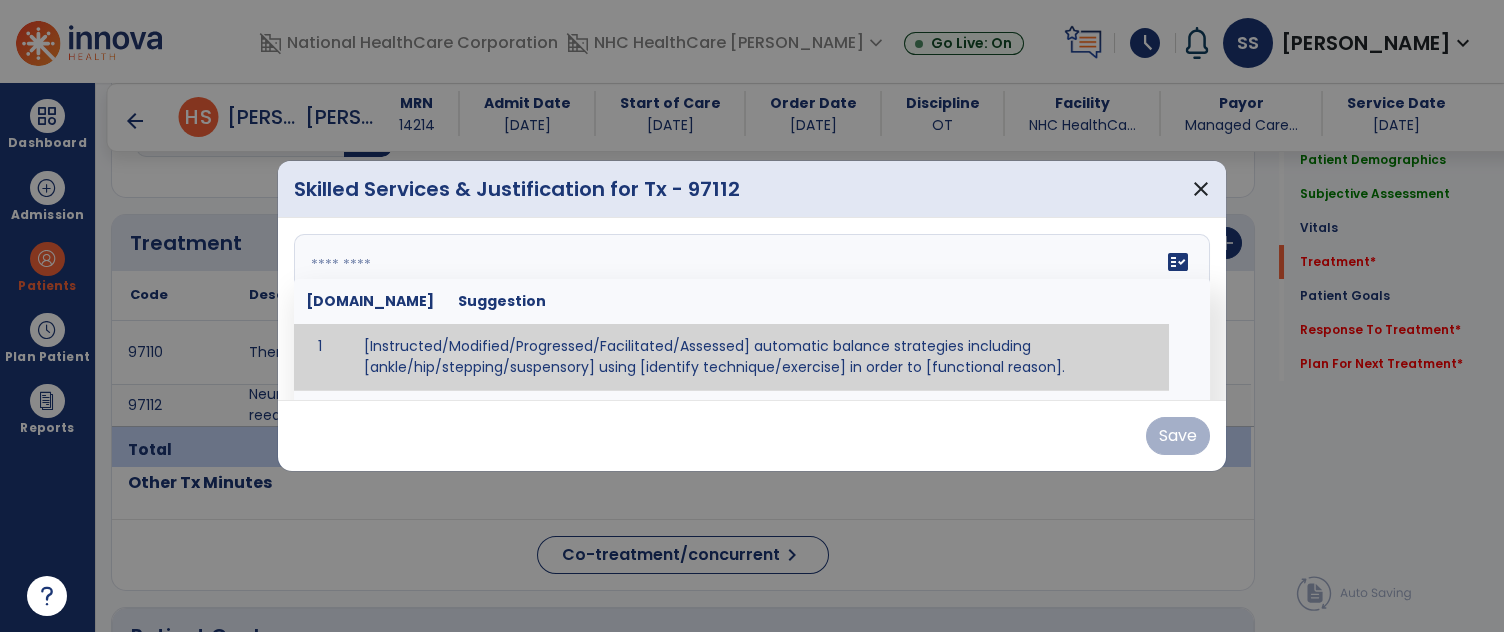 click on "fact_check  [DOMAIN_NAME] Suggestion 1 [Instructed/Modified/Progressed/Facilitated/Assessed] automatic balance strategies including [ankle/hip/stepping/suspensory] using [identify technique/exercise] in order to [functional reason]. 2 [Instructed/Modified/Progressed/Facilitated/Assessed] sensory integration techniques including [visual inhibition/somatosensory inhibition/visual excitatory/somatosensory excitatory/vestibular excitatory] using [identify technique/exercise] in order to [functional reason]. 3 [Instructed/Modified/Progressed/Facilitated/Assessed] visual input including [oculomotor exercises, smooth pursuits, saccades, visual field, other] in order to [functional reasons]. 4 [Instructed/Modified/Progressed/Assessed] somatosensory techniques including [joint compression, proprioceptive activities, other] in order to [functional reasons]. 5 [Instructed/Modified/Progressed/Assessed] vestibular techniques including [gaze stabilization, [PERSON_NAME]-Darhoff, Epley, other] in order to [functional reasons]. 6 7" at bounding box center [752, 309] 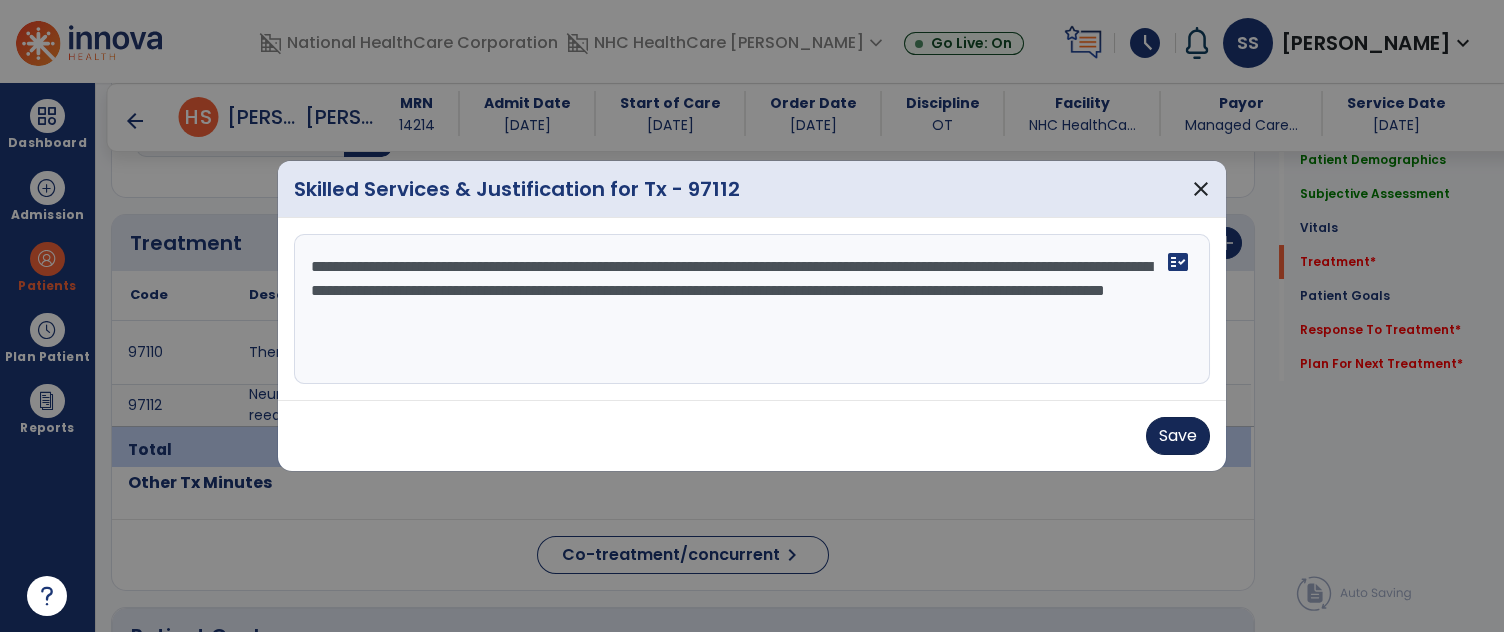 type on "**********" 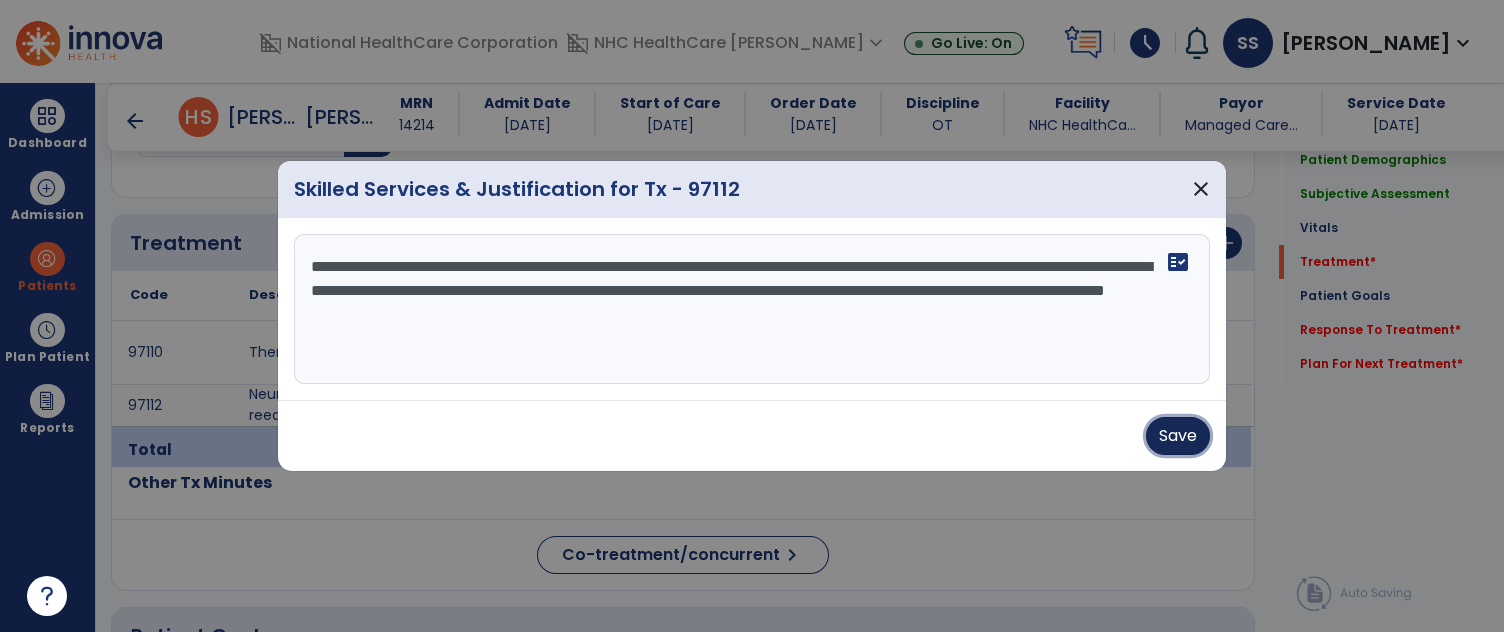 click on "Save" at bounding box center [1178, 436] 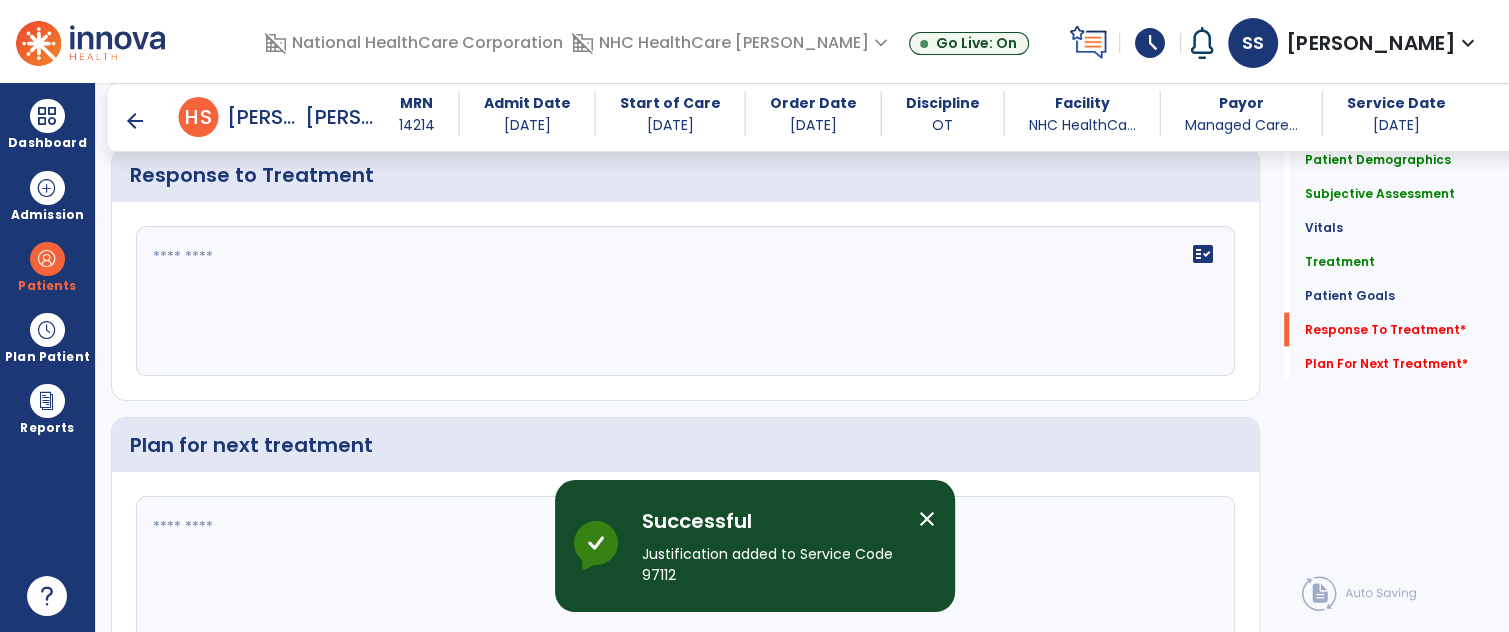 scroll, scrollTop: 3001, scrollLeft: 0, axis: vertical 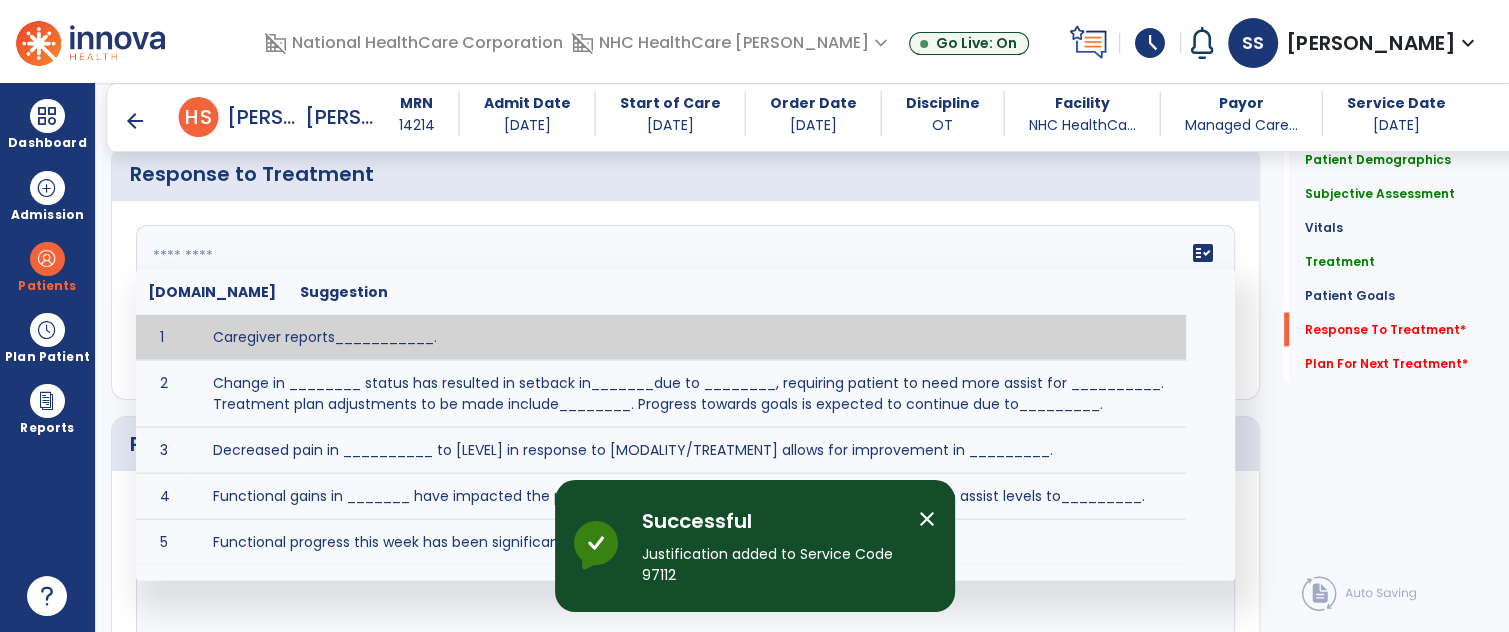 click on "fact_check  [DOMAIN_NAME] Suggestion 1 Caregiver reports___________. 2 Change in ________ status has resulted in setback in_______due to ________, requiring patient to need more assist for __________.   Treatment plan adjustments to be made include________.  Progress towards goals is expected to continue due to_________. 3 Decreased pain in __________ to [LEVEL] in response to [MODALITY/TREATMENT] allows for improvement in _________. 4 Functional gains in _______ have impacted the patient's ability to perform_________ with a reduction in assist levels to_________. 5 Functional progress this week has been significant due to__________. 6 Gains in ________ have improved the patient's ability to perform ______with decreased levels of assist to___________. 7 Improvement in ________allows patient to tolerate higher levels of challenges in_________. 8 Pain in [AREA] has decreased to [LEVEL] in response to [TREATMENT/MODALITY], allowing fore ease in completing__________. 9 10 11 12 13 14 15 16 17 18 19 20 21" 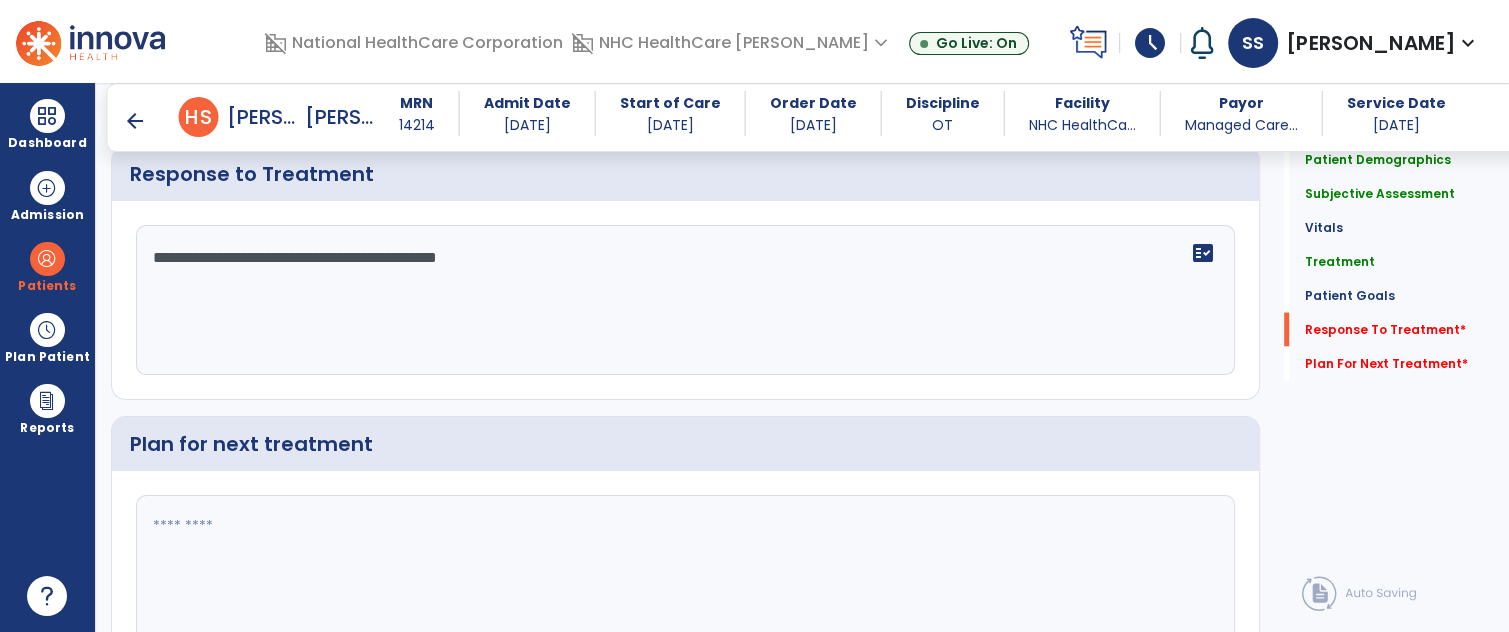 type on "**********" 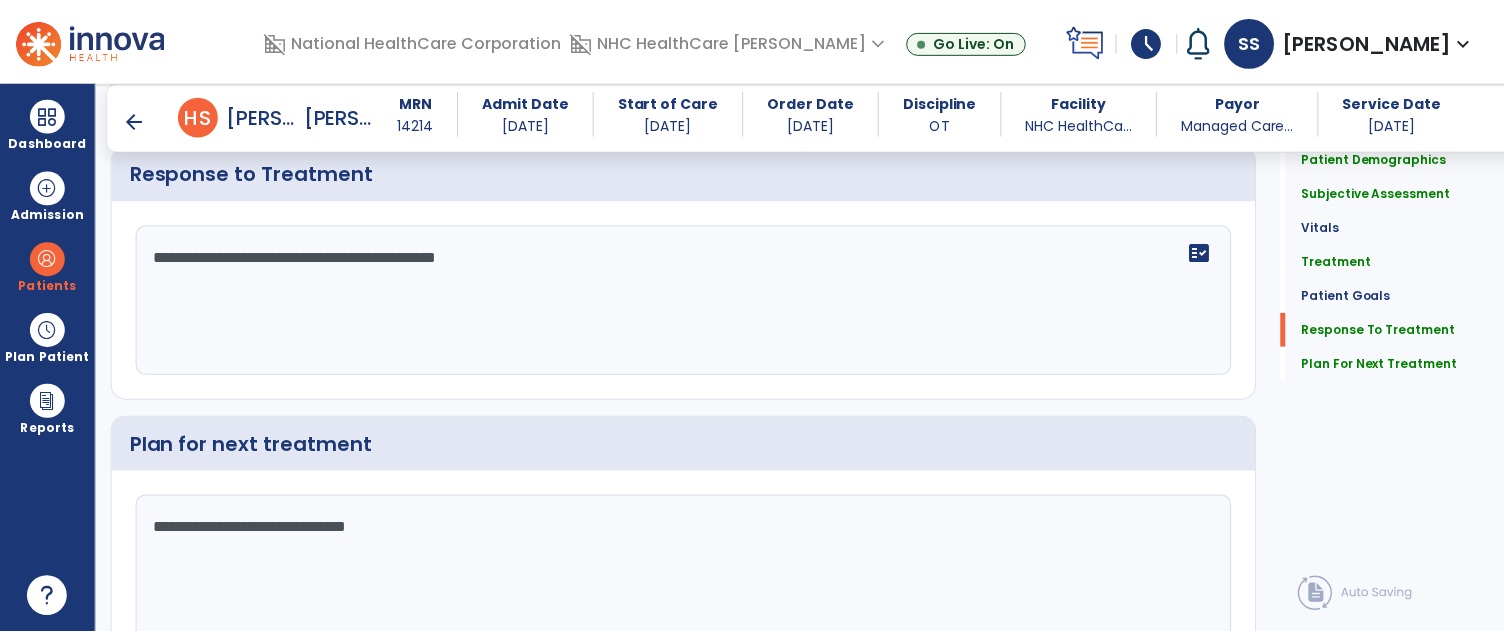 scroll, scrollTop: 3096, scrollLeft: 0, axis: vertical 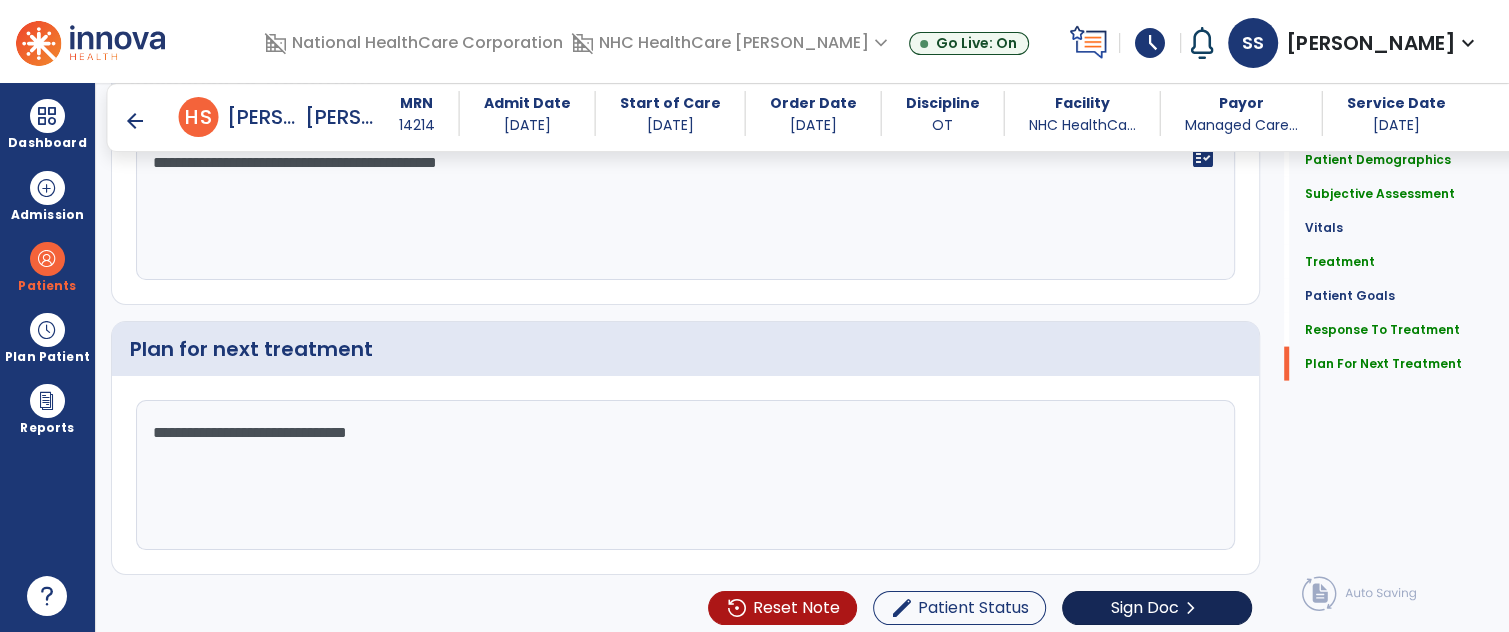 type on "**********" 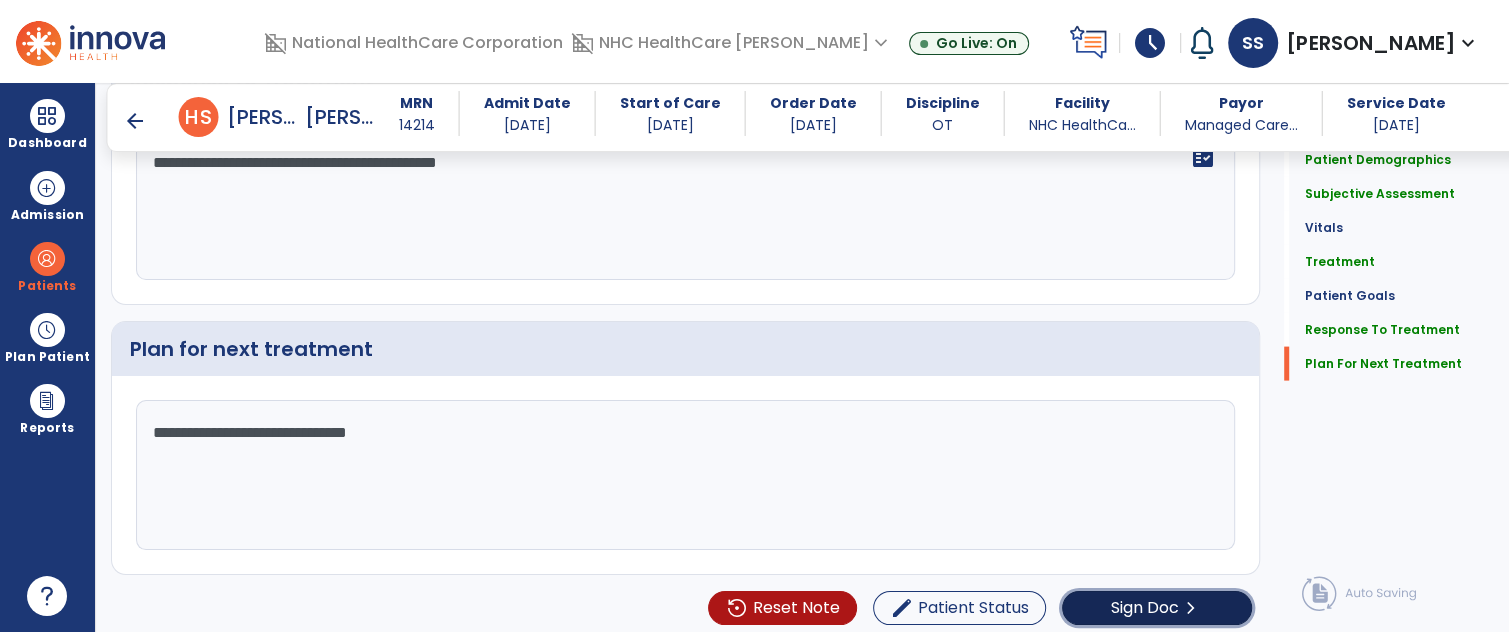 click on "Sign Doc" 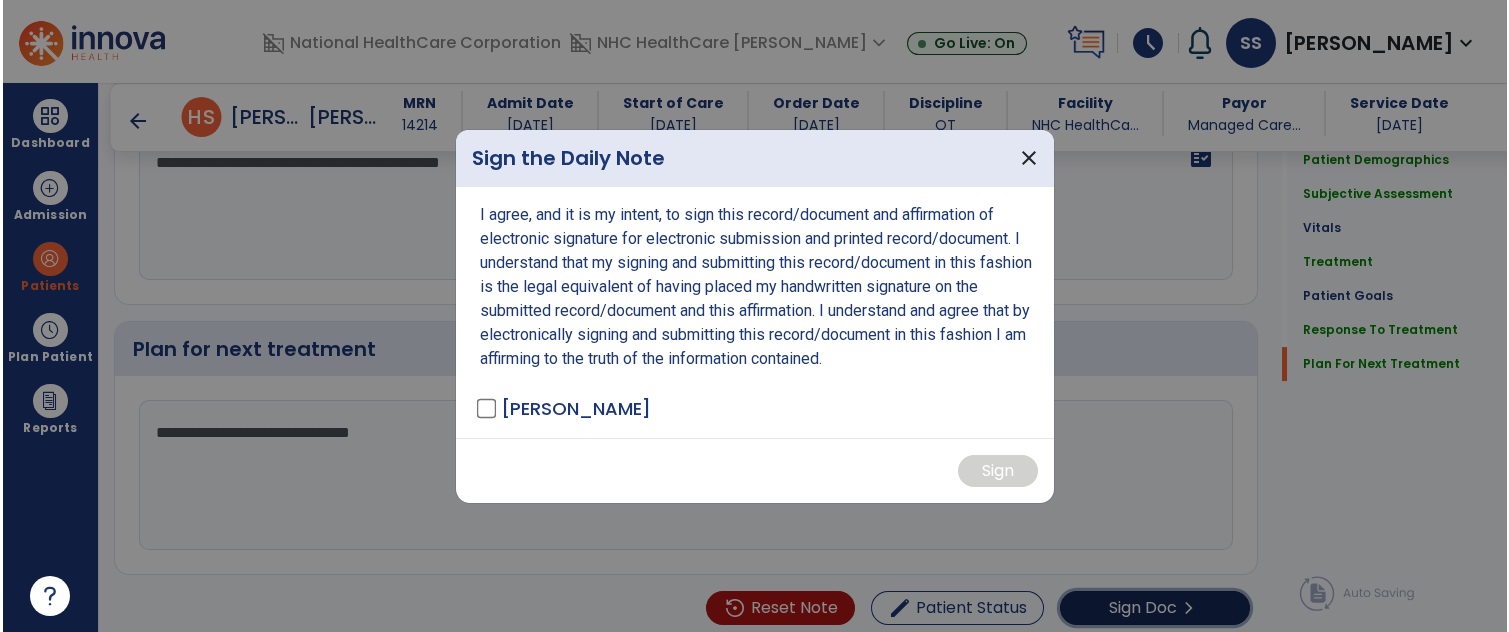 scroll, scrollTop: 3096, scrollLeft: 0, axis: vertical 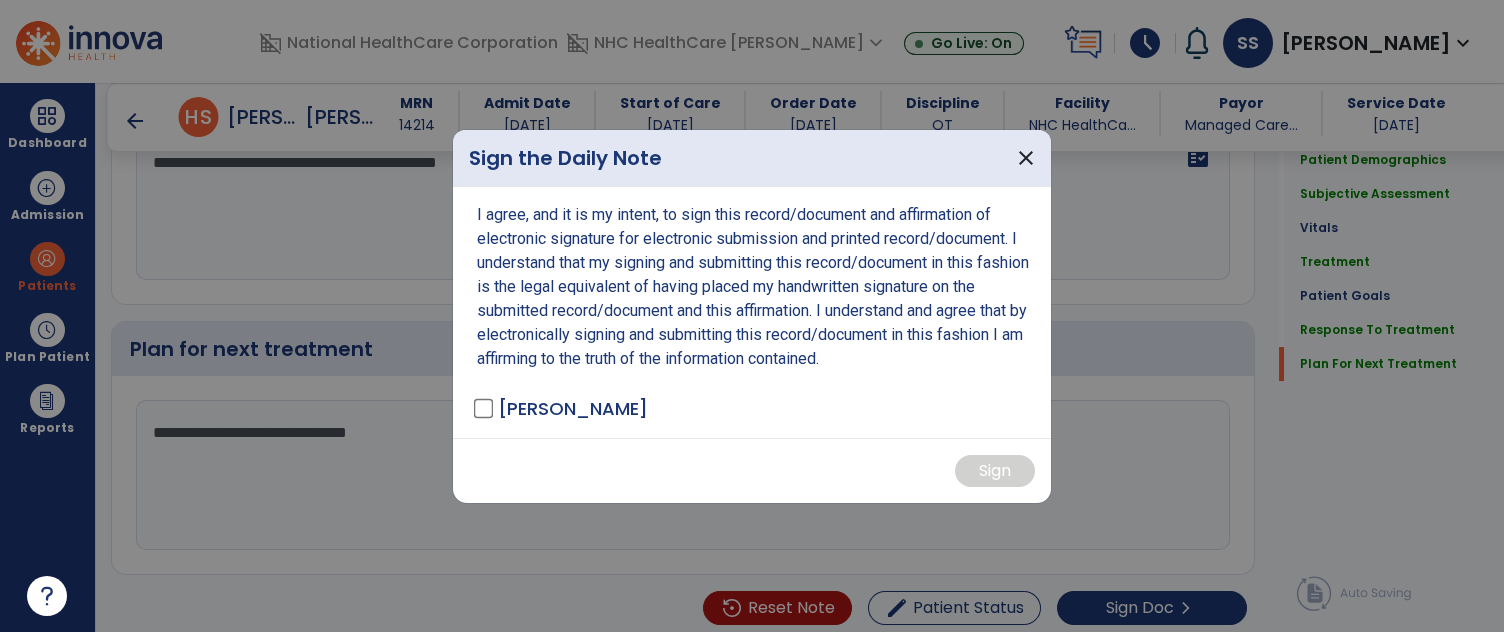 click on "[PERSON_NAME]" at bounding box center [562, 408] 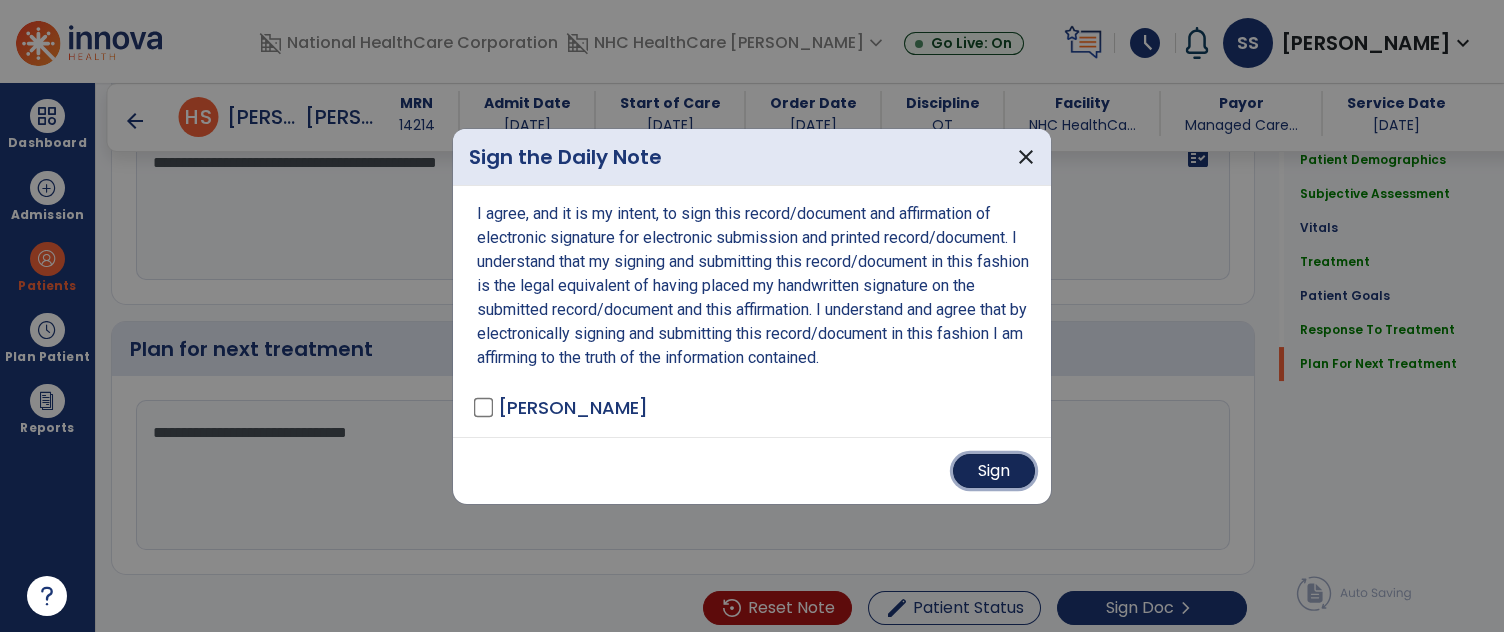click on "Sign" at bounding box center [994, 471] 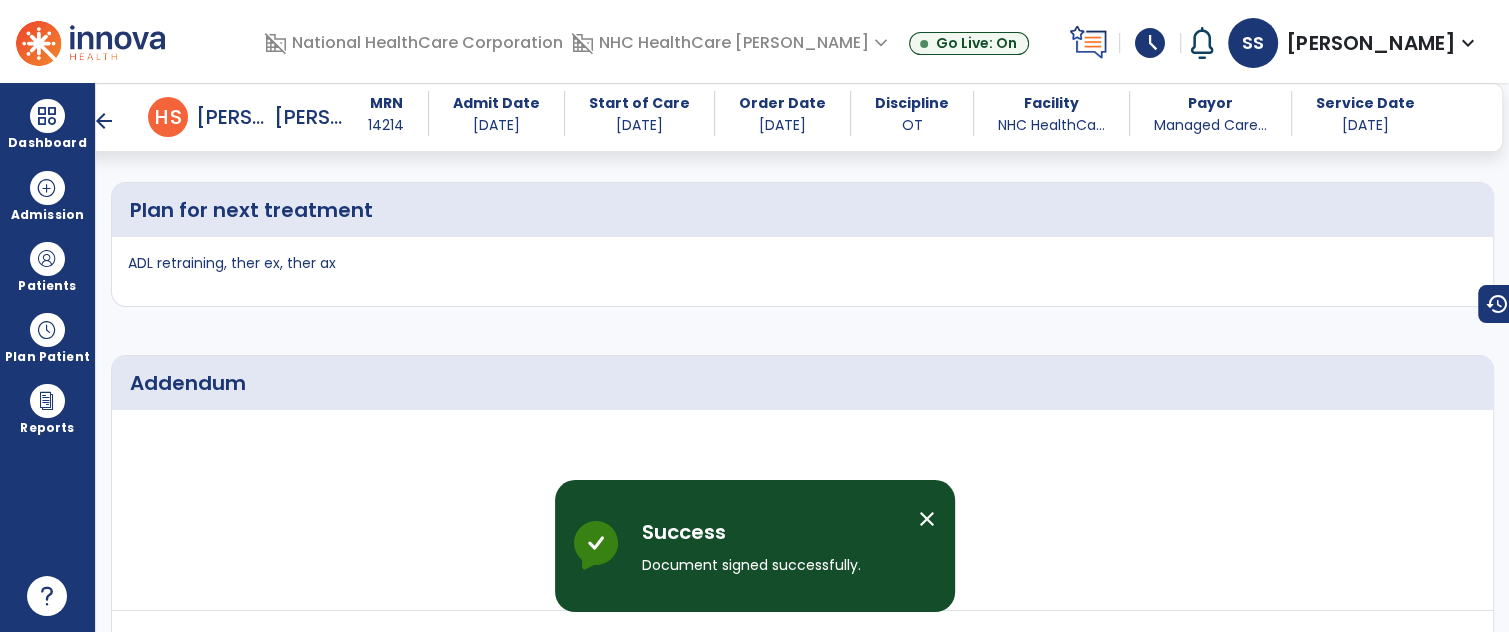 scroll, scrollTop: 4213, scrollLeft: 0, axis: vertical 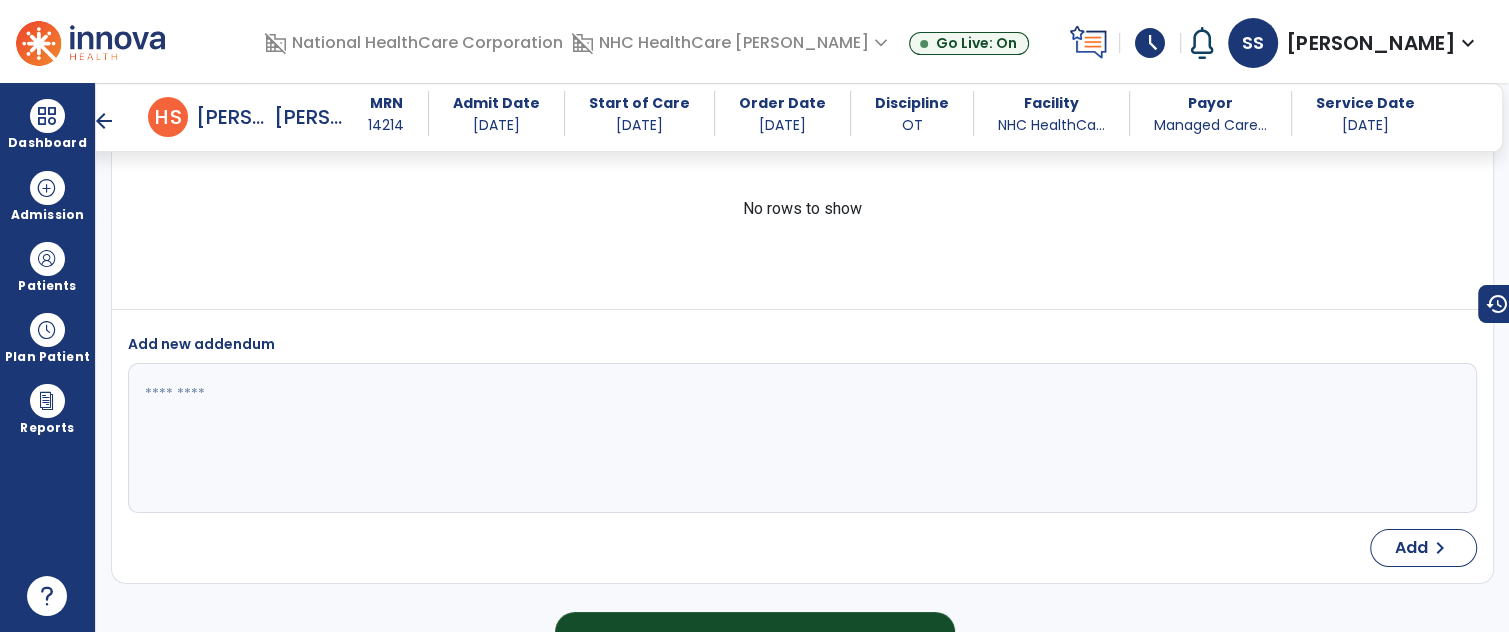 click on "arrow_back" at bounding box center (104, 121) 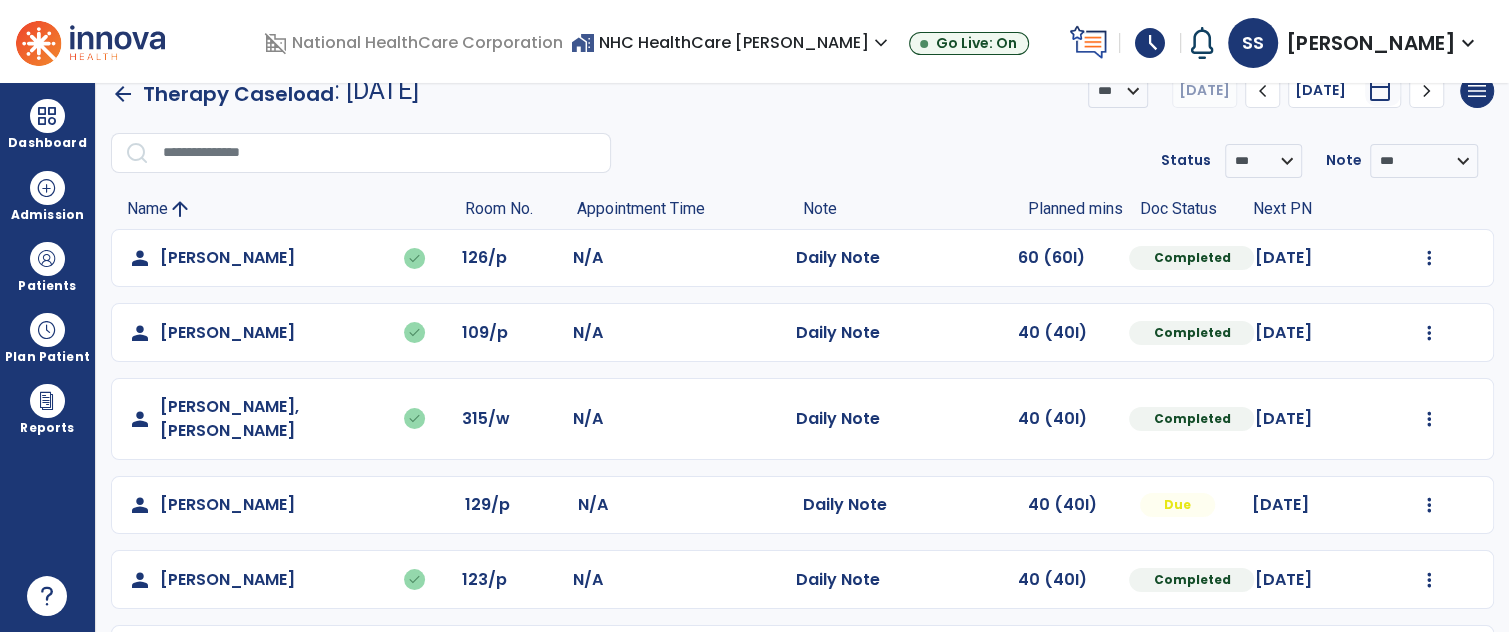 scroll, scrollTop: 132, scrollLeft: 0, axis: vertical 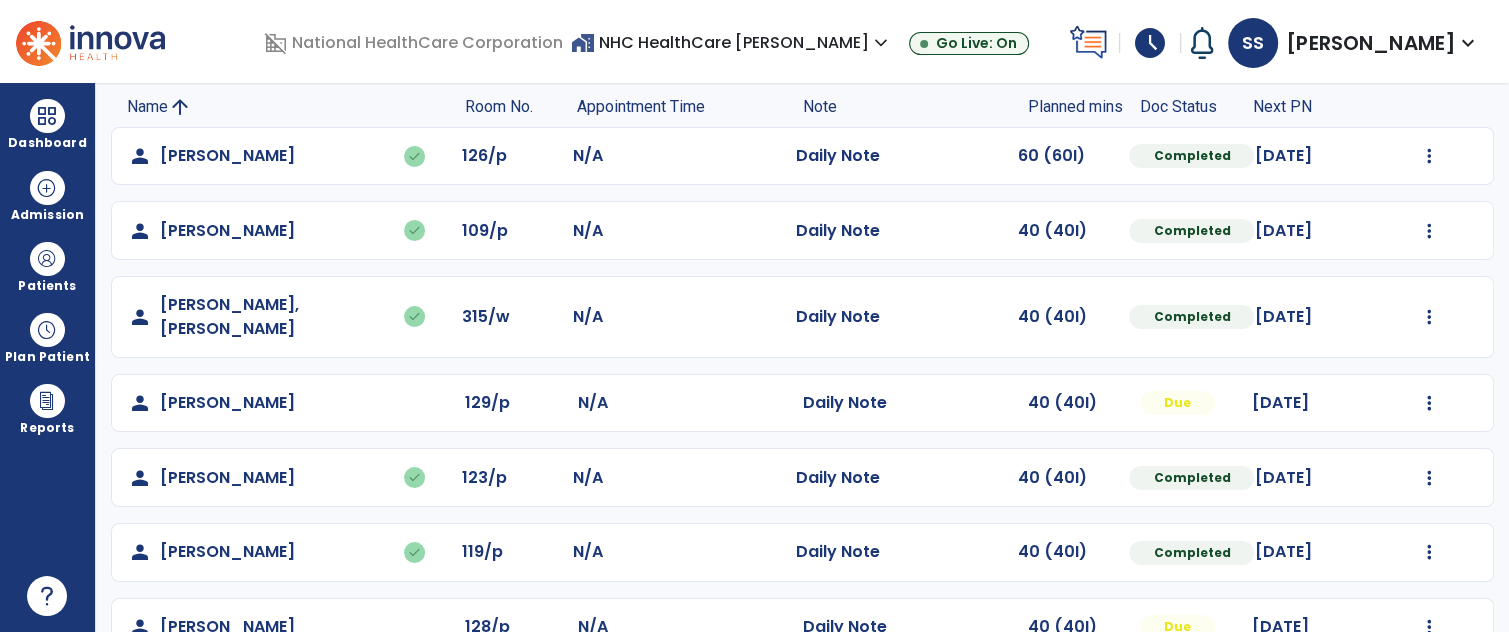 click on "Mark Visit As Complete   Reset Note   Open Document   G + C Mins" 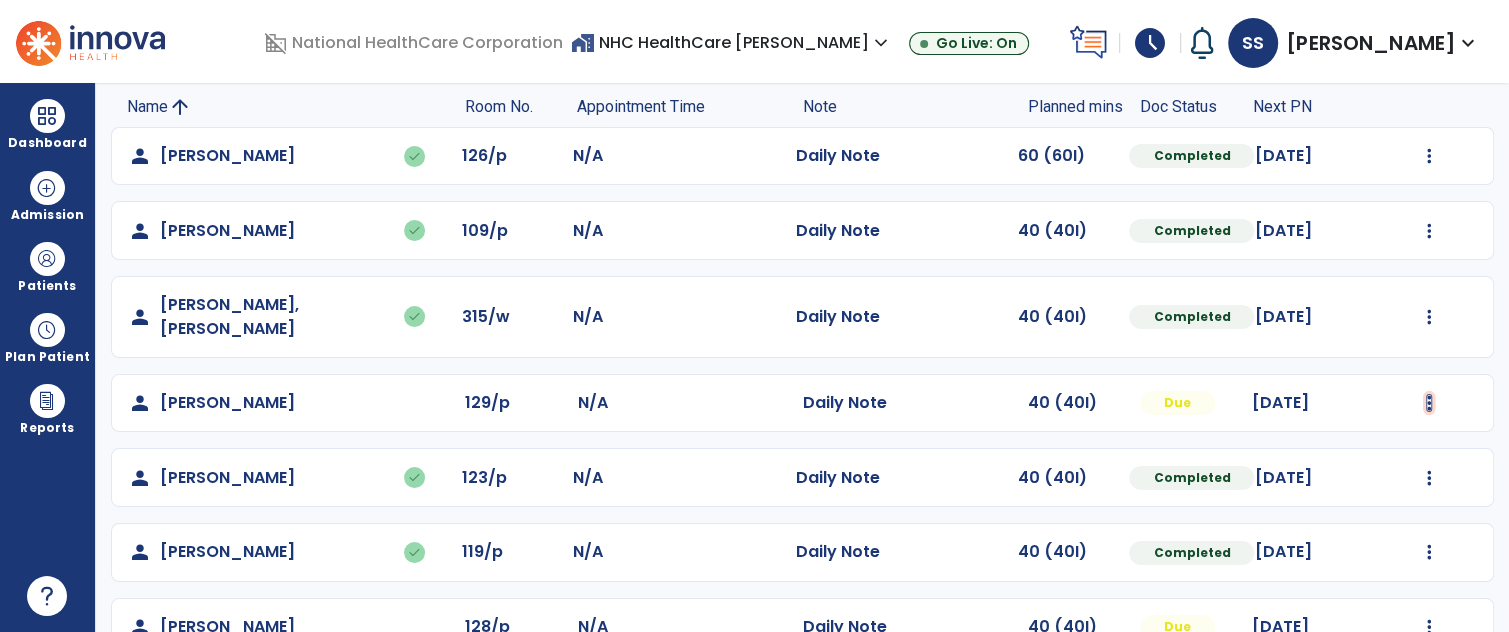 click at bounding box center [1429, 156] 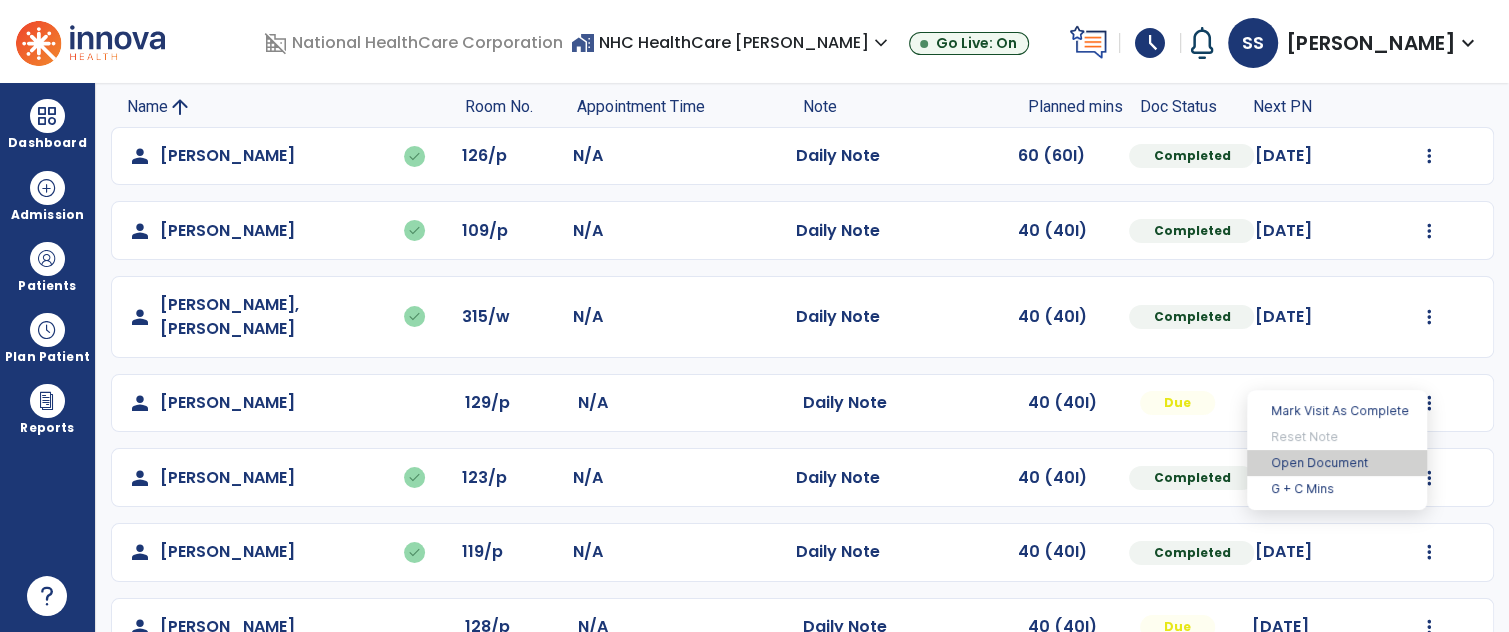 click on "Open Document" at bounding box center [1337, 463] 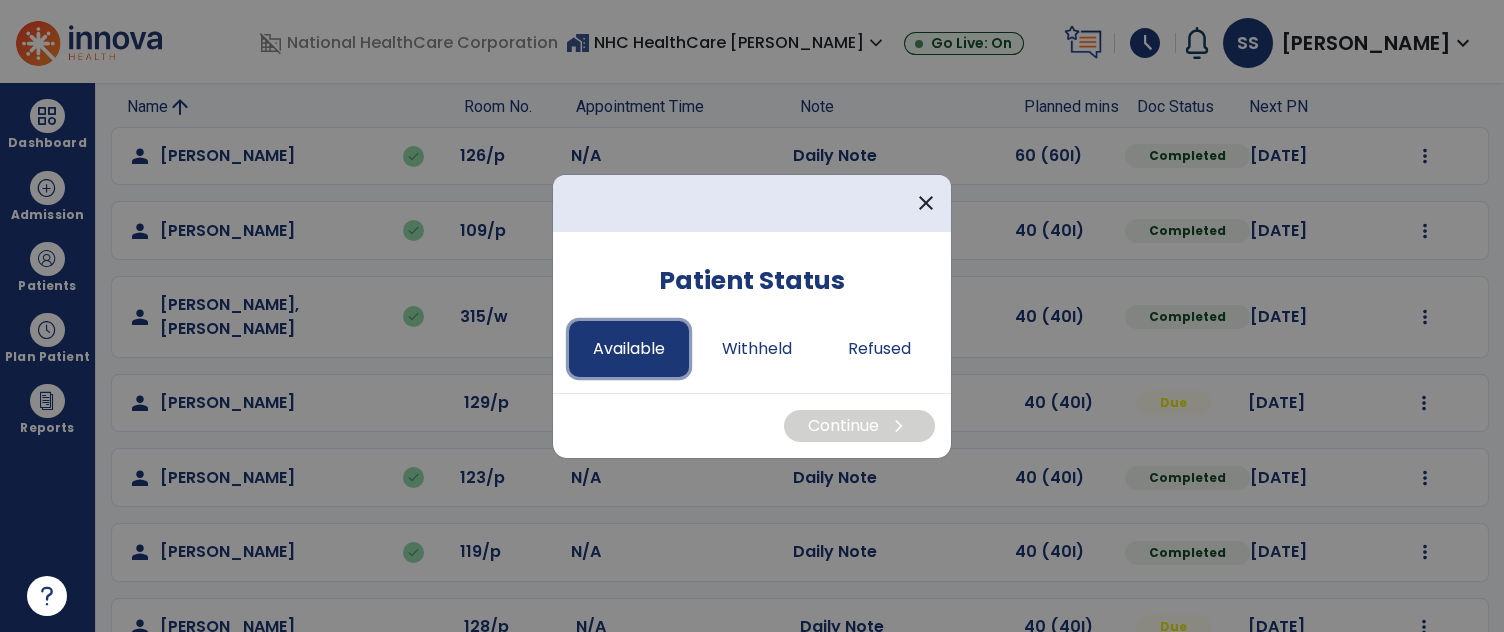 click on "Available" at bounding box center (629, 349) 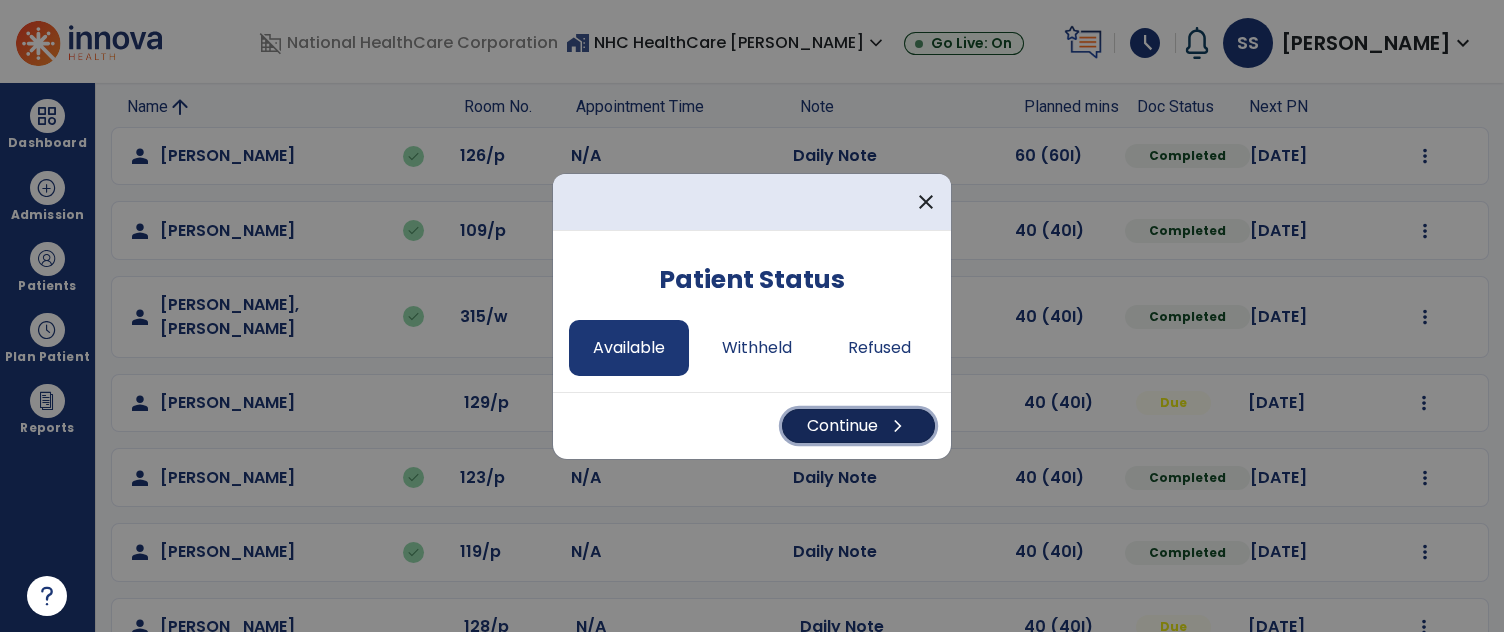 click on "chevron_right" at bounding box center [898, 426] 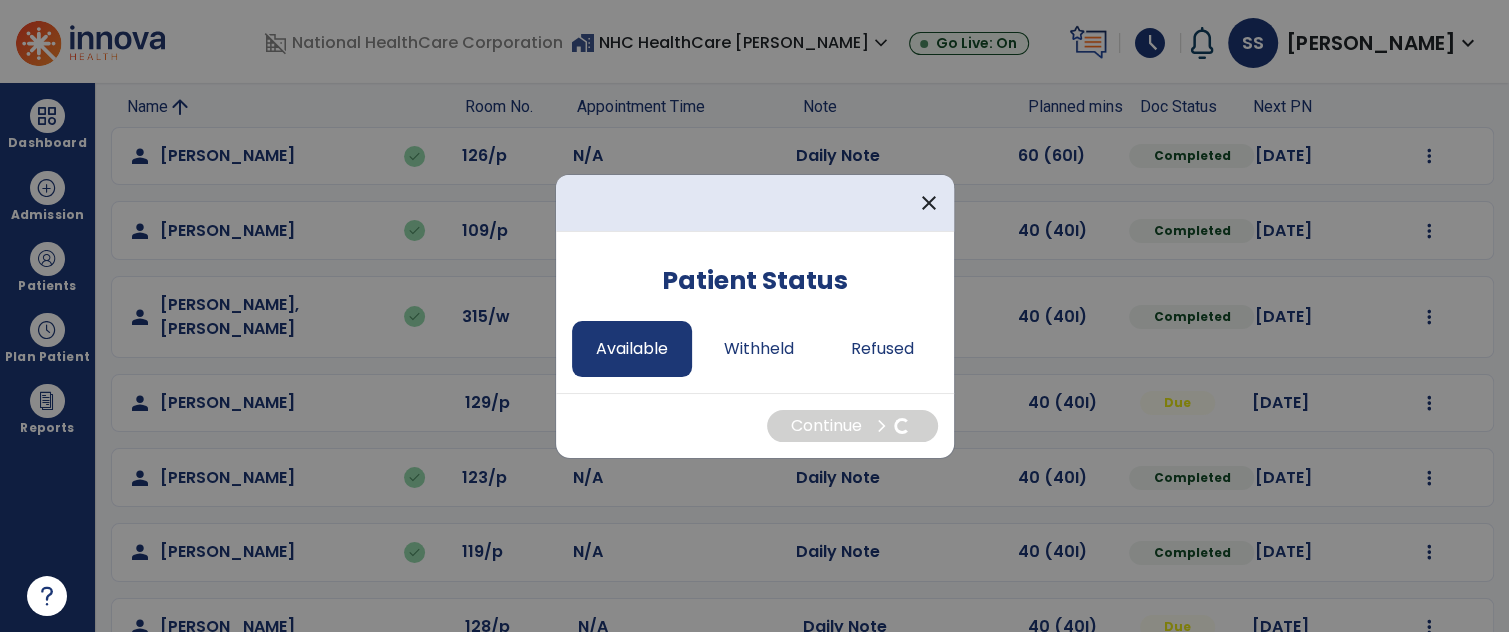 select on "*" 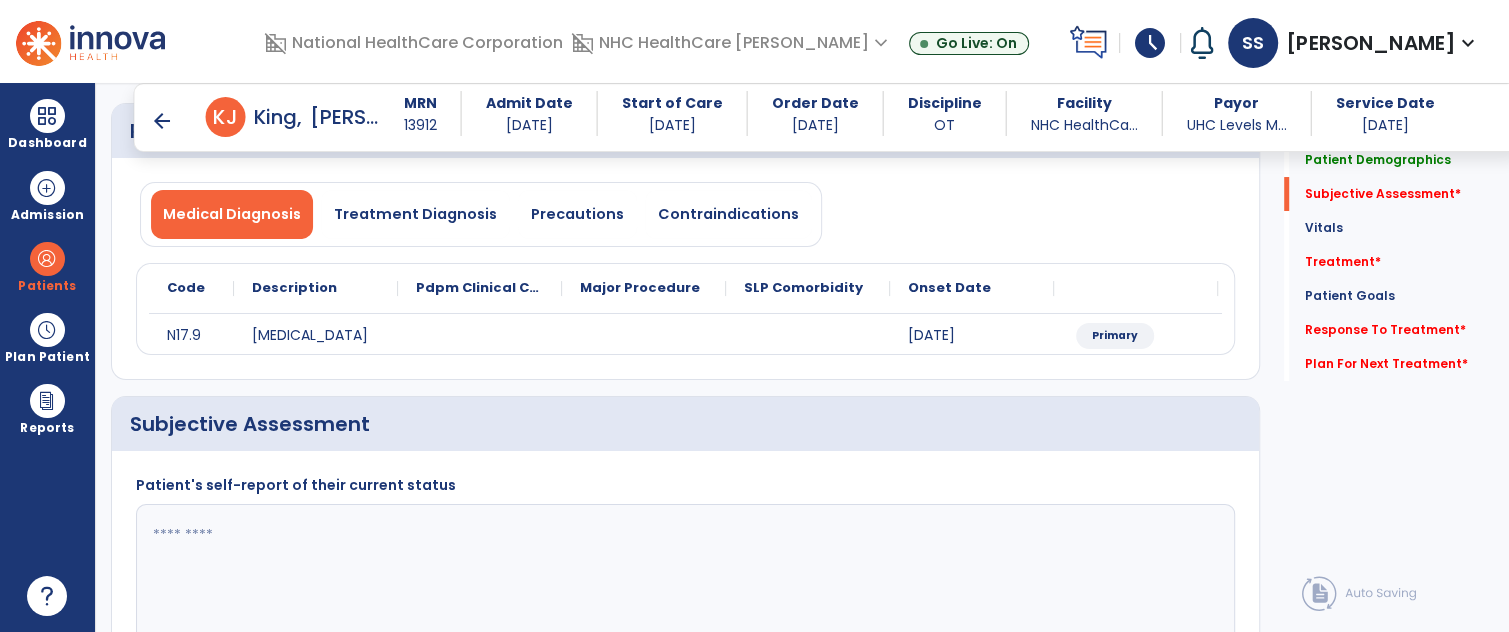 scroll, scrollTop: 284, scrollLeft: 0, axis: vertical 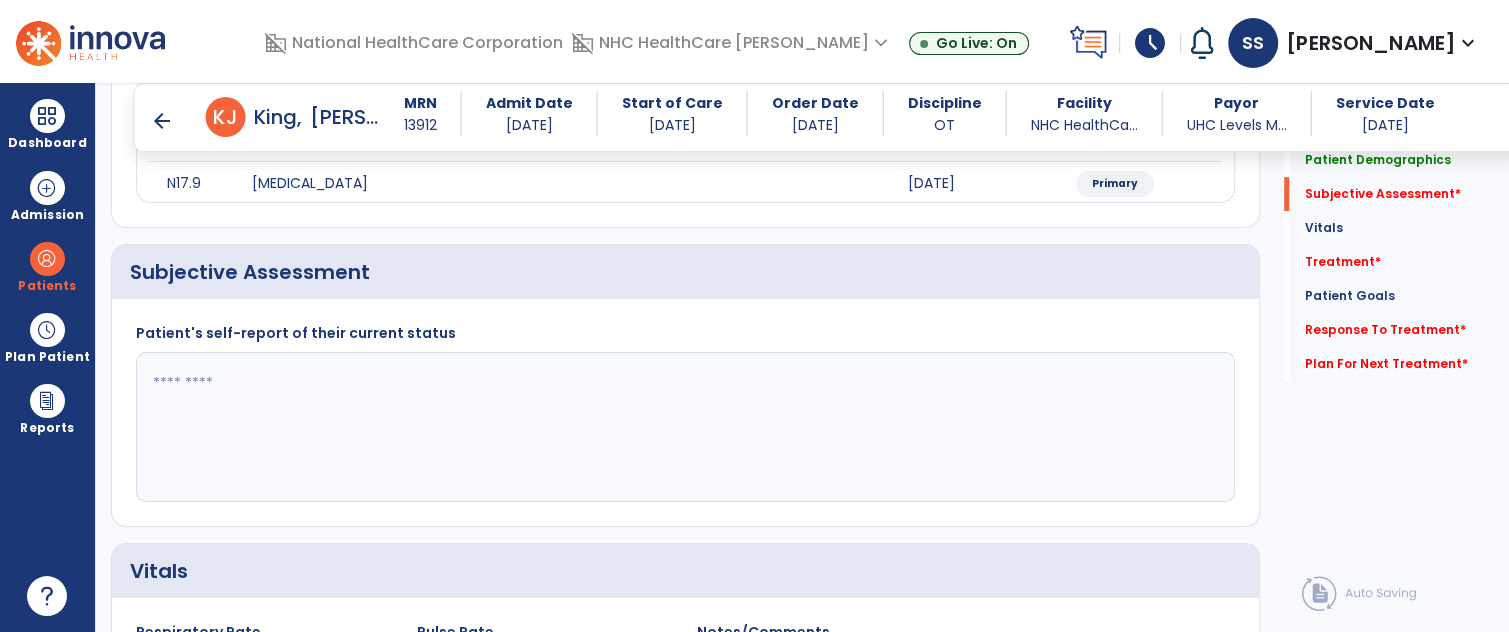 click 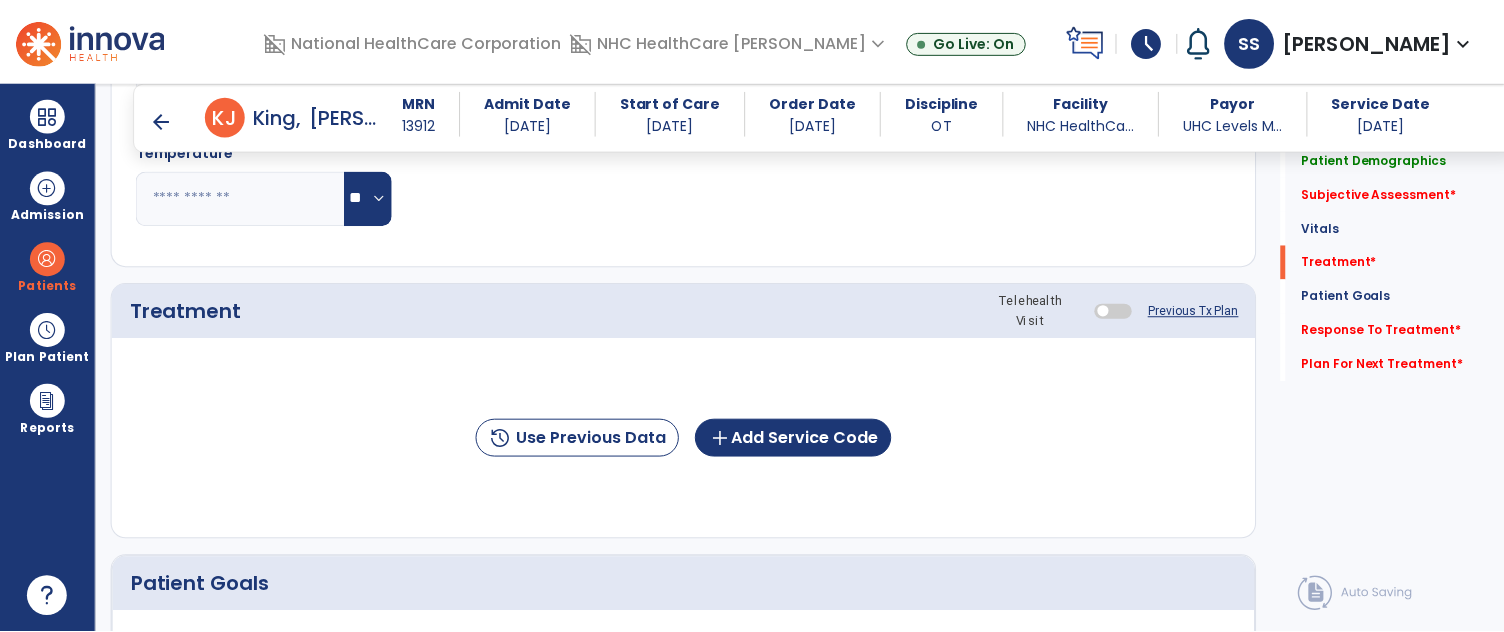 scroll, scrollTop: 972, scrollLeft: 0, axis: vertical 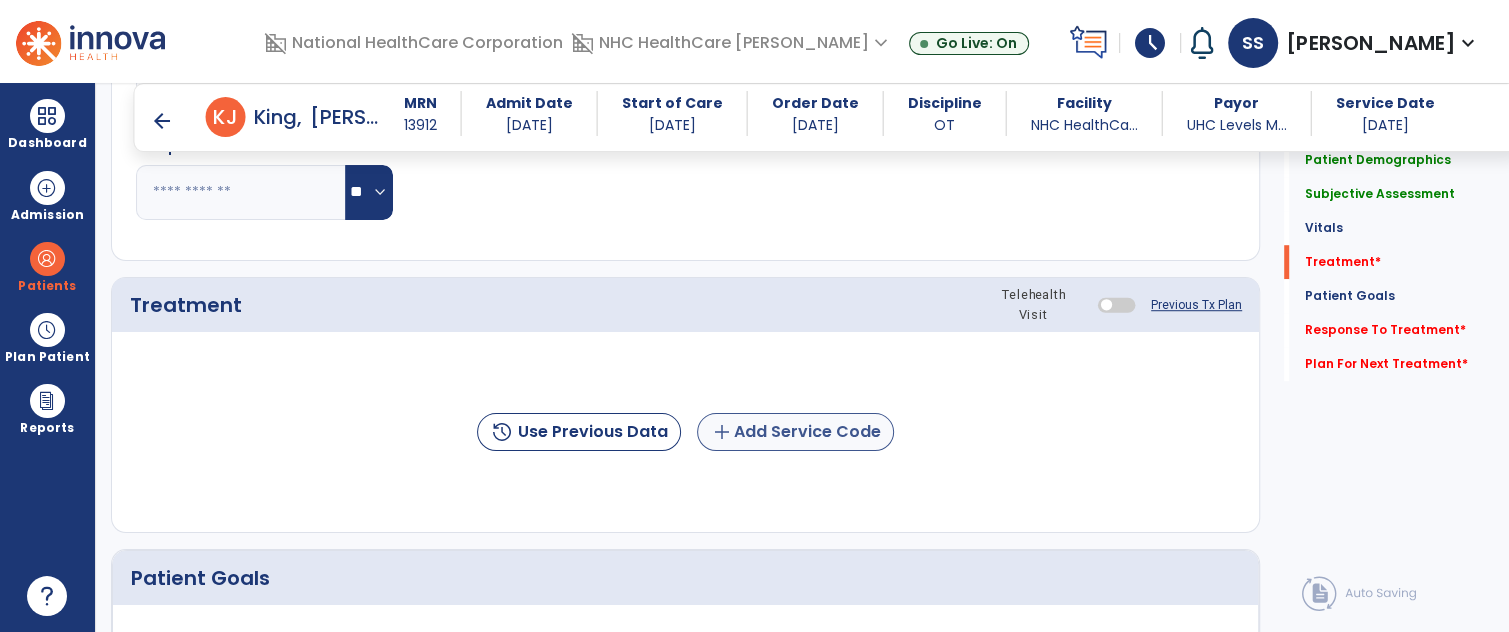 type on "**********" 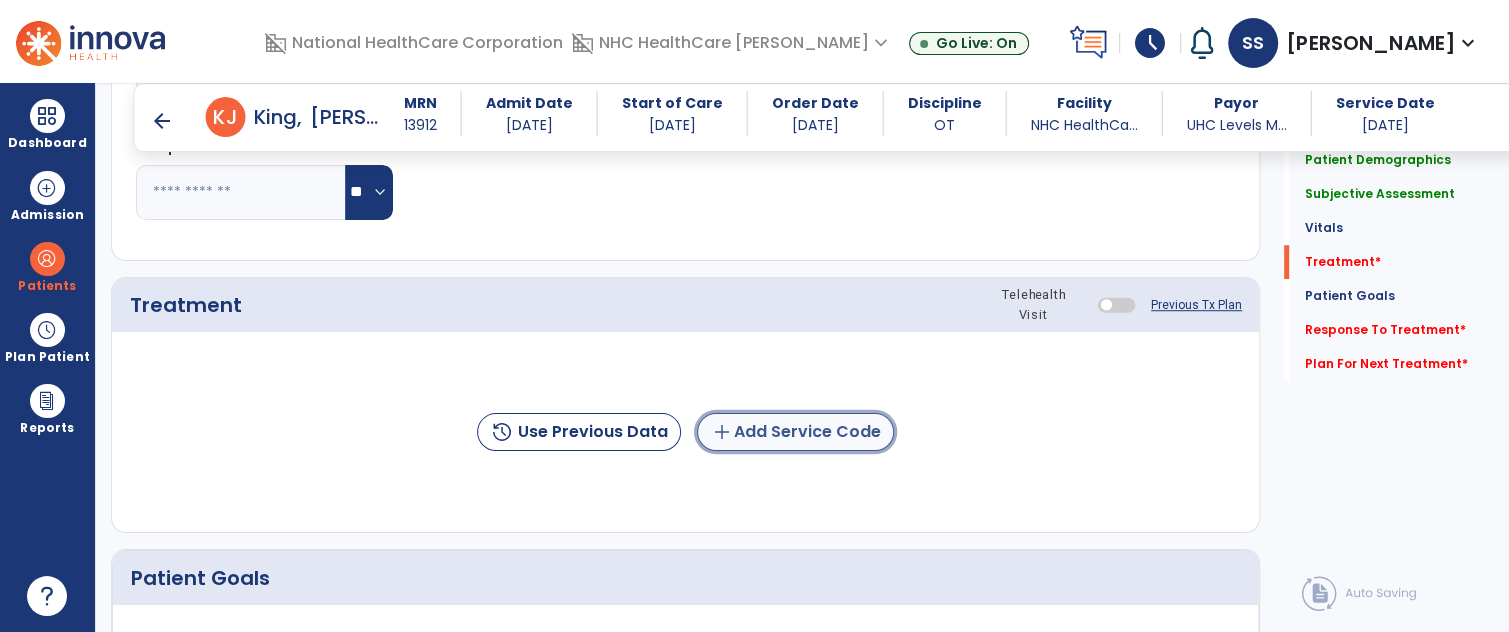 click on "add  Add Service Code" 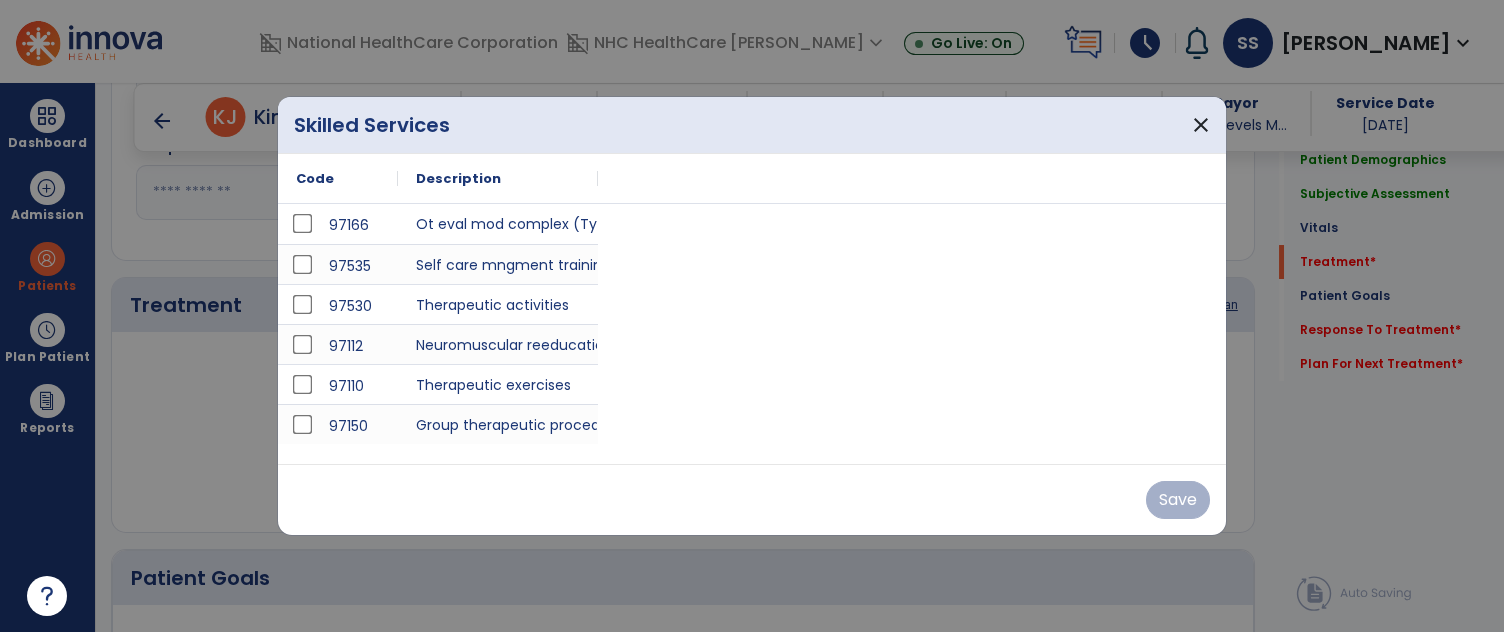 scroll, scrollTop: 972, scrollLeft: 0, axis: vertical 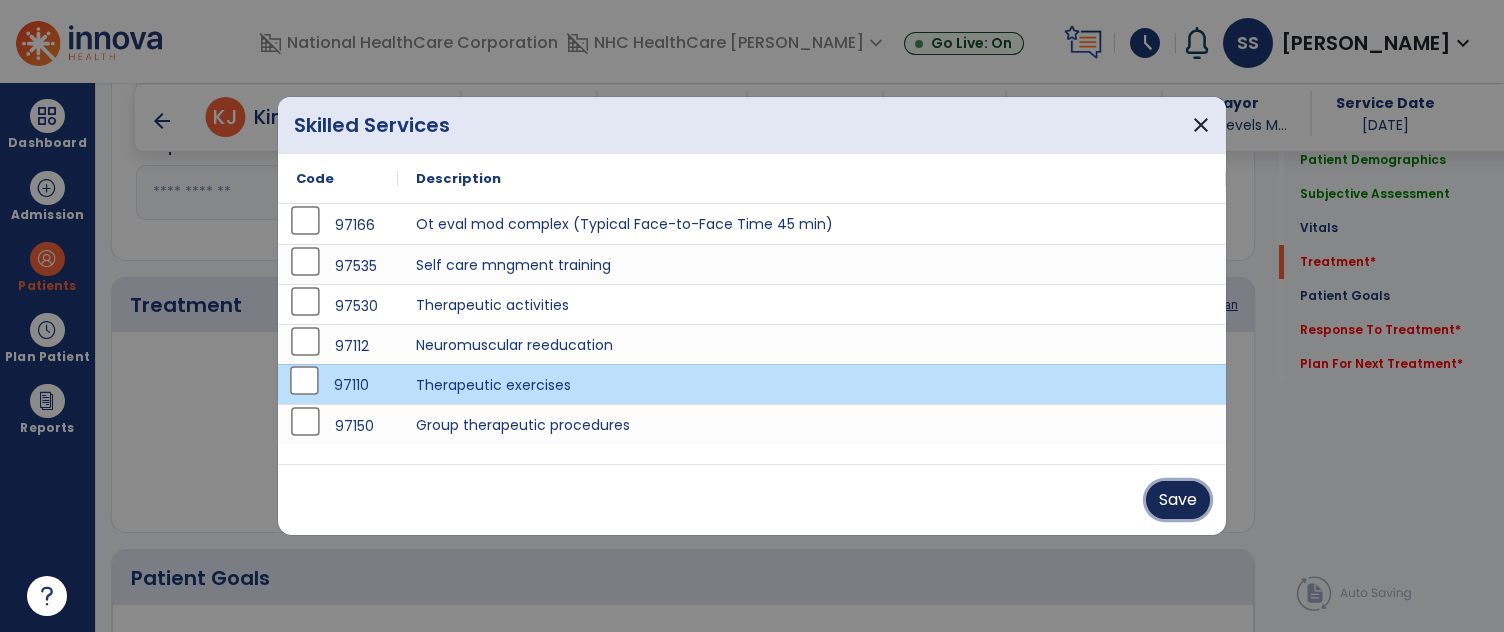 click on "Save" at bounding box center (1178, 500) 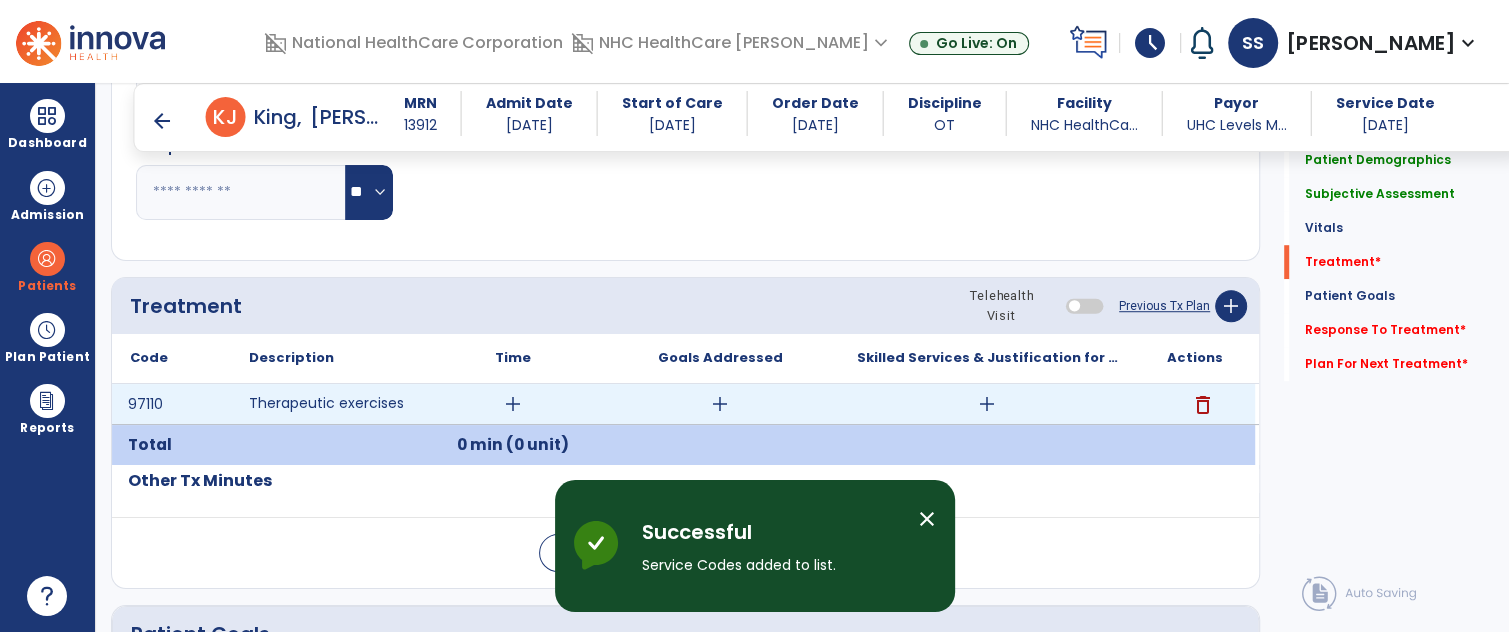 click on "add" at bounding box center (513, 404) 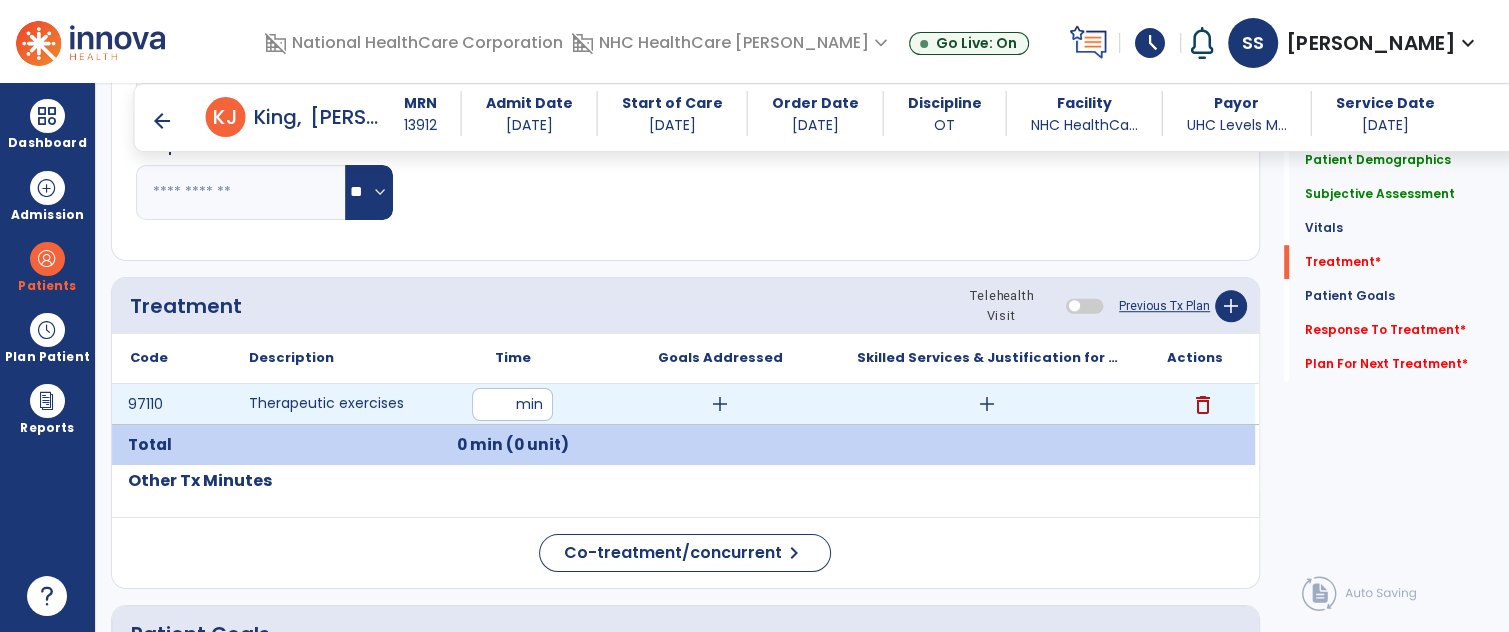 type on "**" 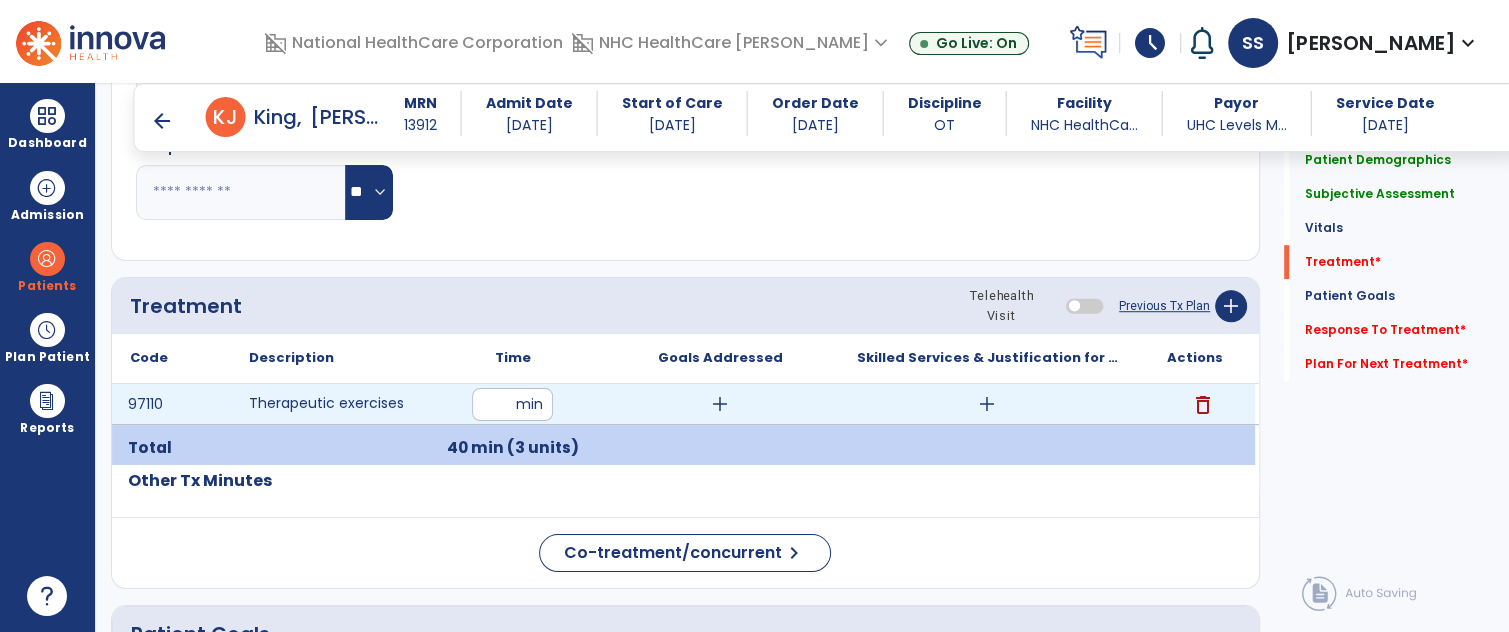 click on "add" at bounding box center [987, 404] 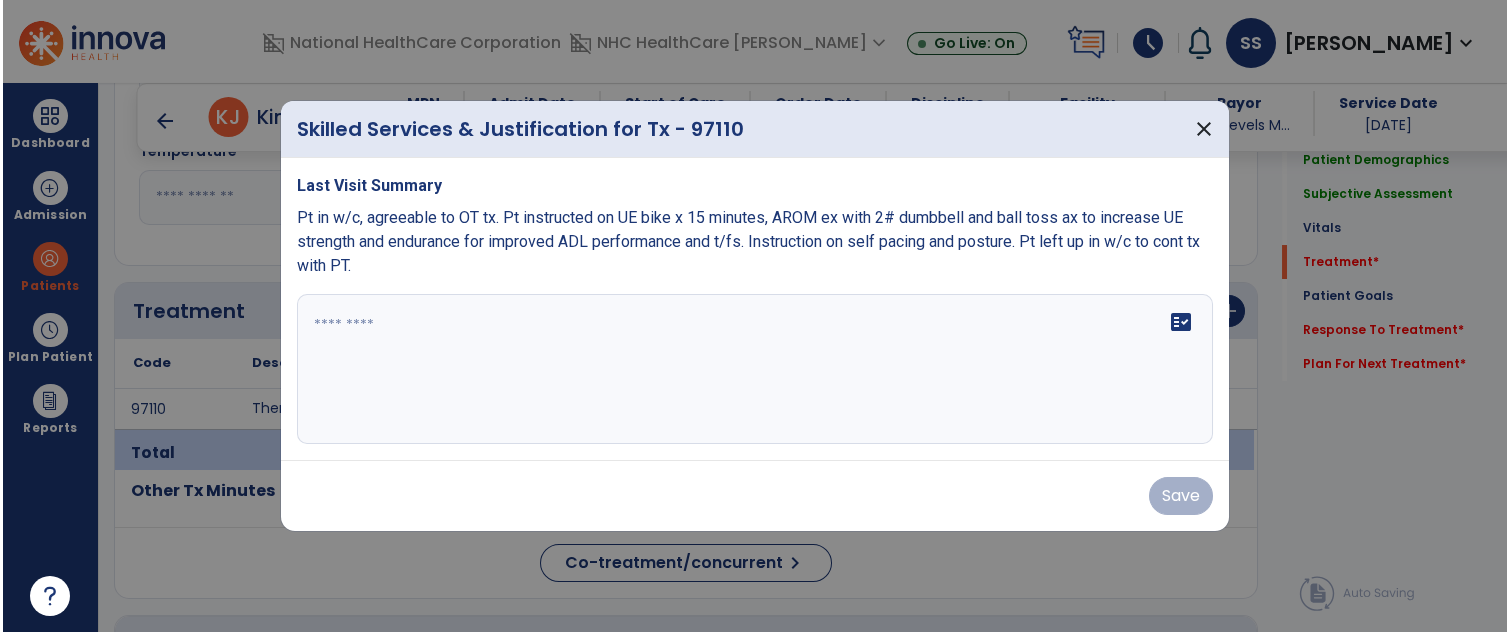 scroll, scrollTop: 972, scrollLeft: 0, axis: vertical 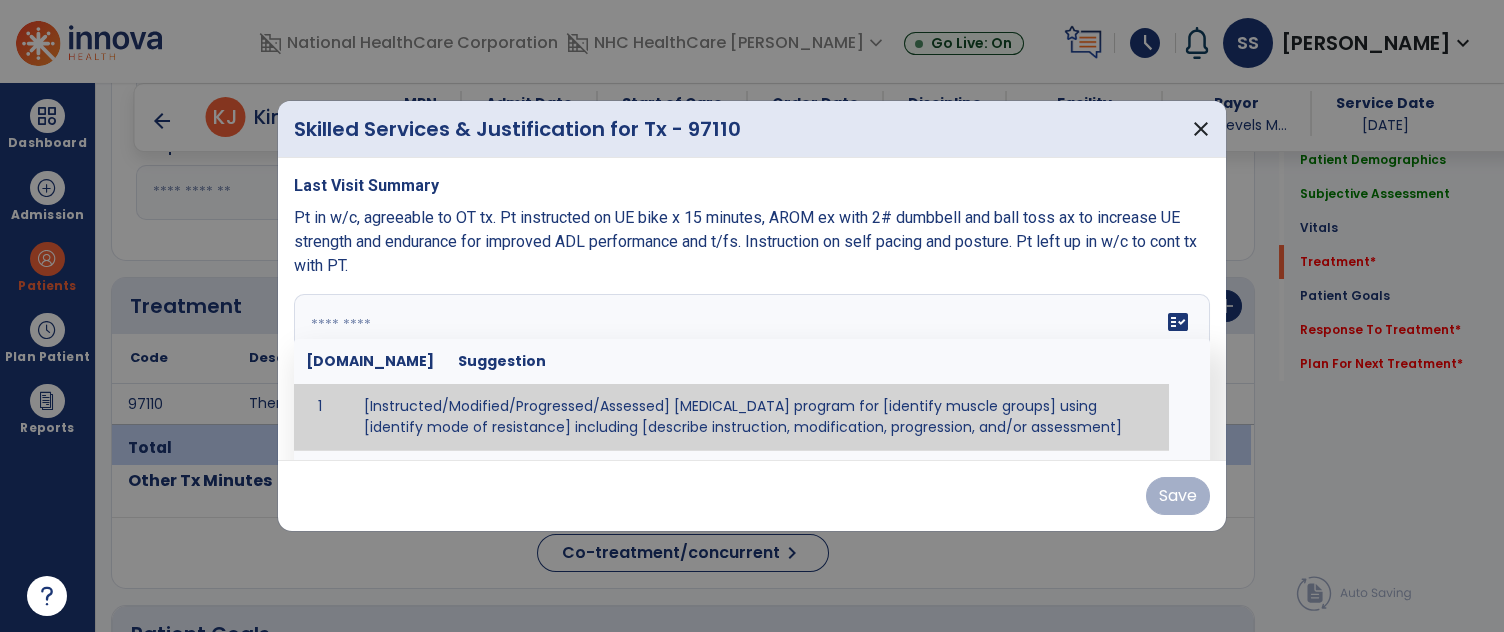 click at bounding box center (750, 369) 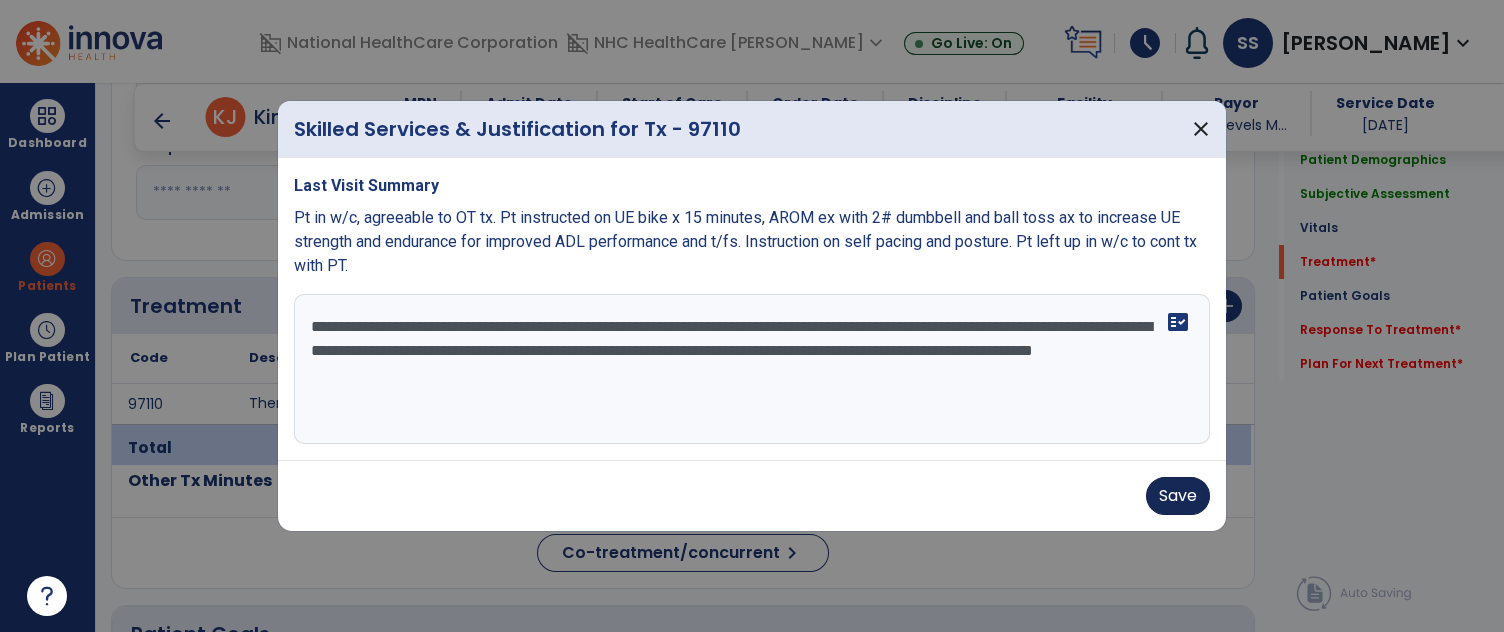 type on "**********" 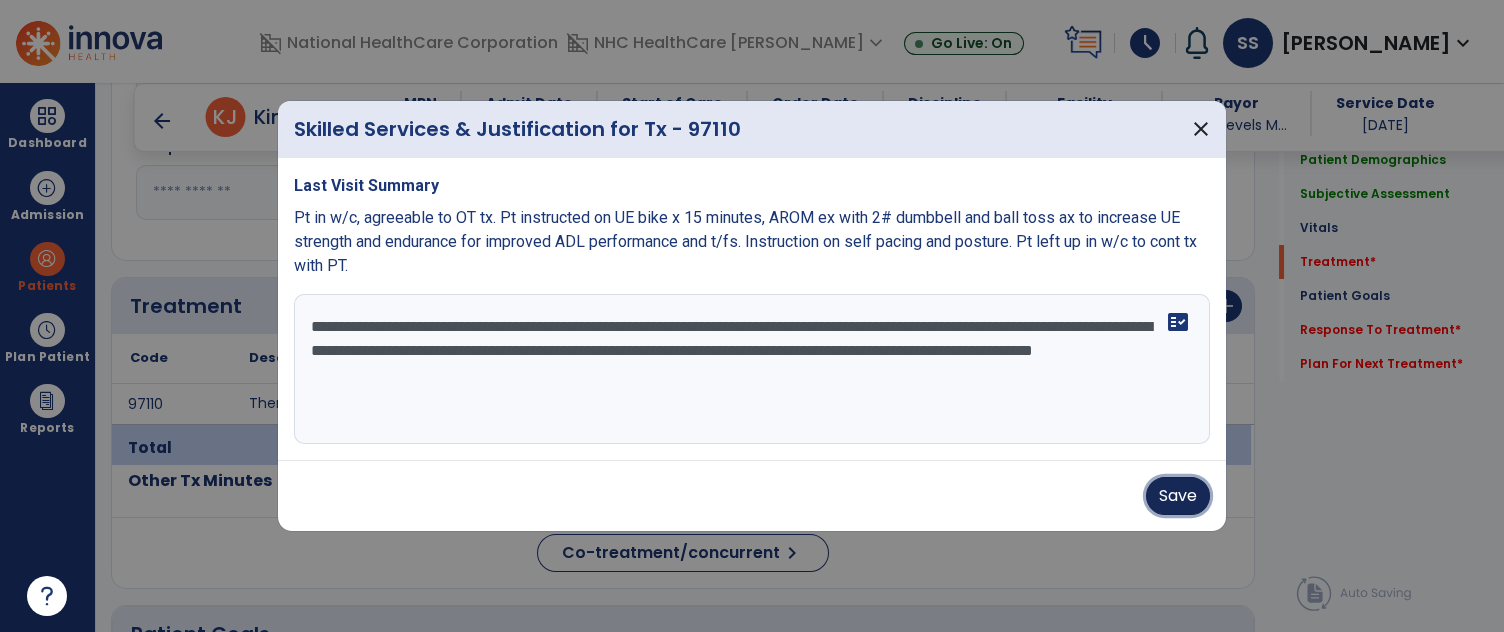 click on "Save" at bounding box center (1178, 496) 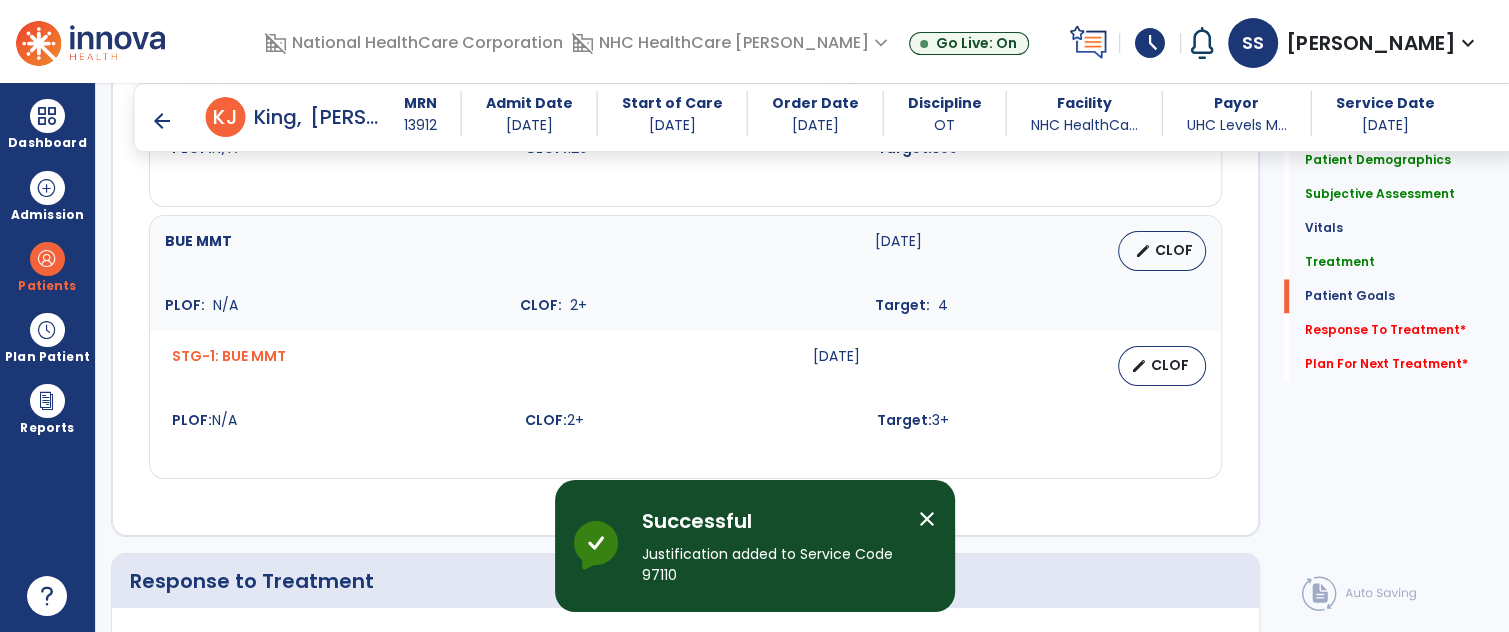 scroll, scrollTop: 2858, scrollLeft: 0, axis: vertical 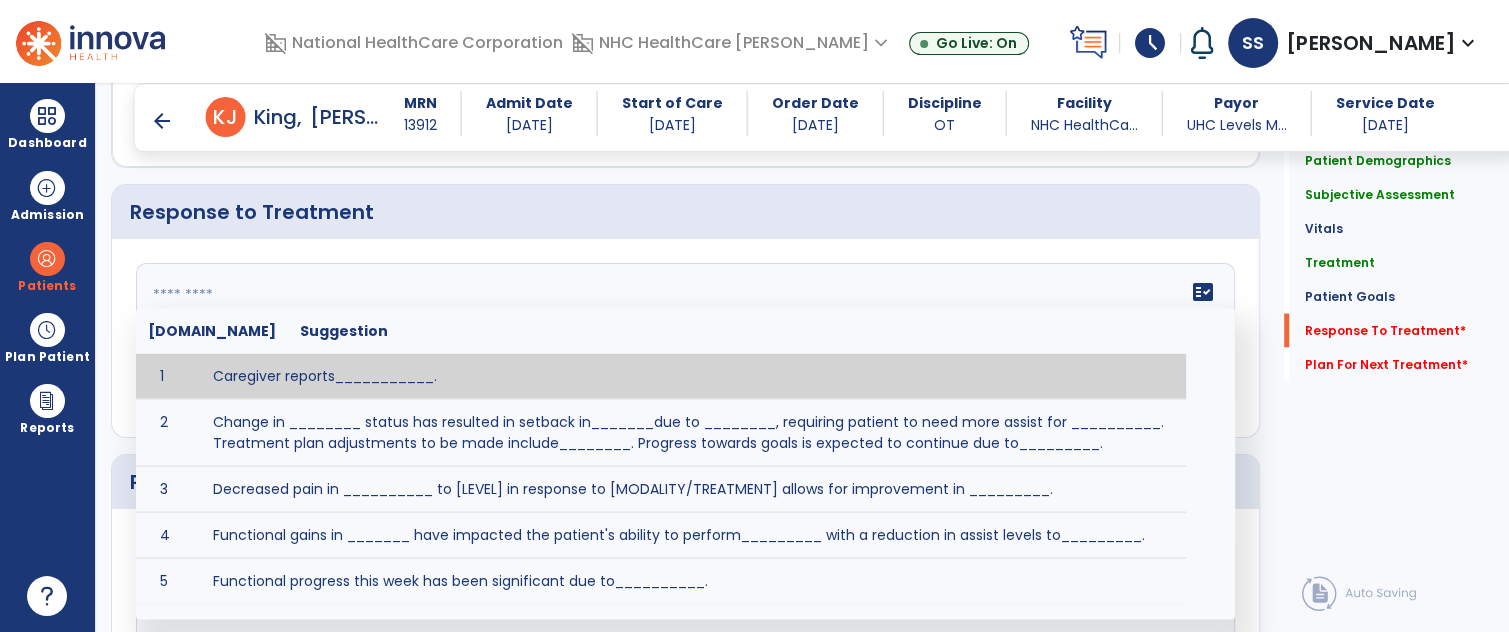 click on "fact_check  [DOMAIN_NAME] Suggestion 1 Caregiver reports___________. 2 Change in ________ status has resulted in setback in_______due to ________, requiring patient to need more assist for __________.   Treatment plan adjustments to be made include________.  Progress towards goals is expected to continue due to_________. 3 Decreased pain in __________ to [LEVEL] in response to [MODALITY/TREATMENT] allows for improvement in _________. 4 Functional gains in _______ have impacted the patient's ability to perform_________ with a reduction in assist levels to_________. 5 Functional progress this week has been significant due to__________. 6 Gains in ________ have improved the patient's ability to perform ______with decreased levels of assist to___________. 7 Improvement in ________allows patient to tolerate higher levels of challenges in_________. 8 Pain in [AREA] has decreased to [LEVEL] in response to [TREATMENT/MODALITY], allowing fore ease in completing__________. 9 10 11 12 13 14 15 16 17 18 19 20 21" 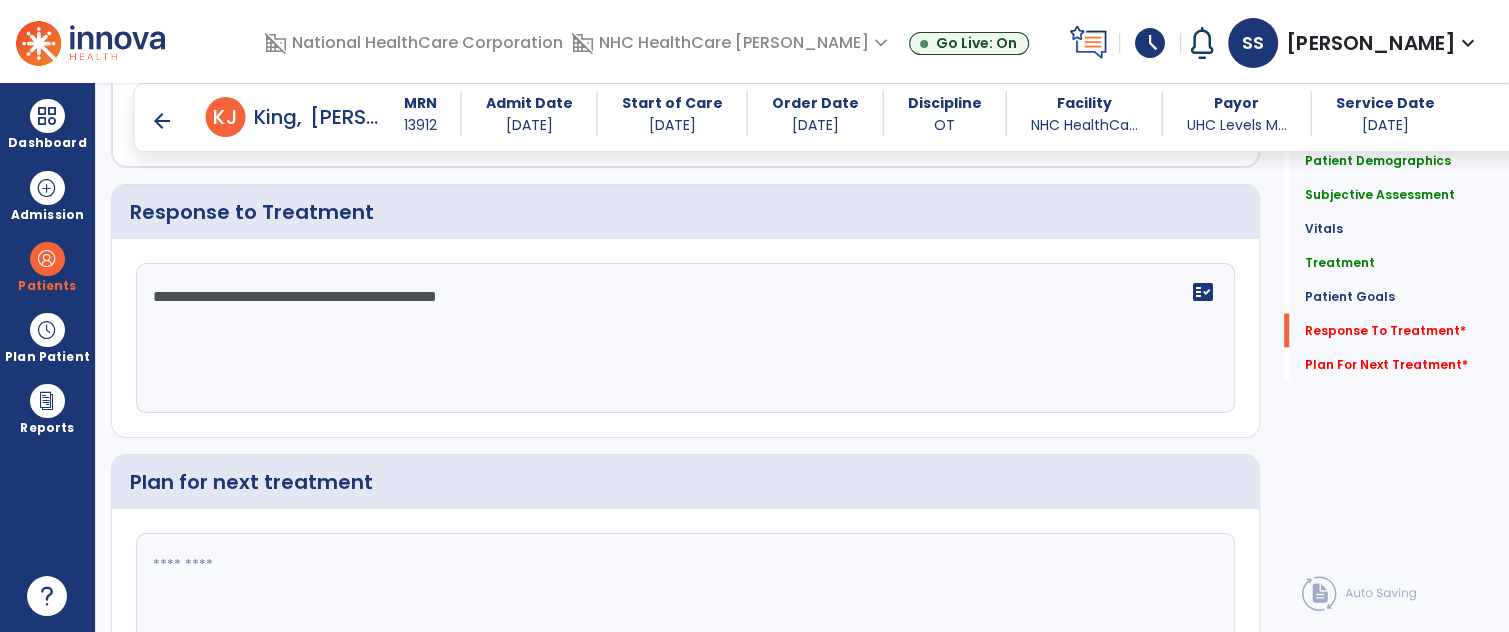 type on "**********" 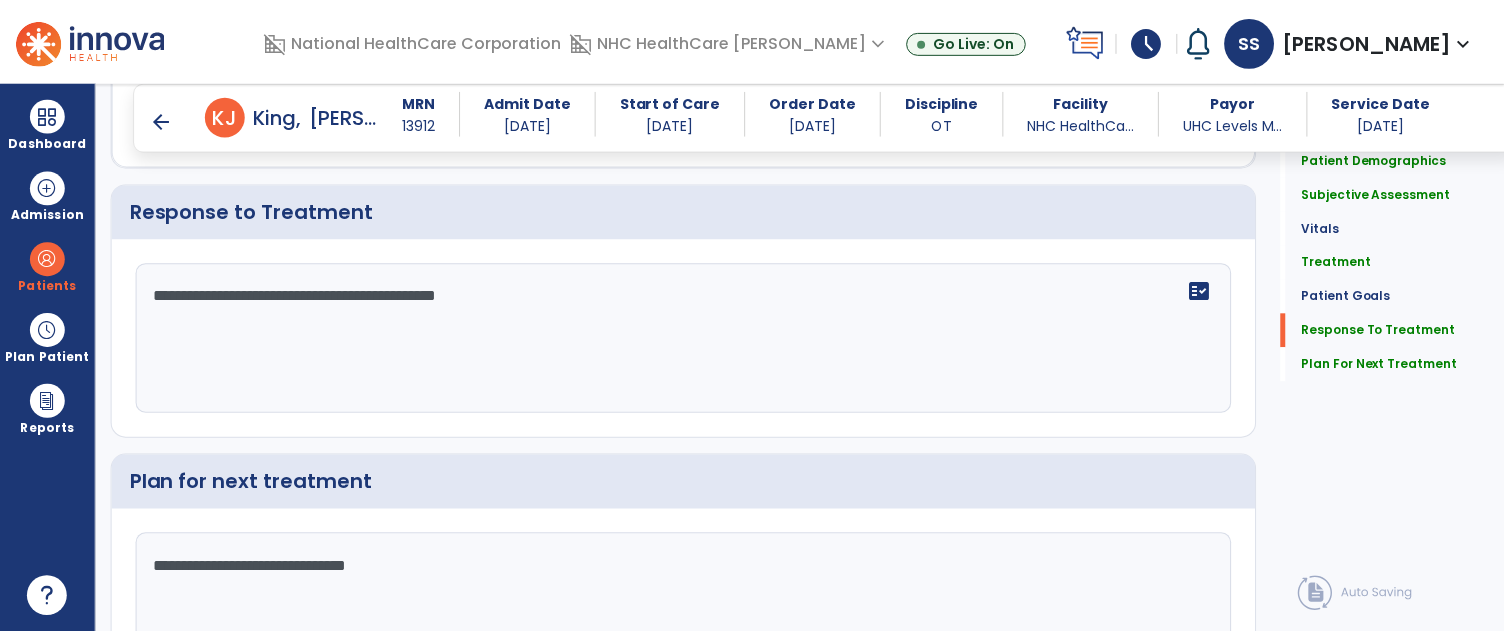 scroll, scrollTop: 2991, scrollLeft: 0, axis: vertical 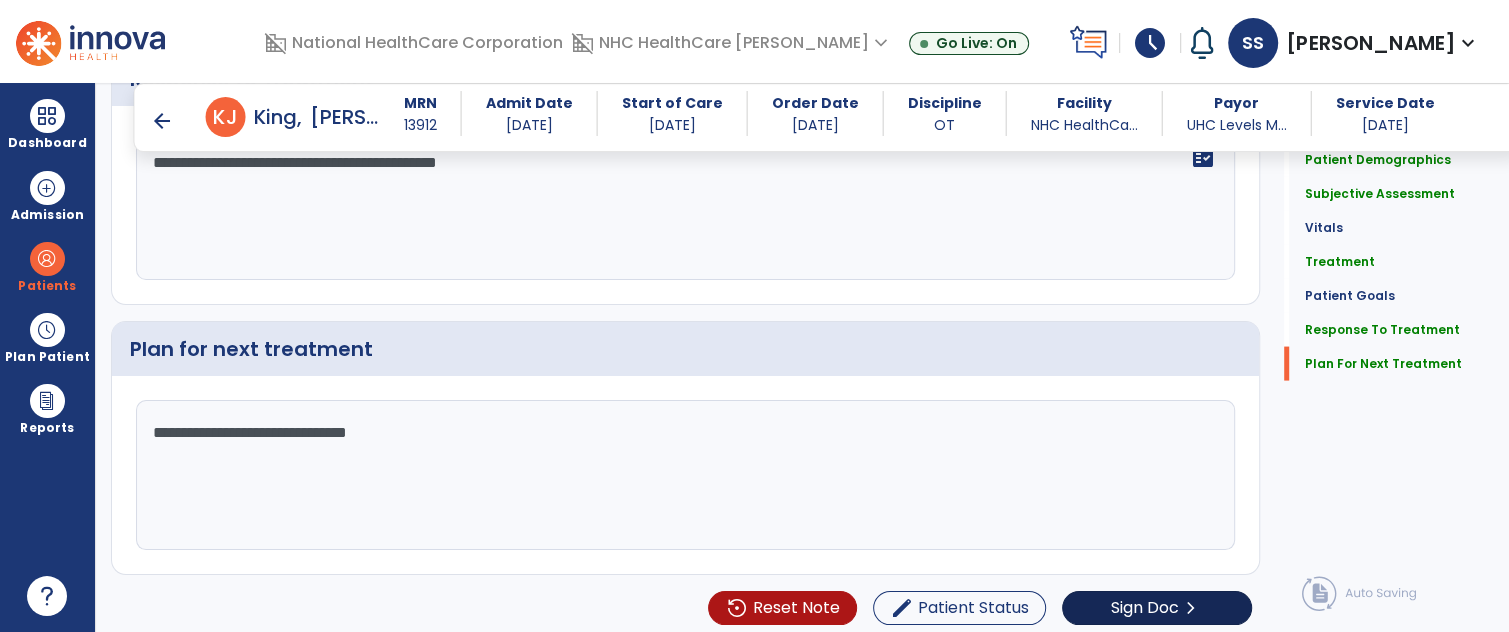 type on "**********" 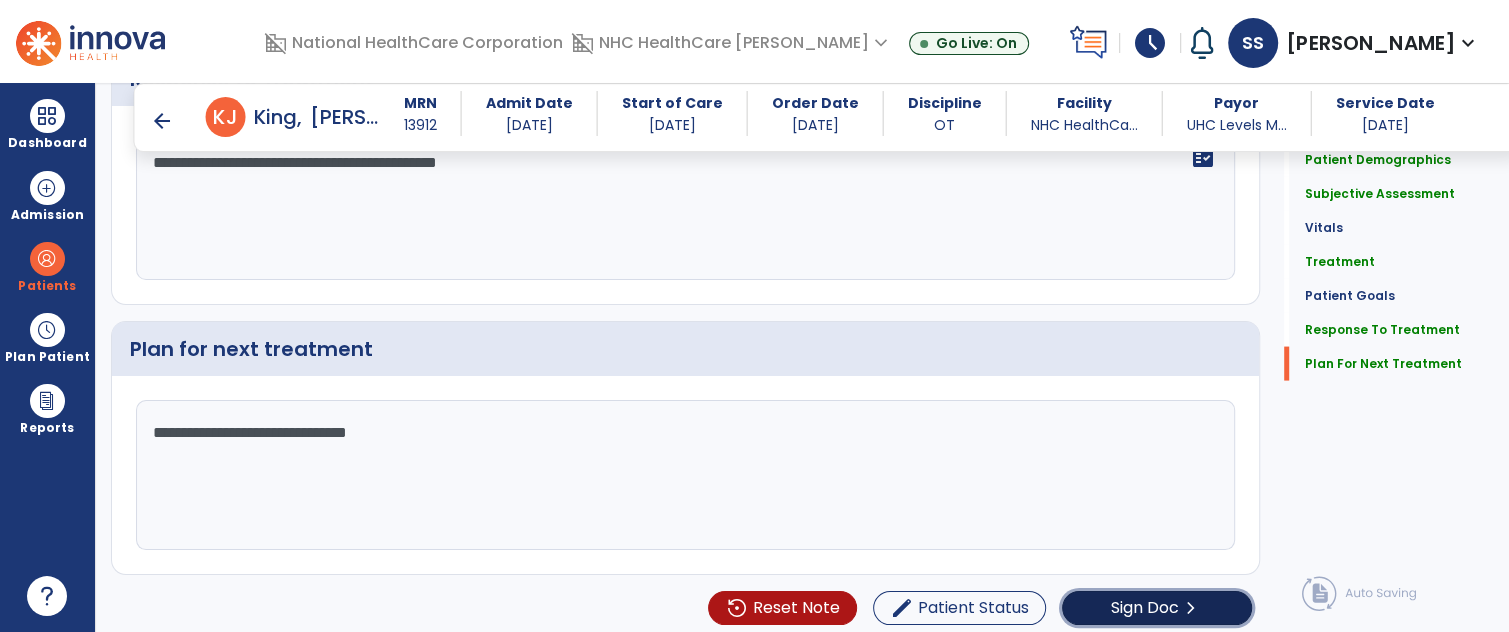 click on "Sign Doc" 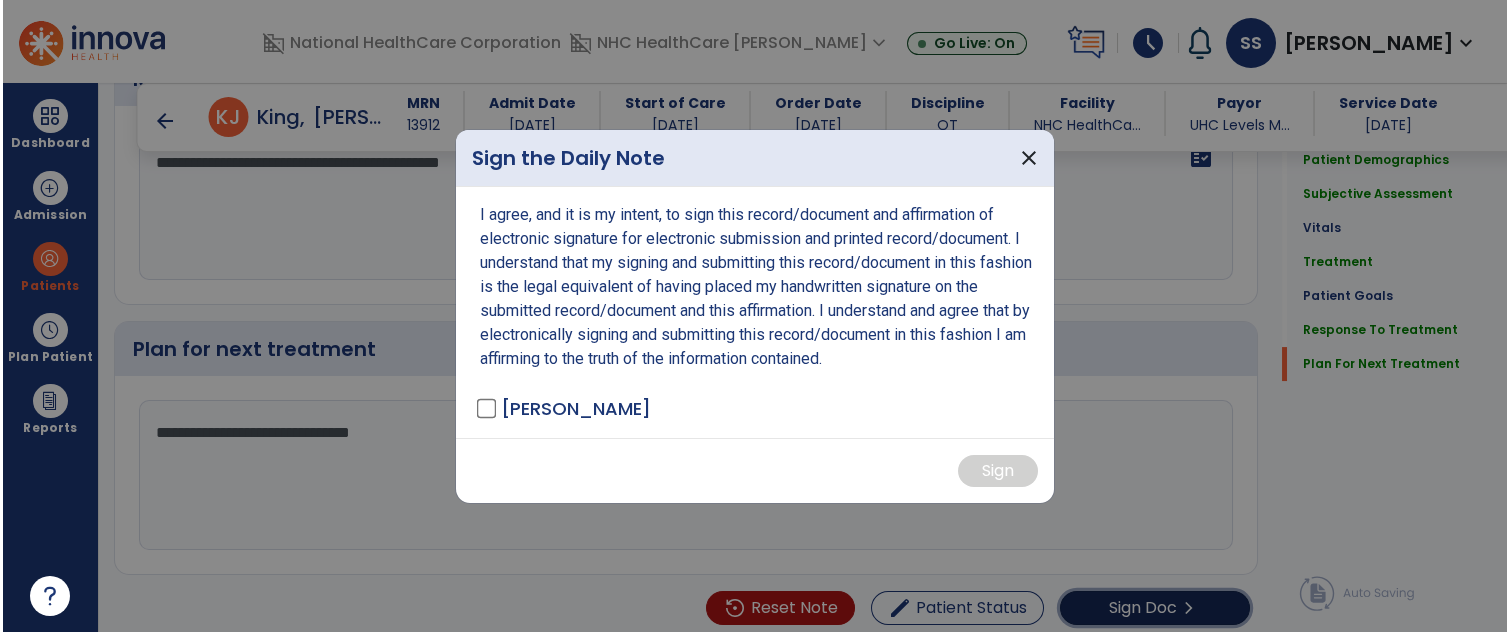 scroll, scrollTop: 2991, scrollLeft: 0, axis: vertical 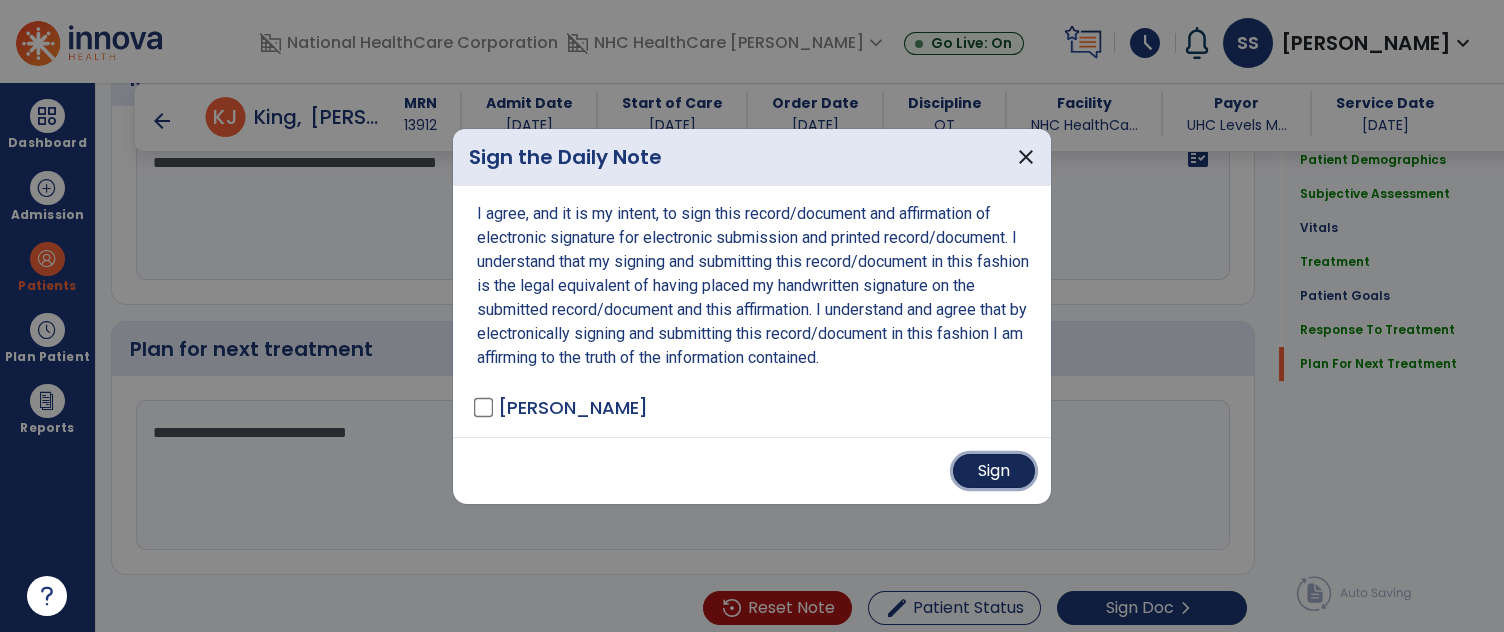 click on "Sign" at bounding box center [994, 471] 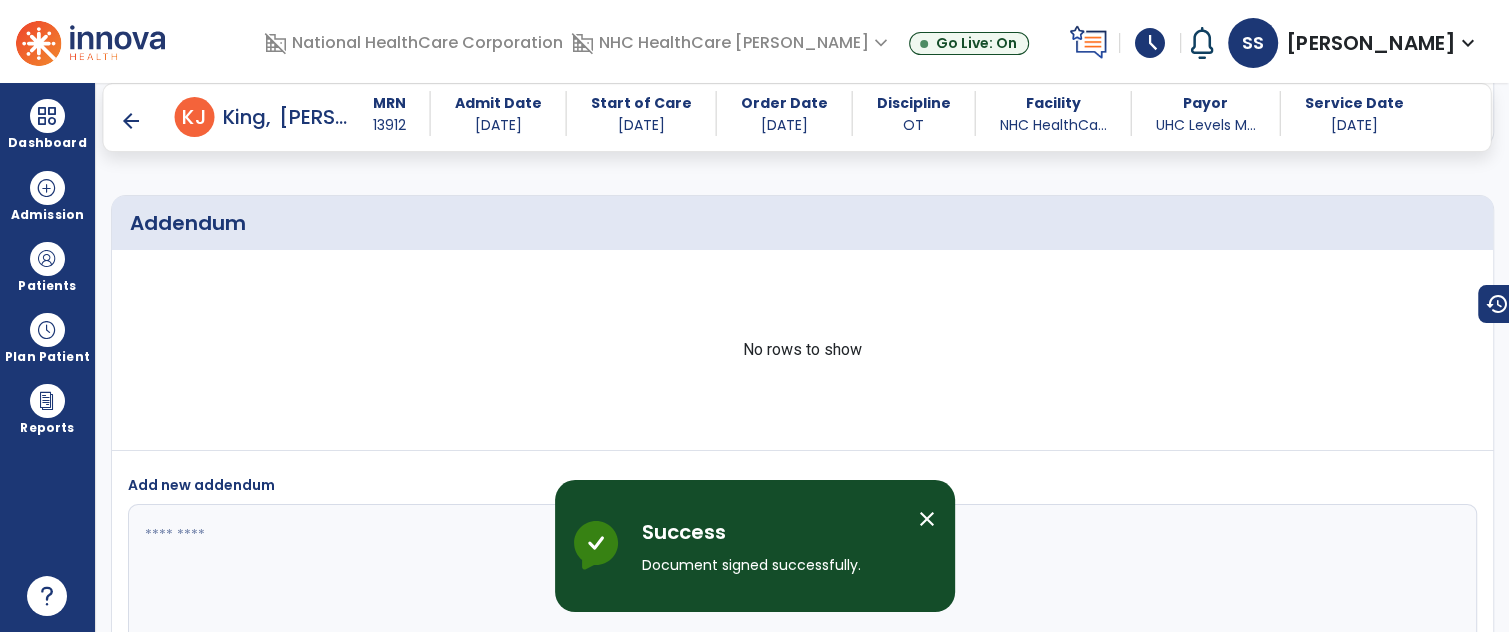 scroll, scrollTop: 3848, scrollLeft: 0, axis: vertical 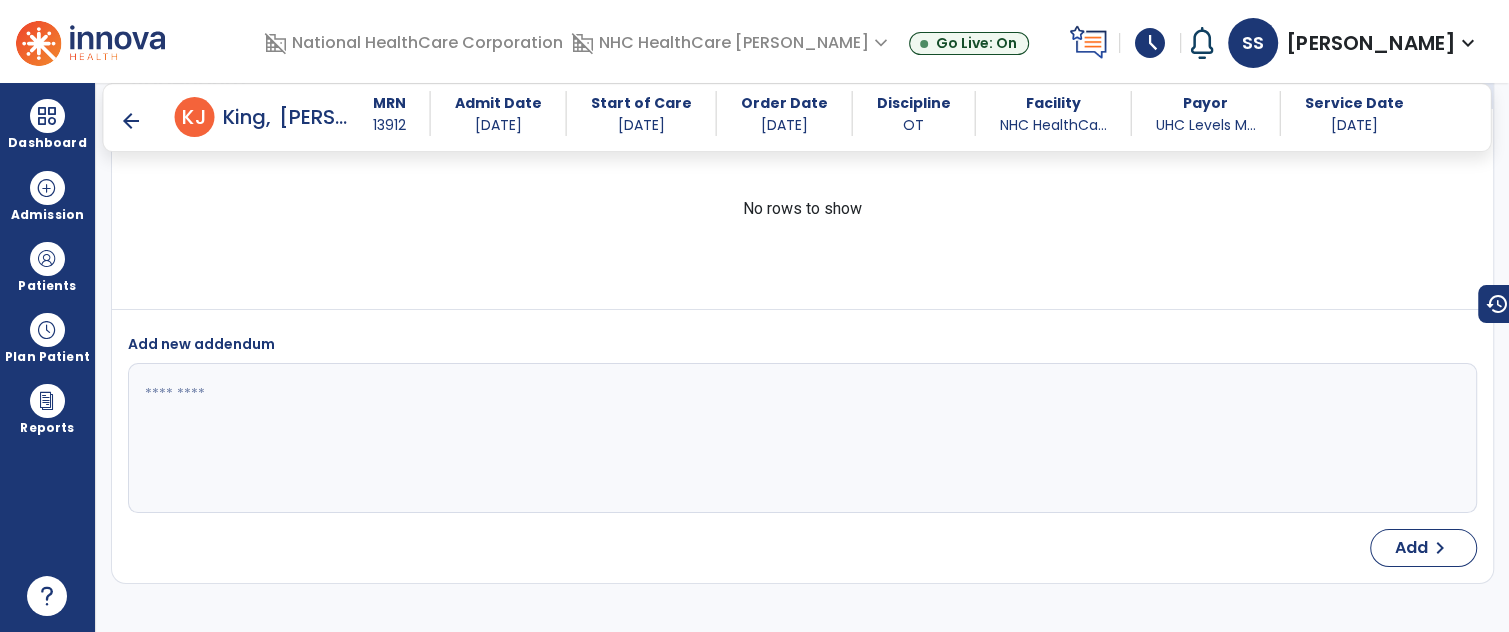click on "arrow_back" at bounding box center (131, 121) 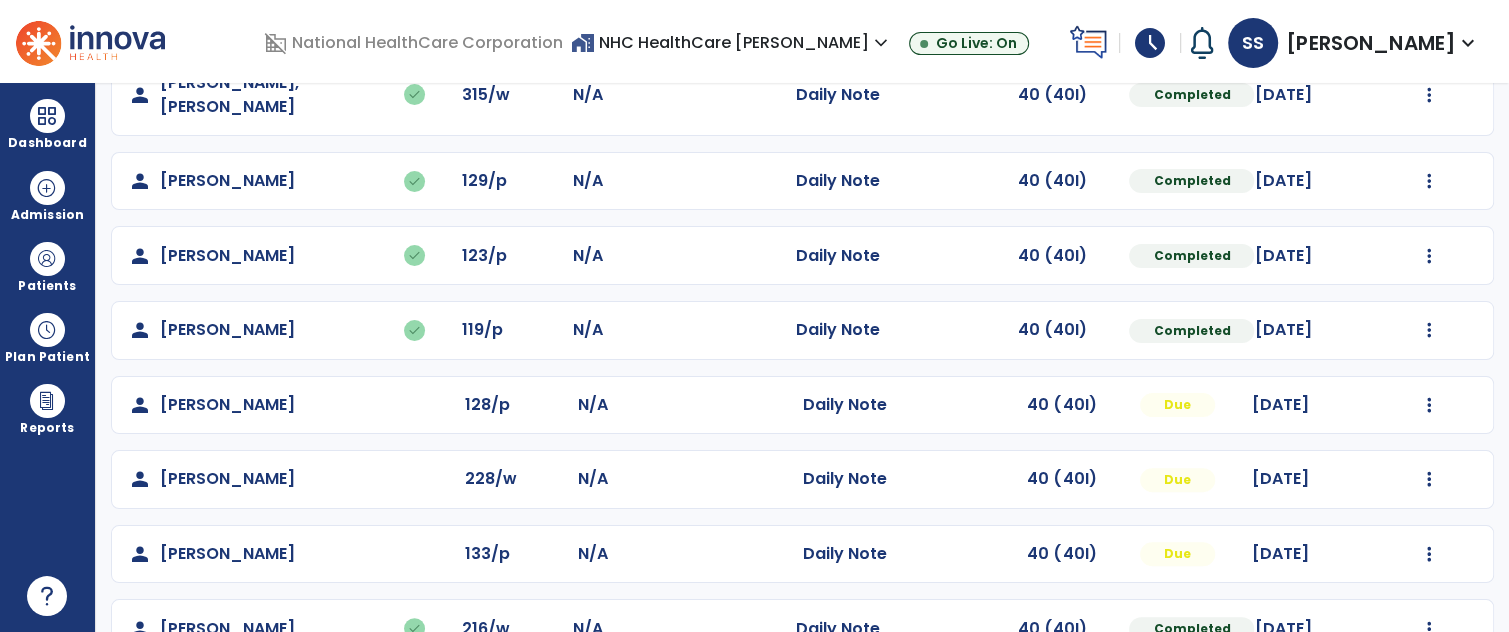 scroll, scrollTop: 377, scrollLeft: 0, axis: vertical 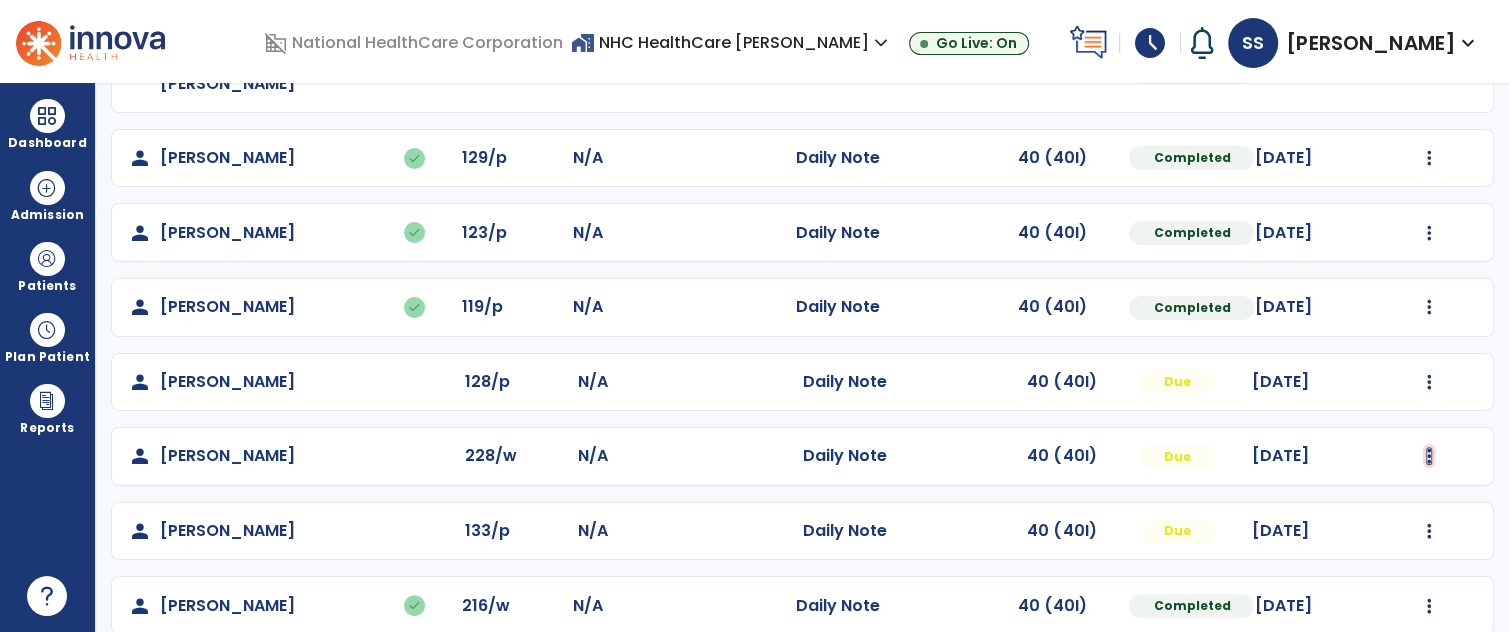 click at bounding box center (1429, -89) 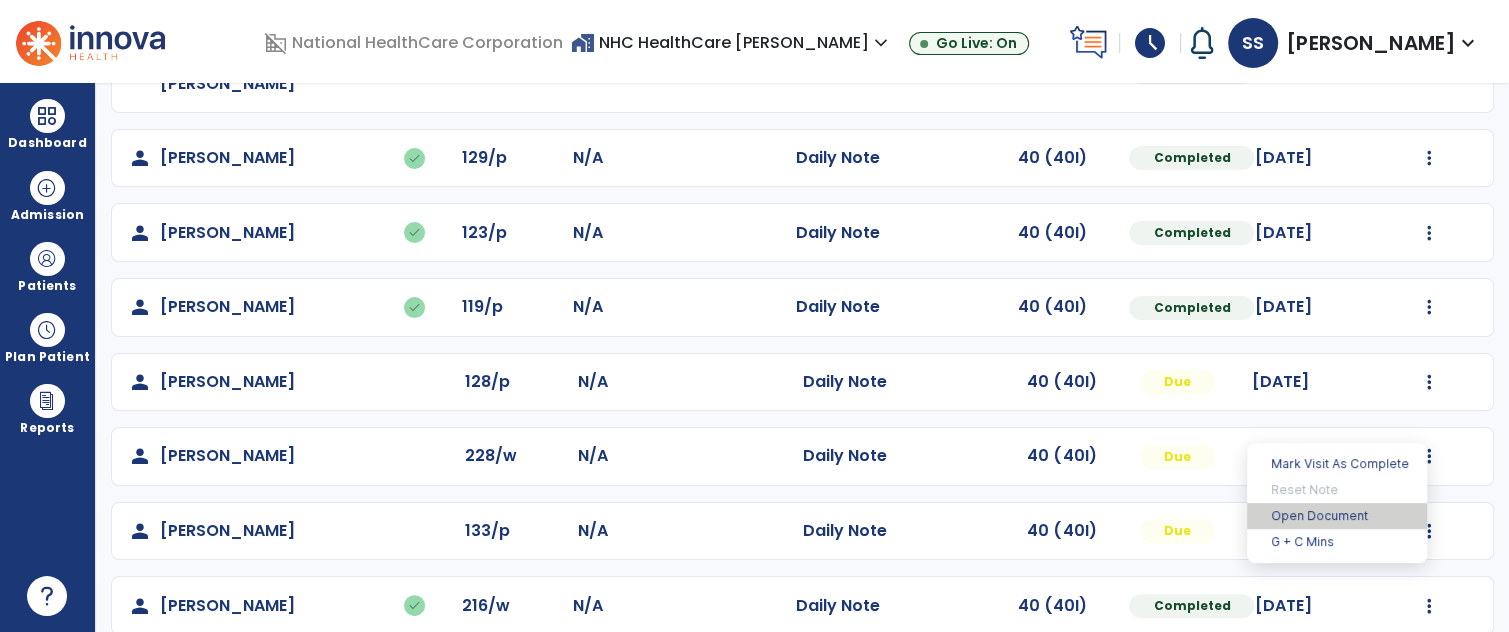 click on "Open Document" at bounding box center (1337, 516) 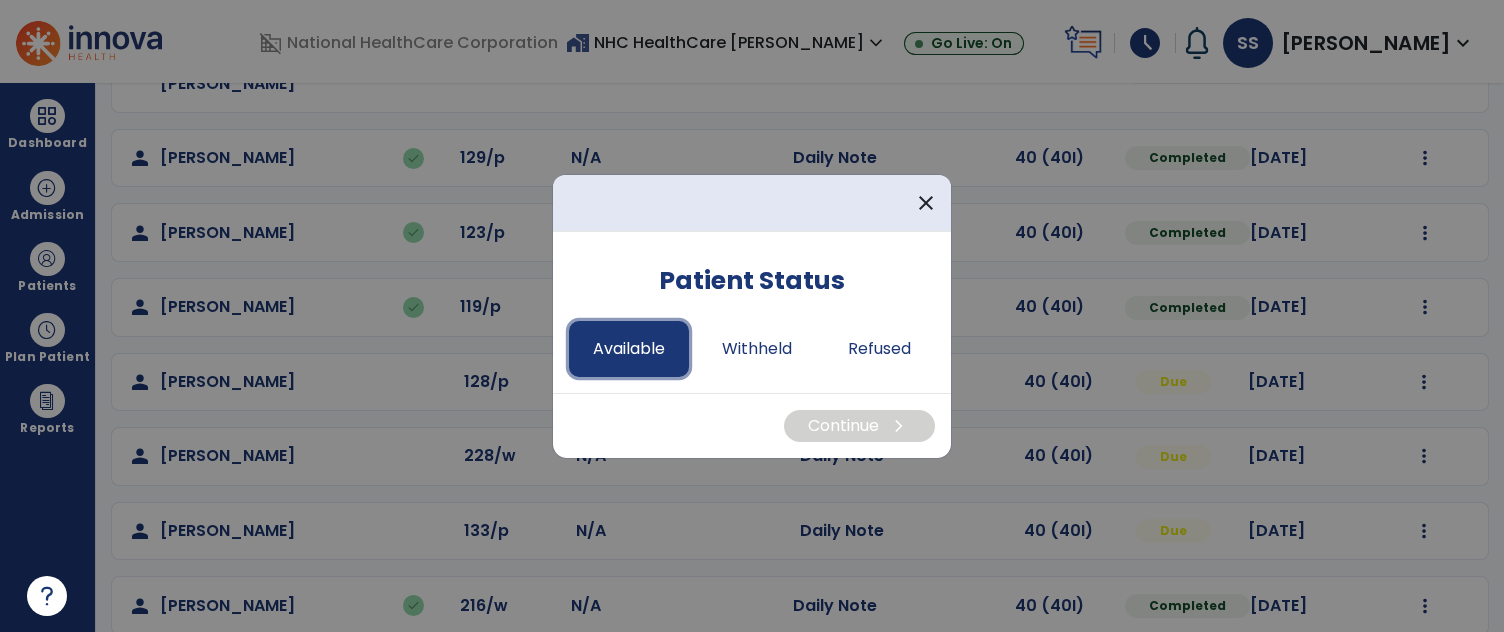 click on "Available" at bounding box center (629, 349) 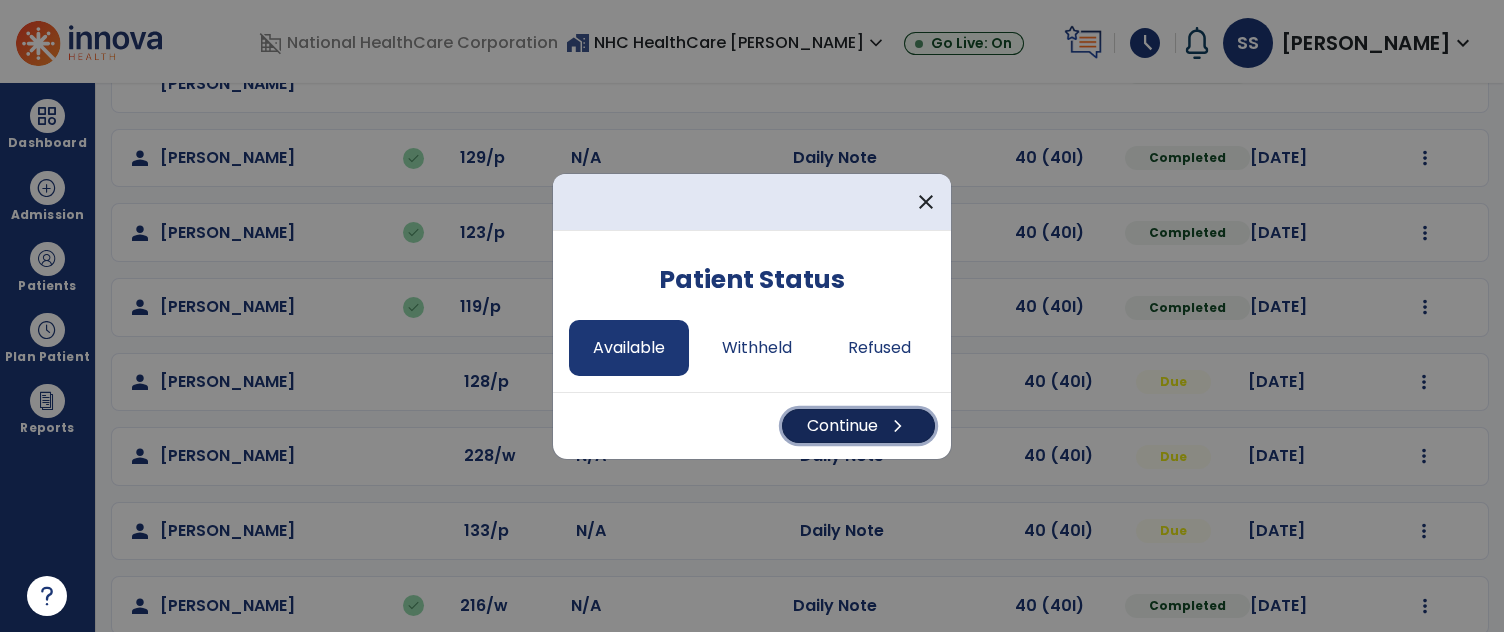 click on "chevron_right" at bounding box center [898, 426] 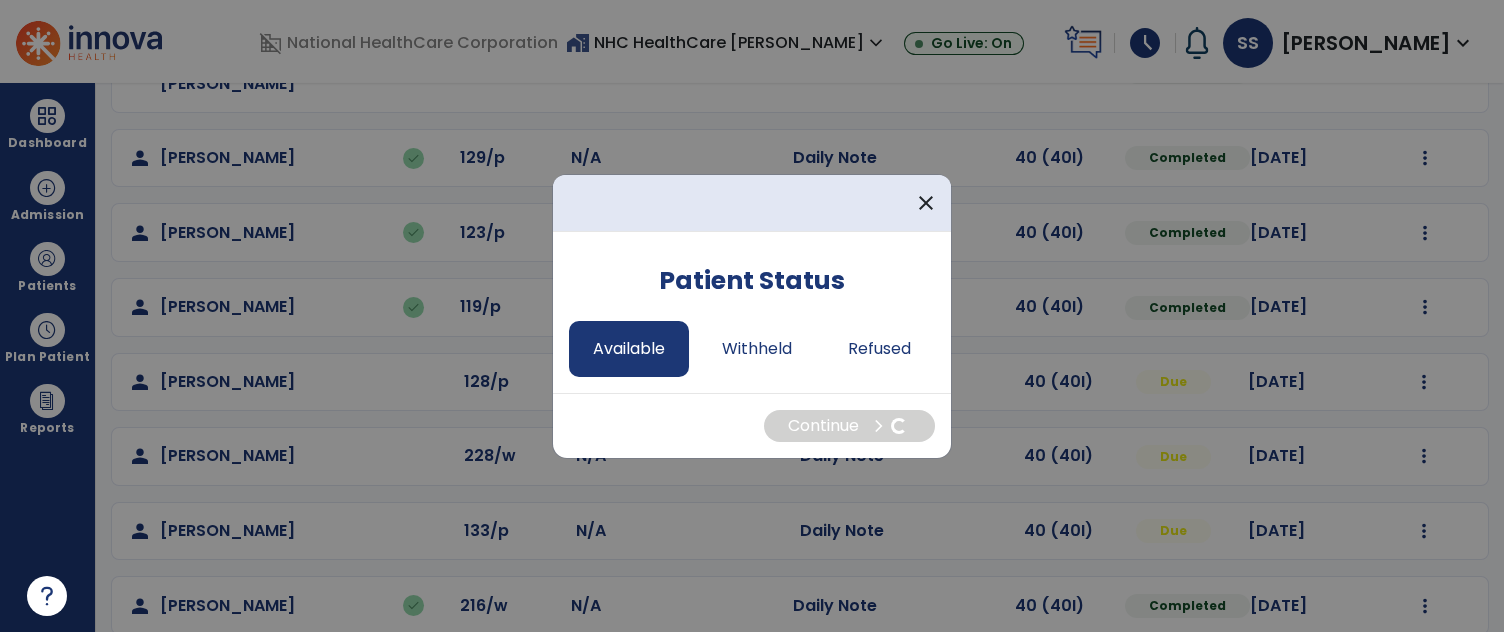 select on "*" 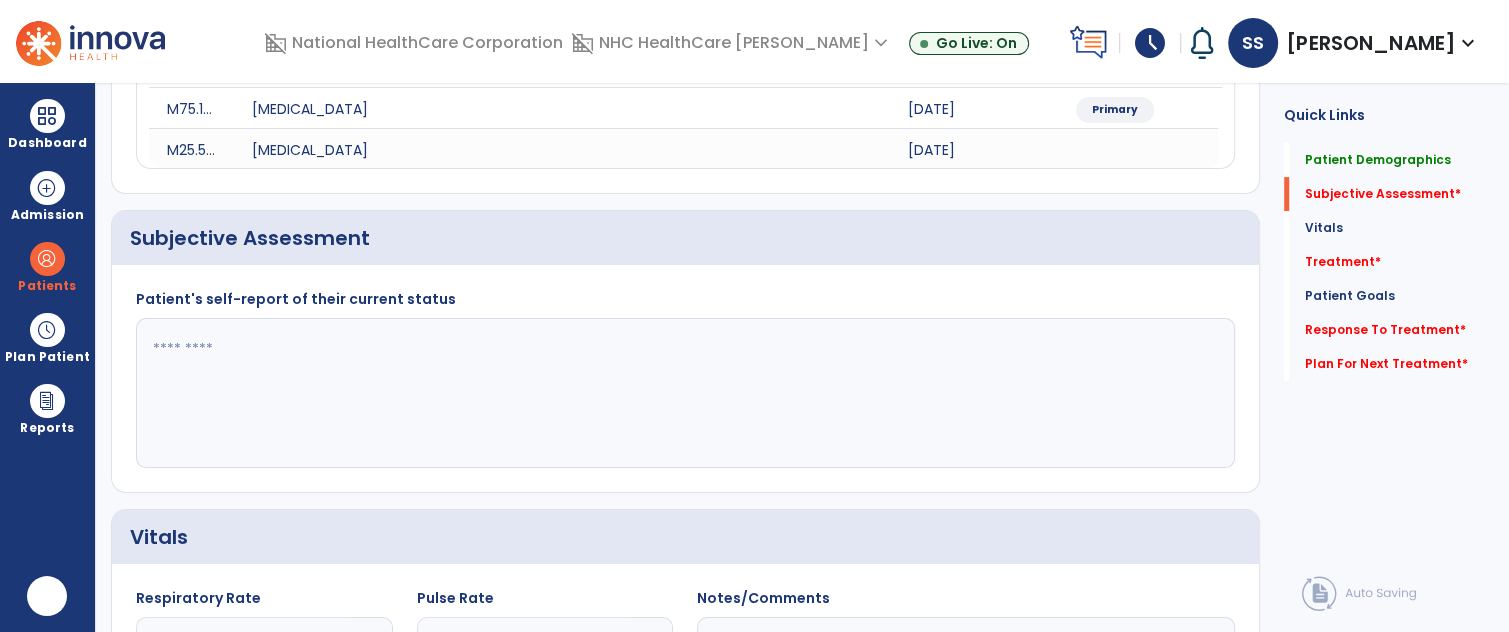scroll, scrollTop: 0, scrollLeft: 0, axis: both 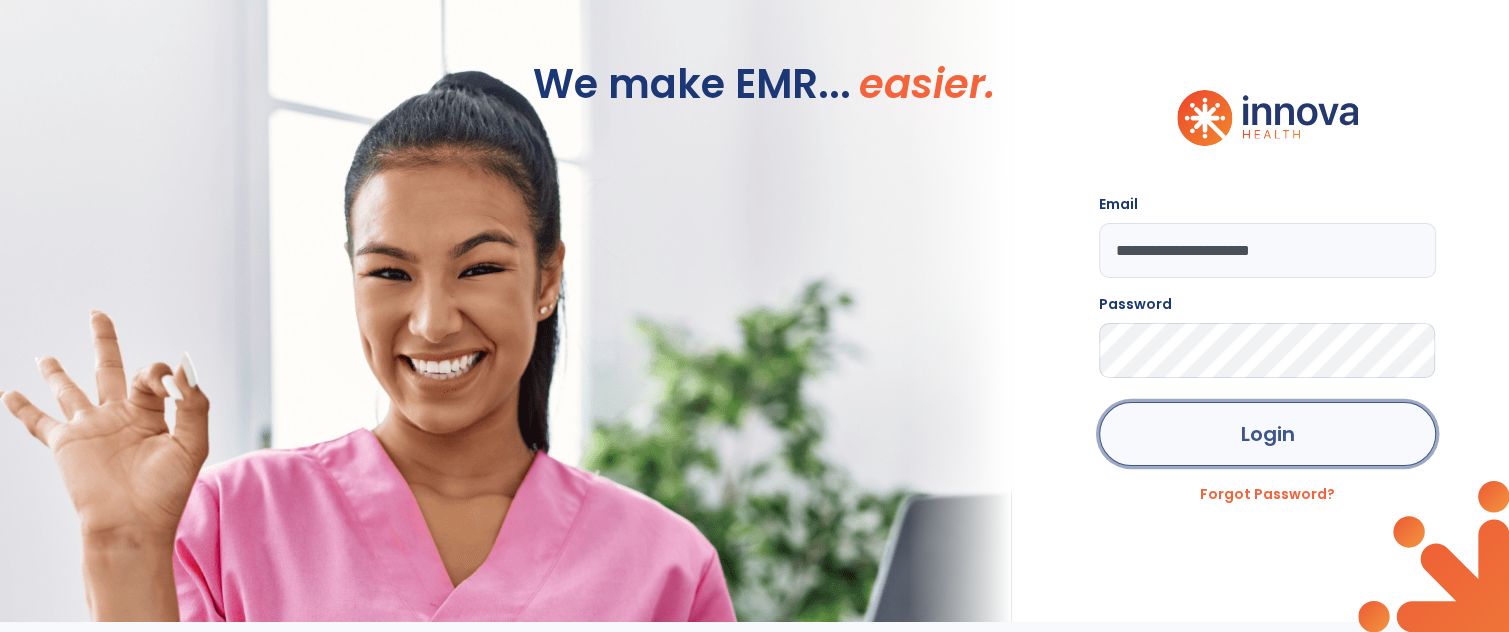click on "Login" 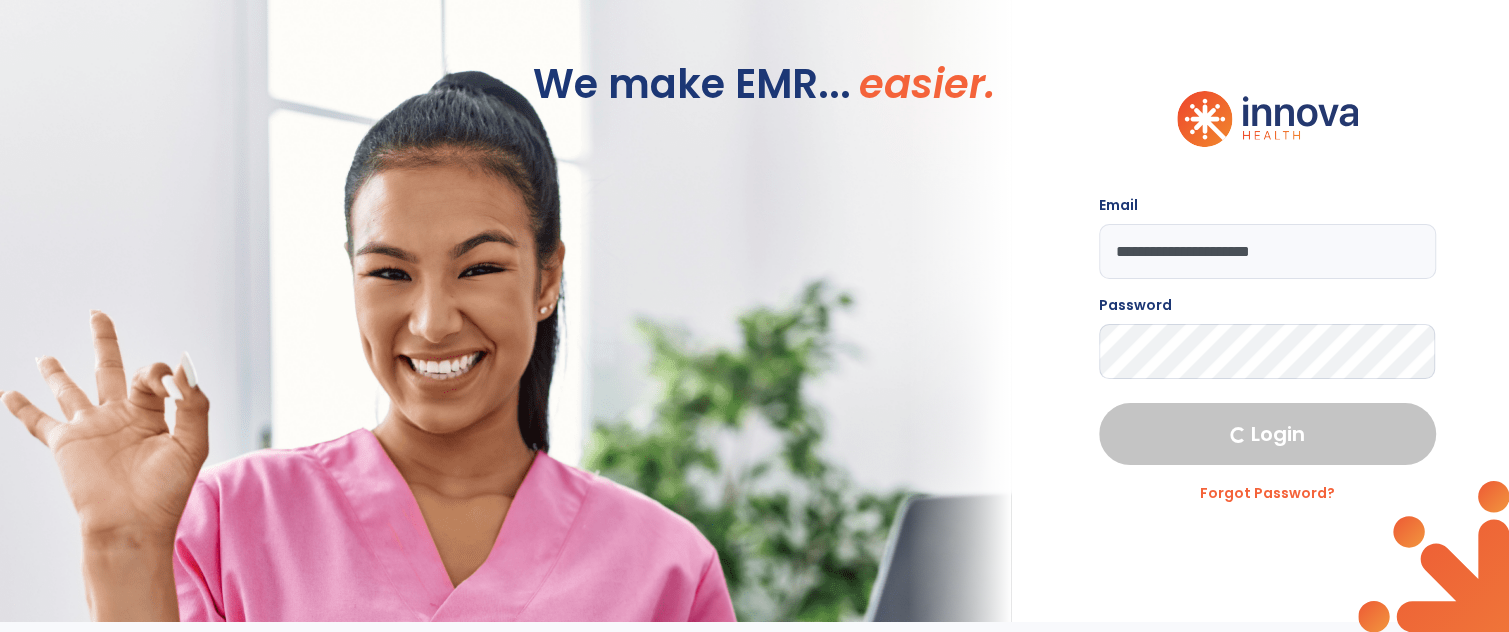 select on "****" 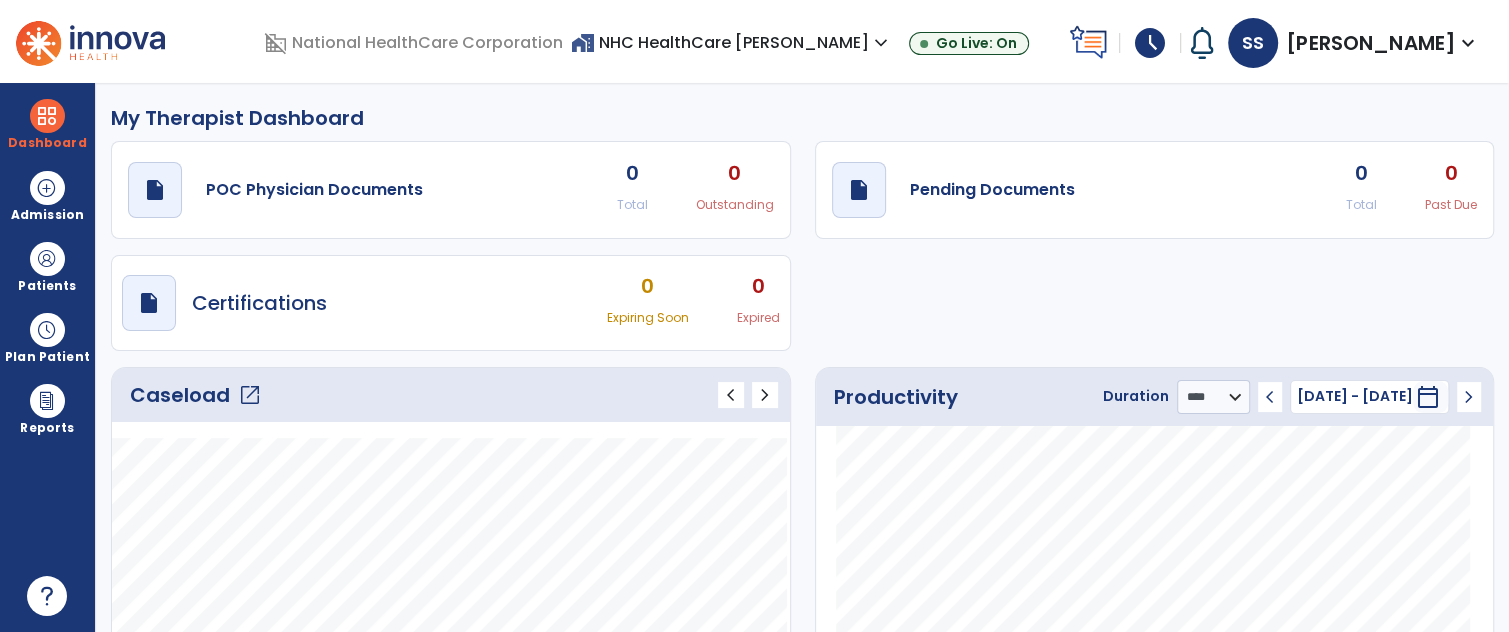 click on "open_in_new" 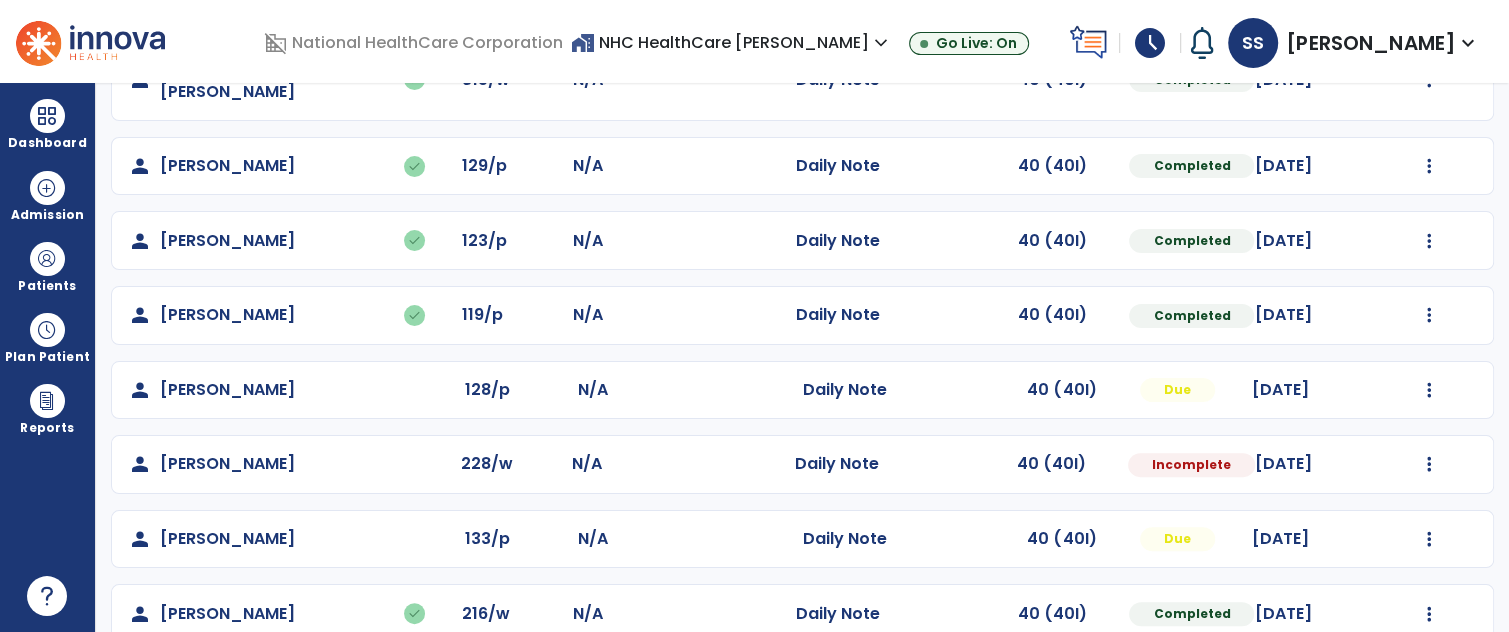 scroll, scrollTop: 371, scrollLeft: 0, axis: vertical 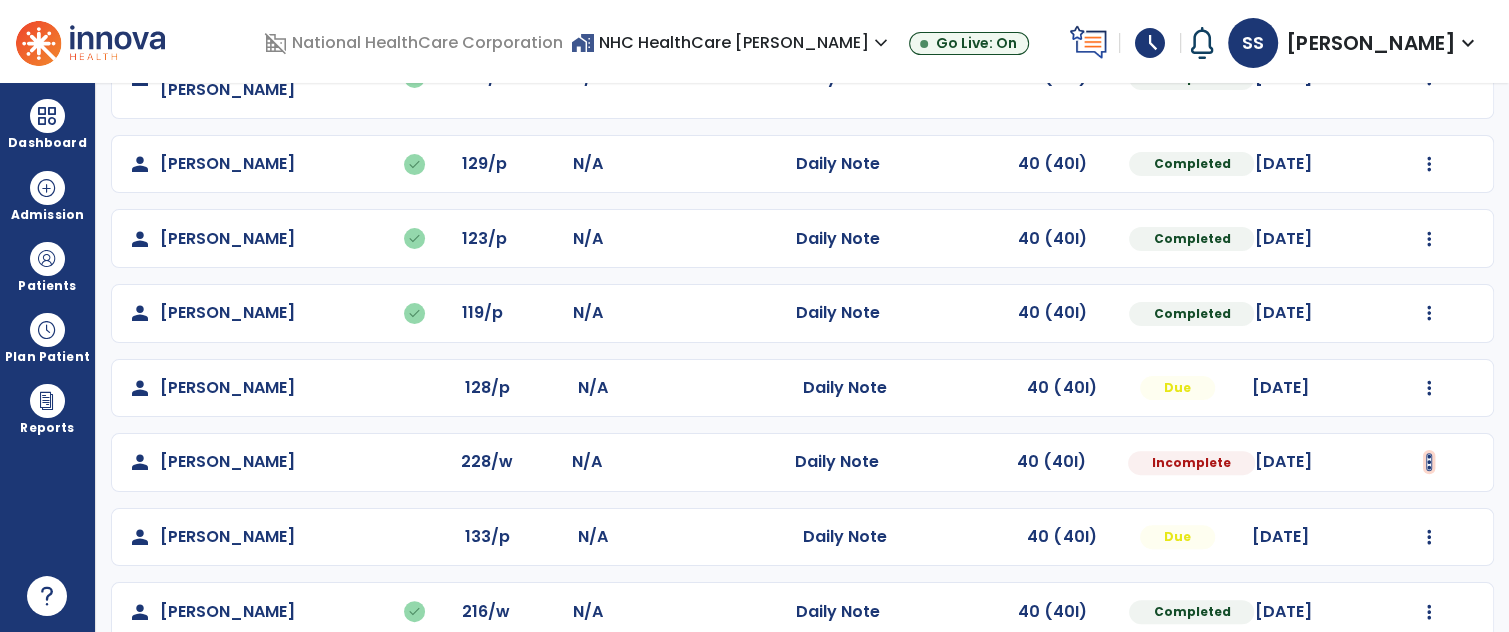 click at bounding box center (1429, -83) 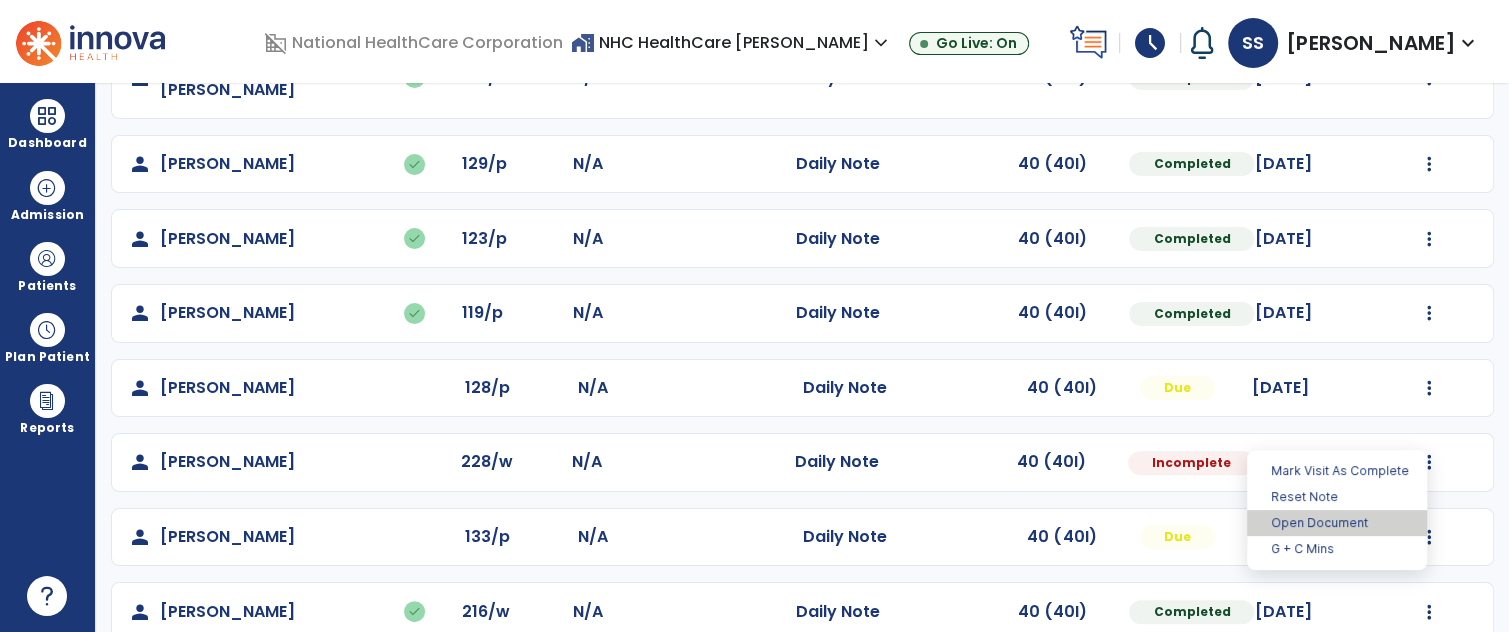 click on "Open Document" at bounding box center [1337, 523] 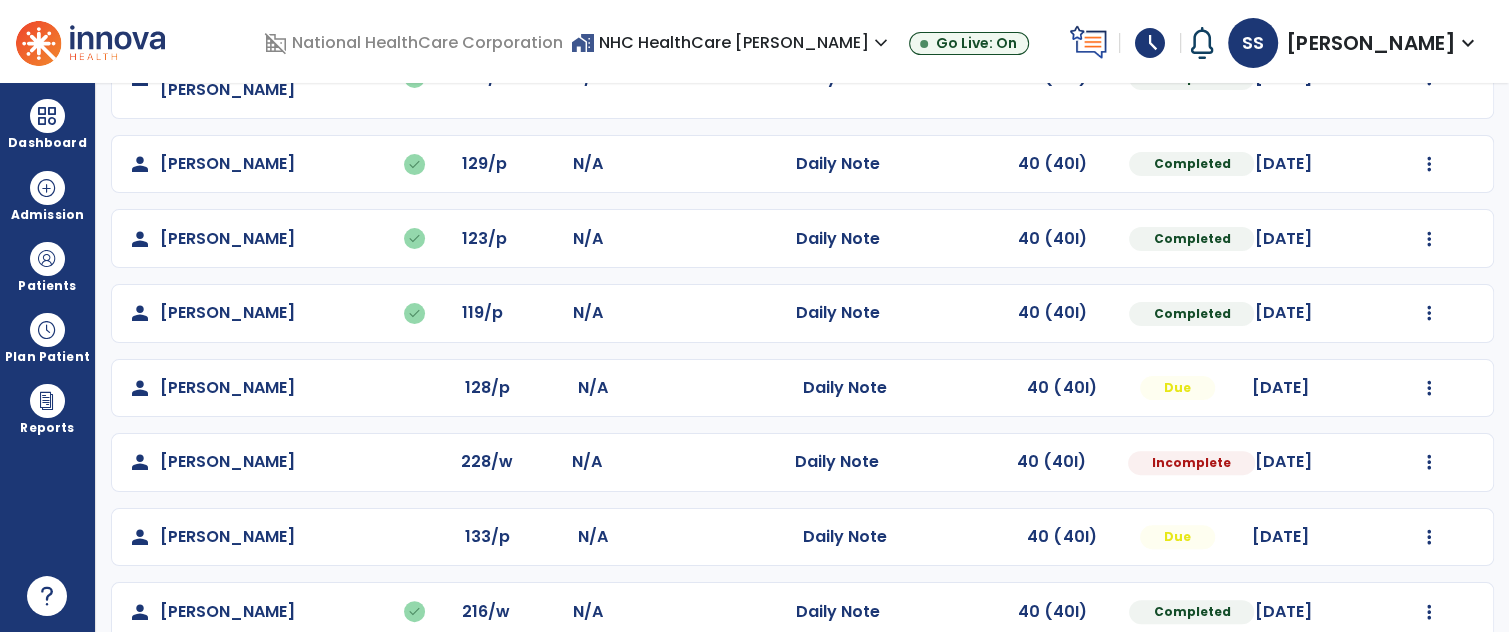 select on "*" 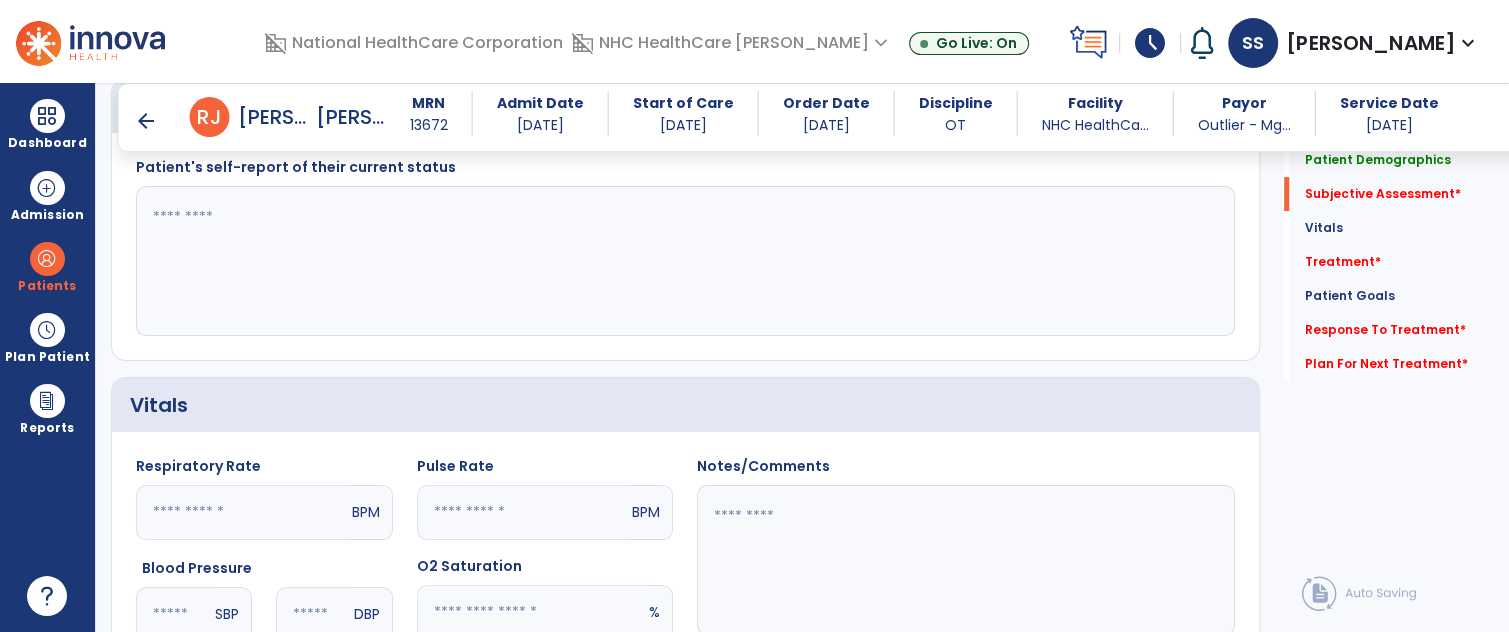 scroll, scrollTop: 417, scrollLeft: 0, axis: vertical 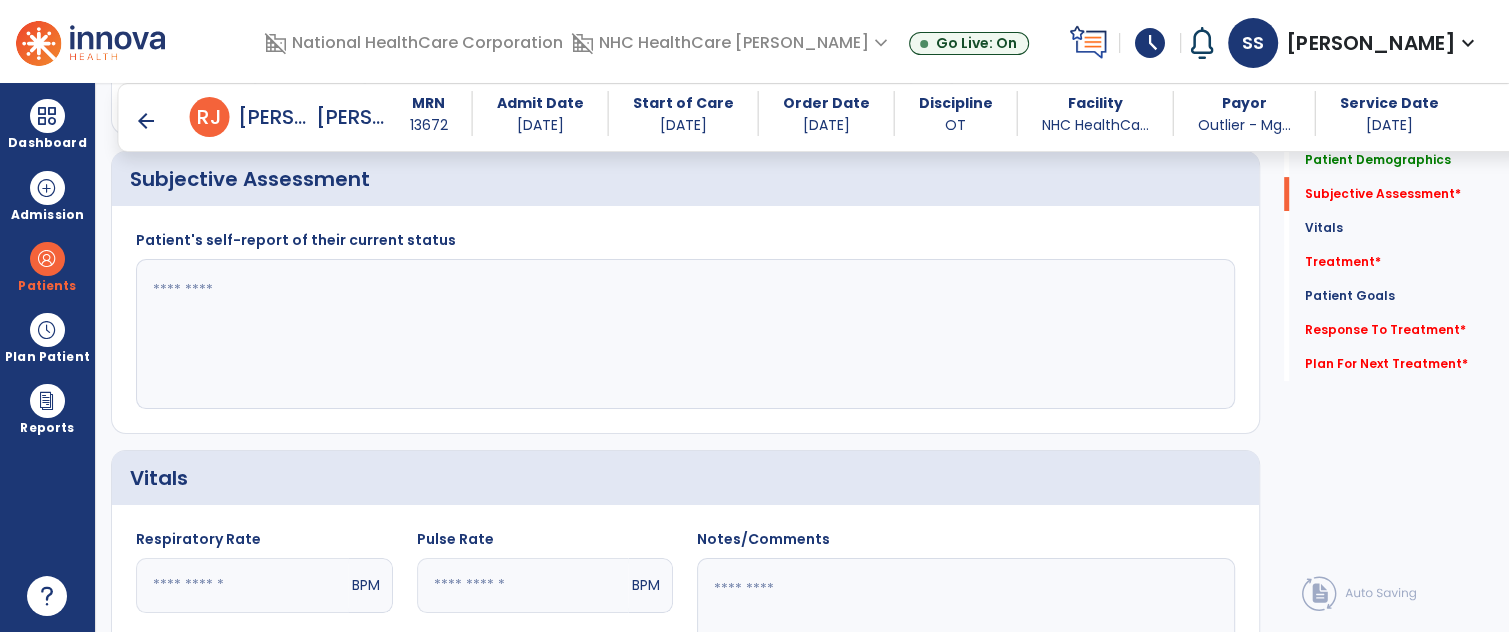 click 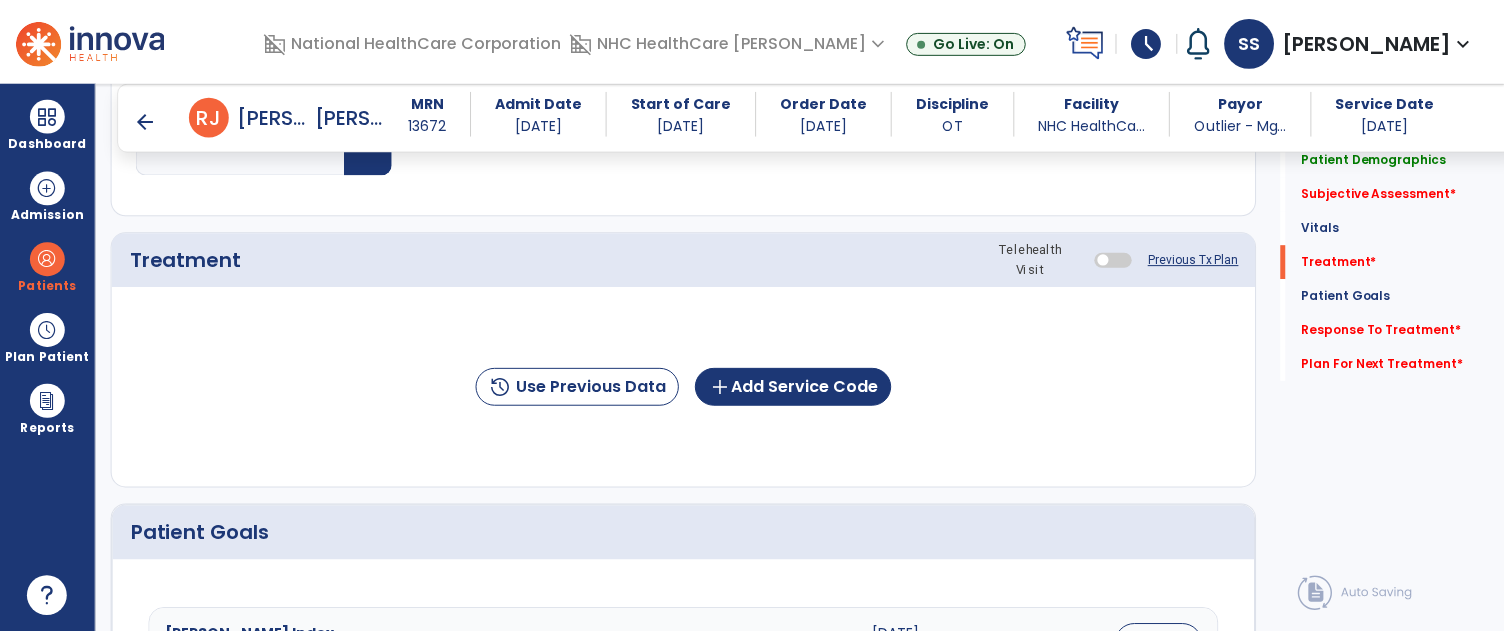 scroll, scrollTop: 1094, scrollLeft: 0, axis: vertical 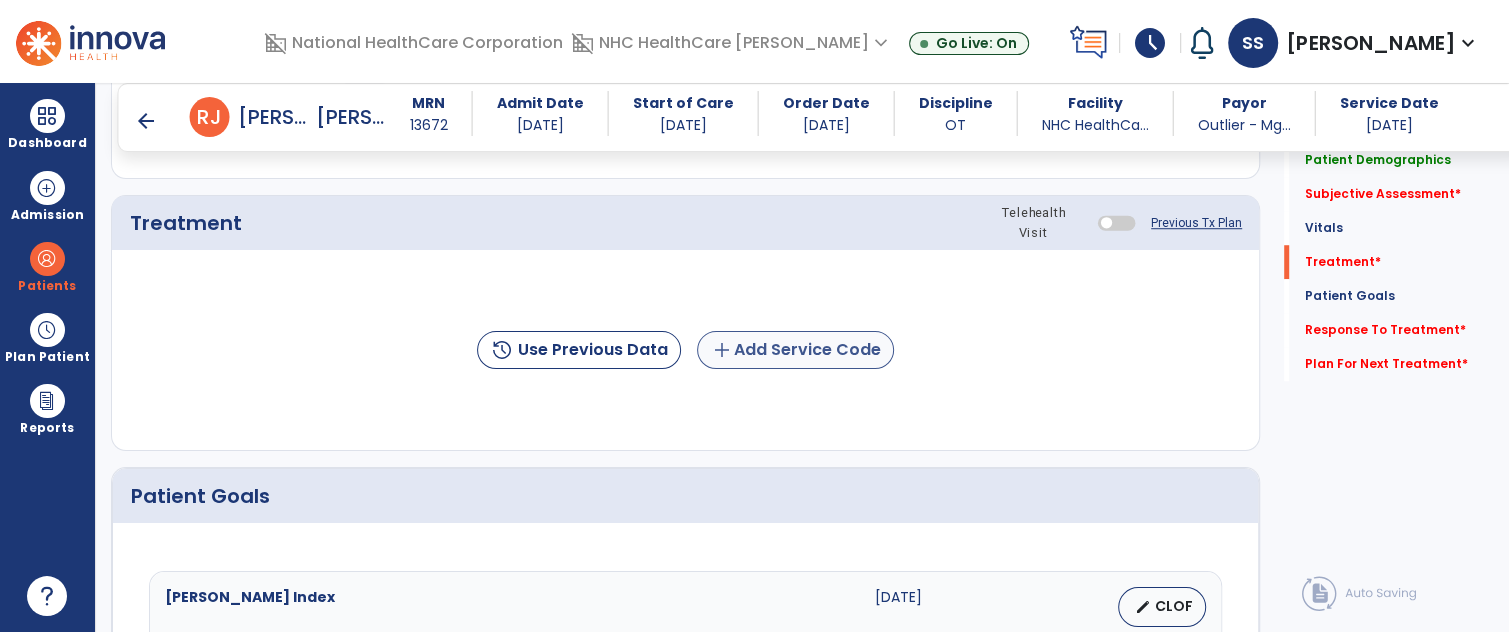type on "**********" 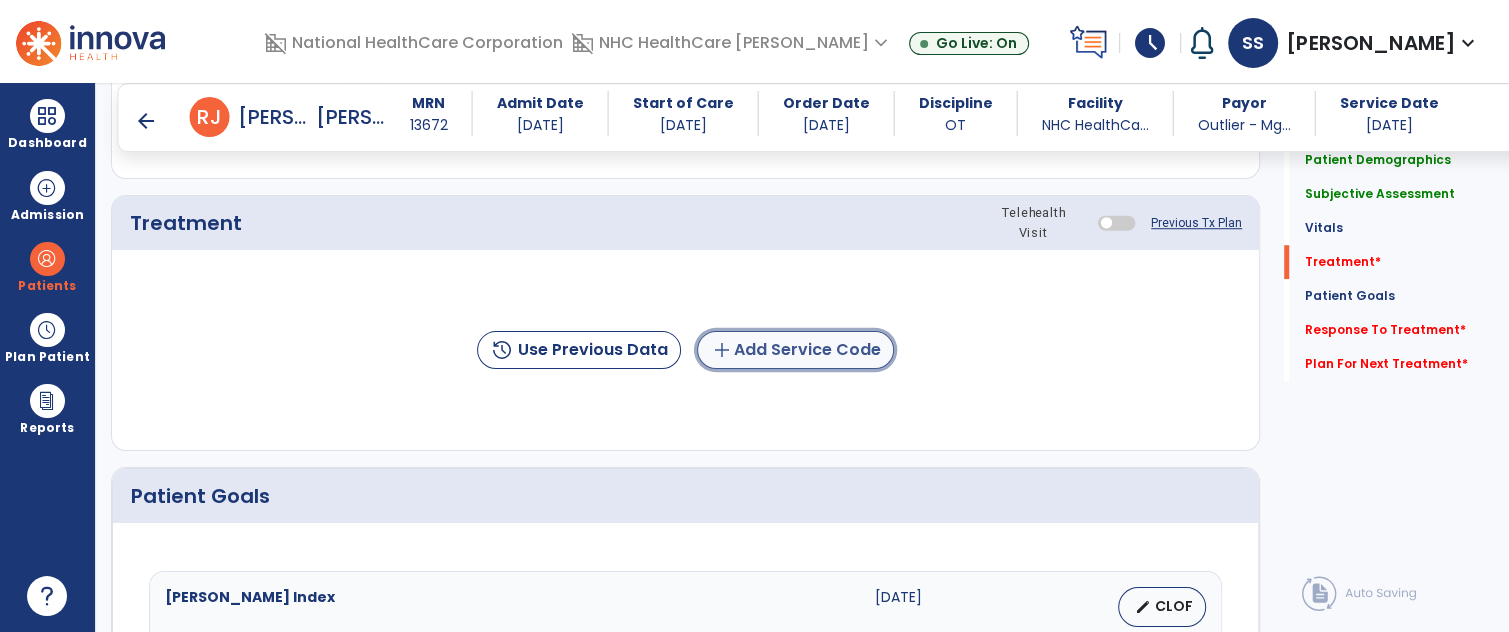 click on "add  Add Service Code" 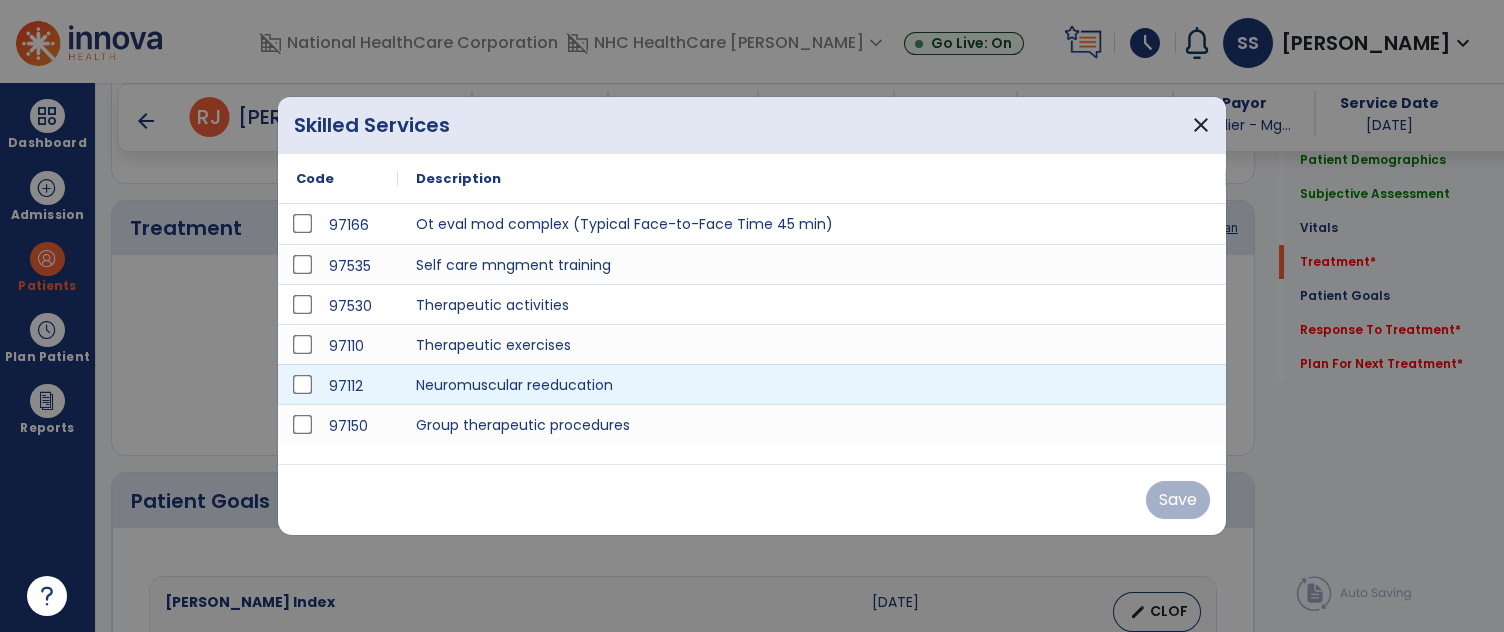 scroll, scrollTop: 1094, scrollLeft: 0, axis: vertical 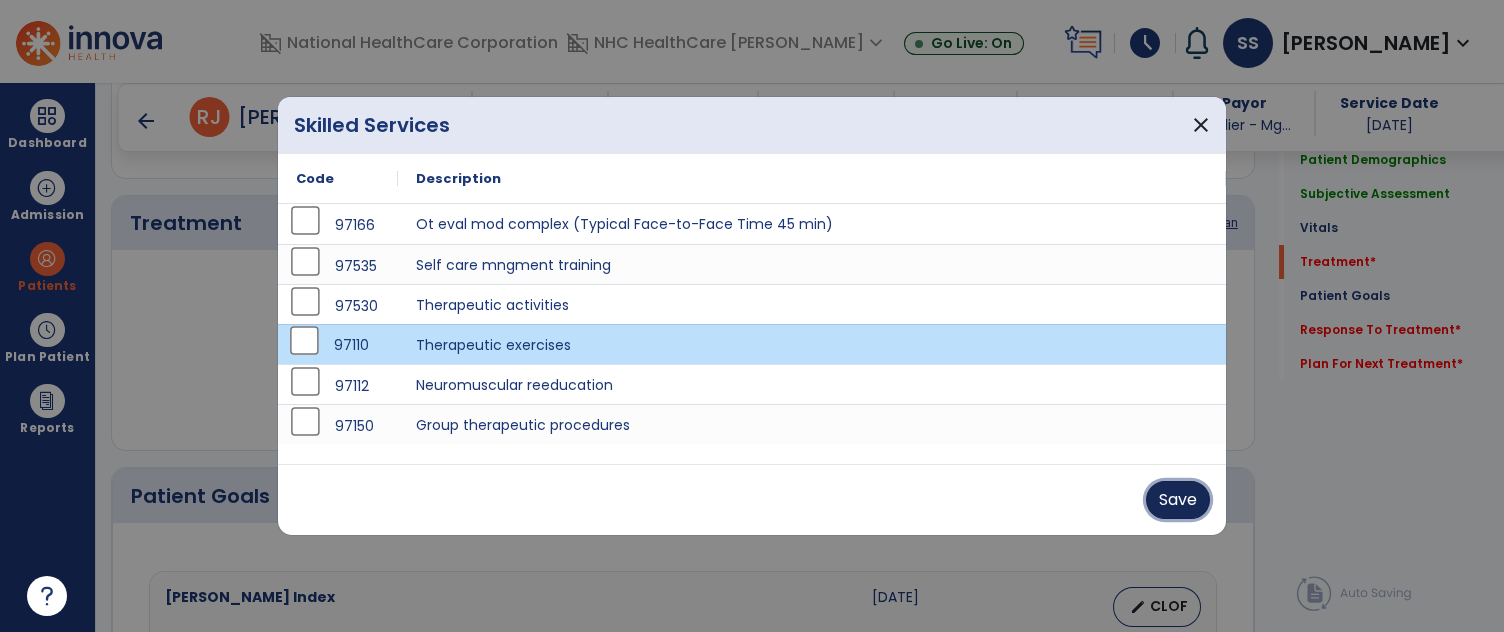 click on "Save" at bounding box center [1178, 500] 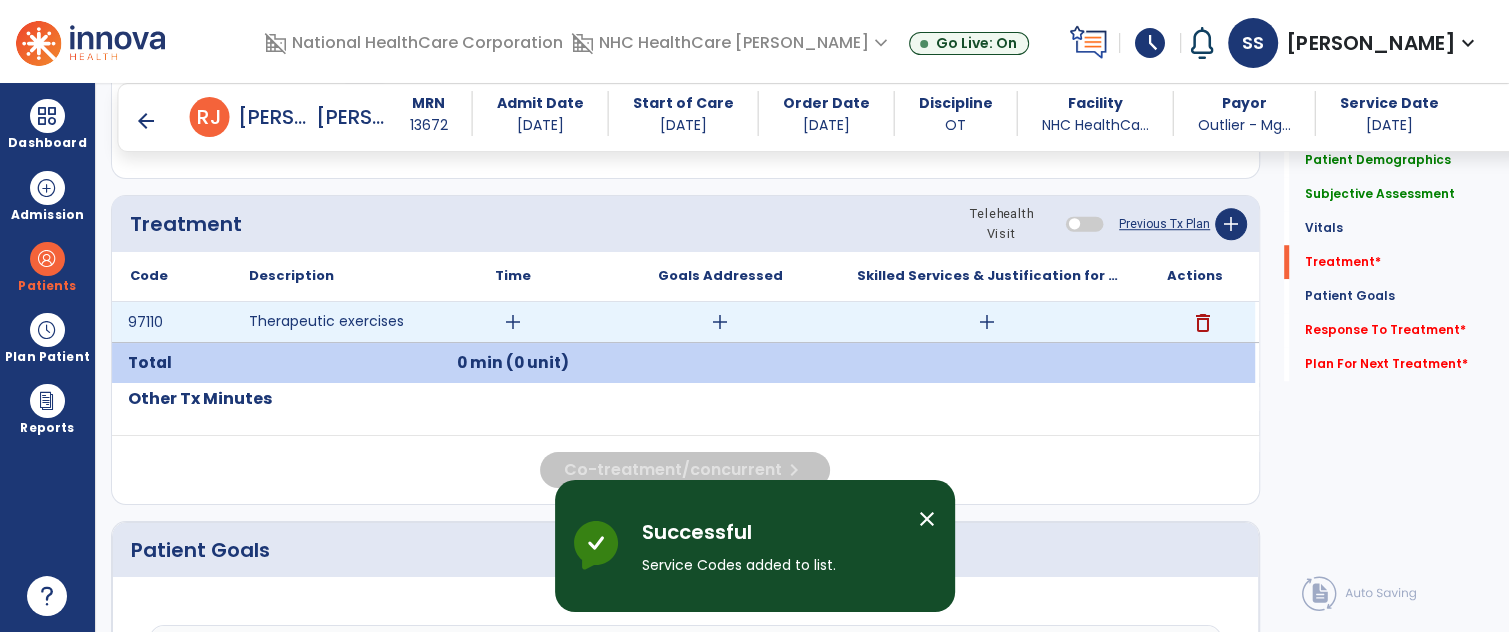 click on "add" at bounding box center (513, 322) 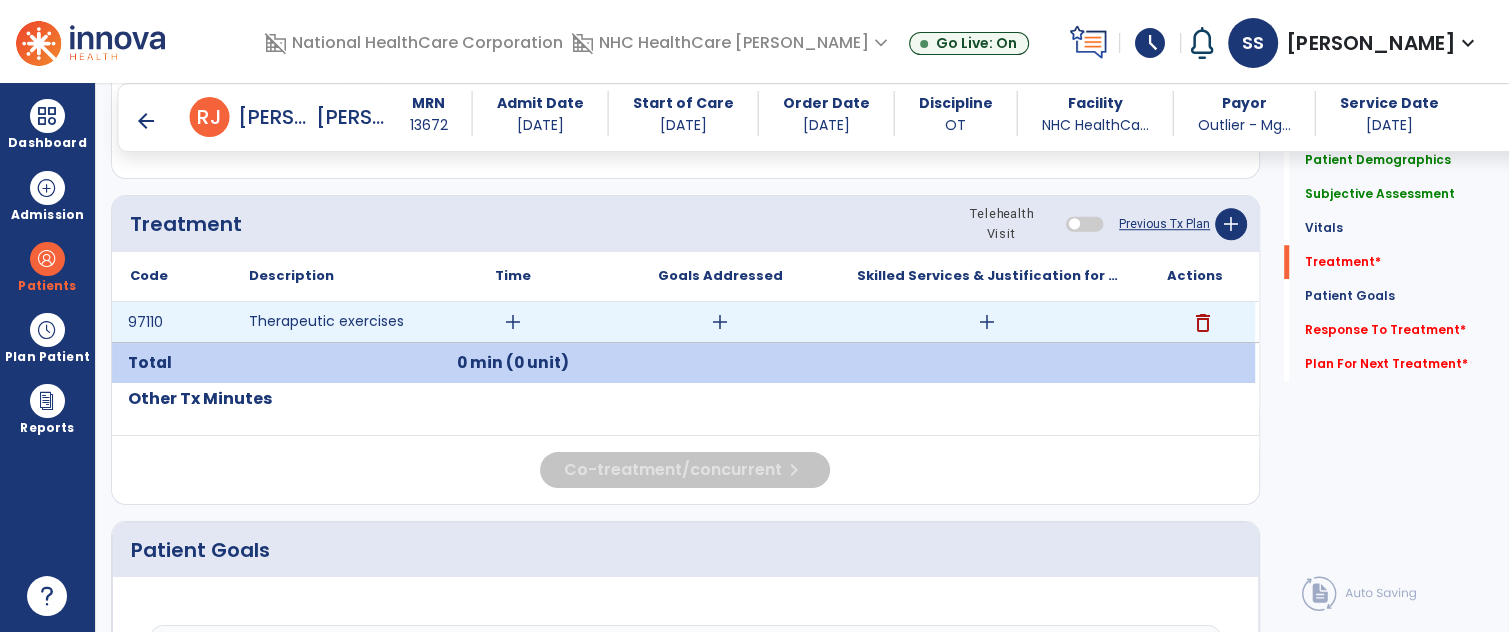 click on "add" at bounding box center (513, 322) 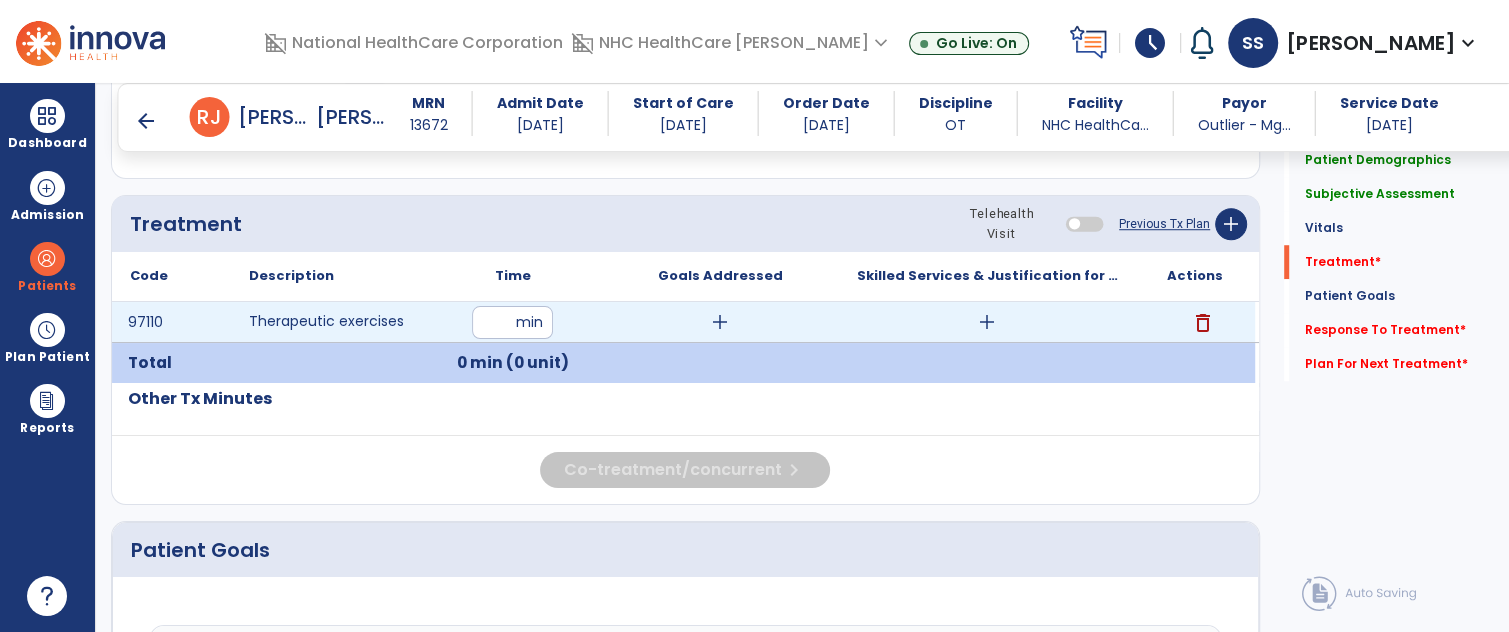 type on "**" 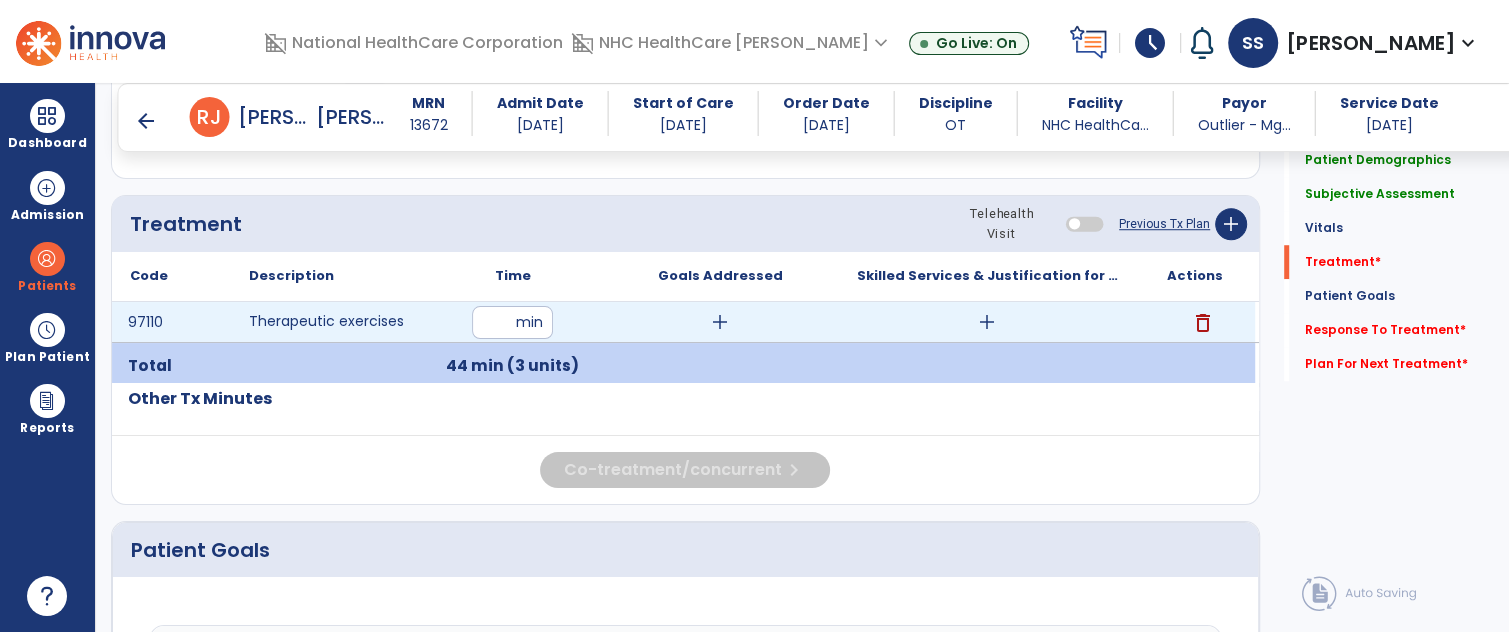 click on "add" at bounding box center (987, 322) 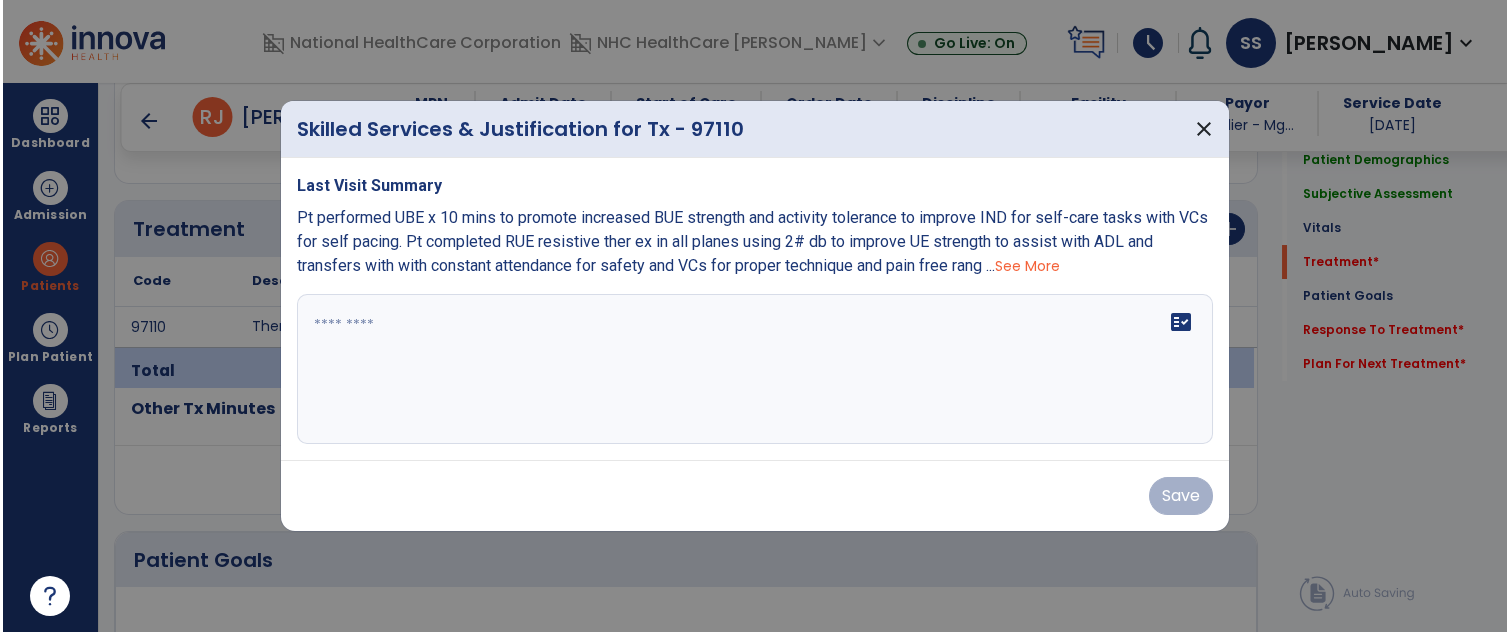 scroll, scrollTop: 1094, scrollLeft: 0, axis: vertical 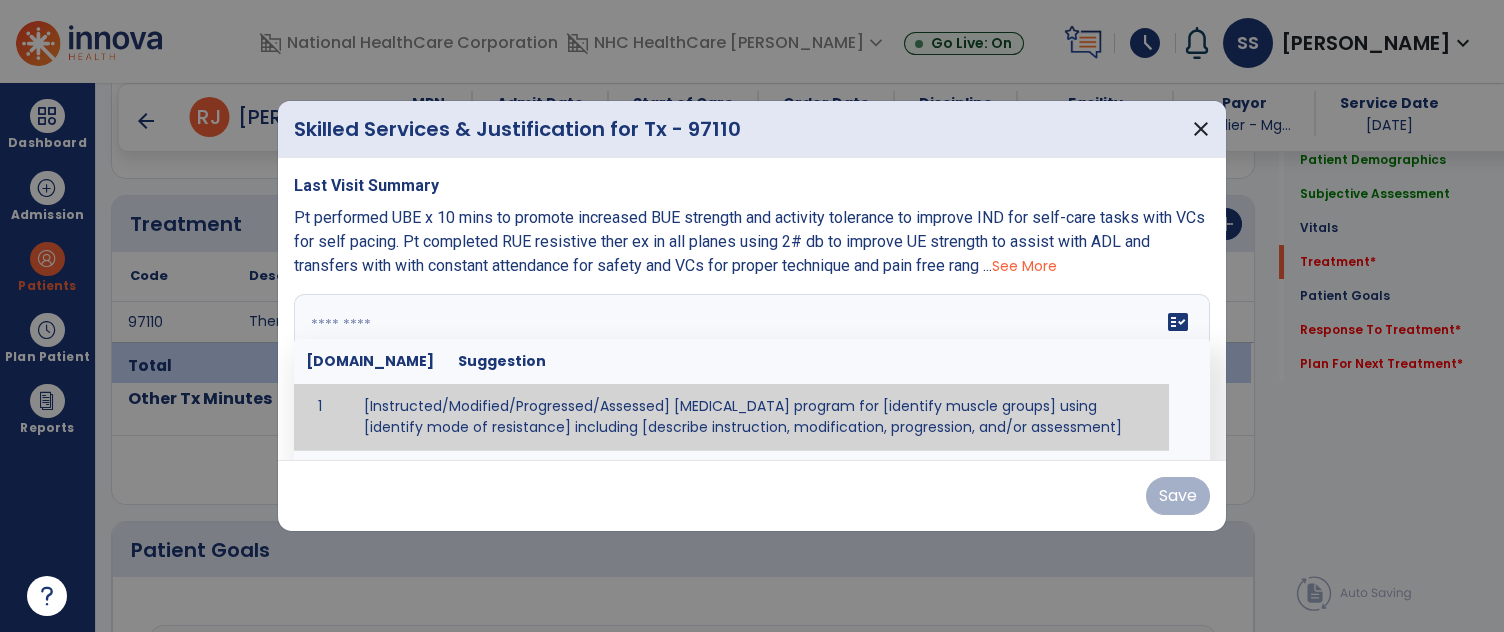 click on "fact_check  [DOMAIN_NAME] Suggestion 1 [Instructed/Modified/Progressed/Assessed] [MEDICAL_DATA] program for [identify muscle groups] using [identify mode of resistance] including [describe instruction, modification, progression, and/or assessment] 2 [Instructed/Modified/Progressed/Assessed] aerobic exercise program using [identify equipment/mode] including [describe instruction, modification,progression, and/or assessment] 3 [Instructed/Modified/Progressed/Assessed] [PROM/A/AROM/AROM] program for [identify joint movements] using [contract-relax, over-pressure, inhibitory techniques, other] 4 [Assessed/Tested] aerobic capacity with administration of [aerobic capacity test]" at bounding box center (752, 369) 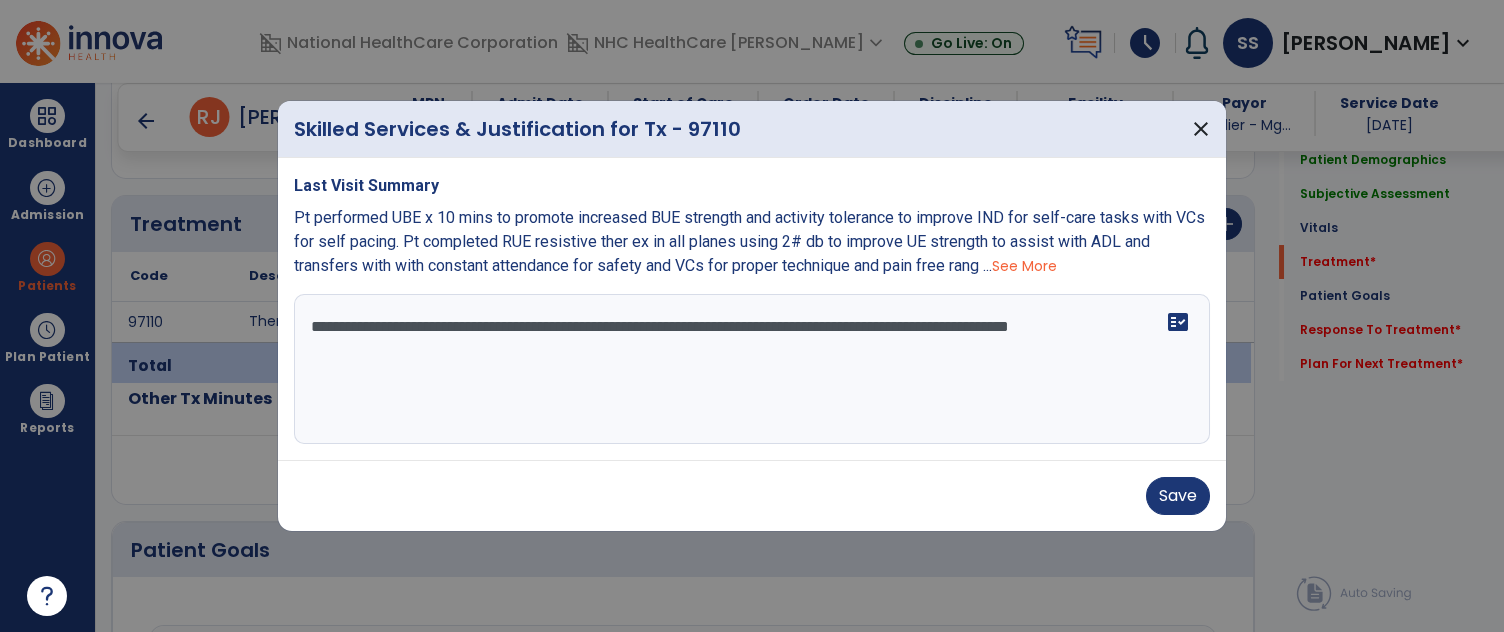 type on "**********" 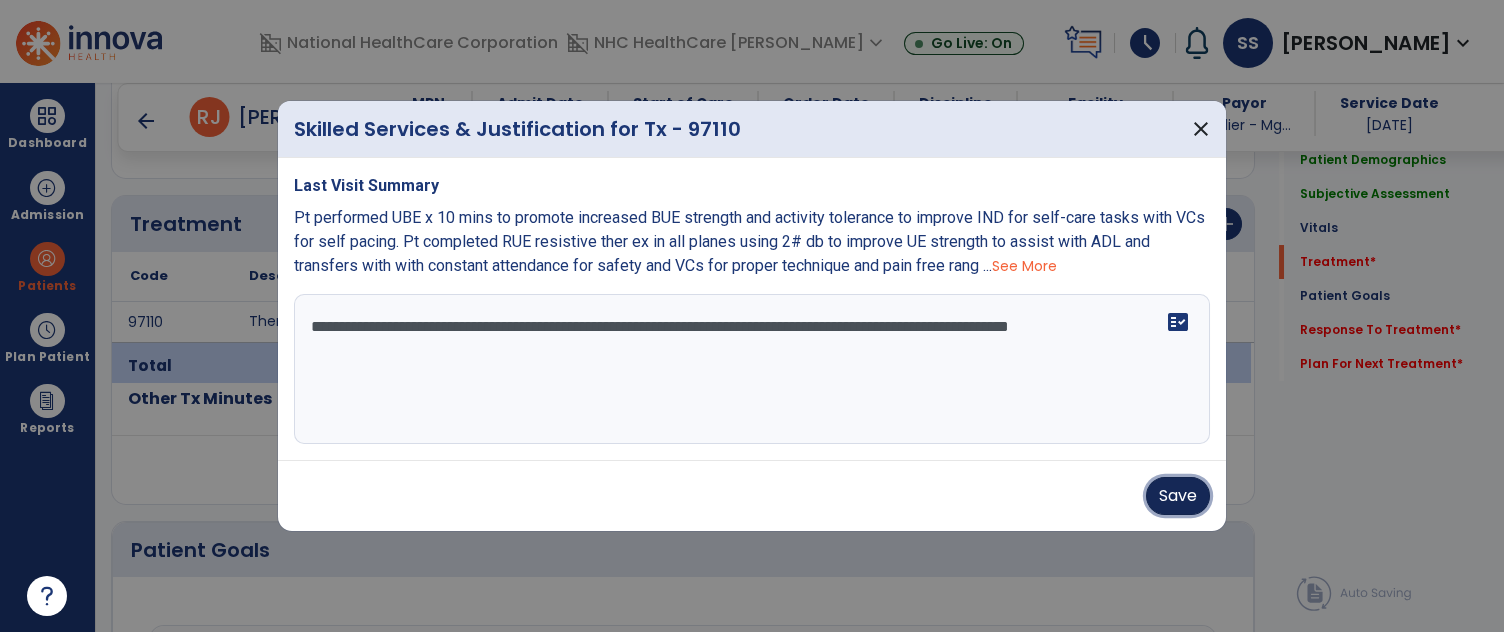 click on "Save" at bounding box center (1178, 496) 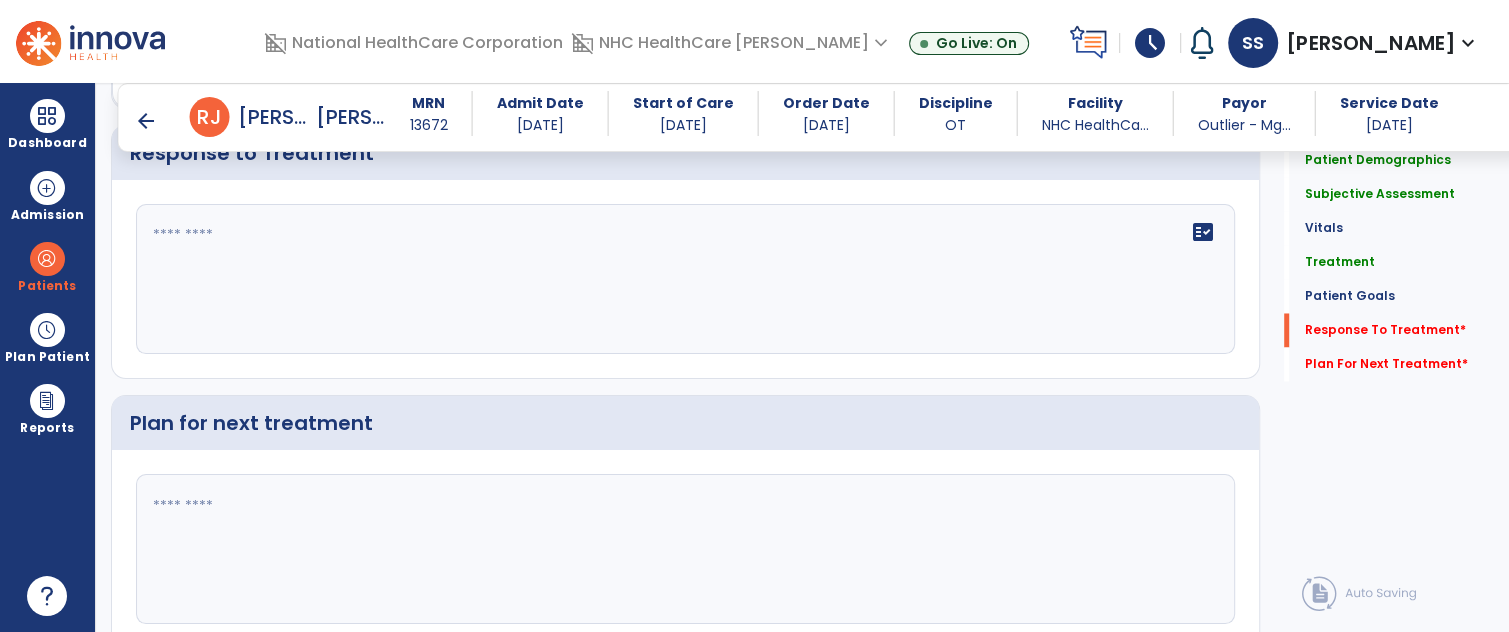 scroll, scrollTop: 2518, scrollLeft: 0, axis: vertical 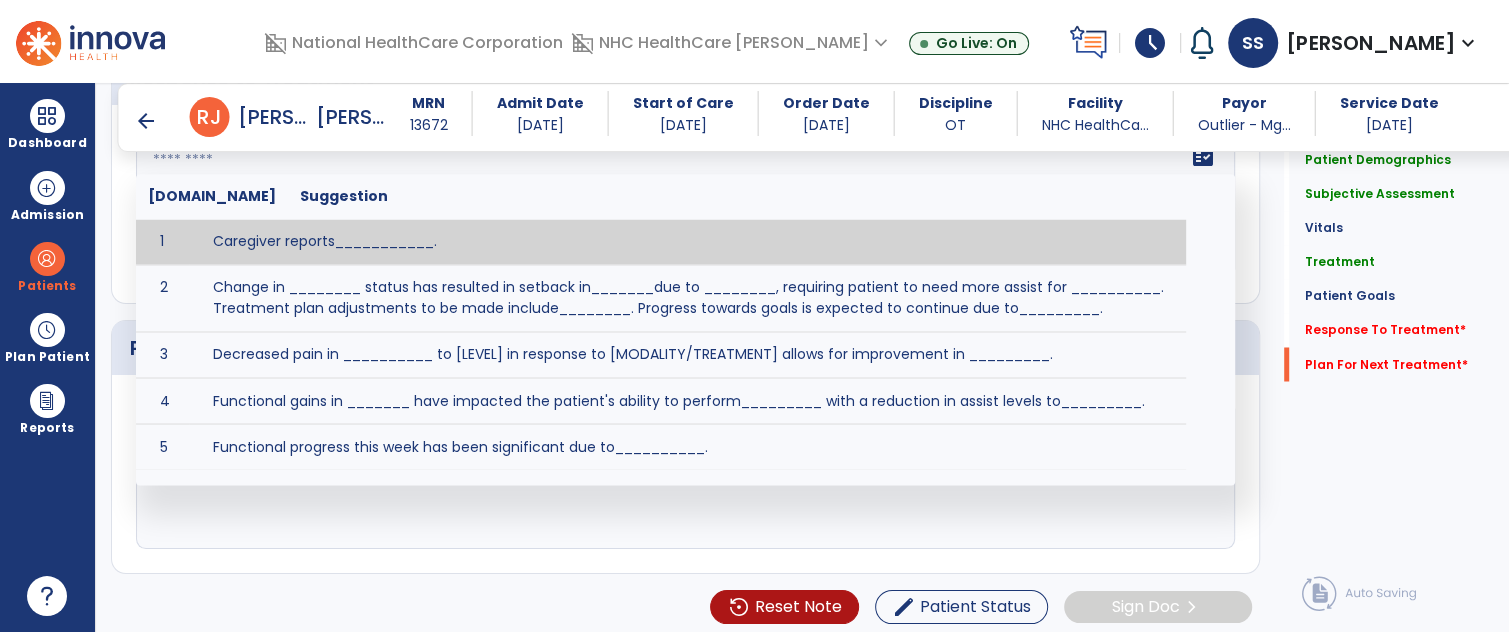 click on "fact_check  [DOMAIN_NAME] Suggestion 1 Caregiver reports___________. 2 Change in ________ status has resulted in setback in_______due to ________, requiring patient to need more assist for __________.   Treatment plan adjustments to be made include________.  Progress towards goals is expected to continue due to_________. 3 Decreased pain in __________ to [LEVEL] in response to [MODALITY/TREATMENT] allows for improvement in _________. 4 Functional gains in _______ have impacted the patient's ability to perform_________ with a reduction in assist levels to_________. 5 Functional progress this week has been significant due to__________. 6 Gains in ________ have improved the patient's ability to perform ______with decreased levels of assist to___________. 7 Improvement in ________allows patient to tolerate higher levels of challenges in_________. 8 Pain in [AREA] has decreased to [LEVEL] in response to [TREATMENT/MODALITY], allowing fore ease in completing__________. 9 10 11 12 13 14 15 16 17 18 19 20 21" 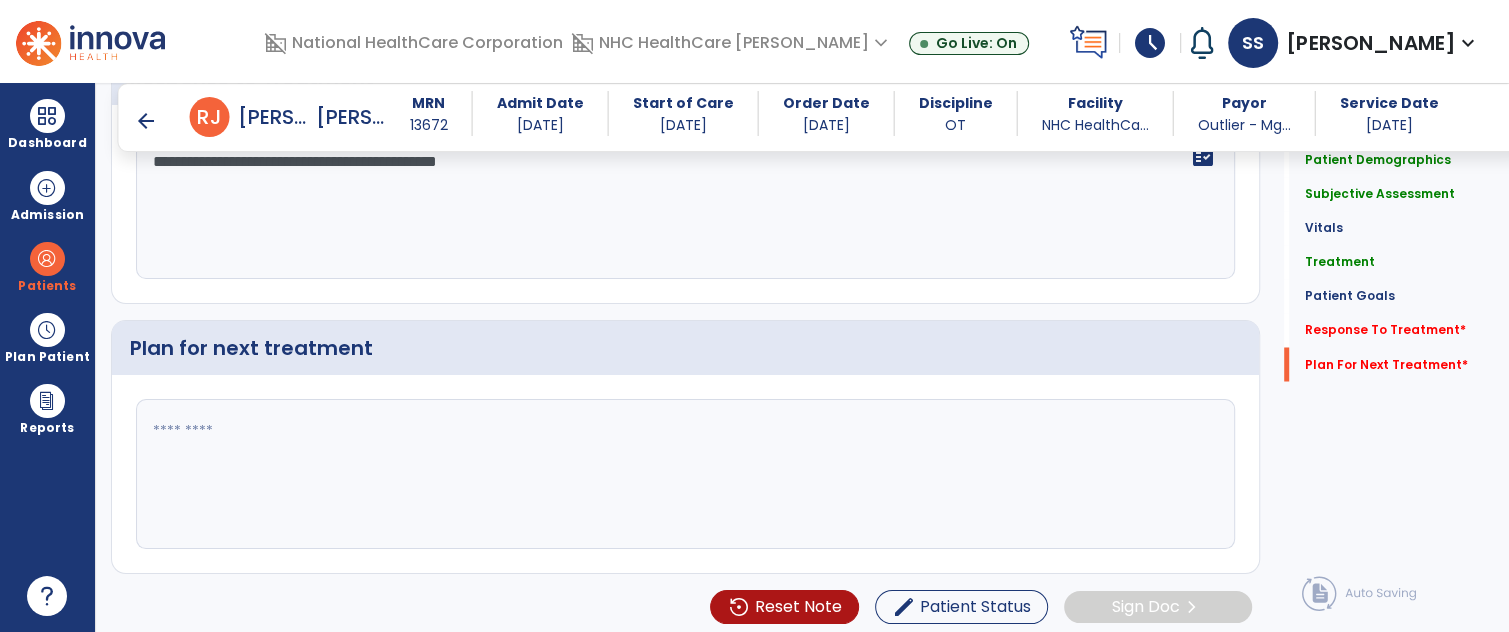type on "**********" 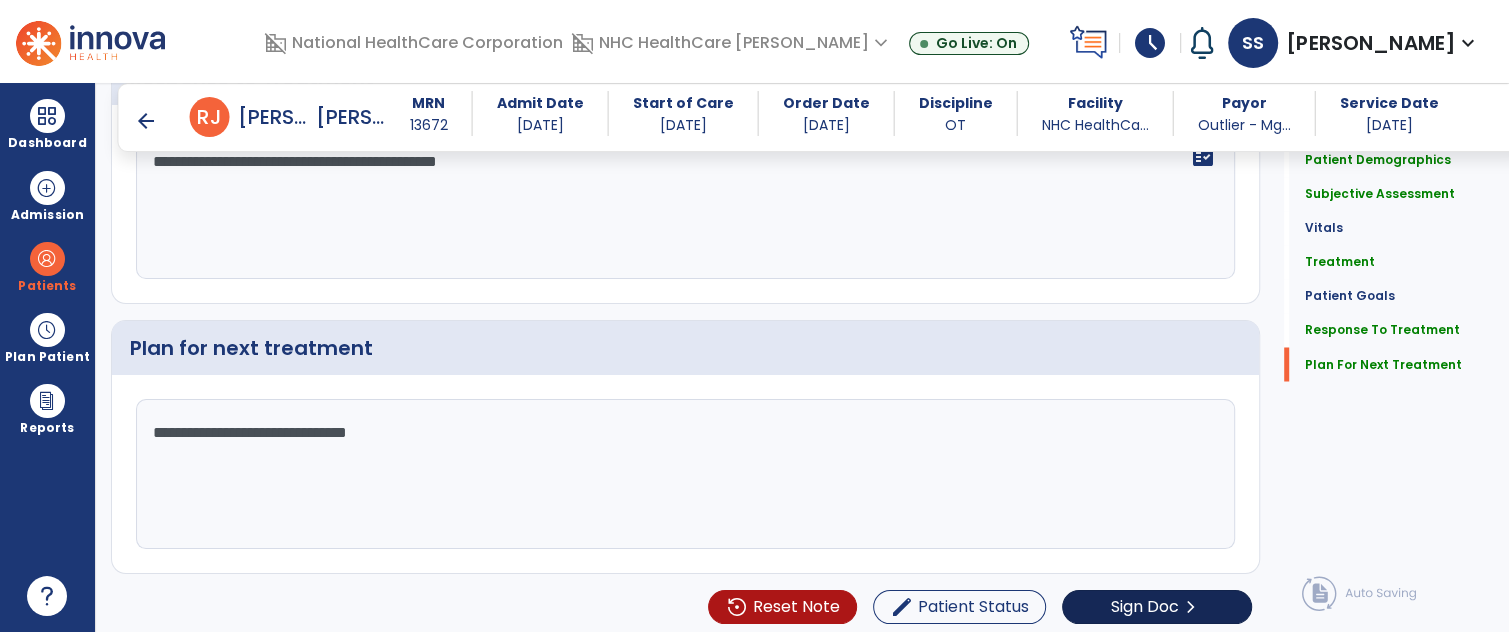 type on "**********" 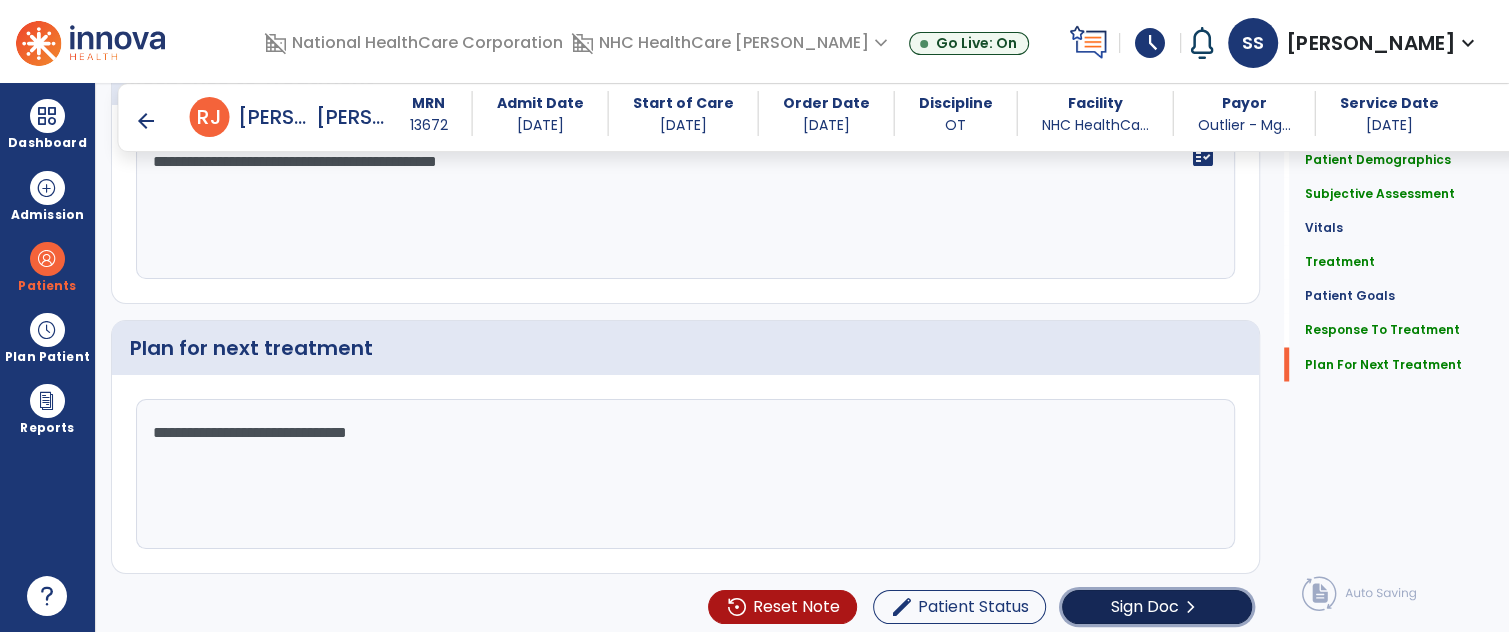click on "Sign Doc" 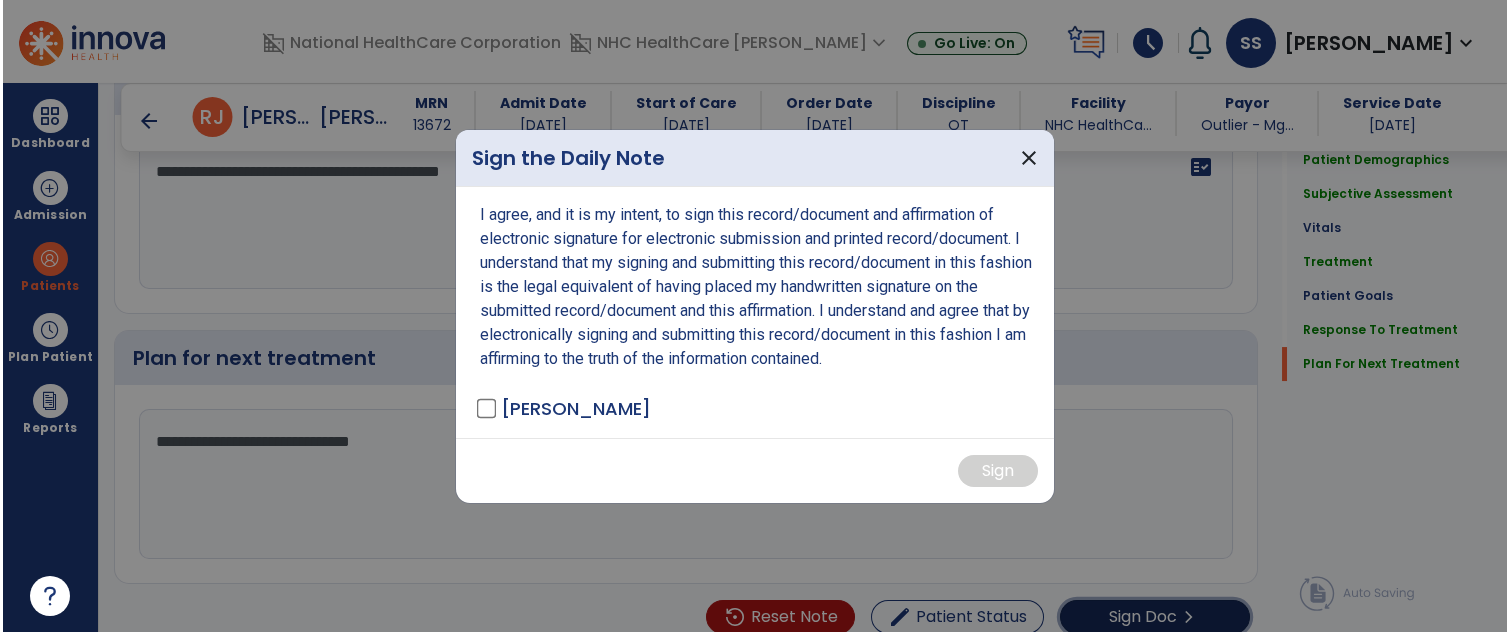scroll, scrollTop: 2518, scrollLeft: 0, axis: vertical 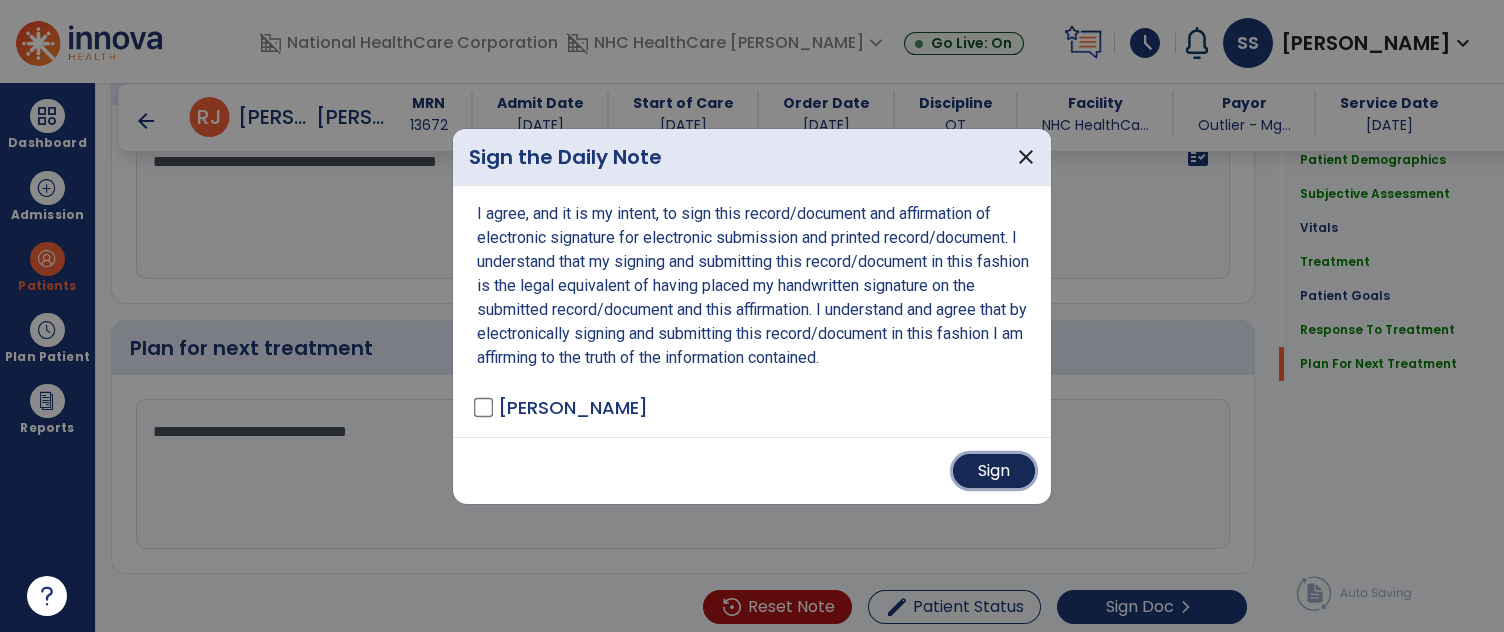 click on "Sign" at bounding box center [994, 471] 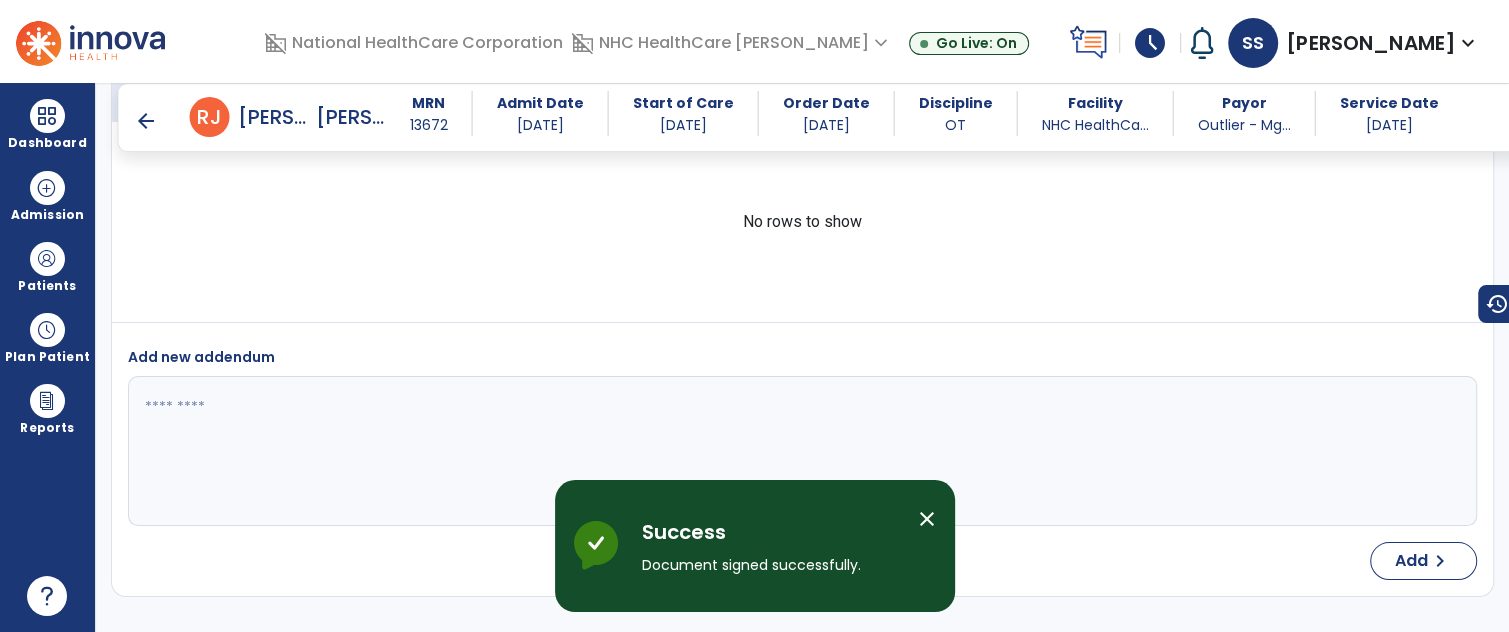 scroll, scrollTop: 3362, scrollLeft: 0, axis: vertical 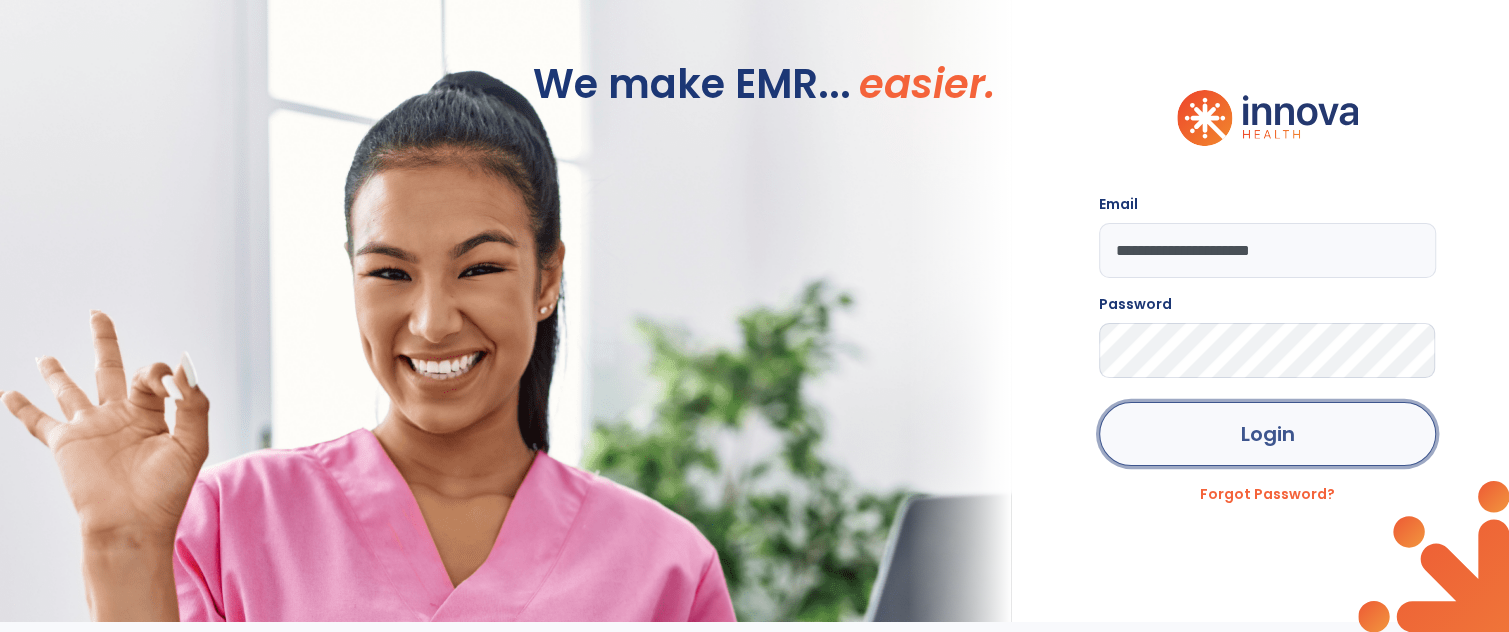 click on "Login" 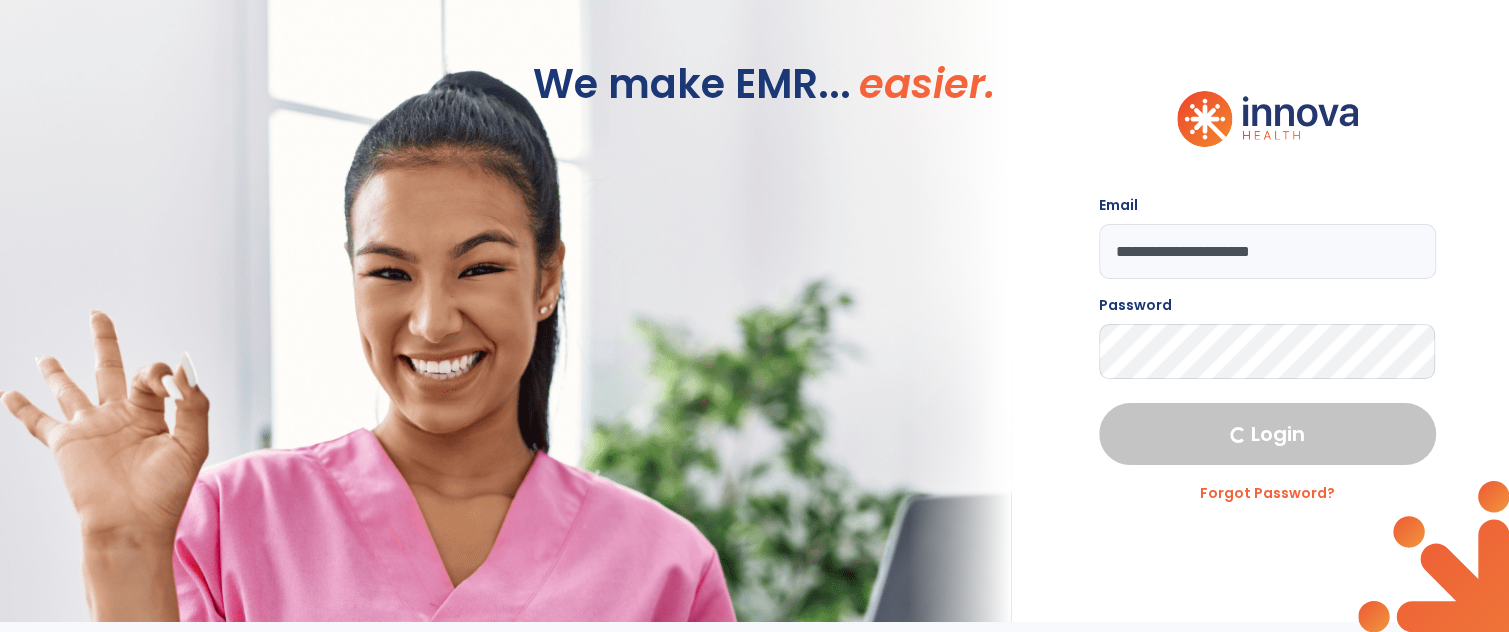 select on "****" 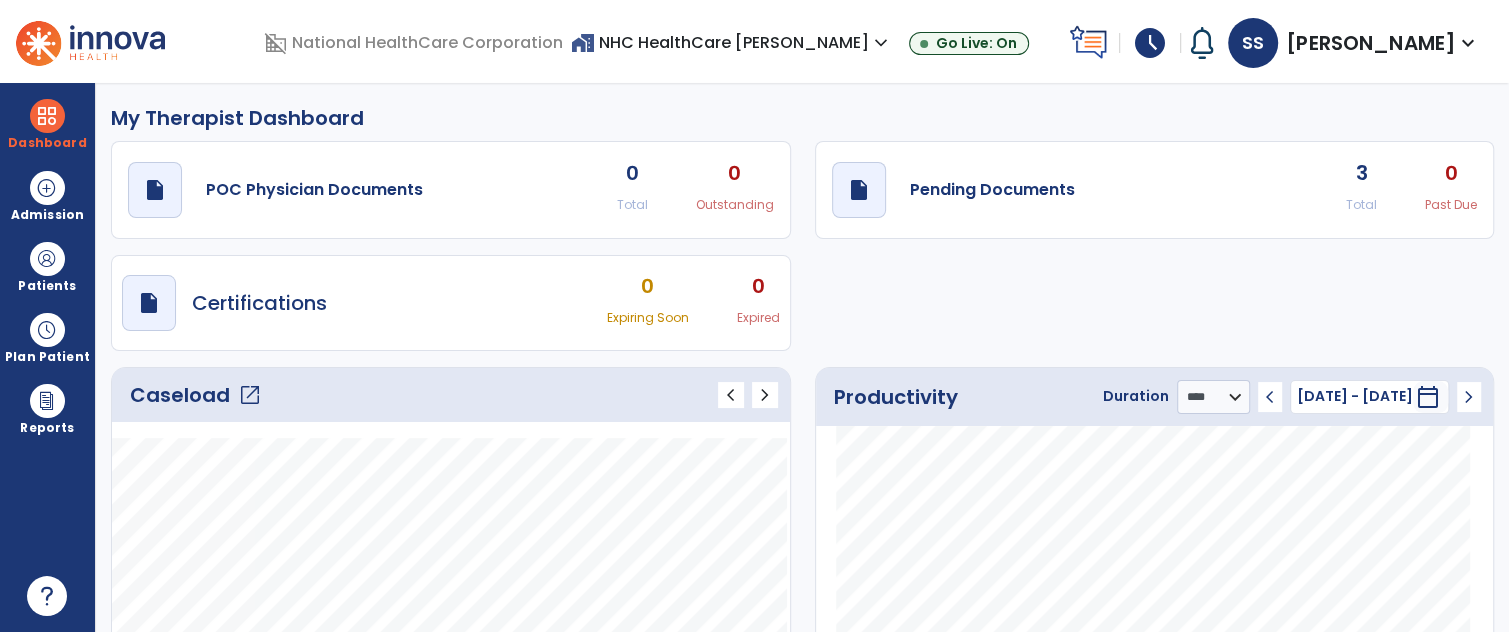 click on "open_in_new" 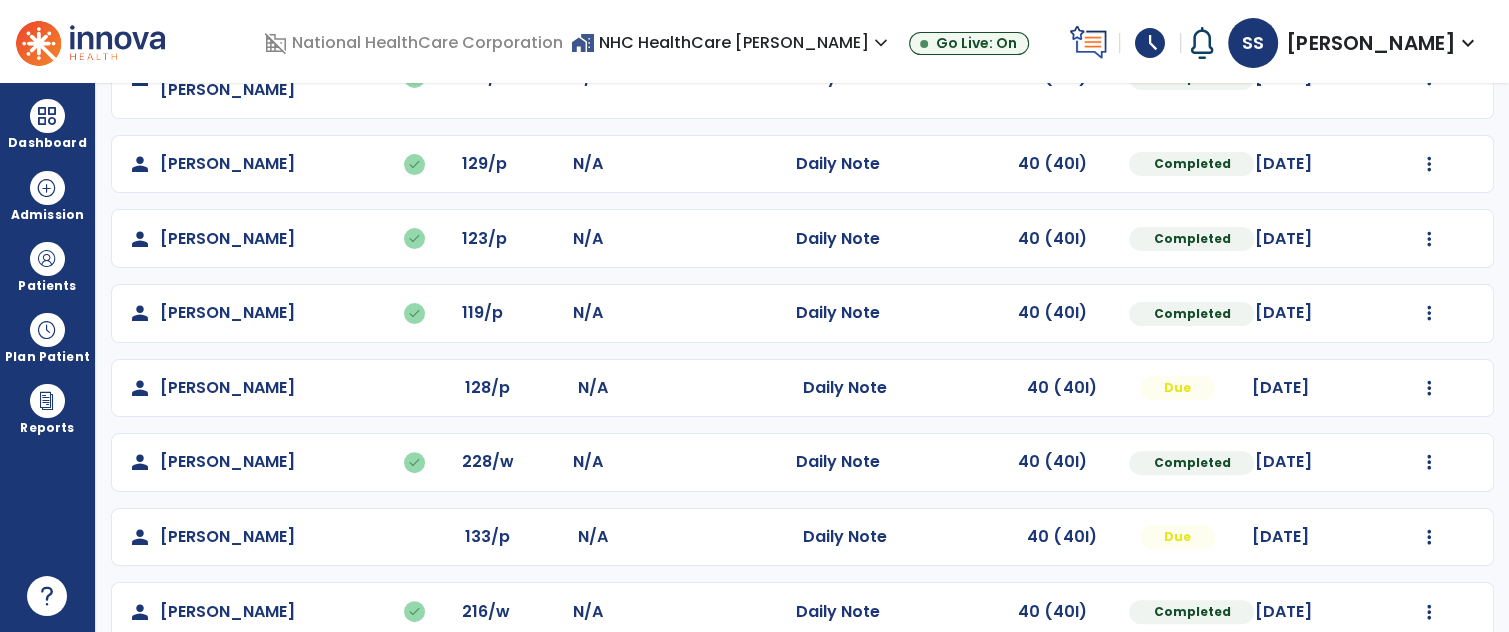 scroll, scrollTop: 369, scrollLeft: 0, axis: vertical 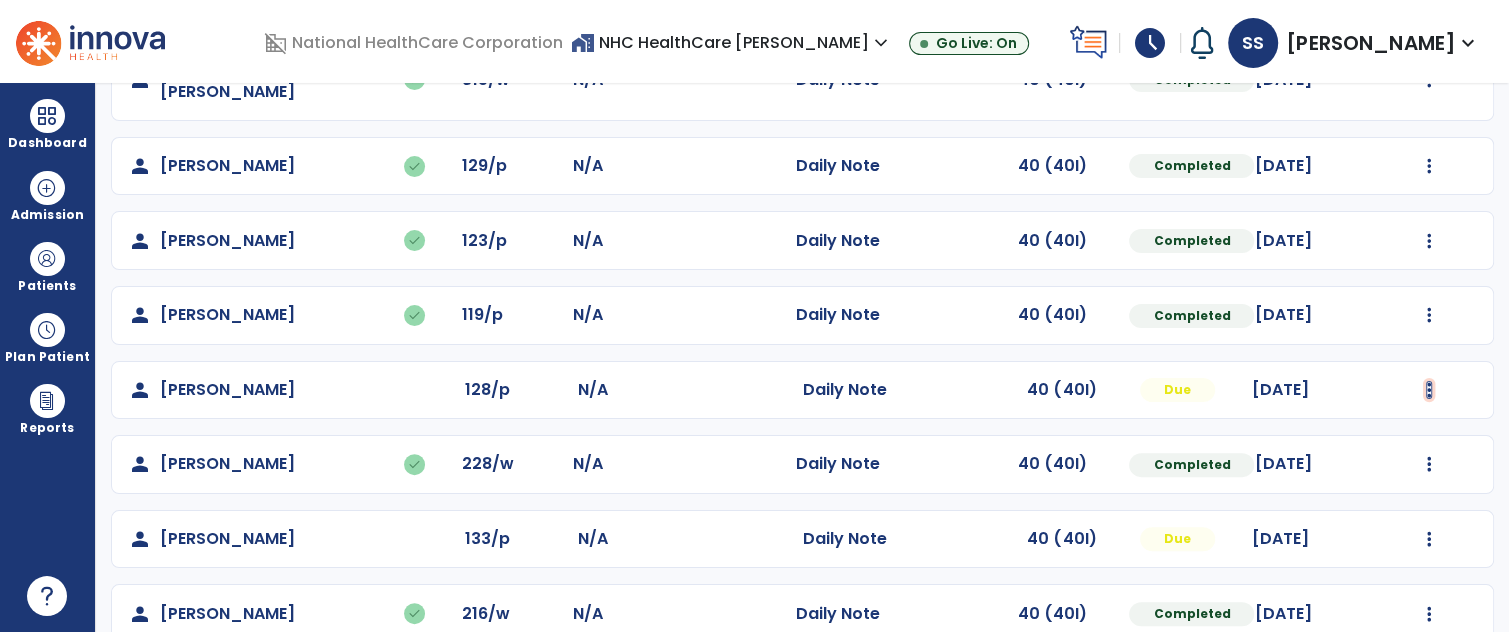 click at bounding box center (1429, -81) 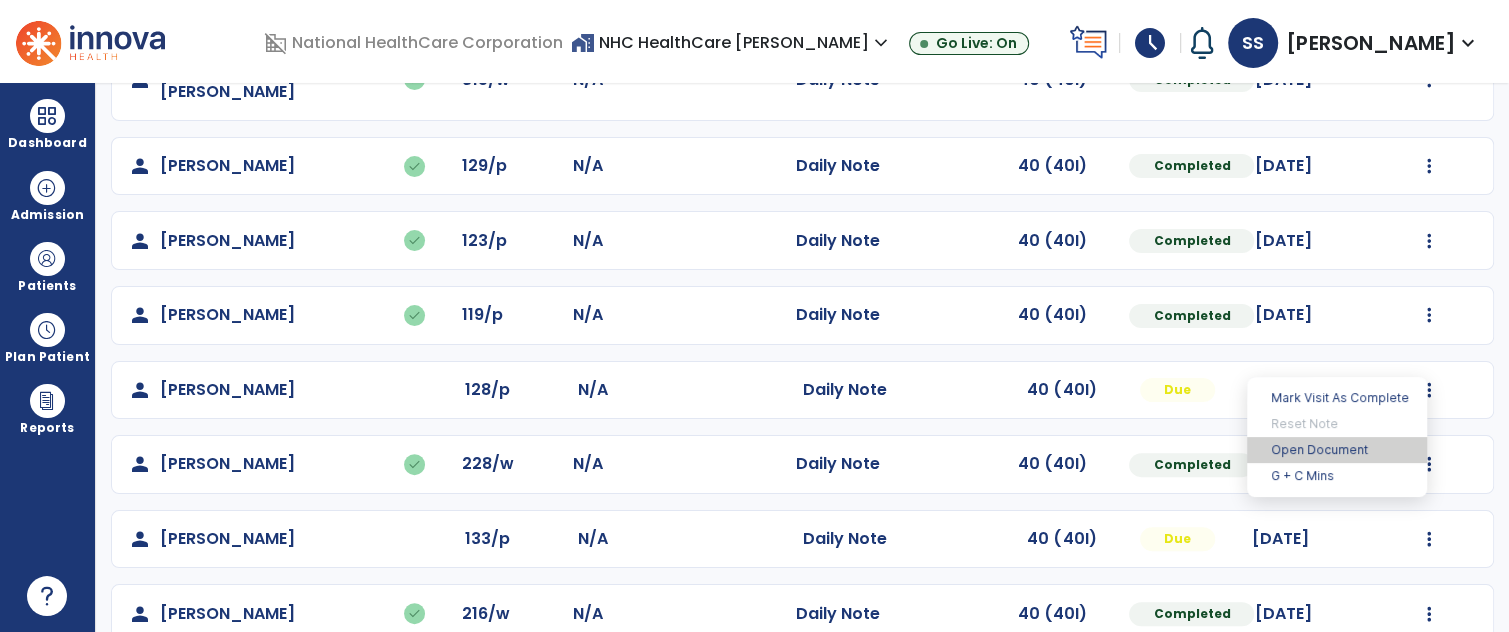 click on "Open Document" at bounding box center (1337, 450) 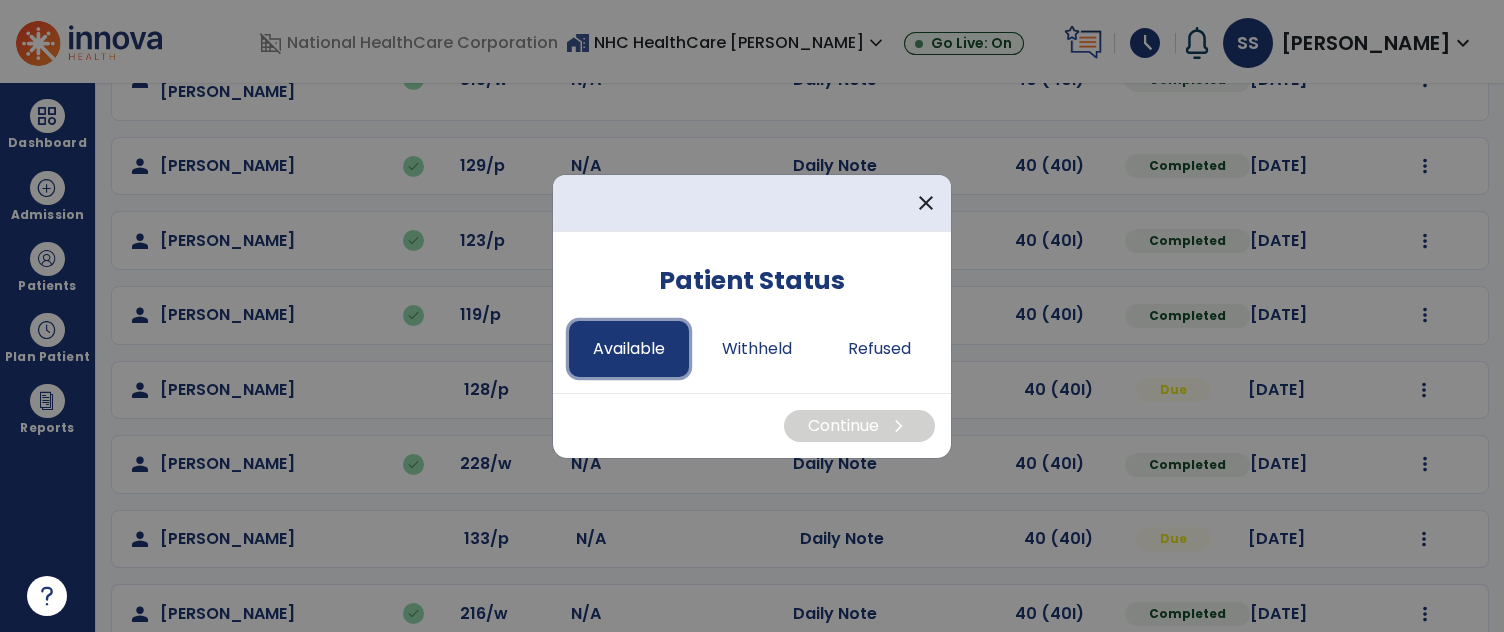 click on "Available" at bounding box center (629, 349) 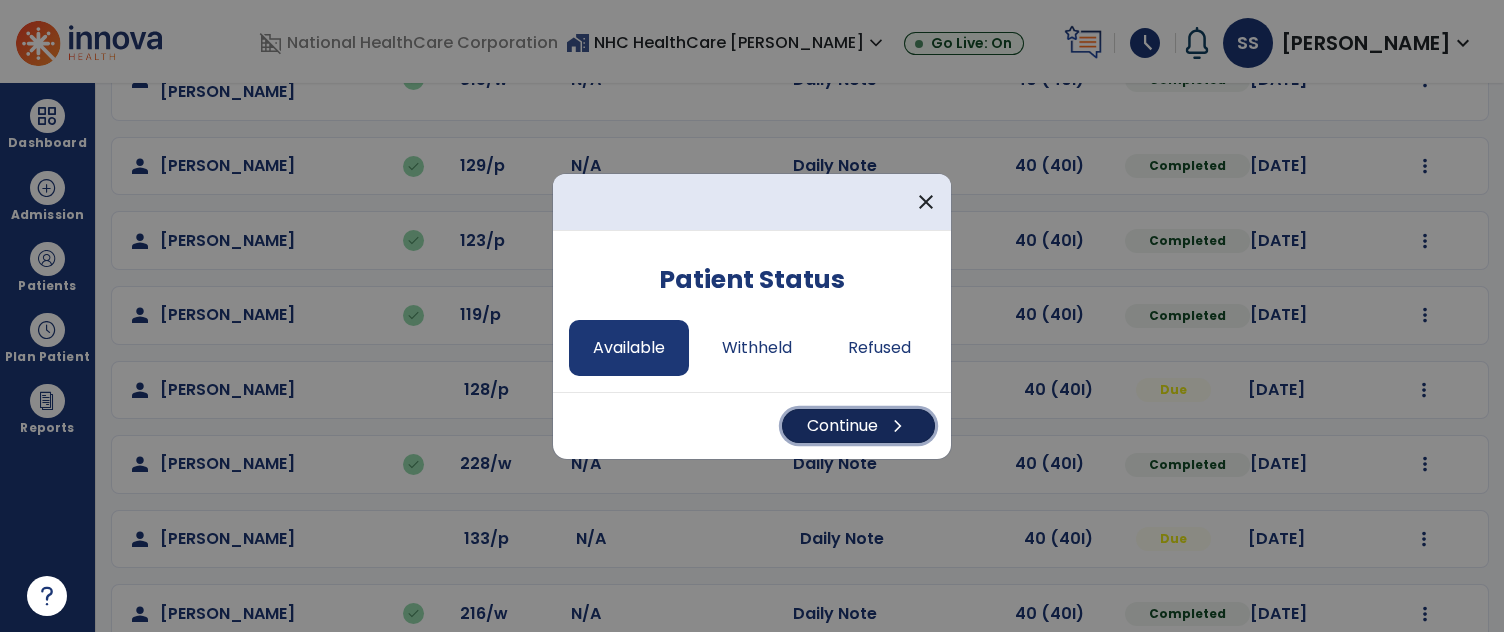 click on "Continue   chevron_right" at bounding box center (858, 426) 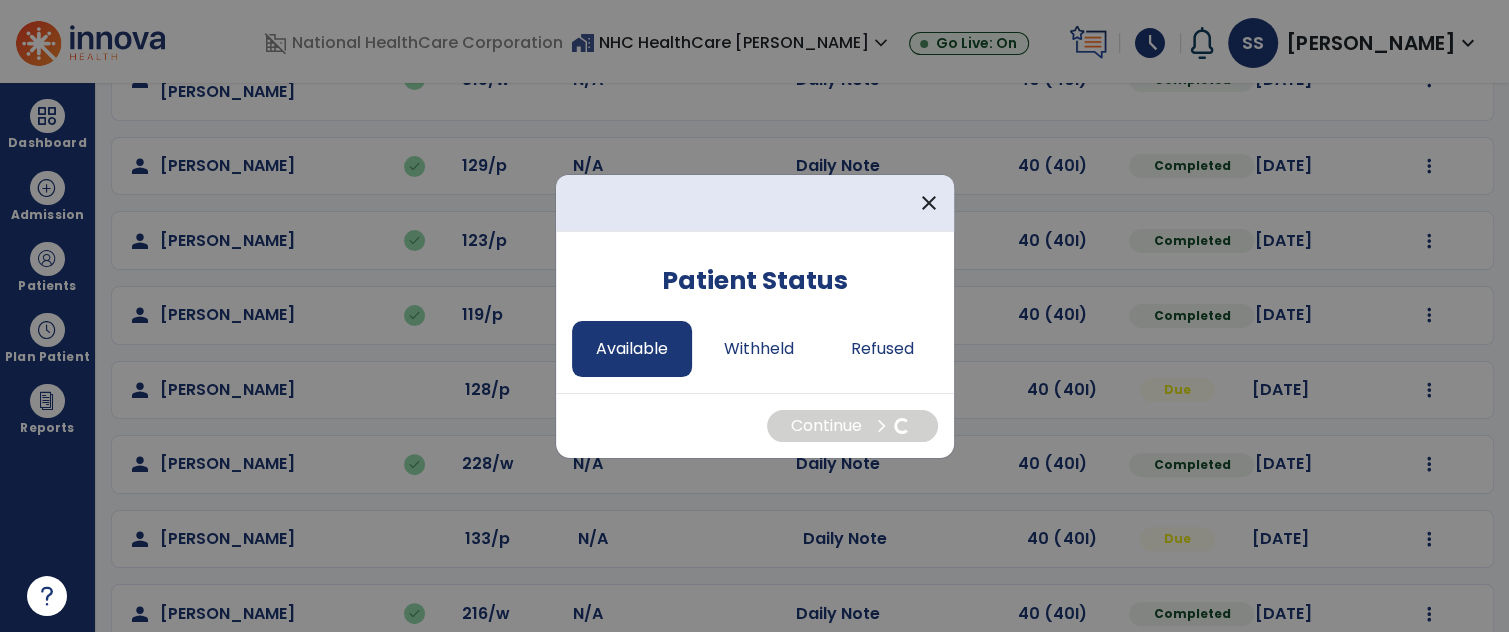 select on "*" 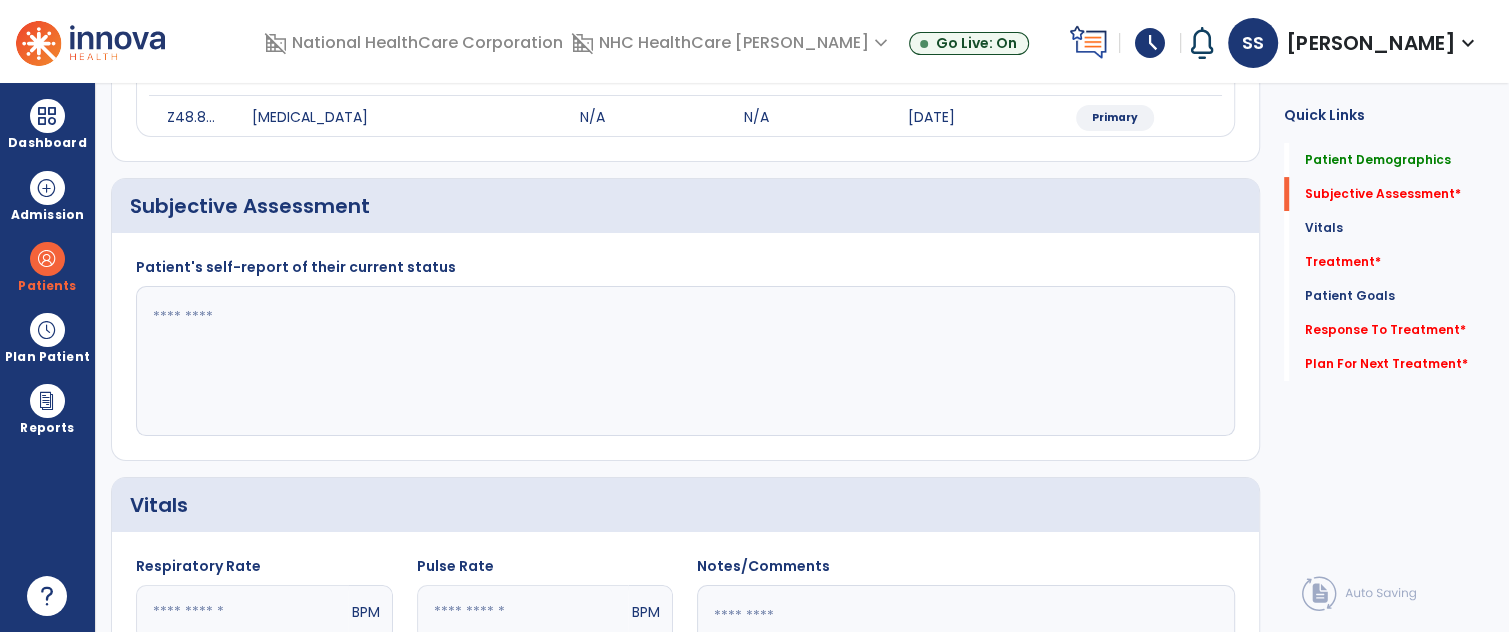 click 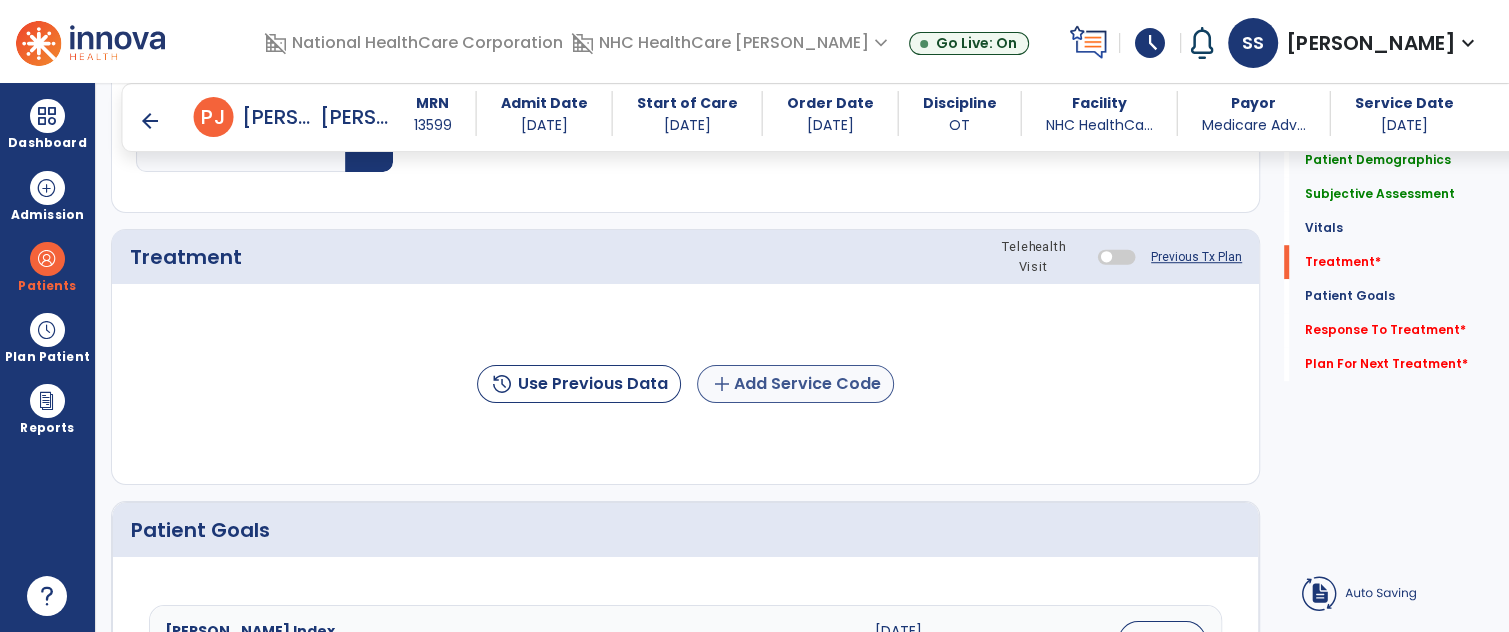type on "**********" 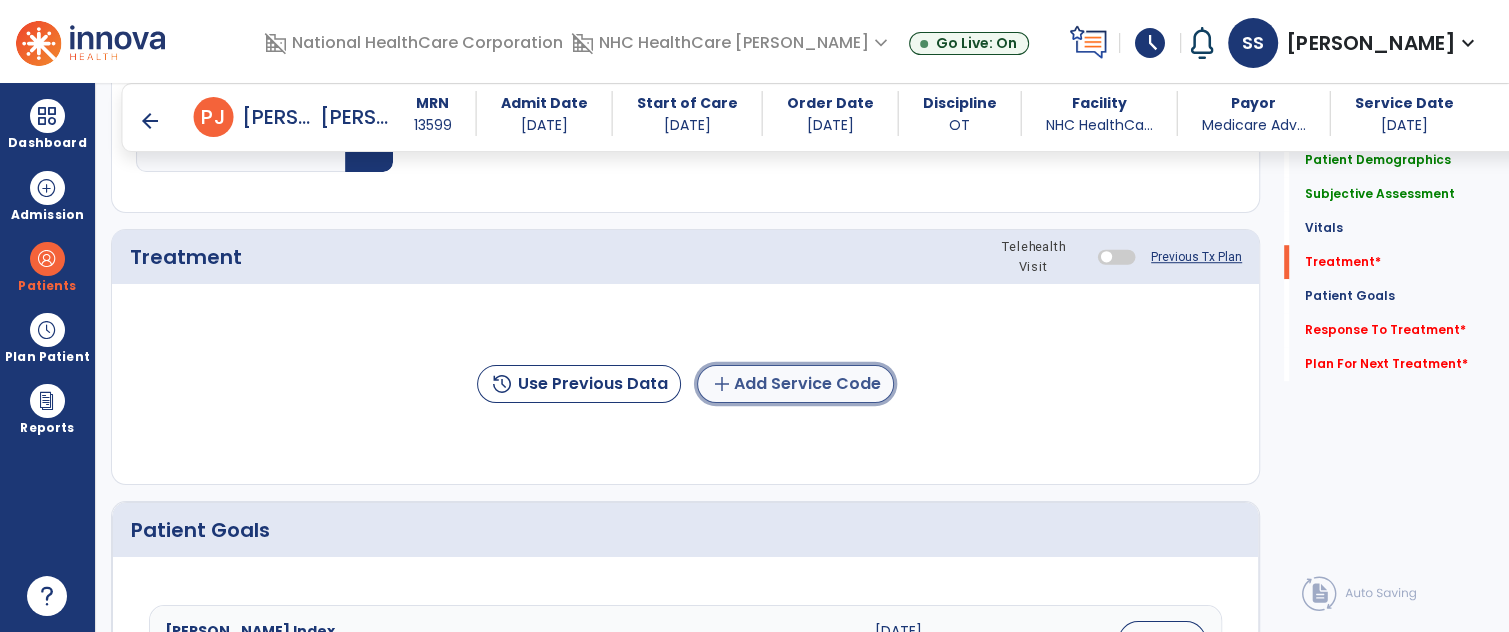 click on "add  Add Service Code" 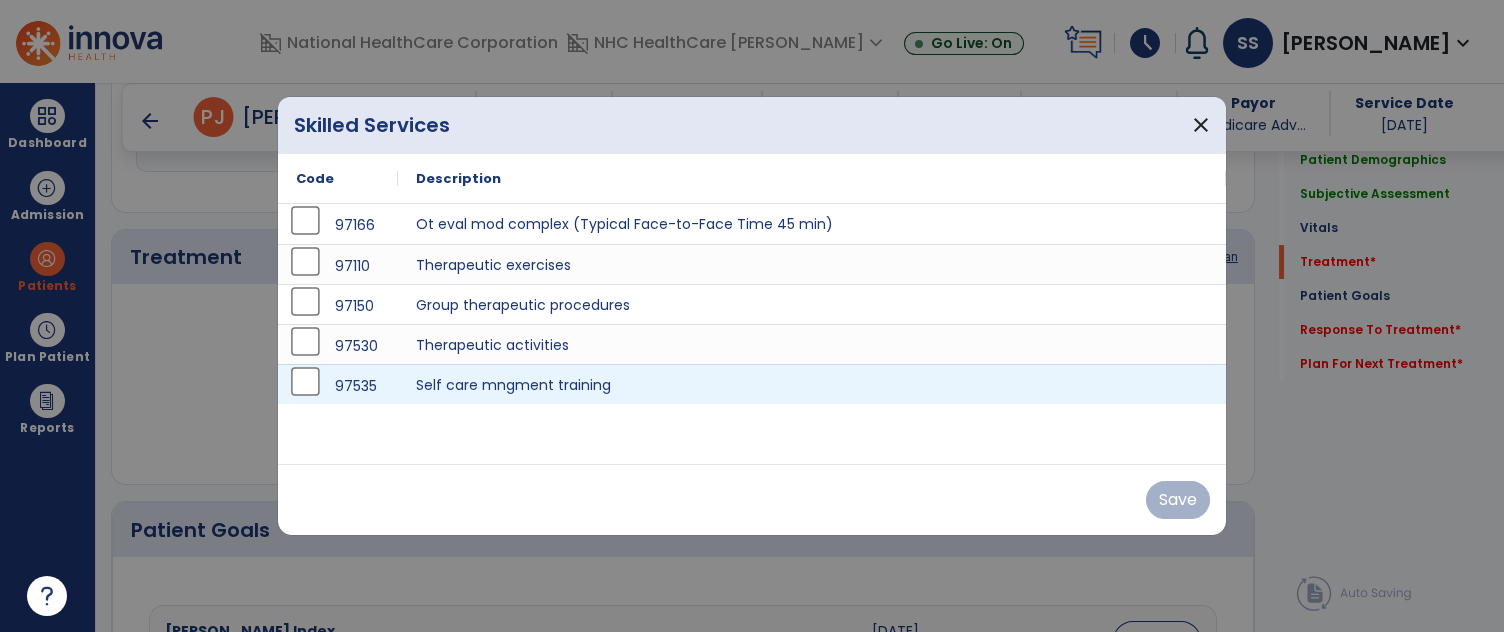 scroll, scrollTop: 1020, scrollLeft: 0, axis: vertical 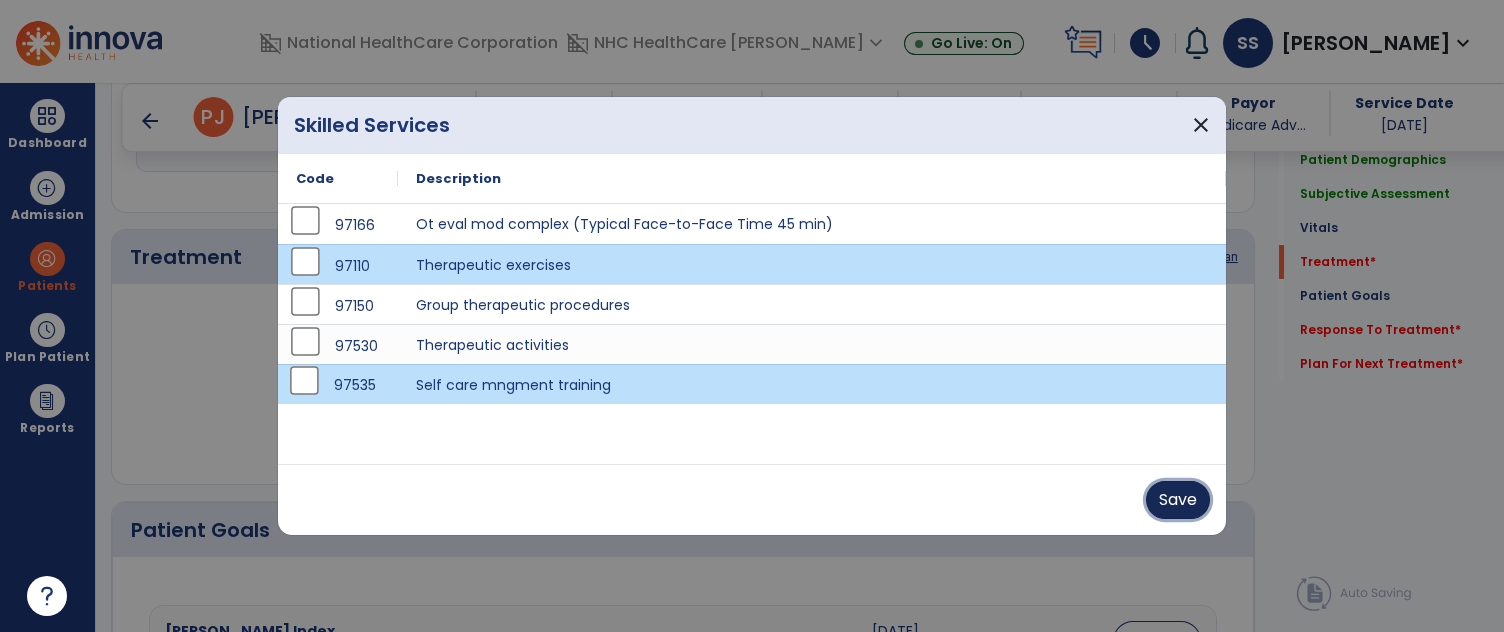 click on "Save" at bounding box center [1178, 500] 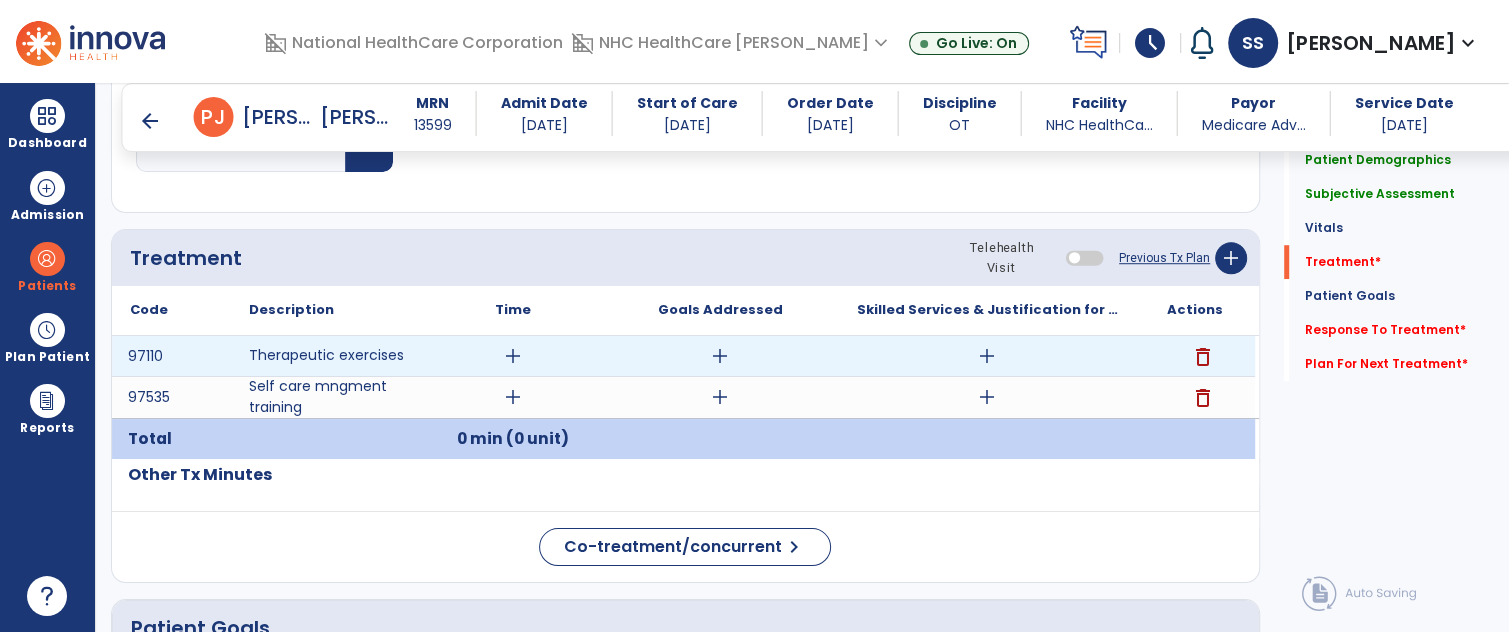 click on "add" at bounding box center (513, 356) 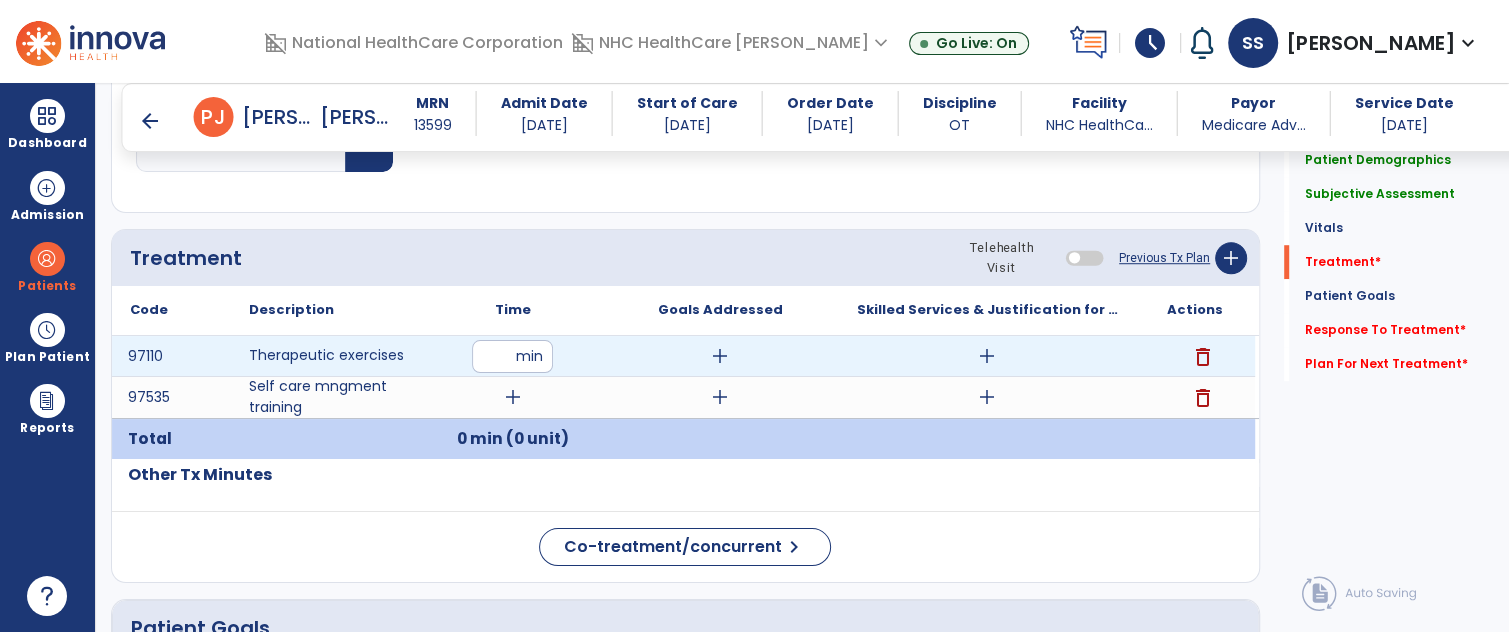 type on "**" 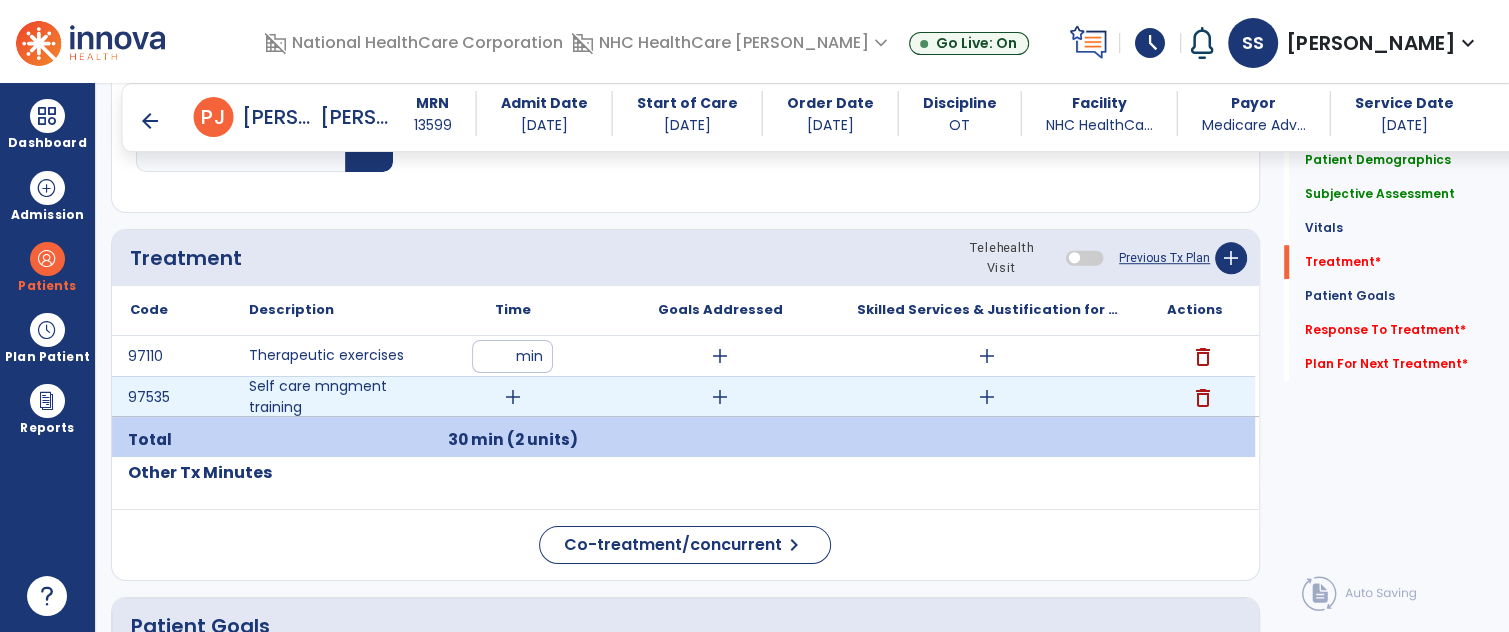 click on "add" at bounding box center [513, 397] 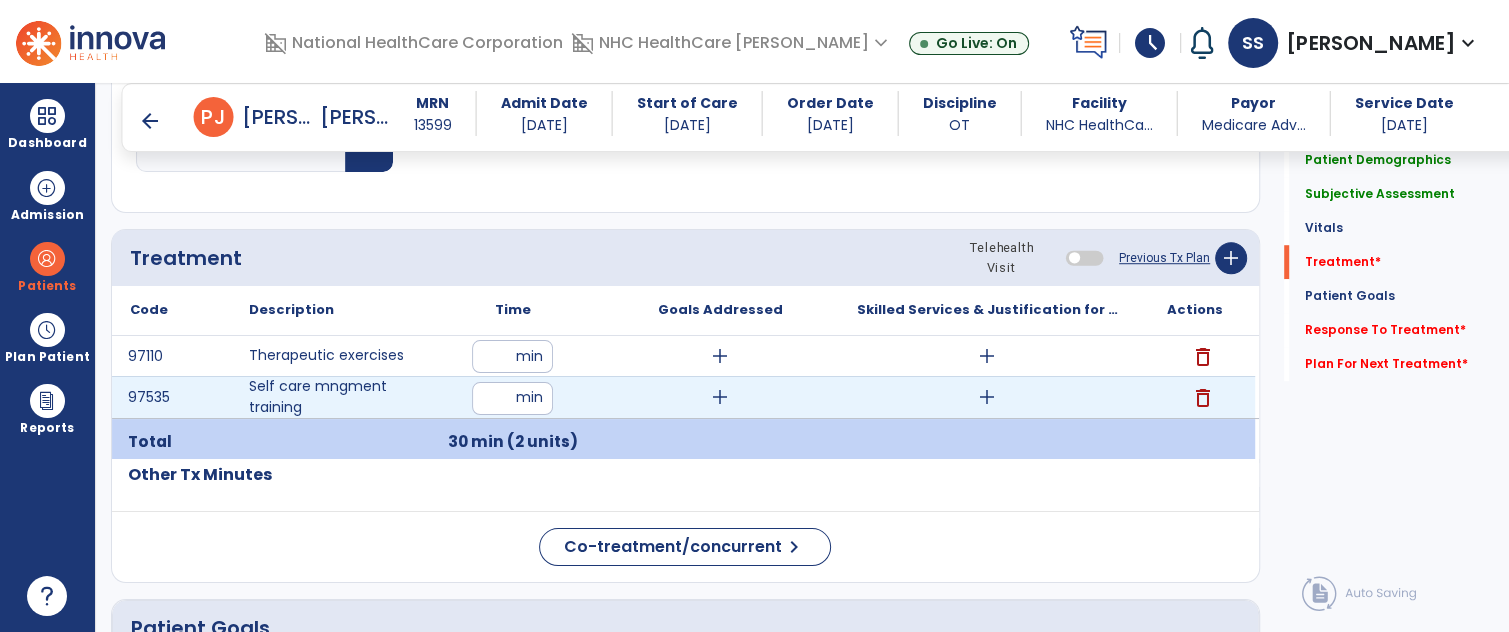 type on "**" 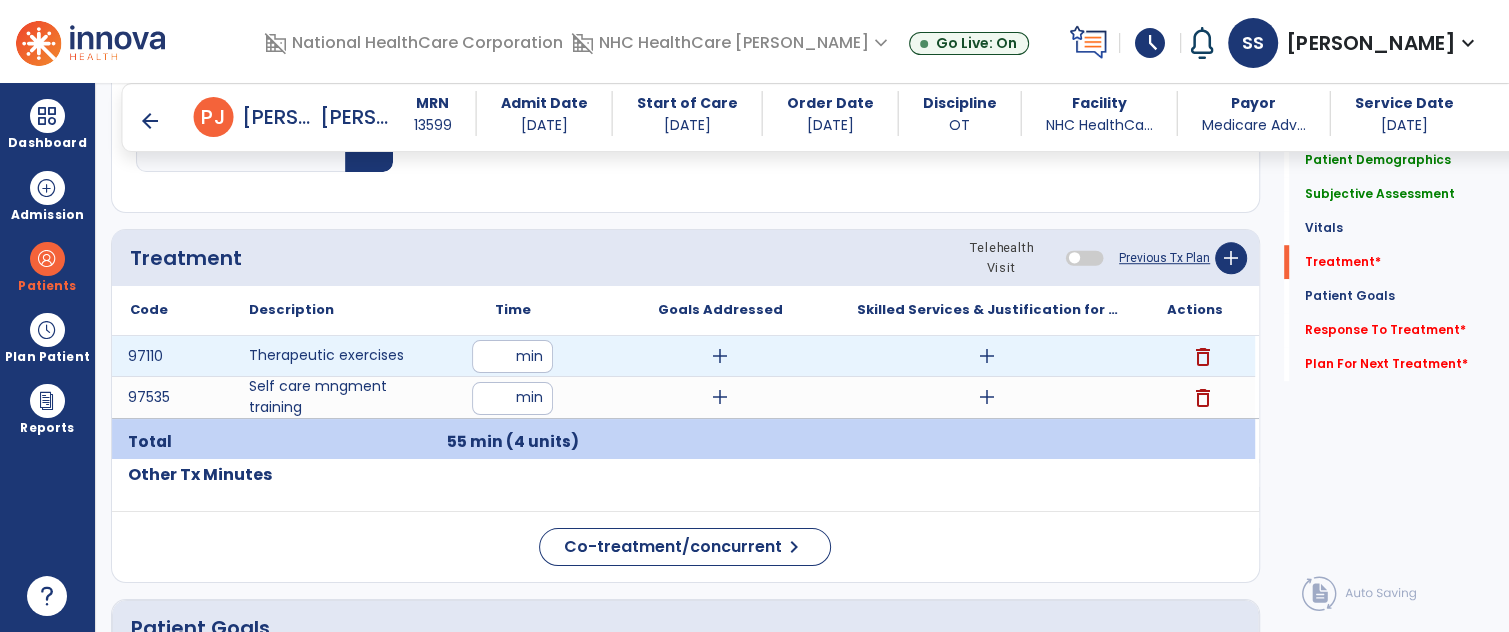 click on "add" at bounding box center [987, 356] 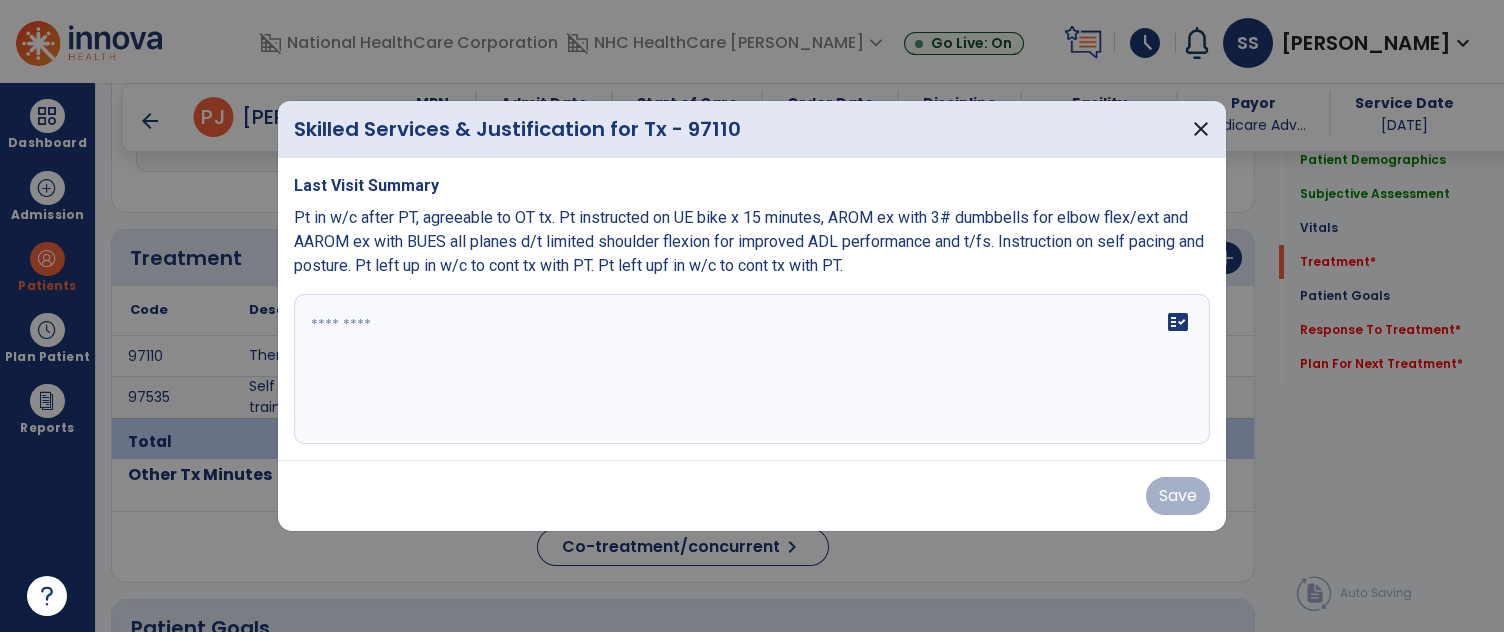 scroll, scrollTop: 1020, scrollLeft: 0, axis: vertical 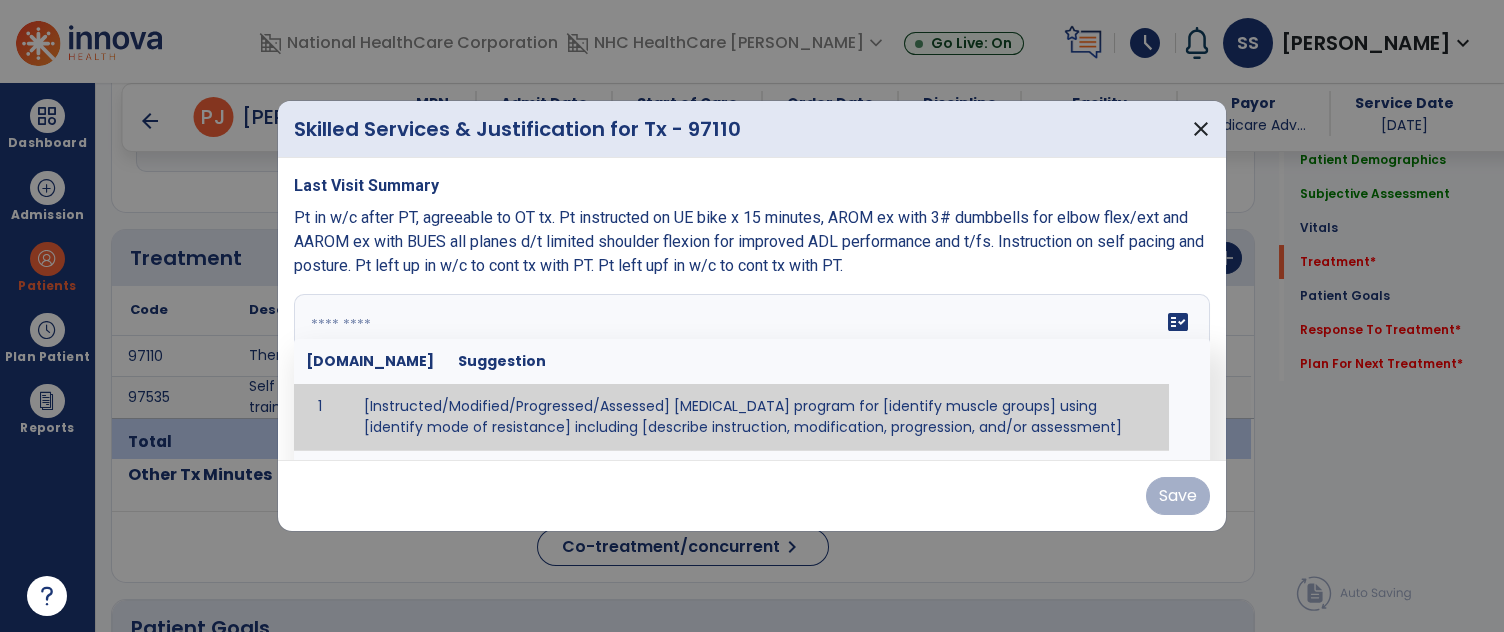 click on "fact_check  [DOMAIN_NAME] Suggestion 1 [Instructed/Modified/Progressed/Assessed] [MEDICAL_DATA] program for [identify muscle groups] using [identify mode of resistance] including [describe instruction, modification, progression, and/or assessment] 2 [Instructed/Modified/Progressed/Assessed] aerobic exercise program using [identify equipment/mode] including [describe instruction, modification,progression, and/or assessment] 3 [Instructed/Modified/Progressed/Assessed] [PROM/A/AROM/AROM] program for [identify joint movements] using [contract-relax, over-pressure, inhibitory techniques, other] 4 [Assessed/Tested] aerobic capacity with administration of [aerobic capacity test]" at bounding box center [752, 369] 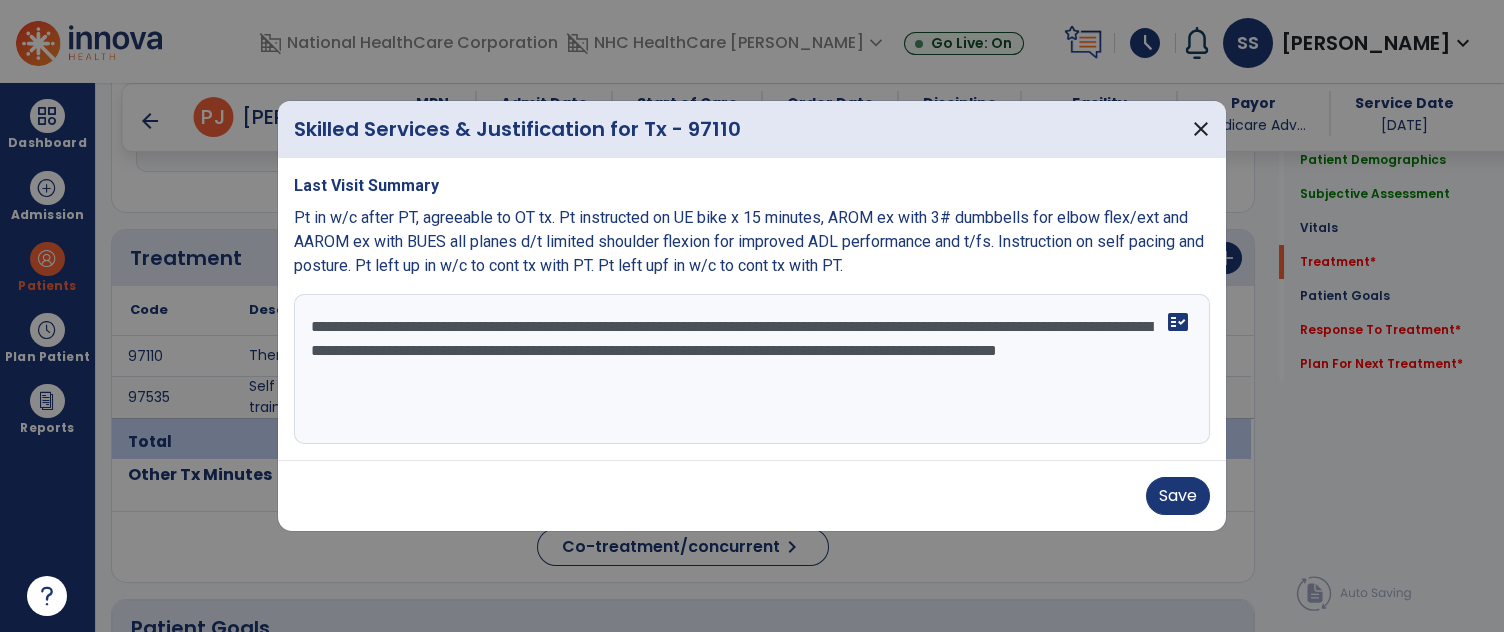 type on "**********" 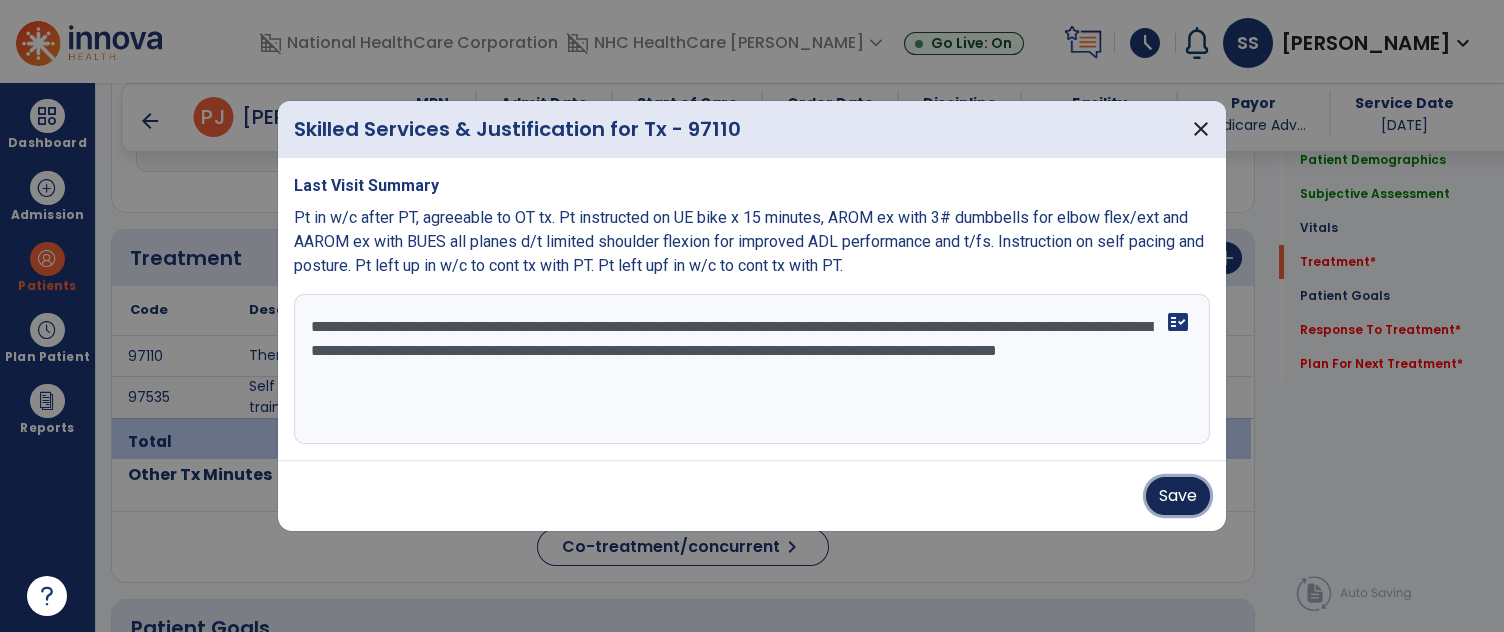 click on "Save" at bounding box center [1178, 496] 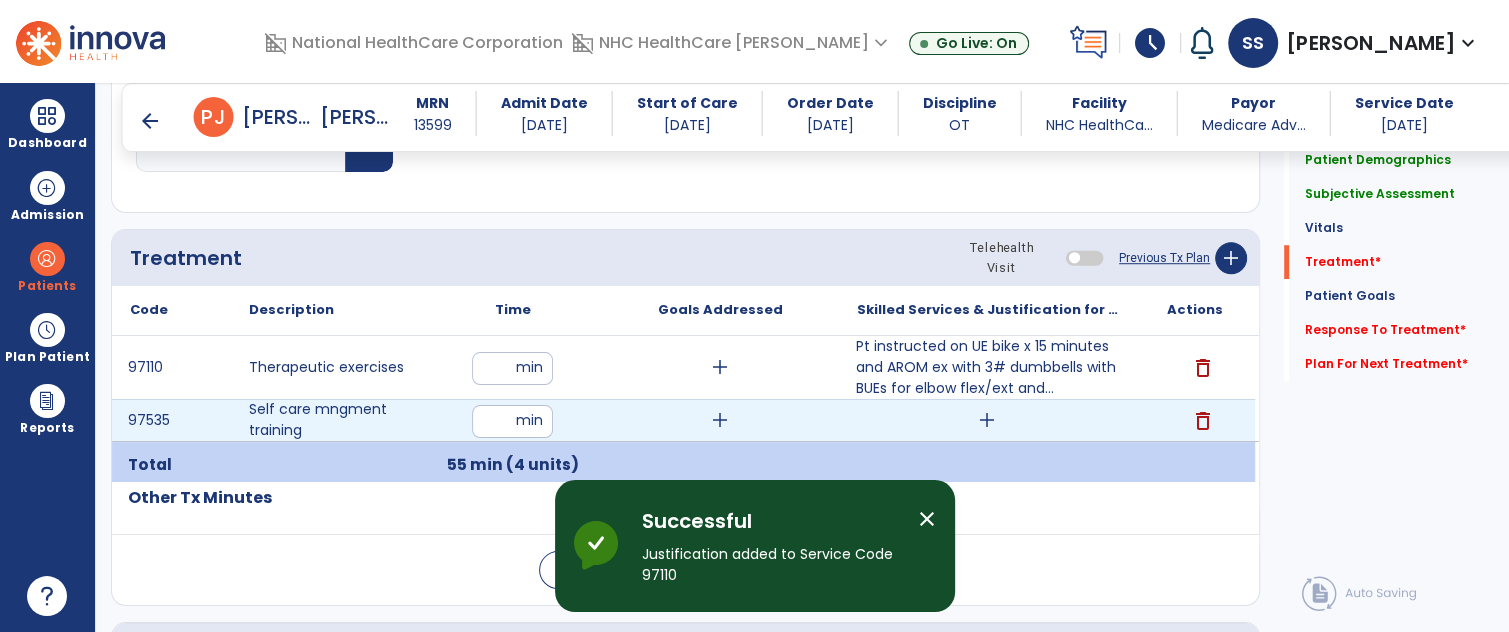 click on "add" at bounding box center (987, 420) 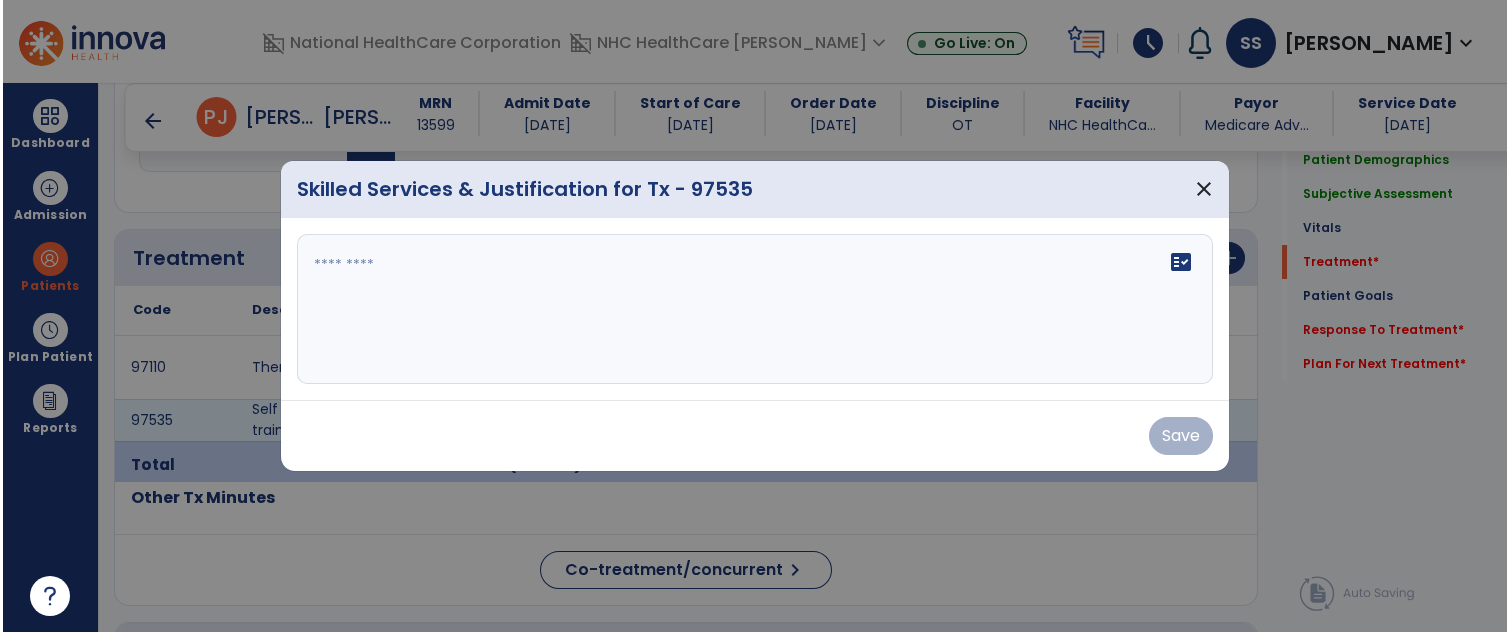 scroll, scrollTop: 1020, scrollLeft: 0, axis: vertical 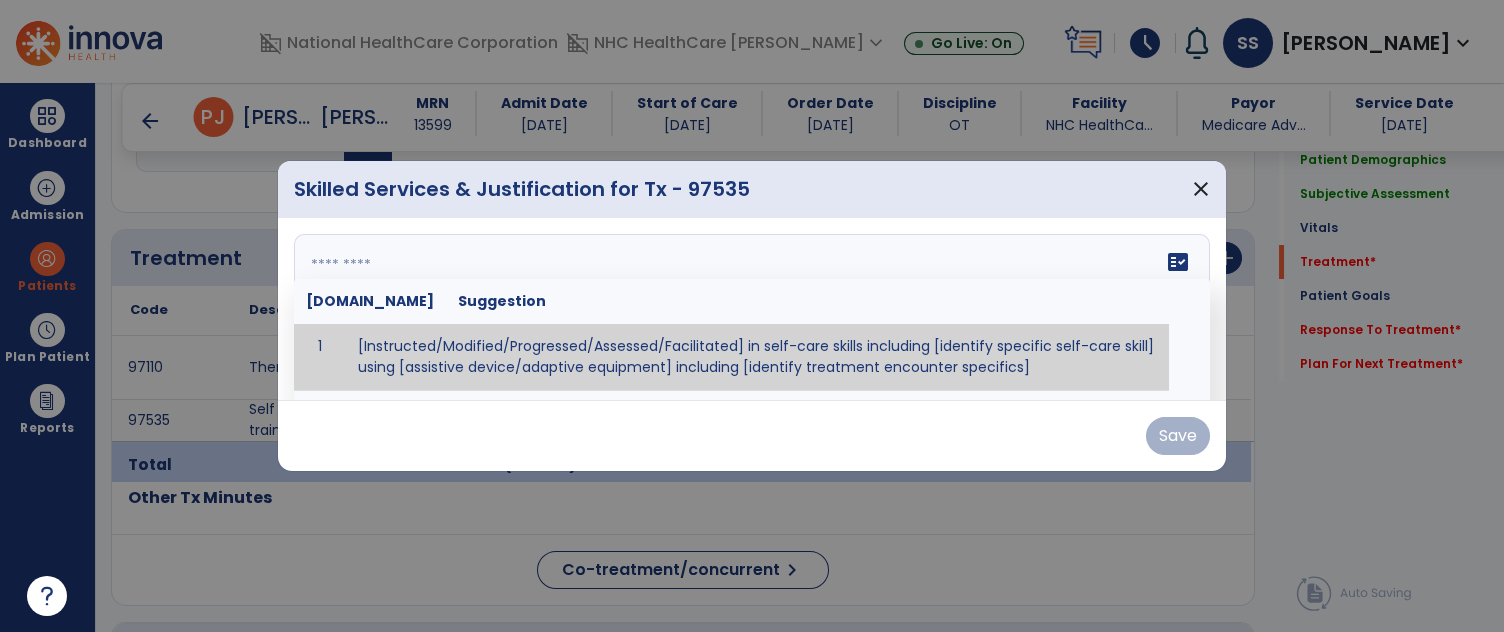 click on "fact_check  [DOMAIN_NAME] Suggestion 1 [Instructed/Modified/Progressed/Assessed/Facilitated] in self-care skills including [identify specific self-care skill] using [assistive device/adaptive equipment] including [identify treatment encounter specifics]" at bounding box center [752, 309] 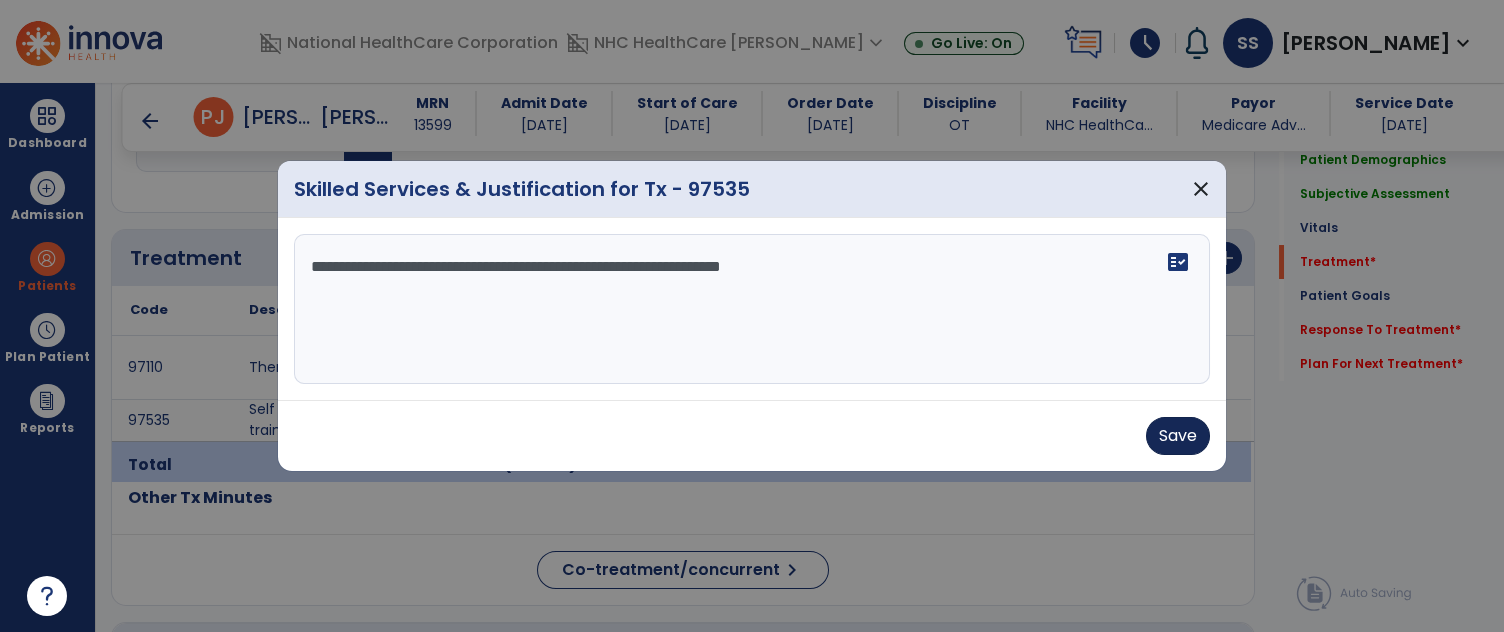 type on "**********" 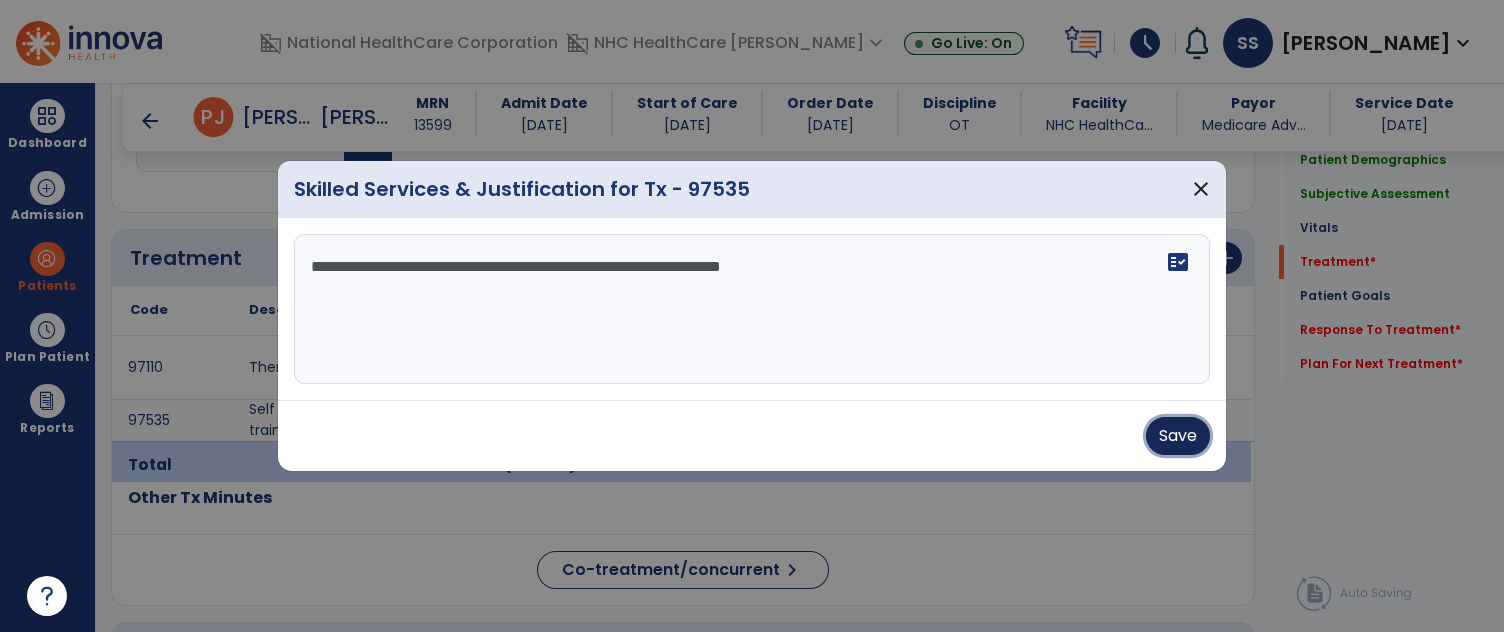 click on "Save" at bounding box center (1178, 436) 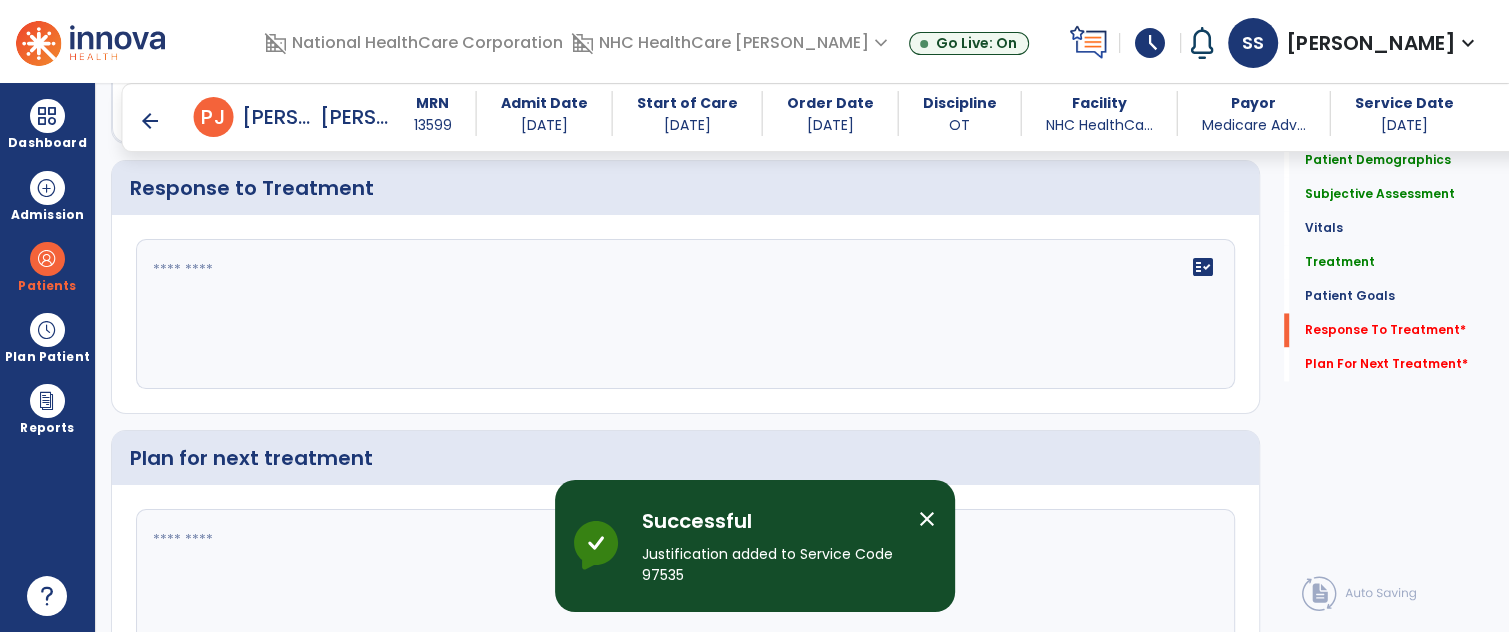 scroll, scrollTop: 2406, scrollLeft: 0, axis: vertical 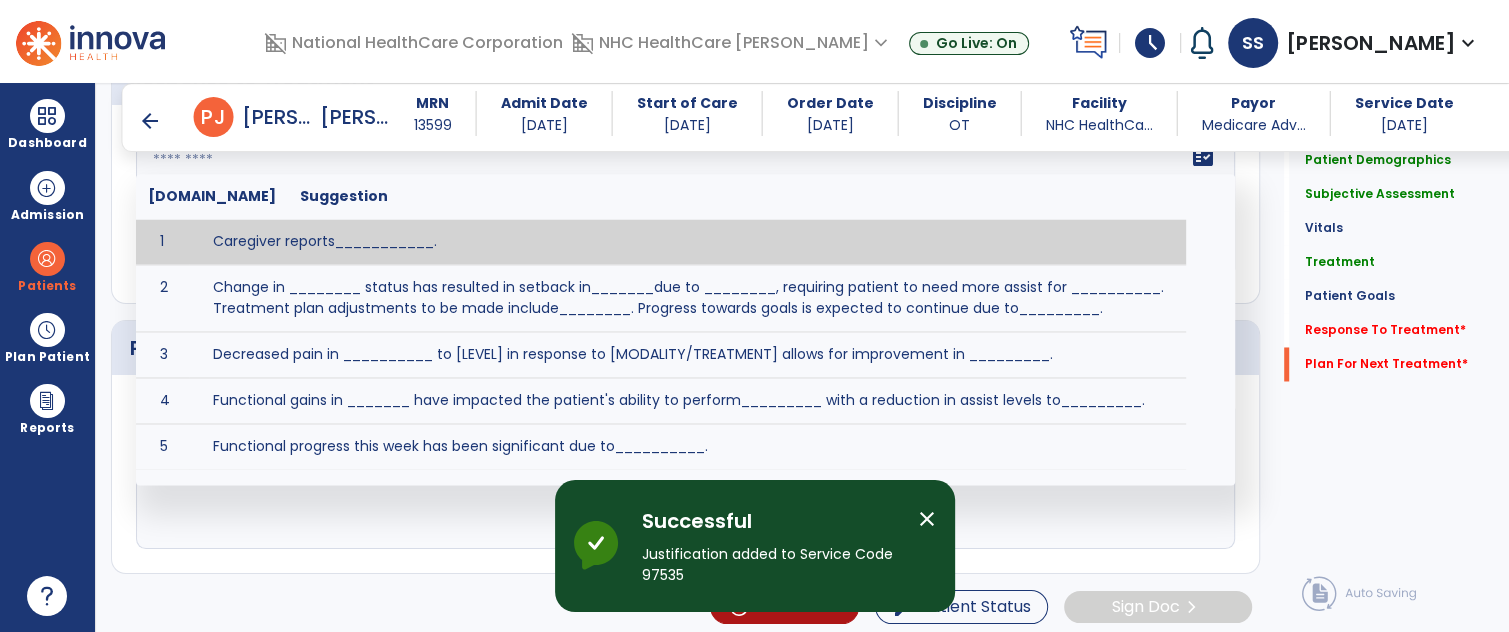 click on "fact_check  [DOMAIN_NAME] Suggestion 1 Caregiver reports___________. 2 Change in ________ status has resulted in setback in_______due to ________, requiring patient to need more assist for __________.   Treatment plan adjustments to be made include________.  Progress towards goals is expected to continue due to_________. 3 Decreased pain in __________ to [LEVEL] in response to [MODALITY/TREATMENT] allows for improvement in _________. 4 Functional gains in _______ have impacted the patient's ability to perform_________ with a reduction in assist levels to_________. 5 Functional progress this week has been significant due to__________. 6 Gains in ________ have improved the patient's ability to perform ______with decreased levels of assist to___________. 7 Improvement in ________allows patient to tolerate higher levels of challenges in_________. 8 Pain in [AREA] has decreased to [LEVEL] in response to [TREATMENT/MODALITY], allowing fore ease in completing__________. 9 10 11 12 13 14 15 16 17 18 19 20 21" 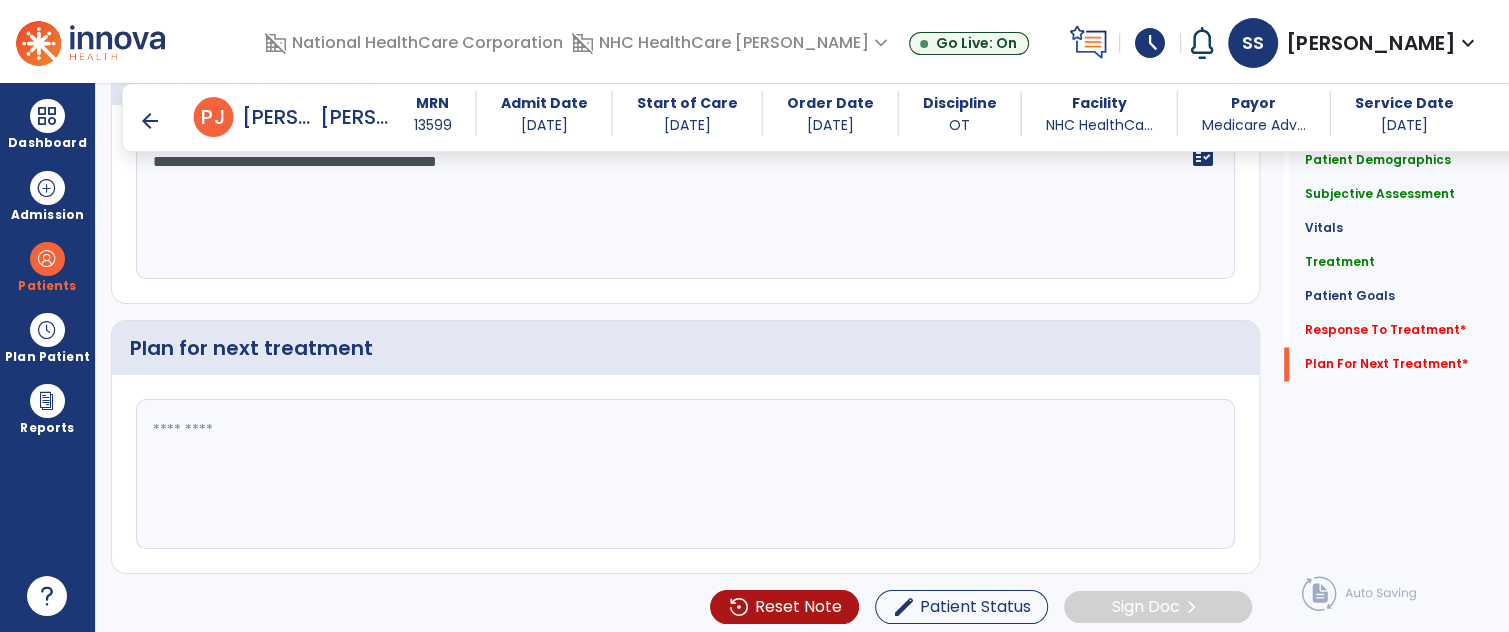 type on "**********" 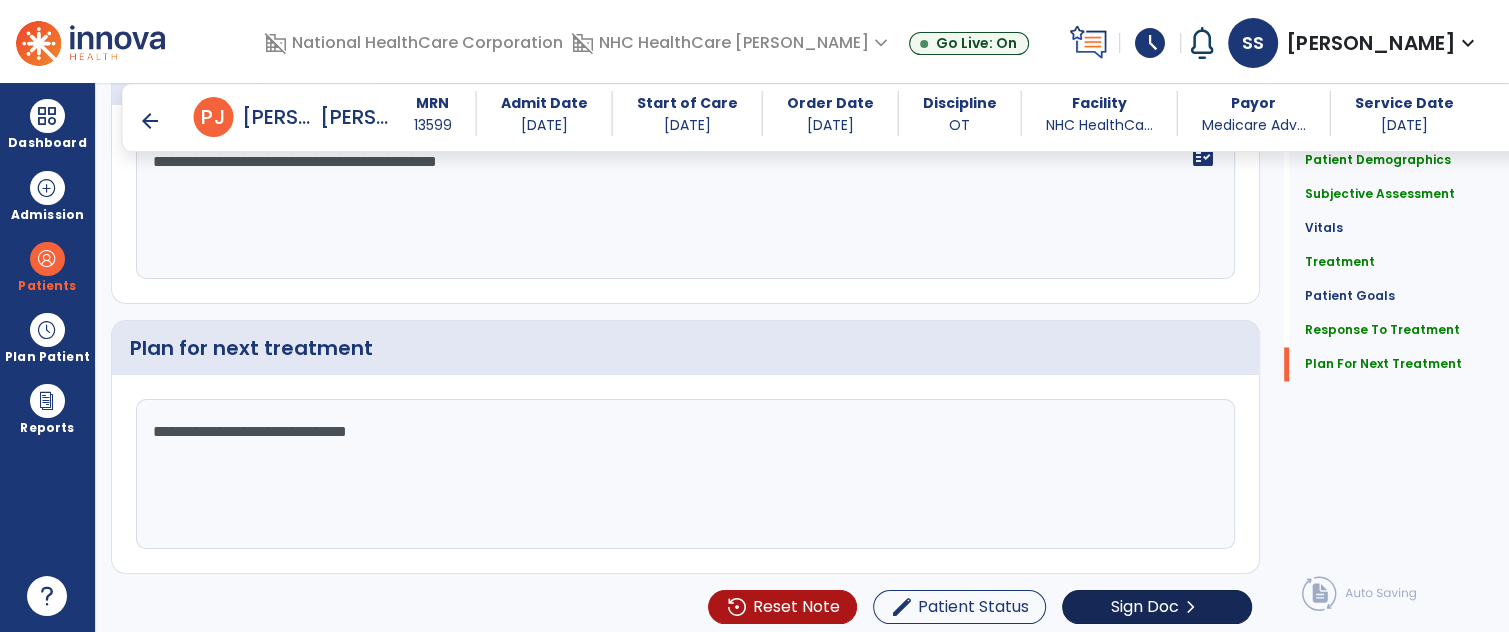 type on "**********" 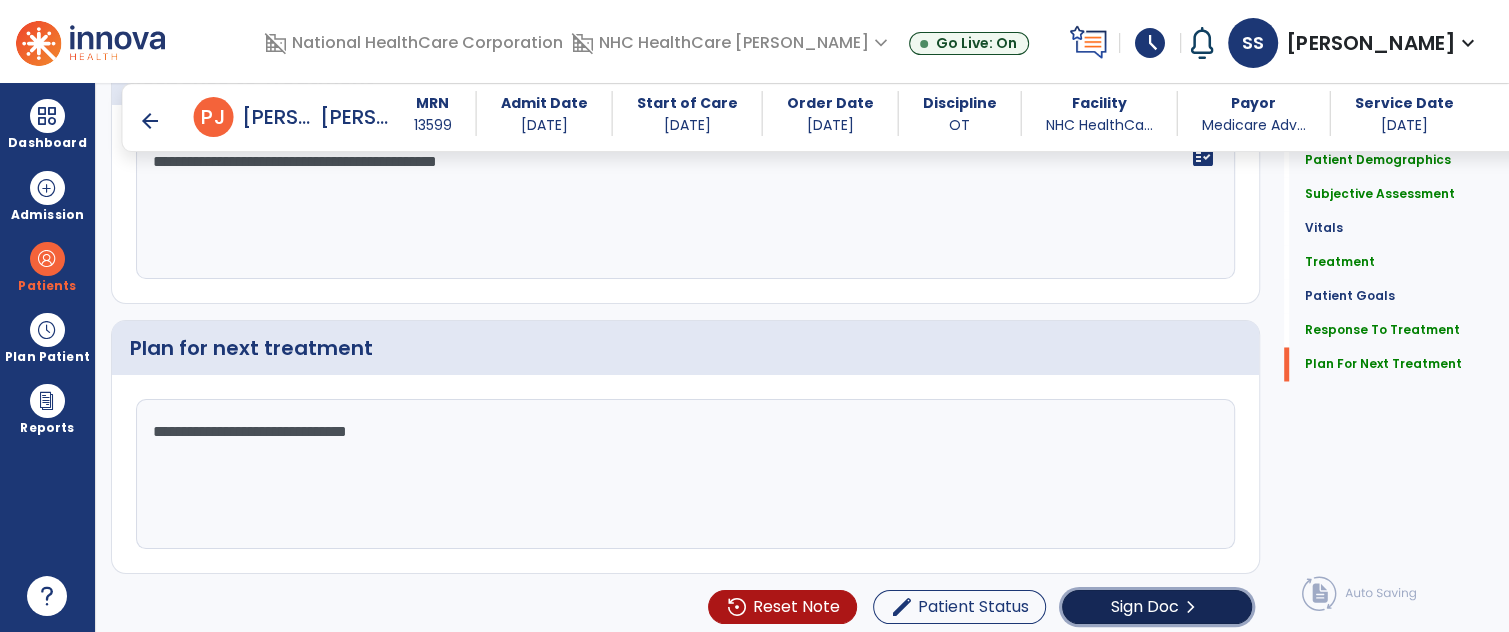 click on "chevron_right" 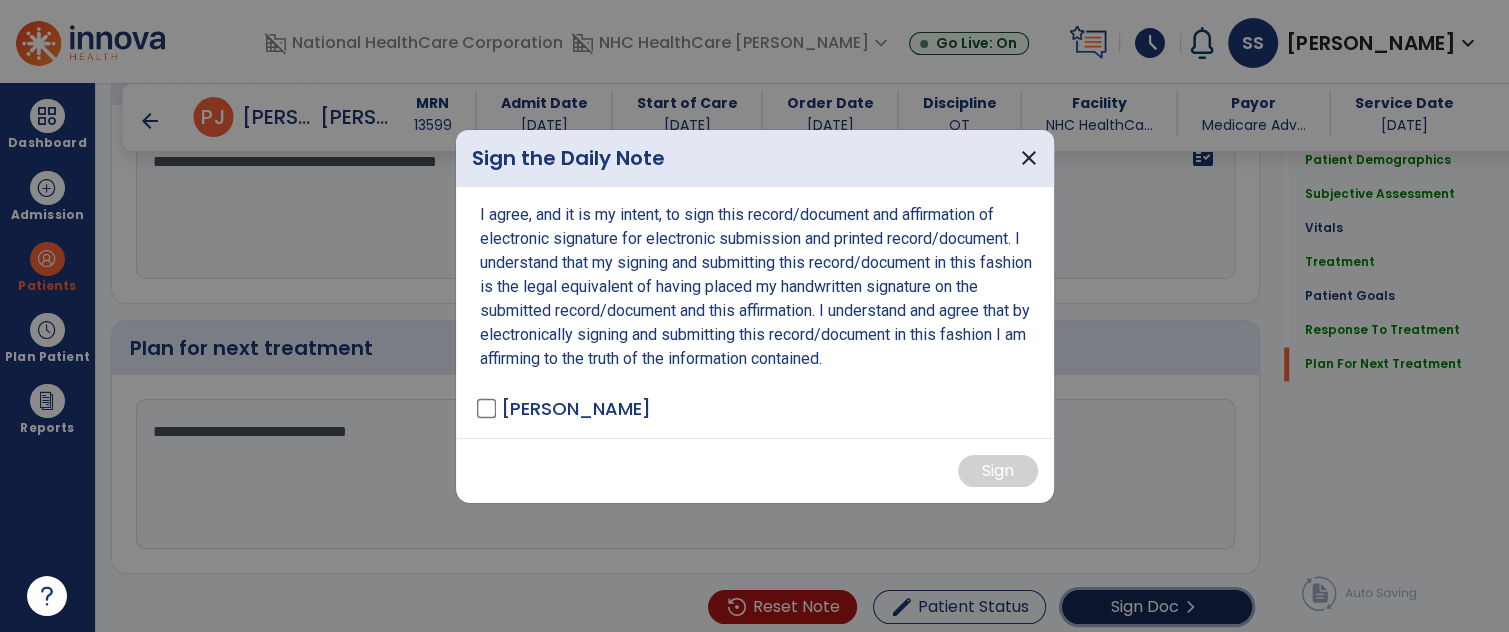 scroll, scrollTop: 2406, scrollLeft: 0, axis: vertical 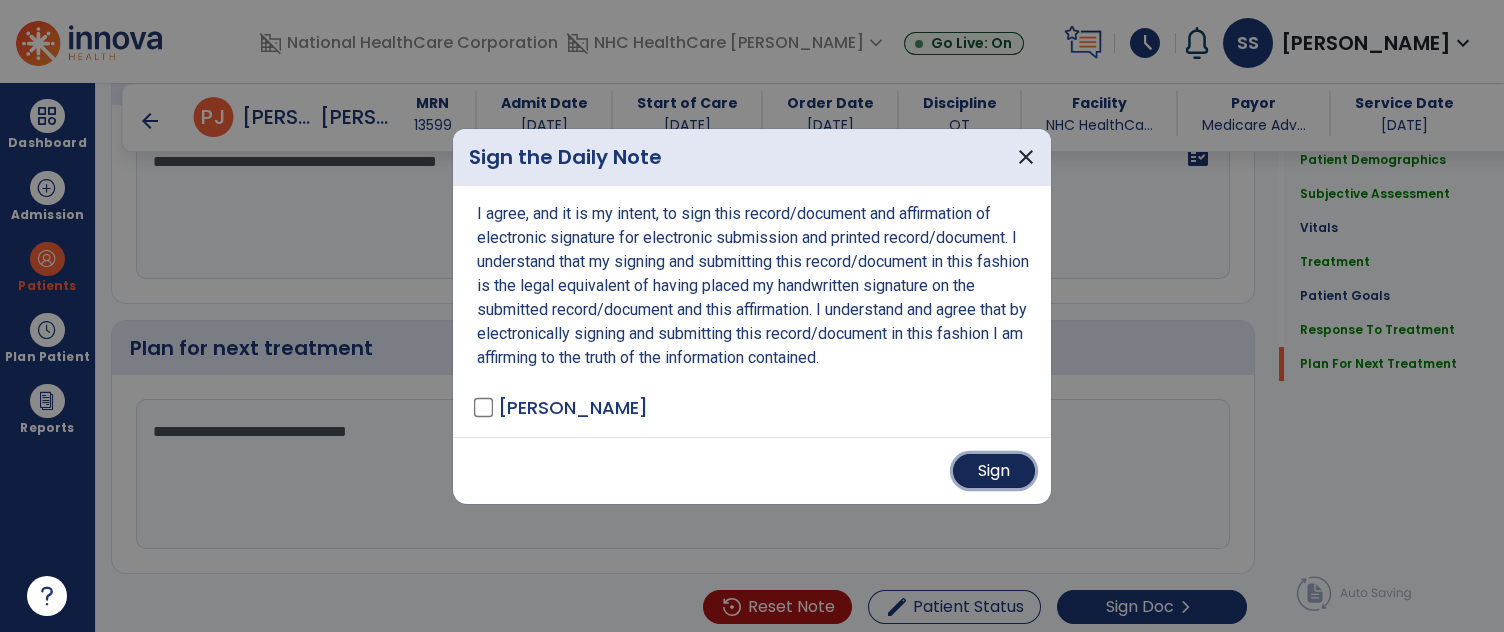 click on "Sign" at bounding box center (994, 471) 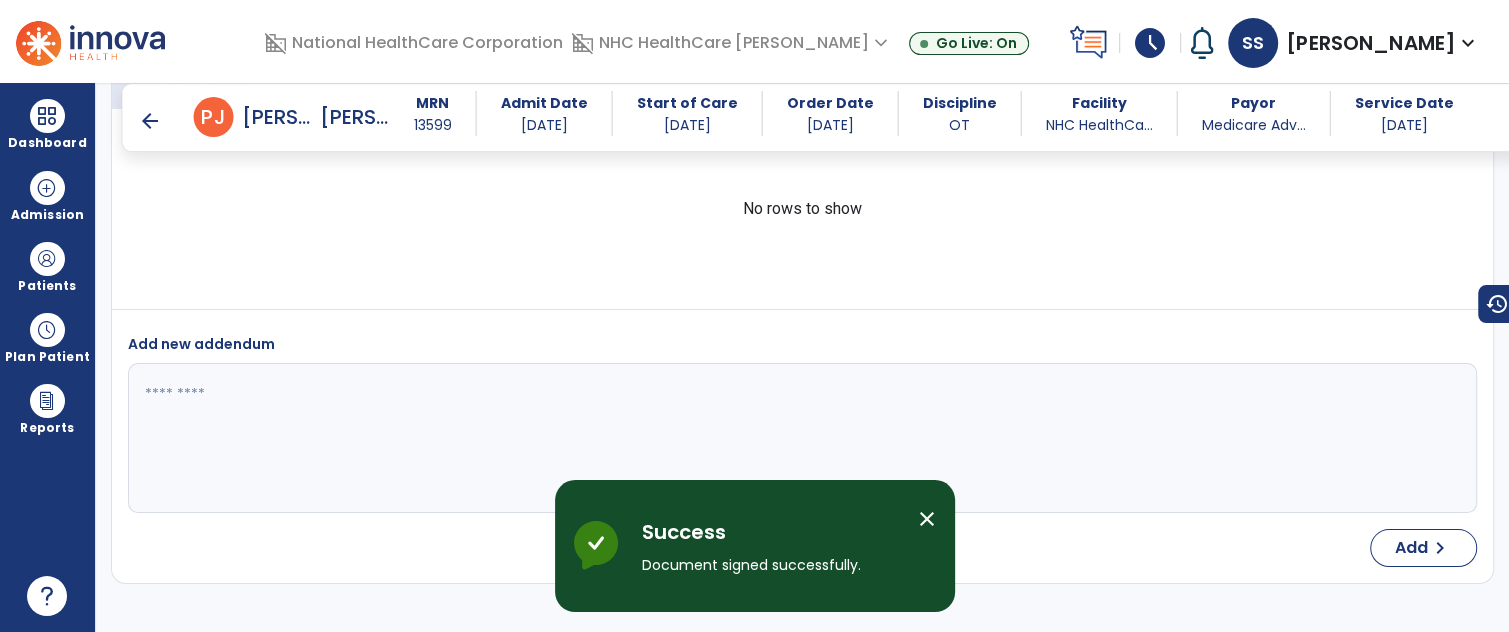 scroll, scrollTop: 3491, scrollLeft: 0, axis: vertical 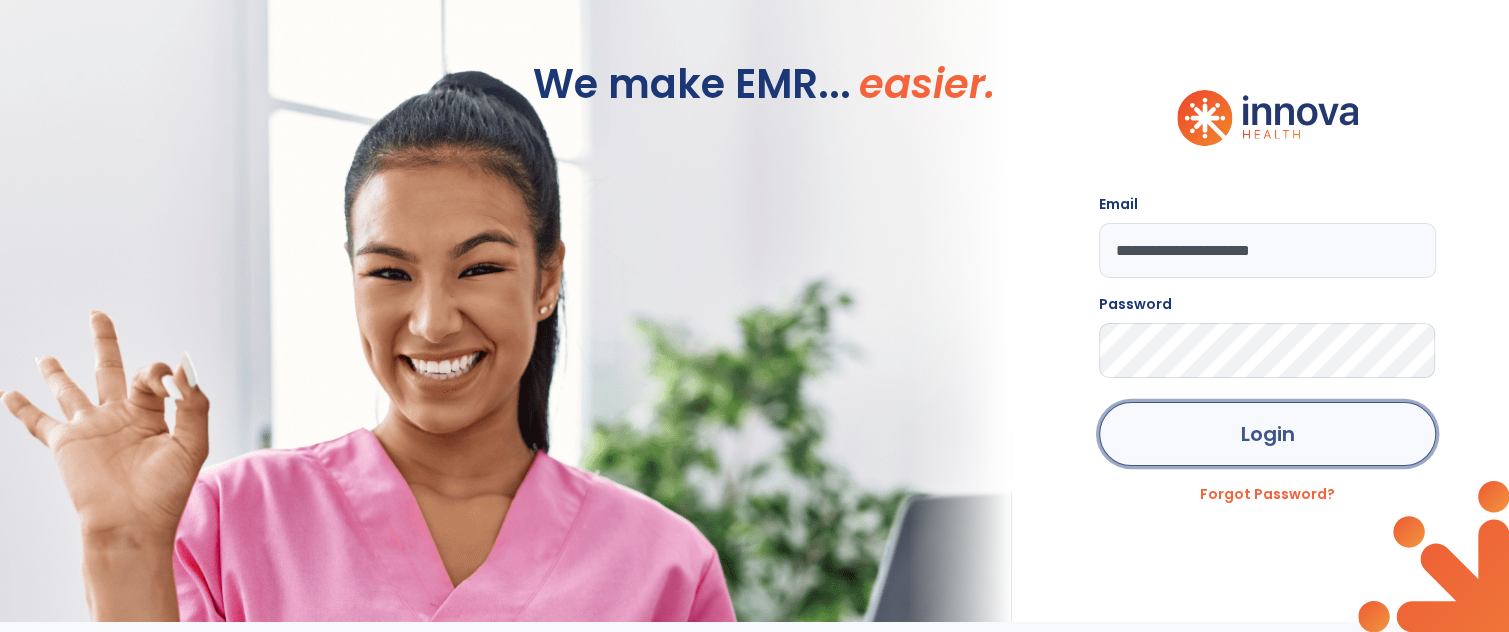 click on "Login" 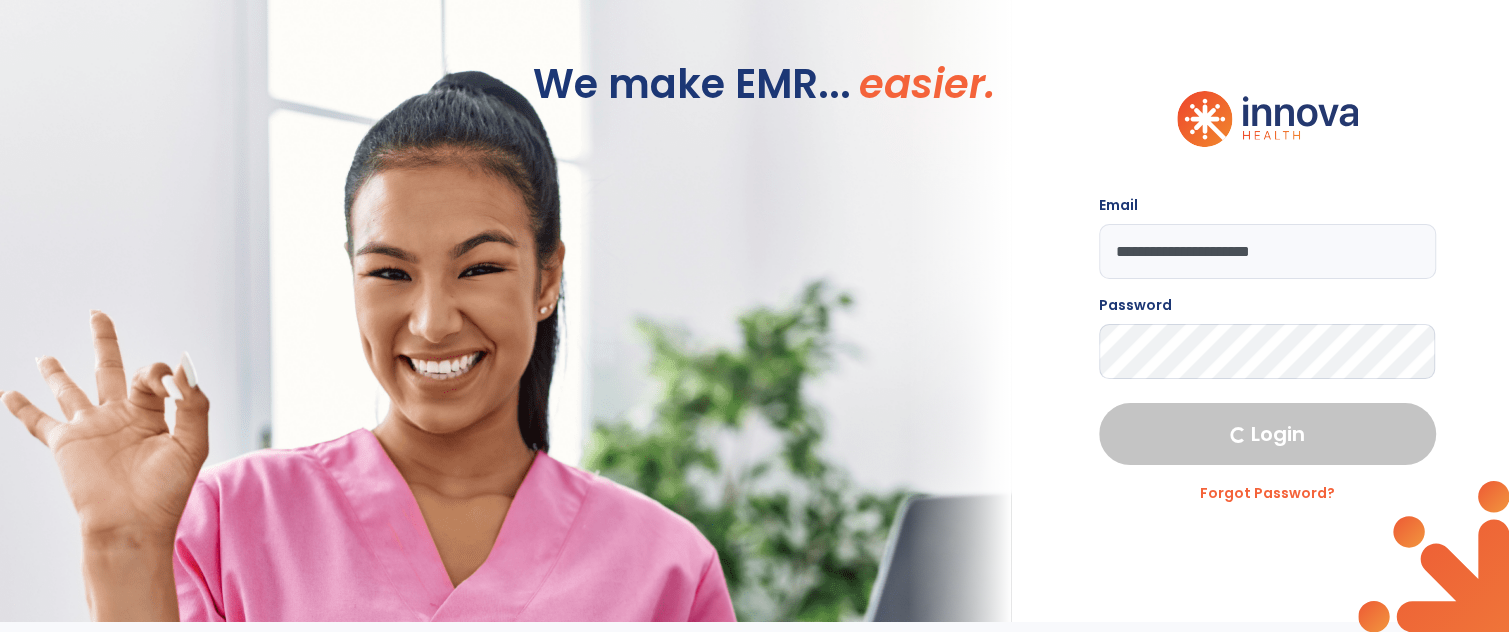 select on "****" 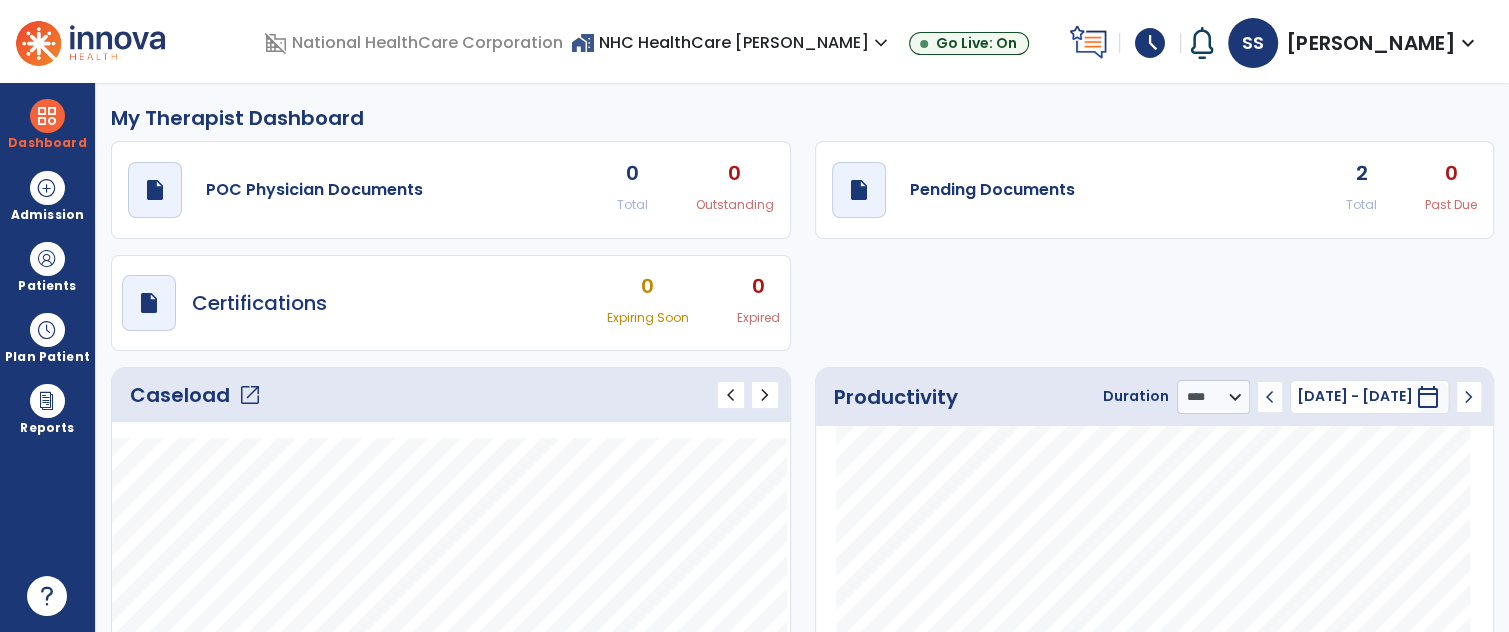 click on "open_in_new" 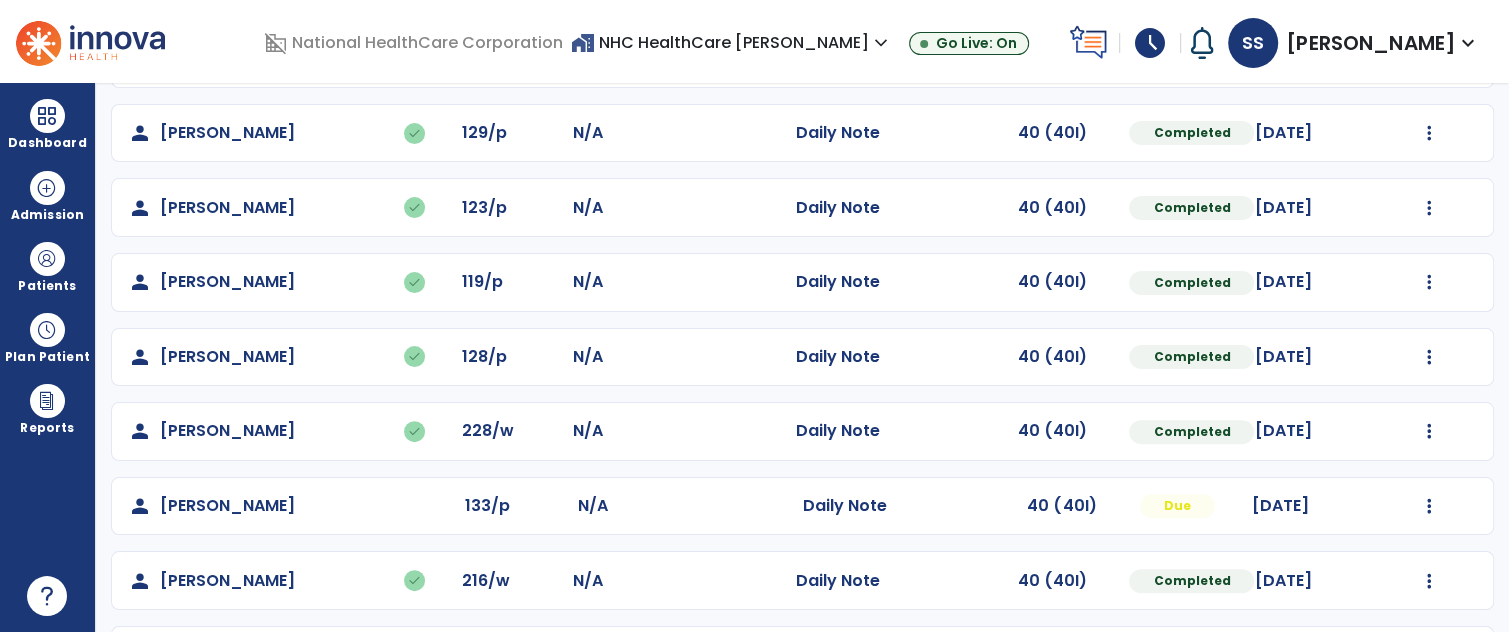 scroll, scrollTop: 454, scrollLeft: 0, axis: vertical 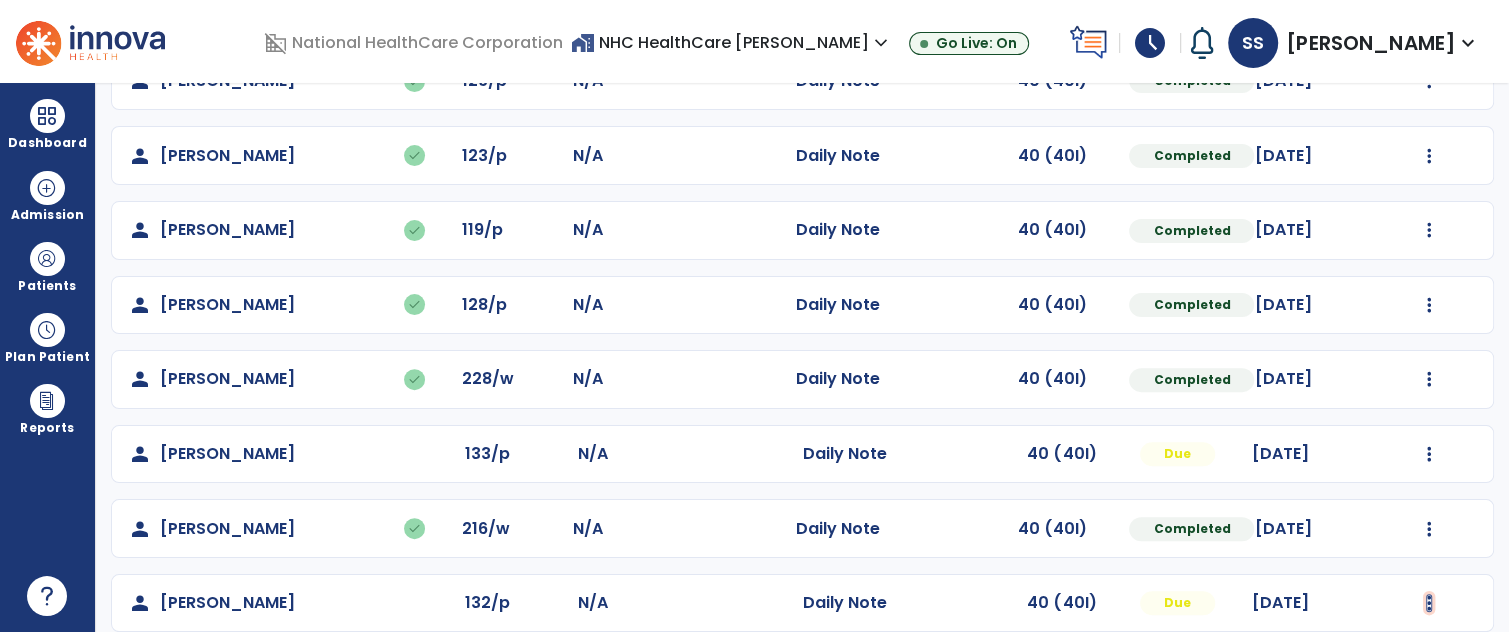 click at bounding box center [1429, -166] 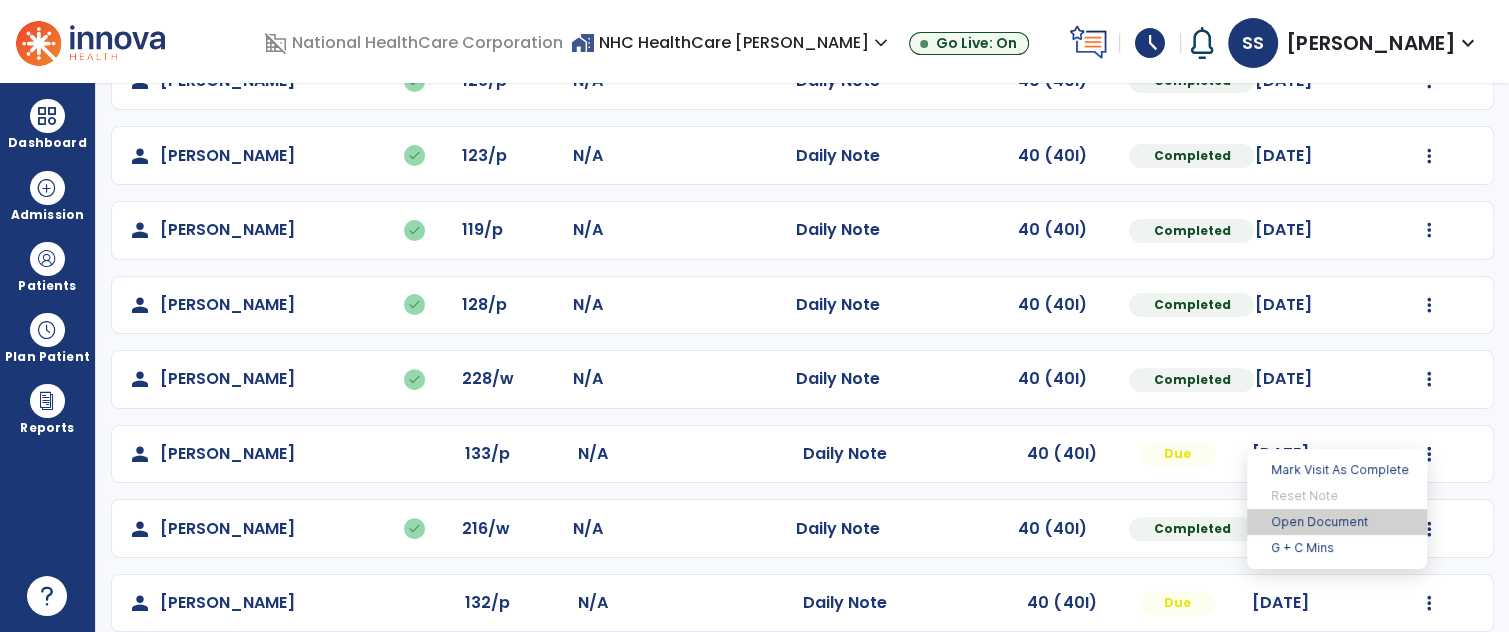 click on "Open Document" at bounding box center [1337, 522] 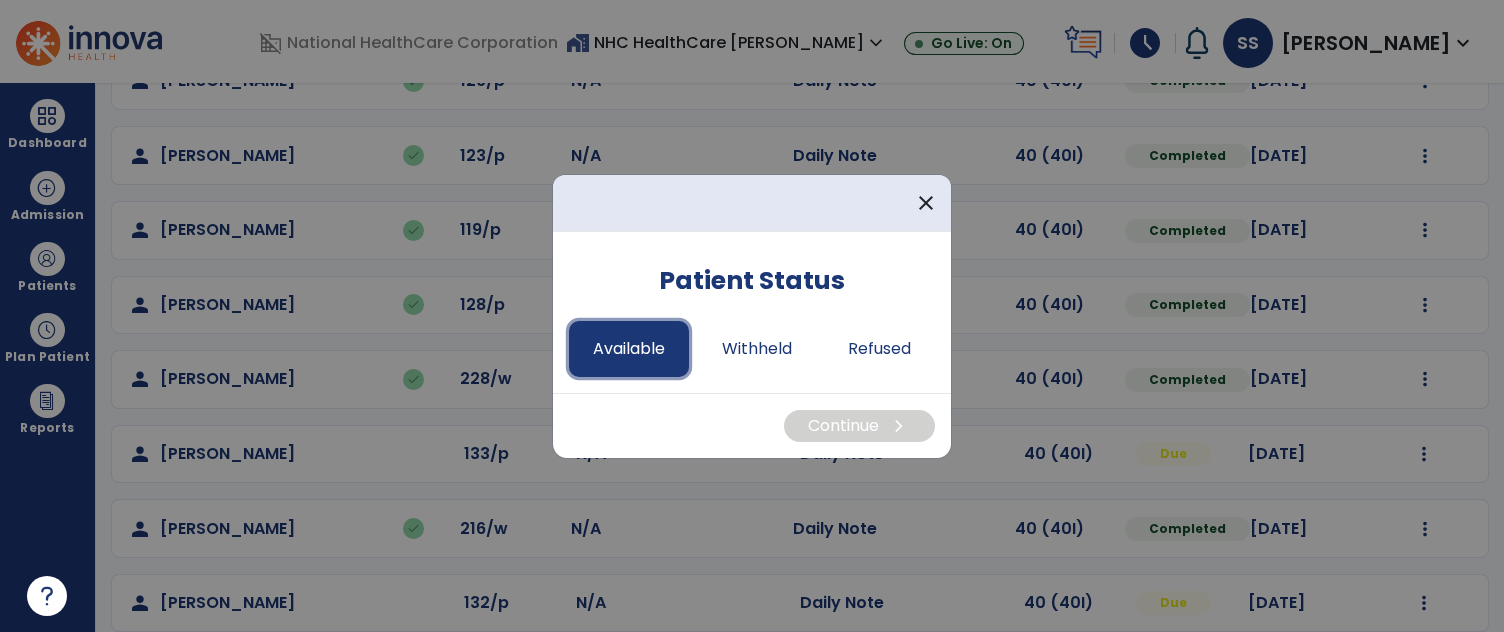 click on "Available" at bounding box center [629, 349] 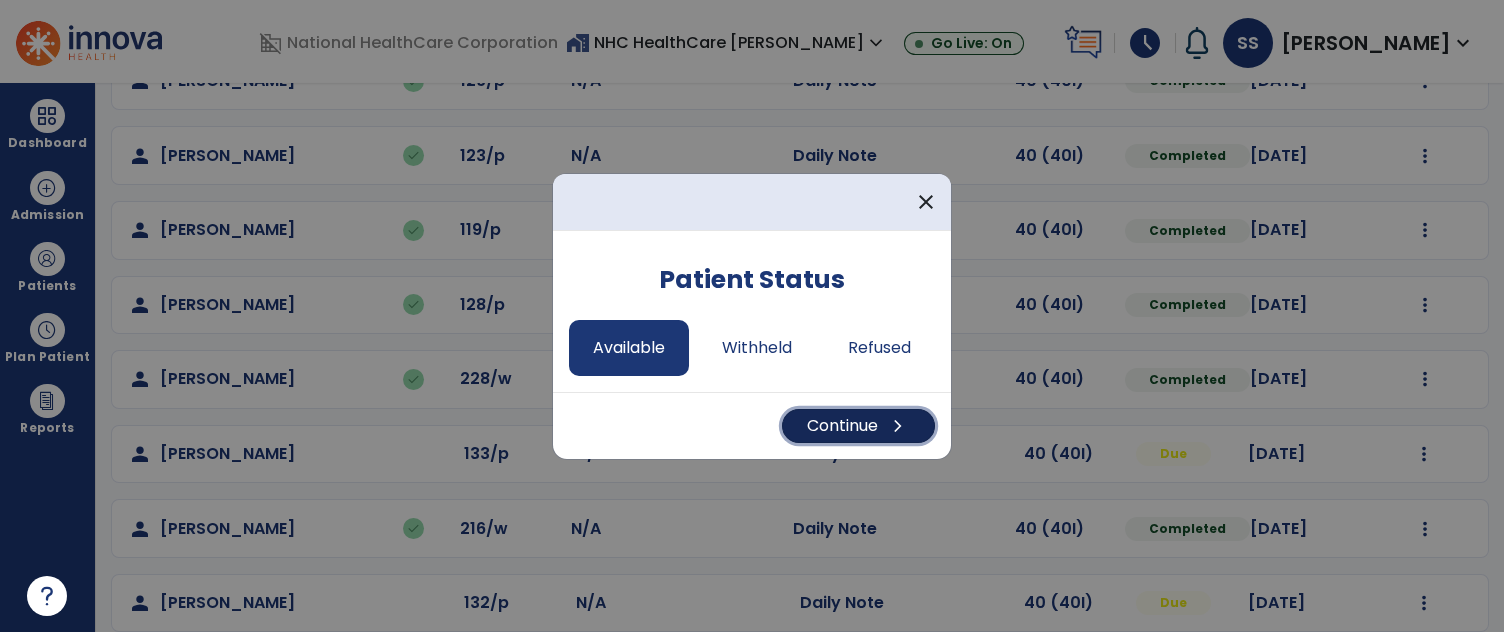 click on "Continue   chevron_right" at bounding box center [858, 426] 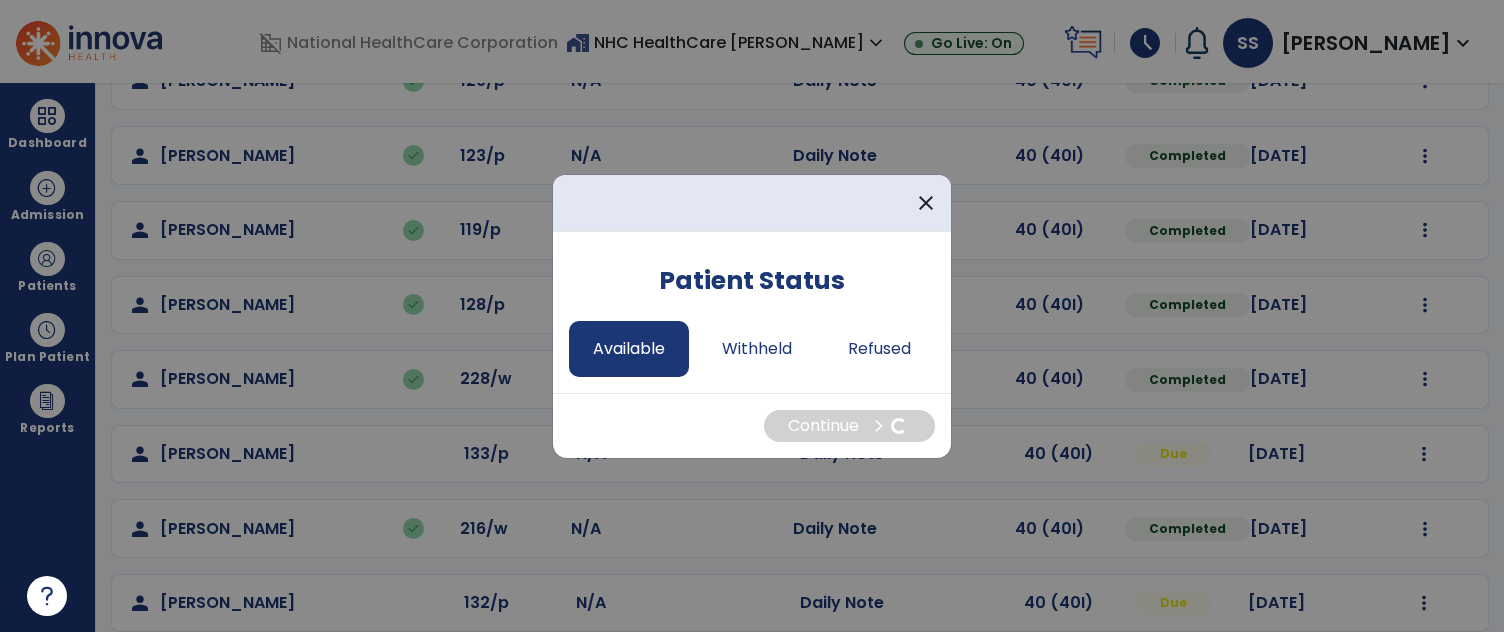 select on "*" 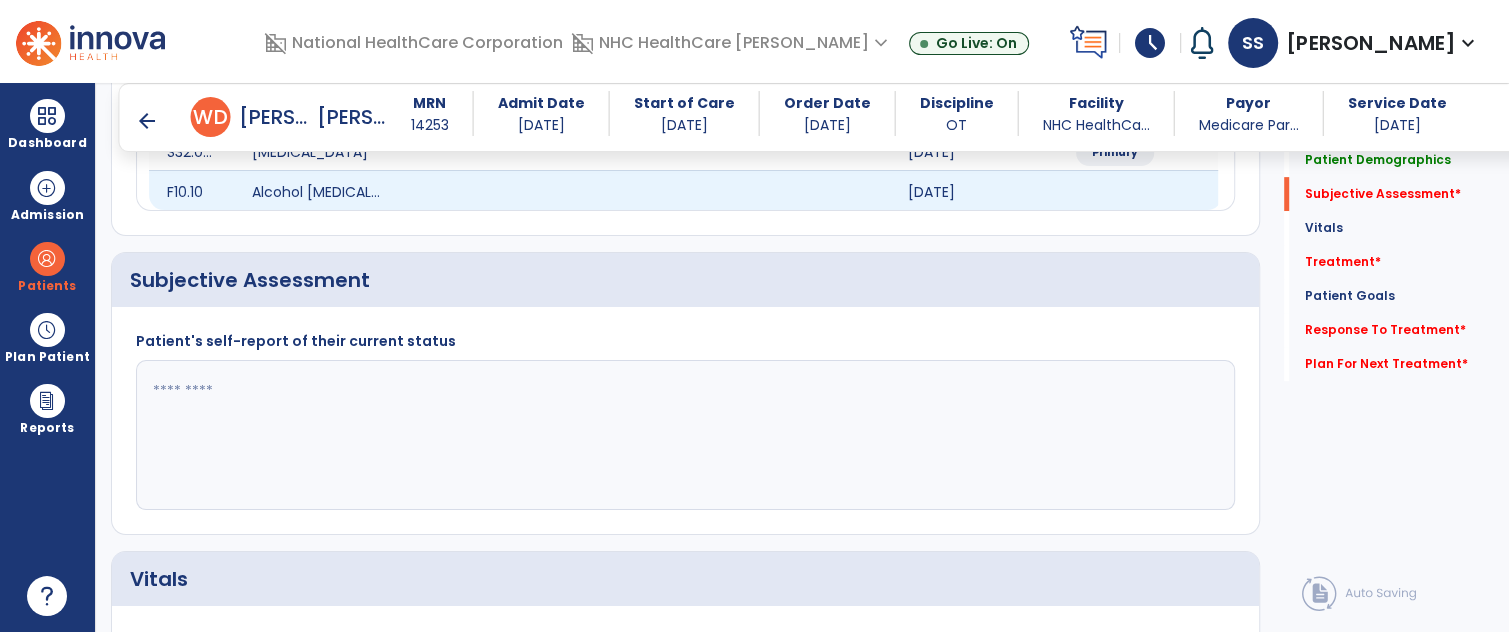 scroll, scrollTop: 597, scrollLeft: 0, axis: vertical 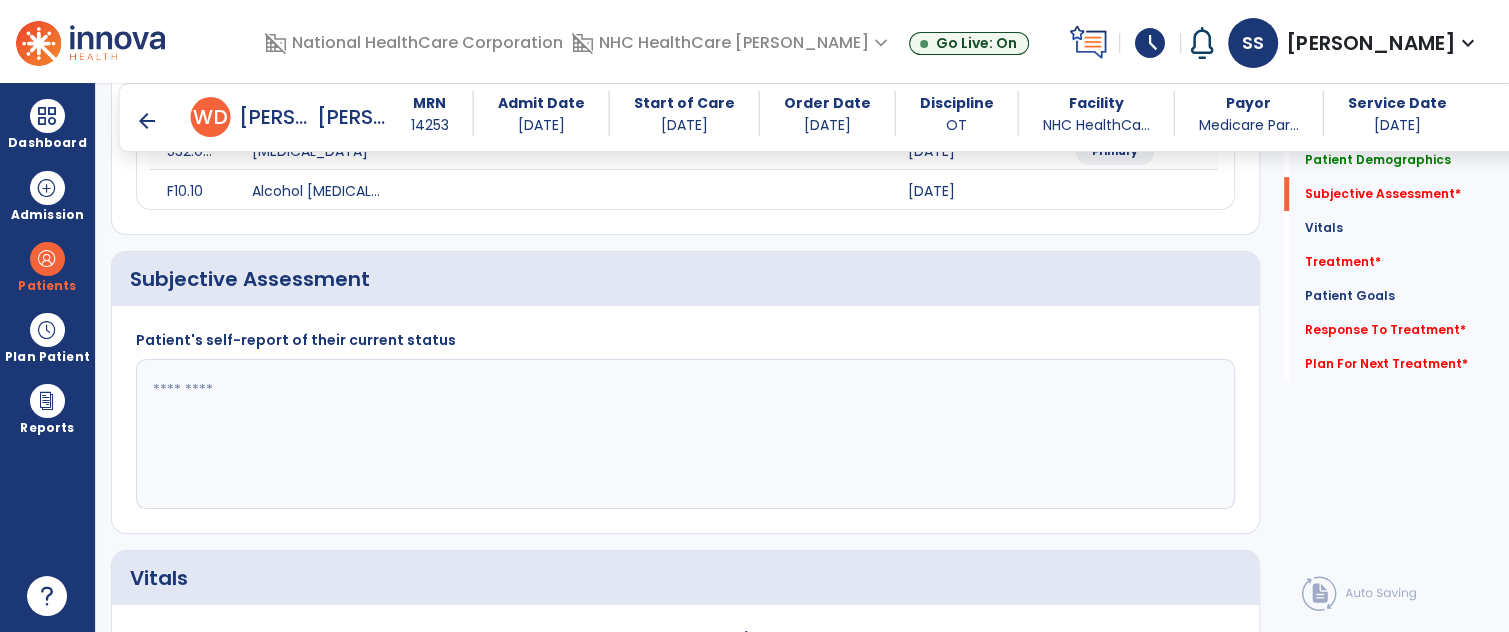 click 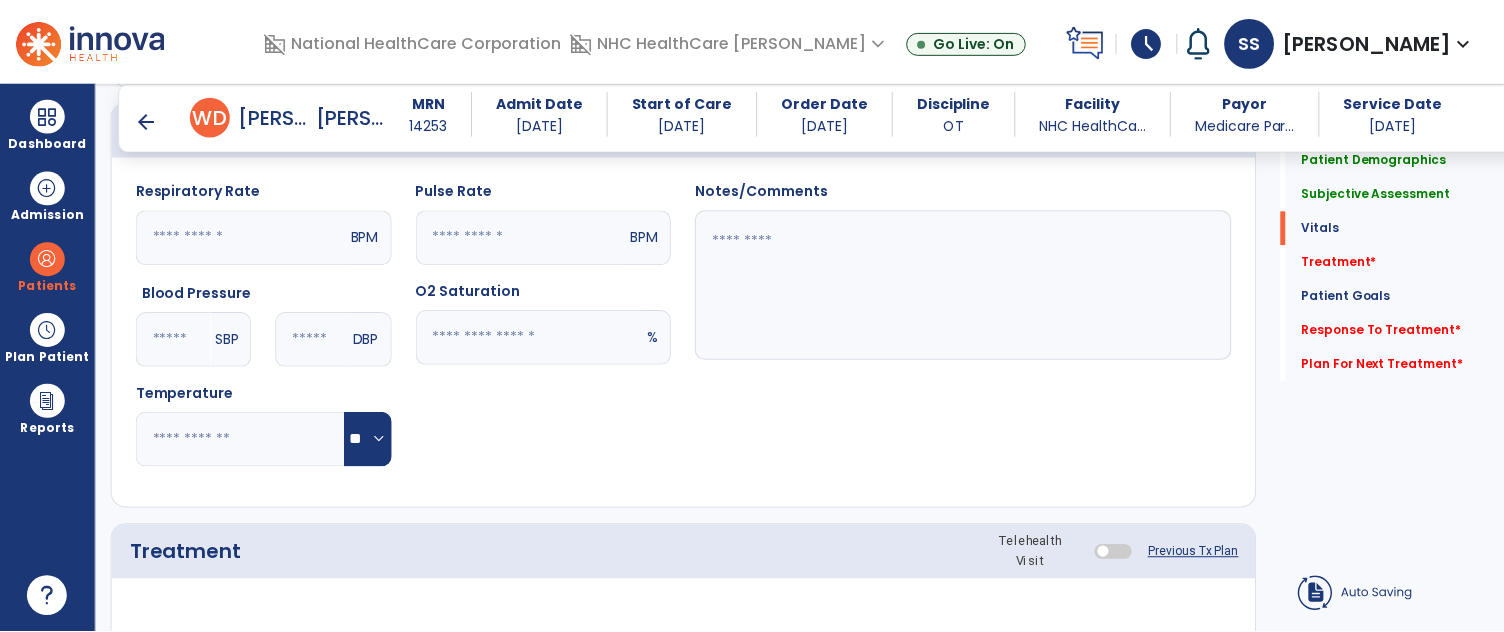 scroll, scrollTop: 1210, scrollLeft: 0, axis: vertical 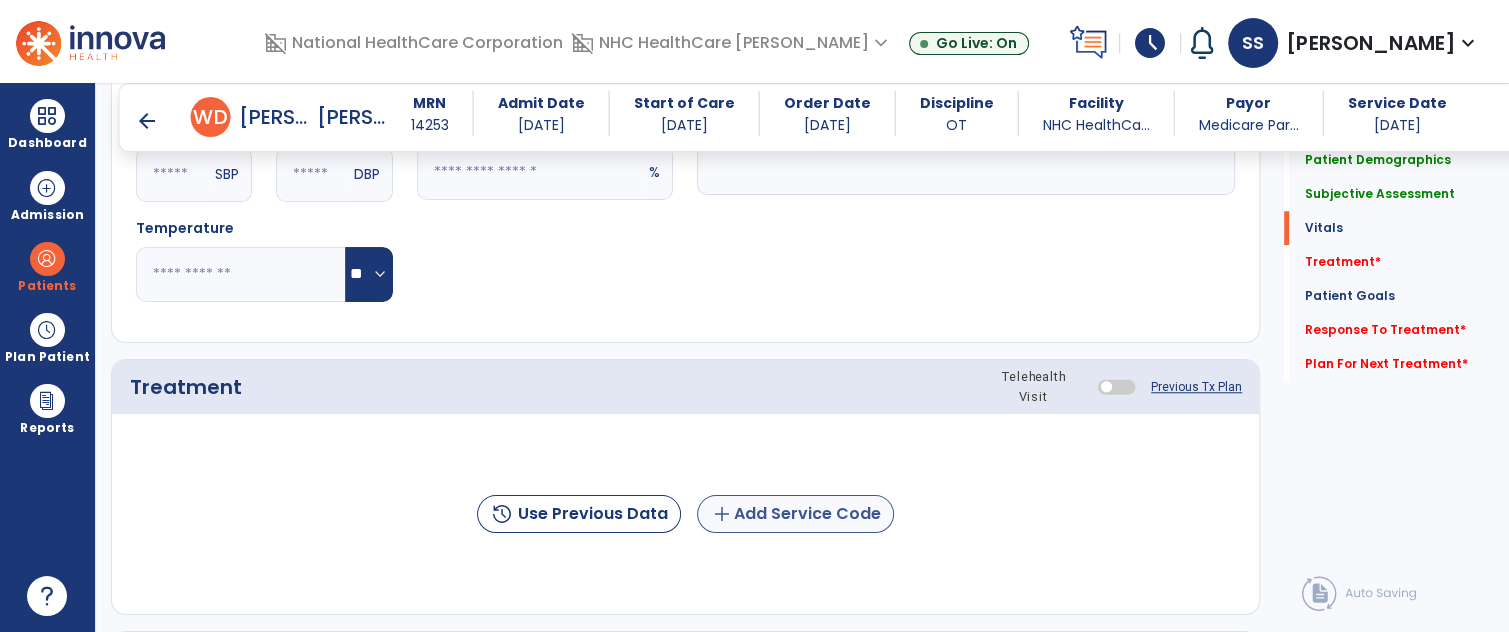 type on "**********" 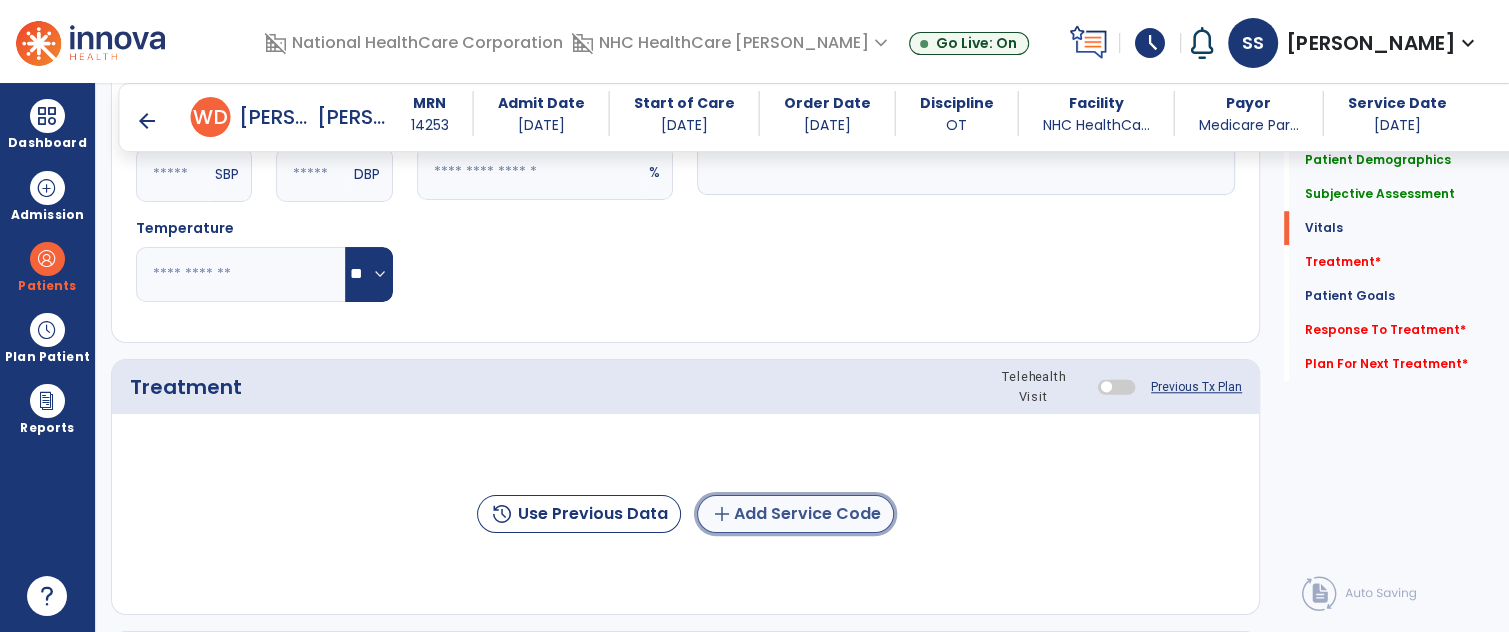 click on "add  Add Service Code" 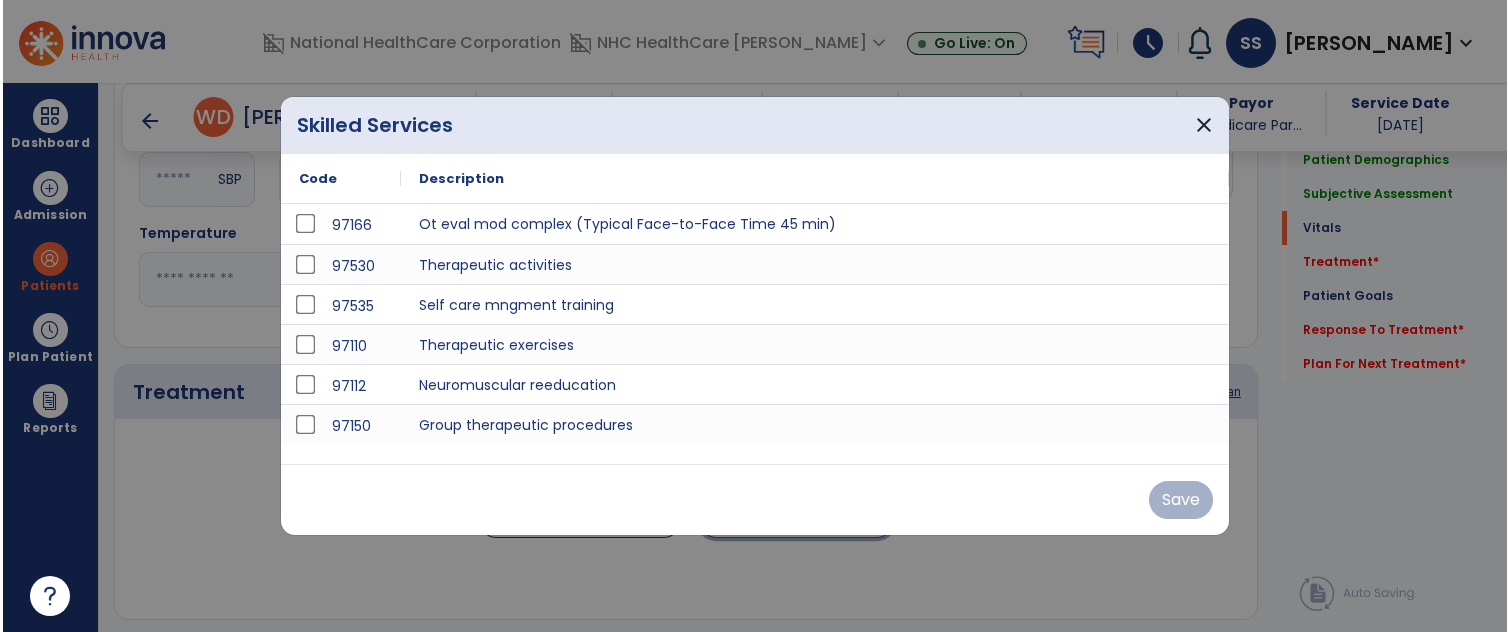 scroll, scrollTop: 1210, scrollLeft: 0, axis: vertical 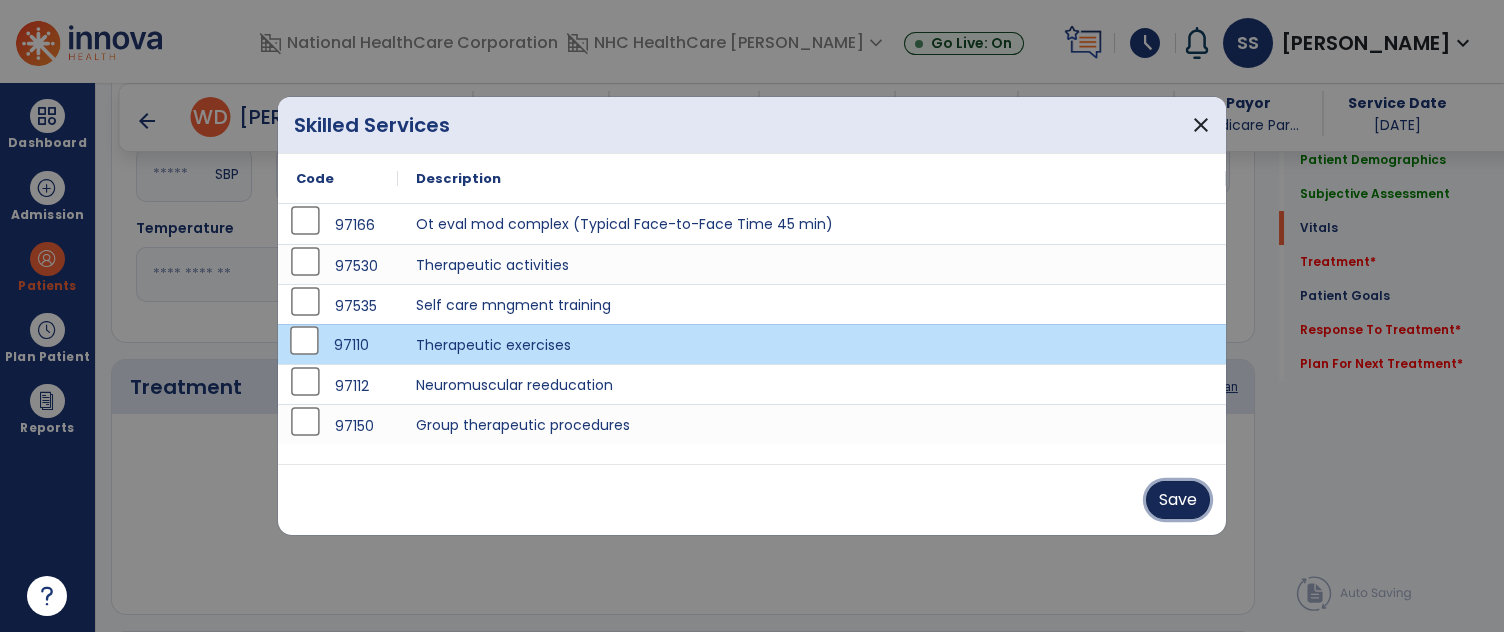 click on "Save" at bounding box center [1178, 500] 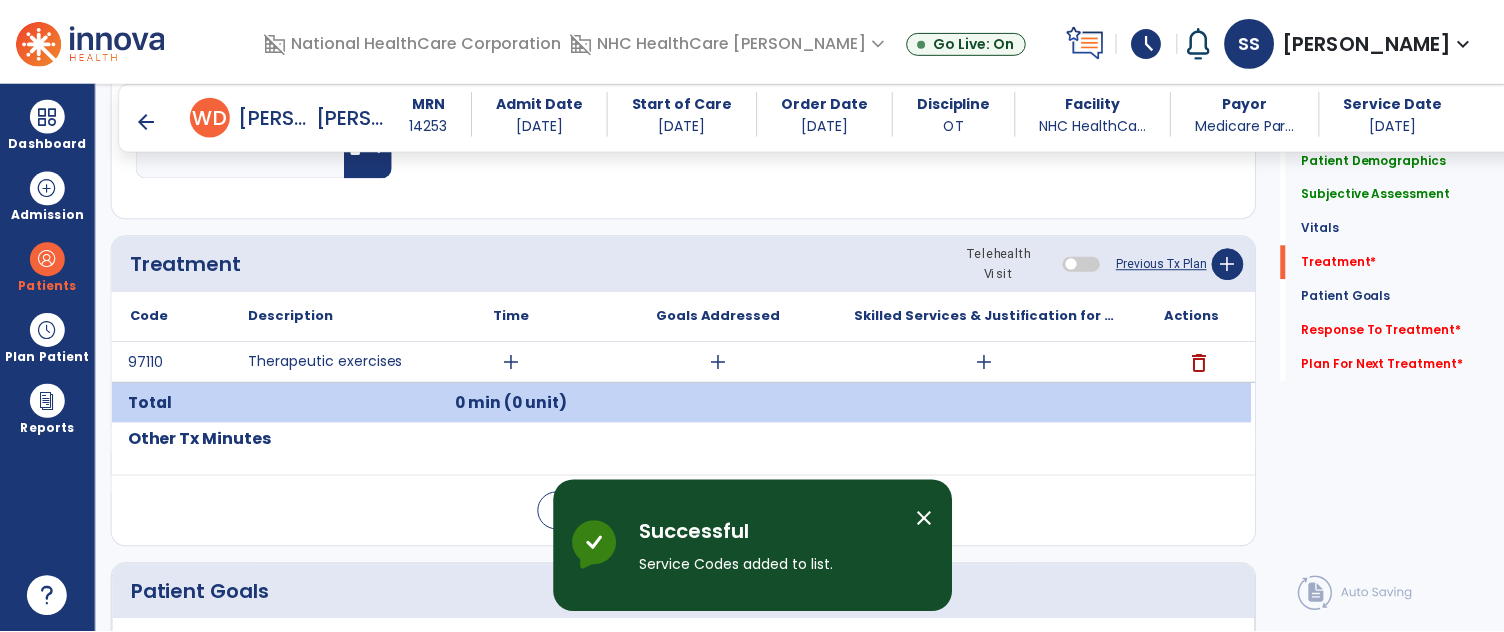 scroll, scrollTop: 1337, scrollLeft: 0, axis: vertical 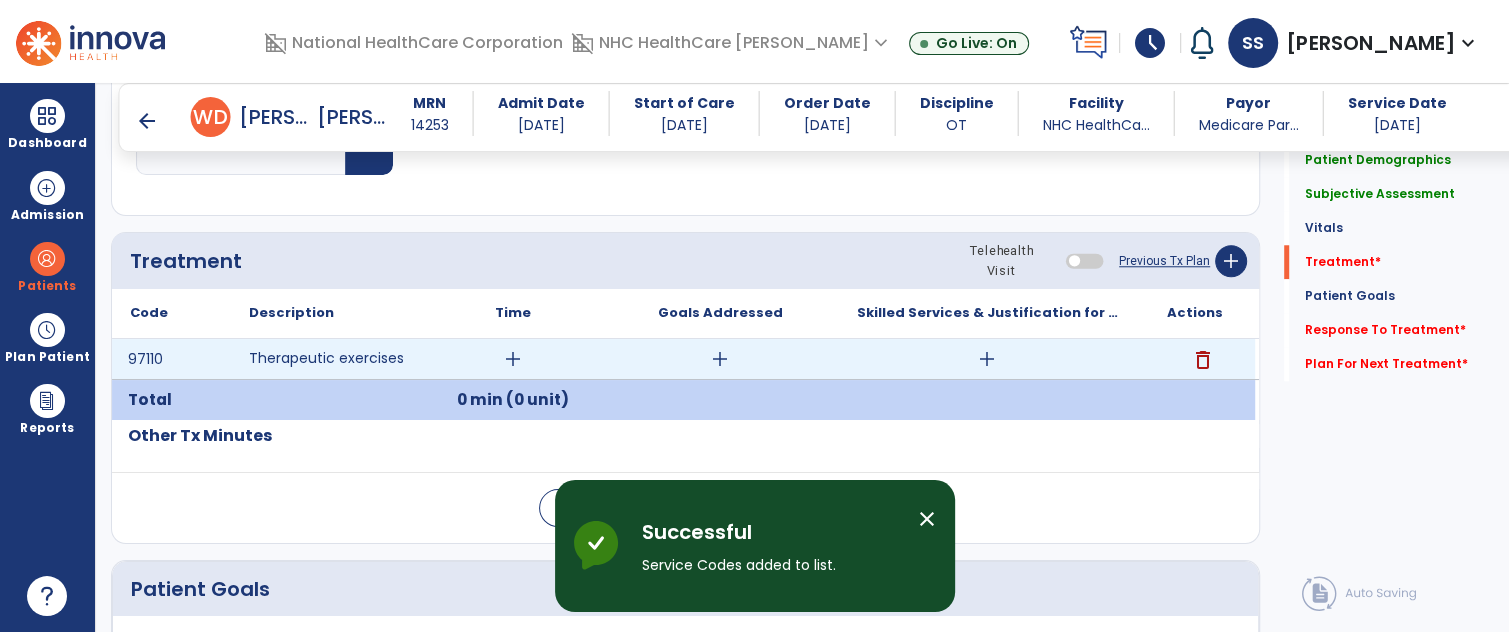 click on "add" at bounding box center [513, 359] 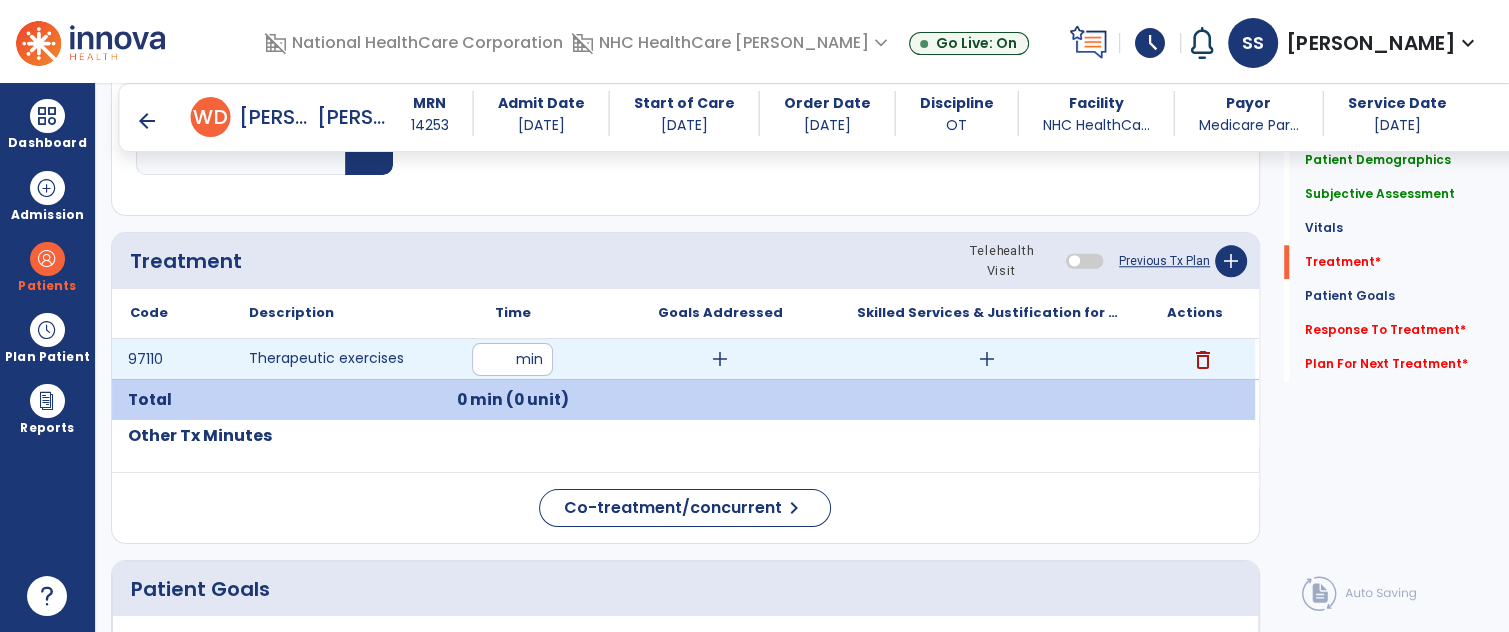 type on "**" 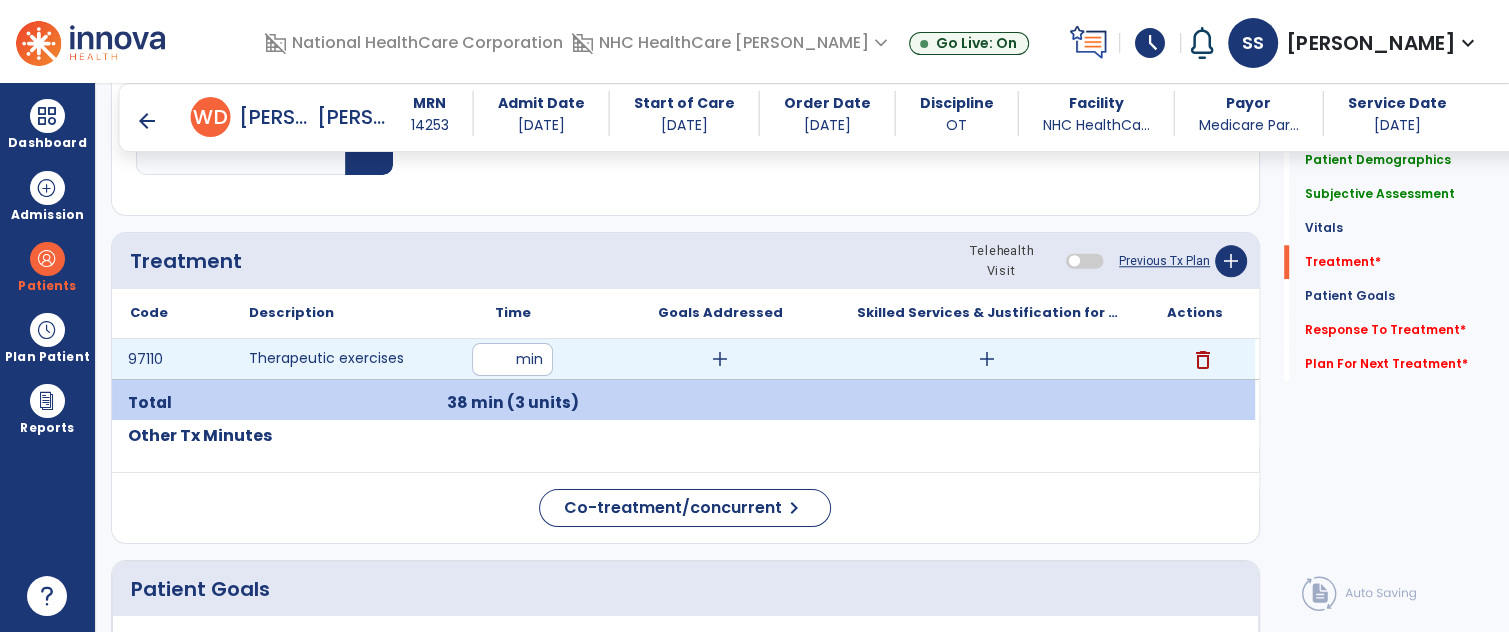 click on "add" at bounding box center (987, 359) 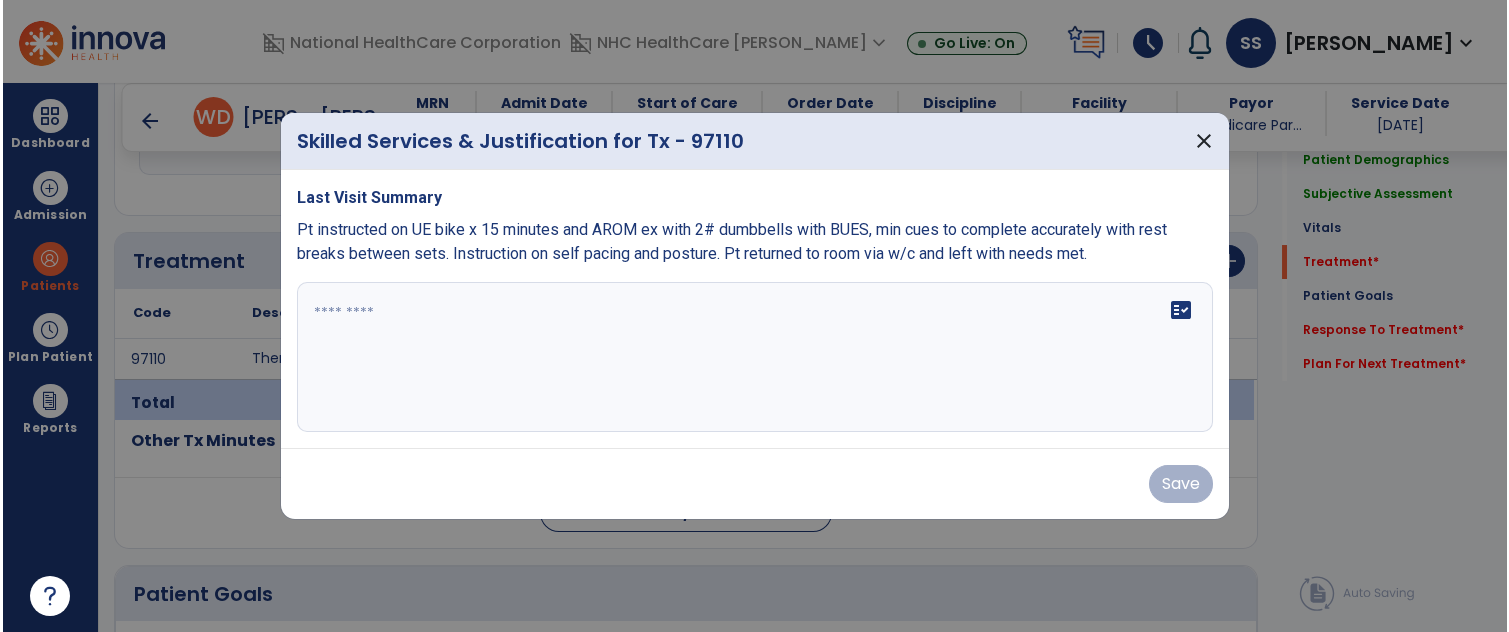 scroll, scrollTop: 1337, scrollLeft: 0, axis: vertical 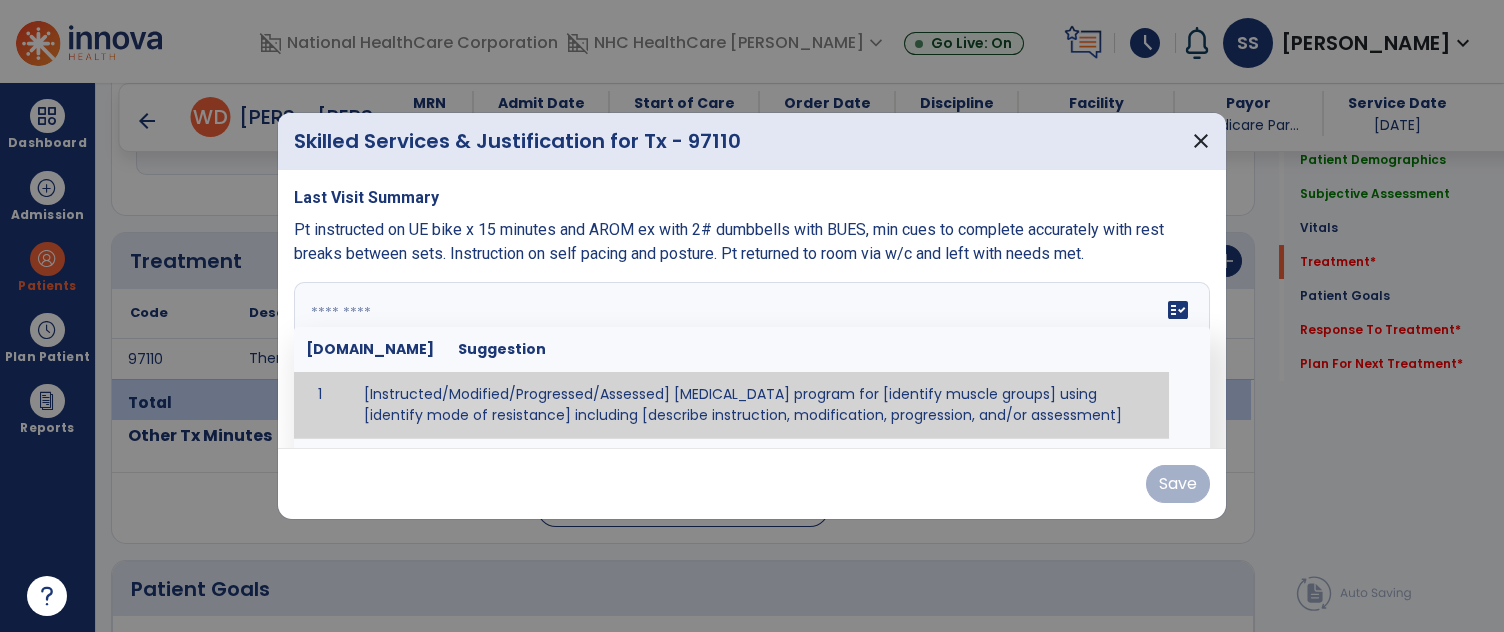 click on "fact_check  [DOMAIN_NAME] Suggestion 1 [Instructed/Modified/Progressed/Assessed] [MEDICAL_DATA] program for [identify muscle groups] using [identify mode of resistance] including [describe instruction, modification, progression, and/or assessment] 2 [Instructed/Modified/Progressed/Assessed] aerobic exercise program using [identify equipment/mode] including [describe instruction, modification,progression, and/or assessment] 3 [Instructed/Modified/Progressed/Assessed] [PROM/A/AROM/AROM] program for [identify joint movements] using [contract-relax, over-pressure, inhibitory techniques, other] 4 [Assessed/Tested] aerobic capacity with administration of [aerobic capacity test]" at bounding box center (752, 357) 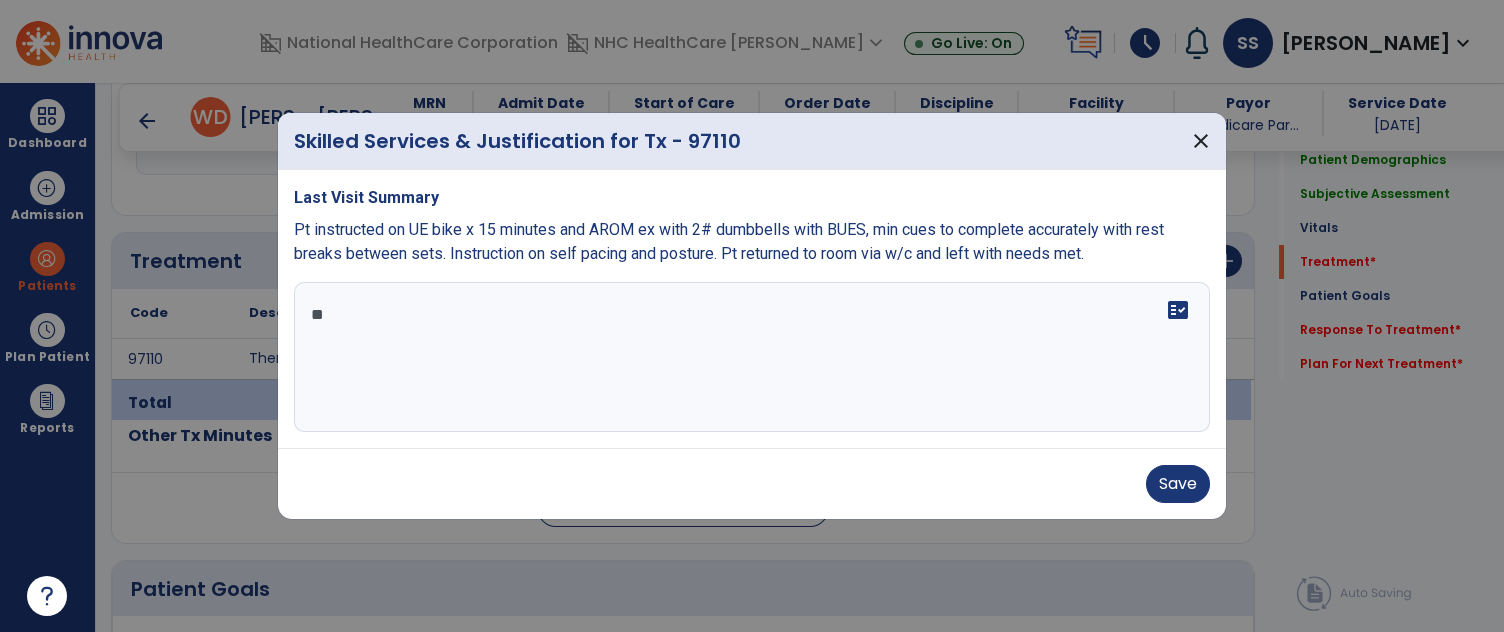 type on "*" 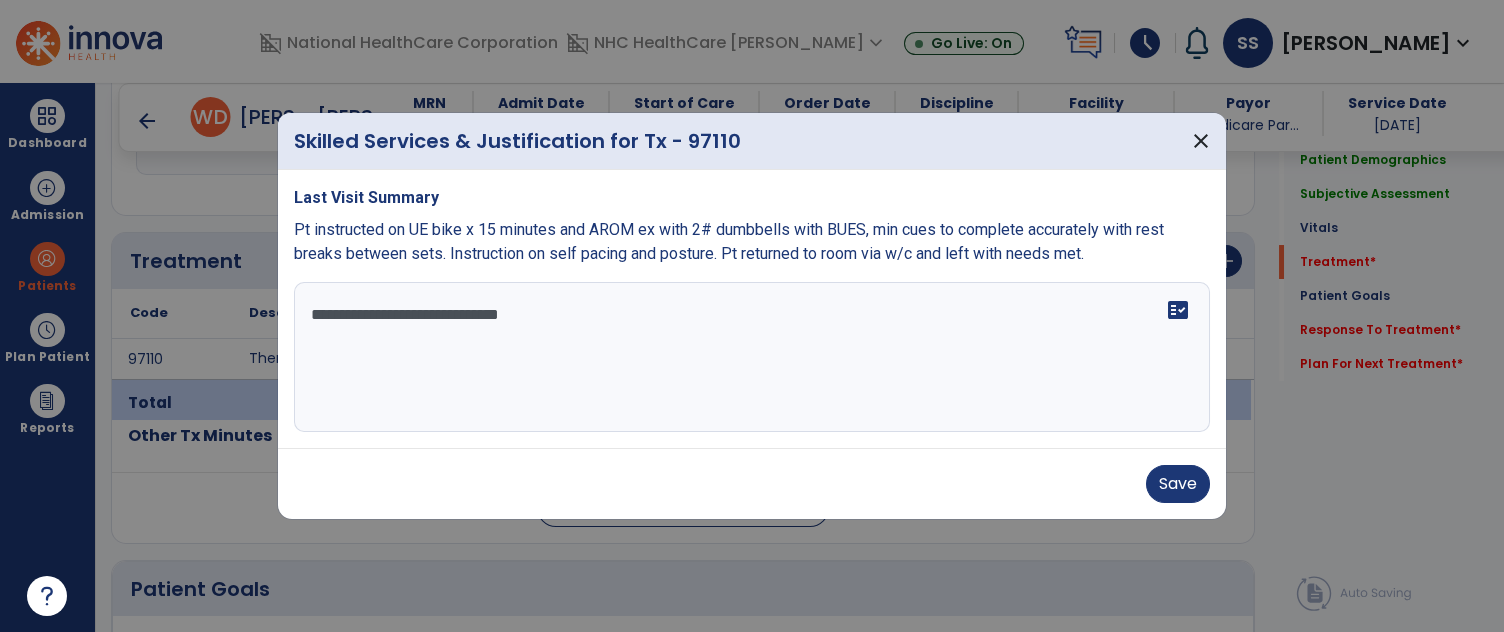 click on "**********" at bounding box center [752, 357] 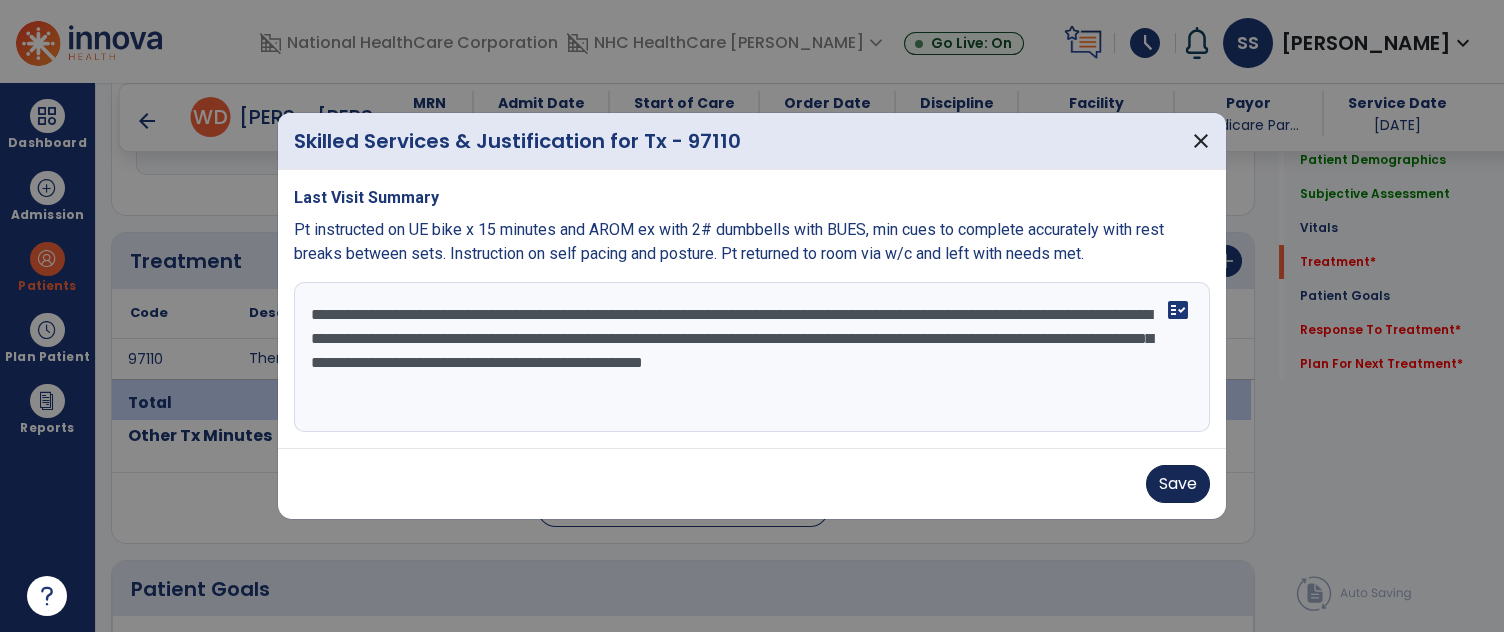 type on "**********" 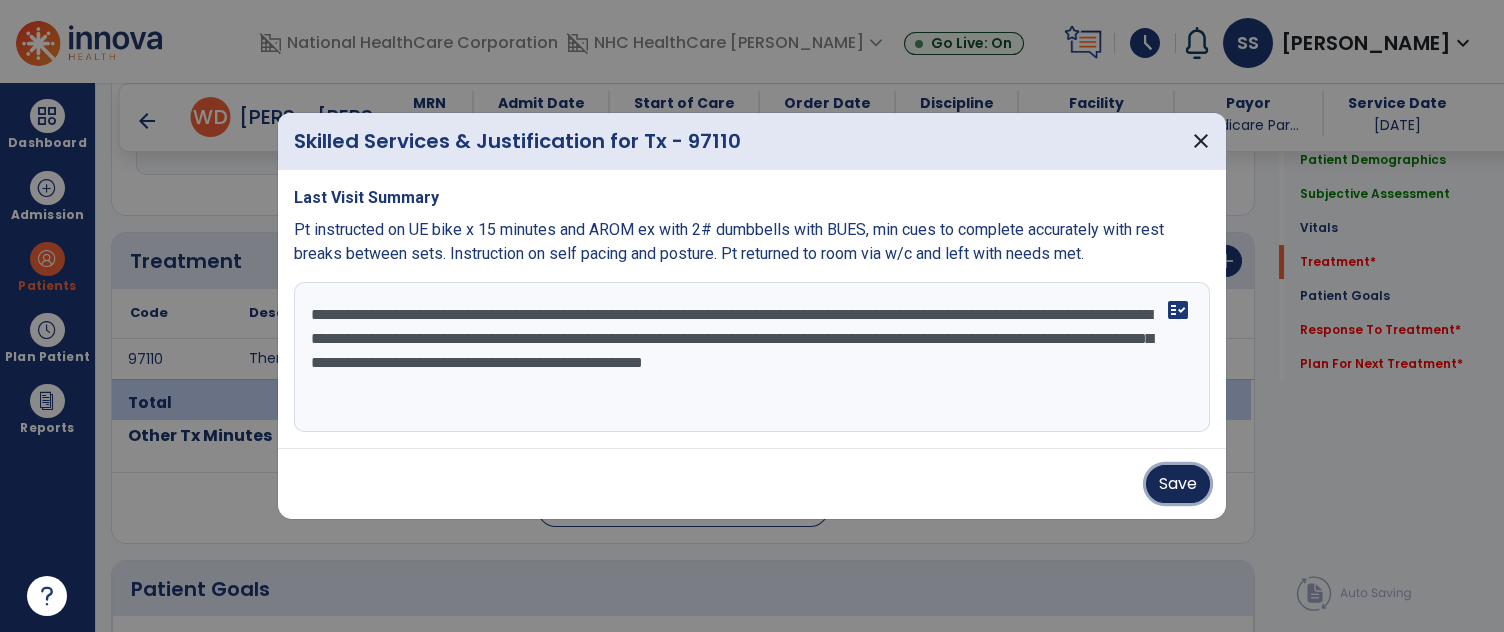 click on "Save" at bounding box center [1178, 484] 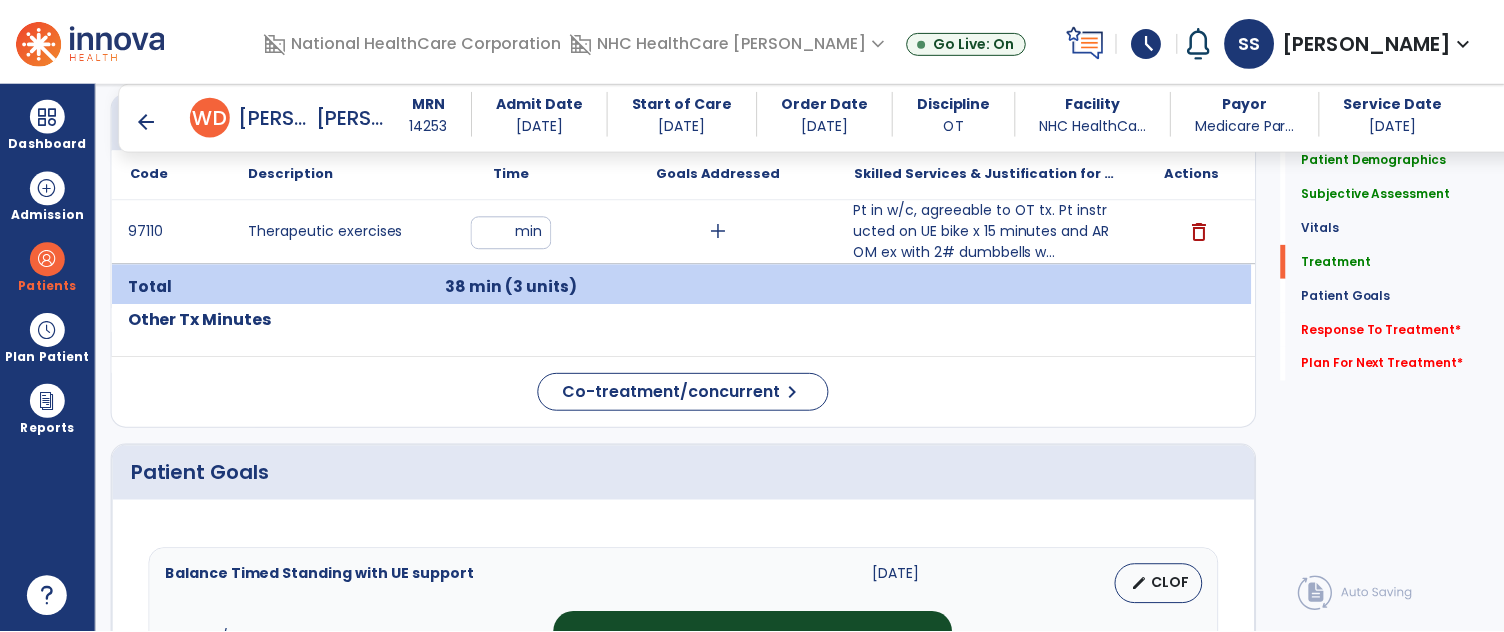 scroll, scrollTop: 1513, scrollLeft: 0, axis: vertical 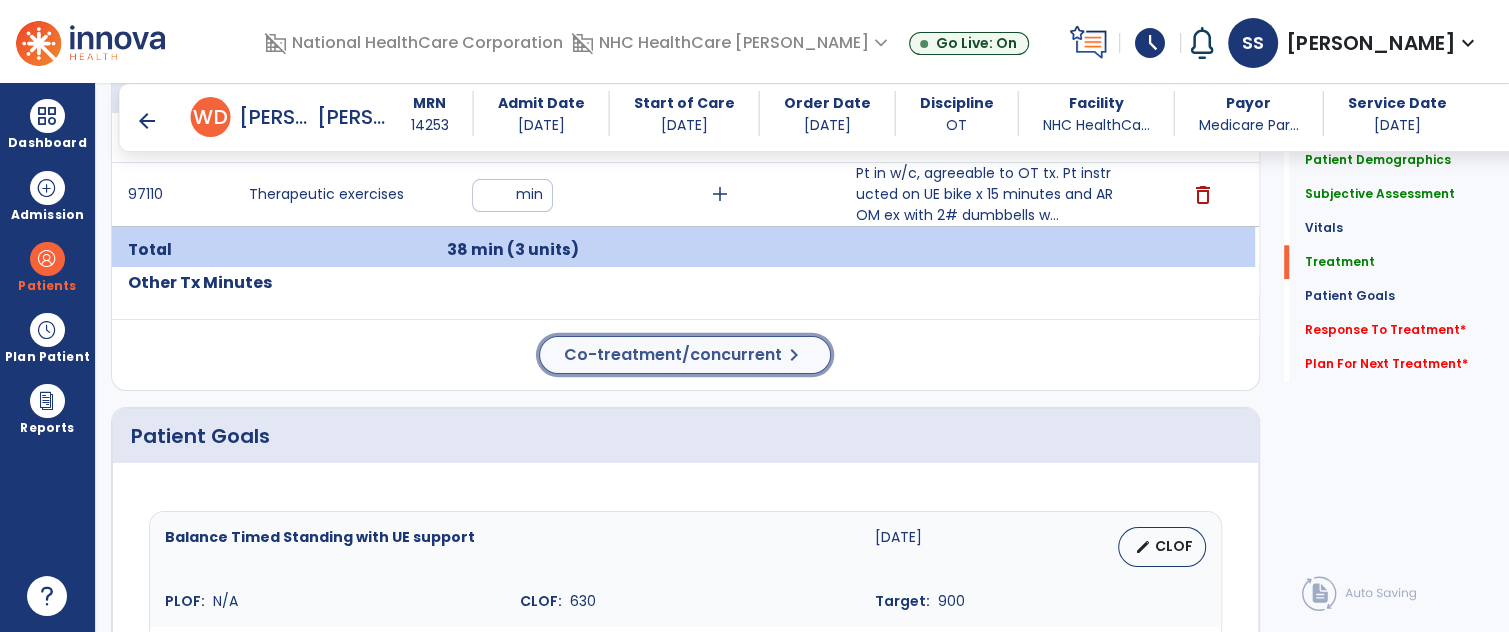 click on "Co-treatment/concurrent  chevron_right" 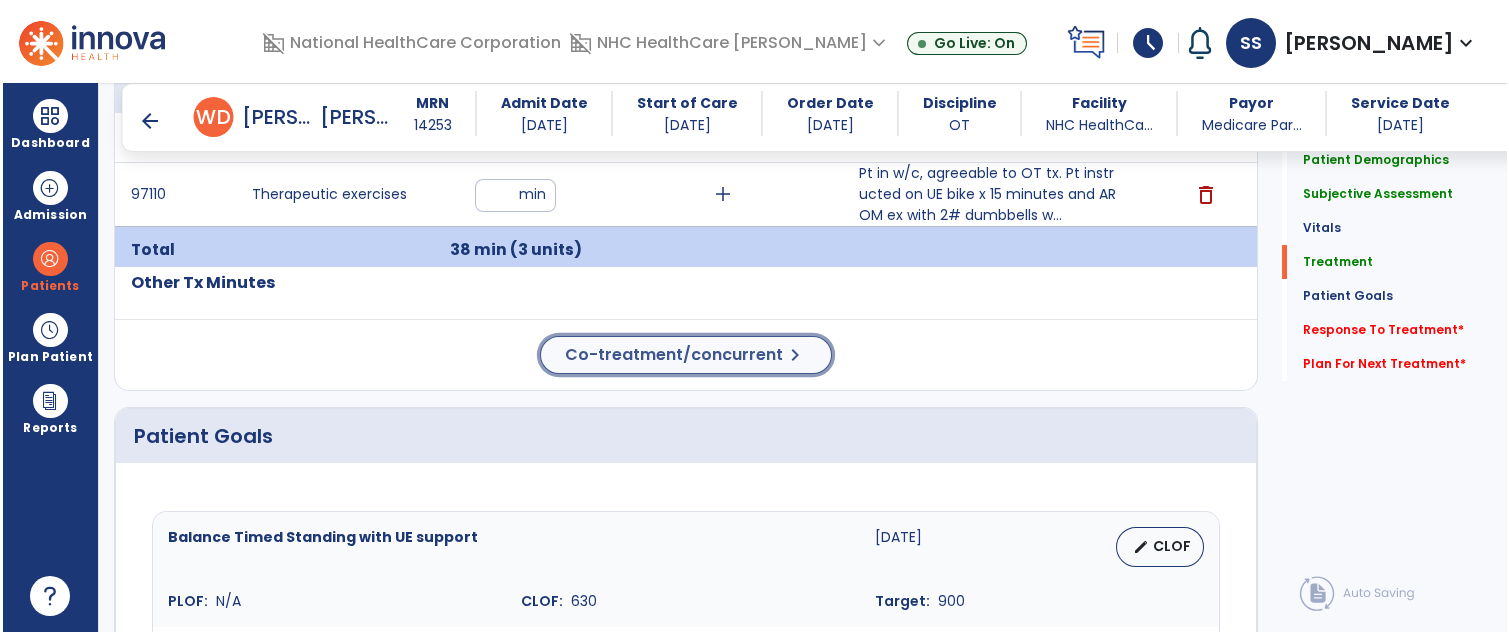 scroll, scrollTop: 1513, scrollLeft: 0, axis: vertical 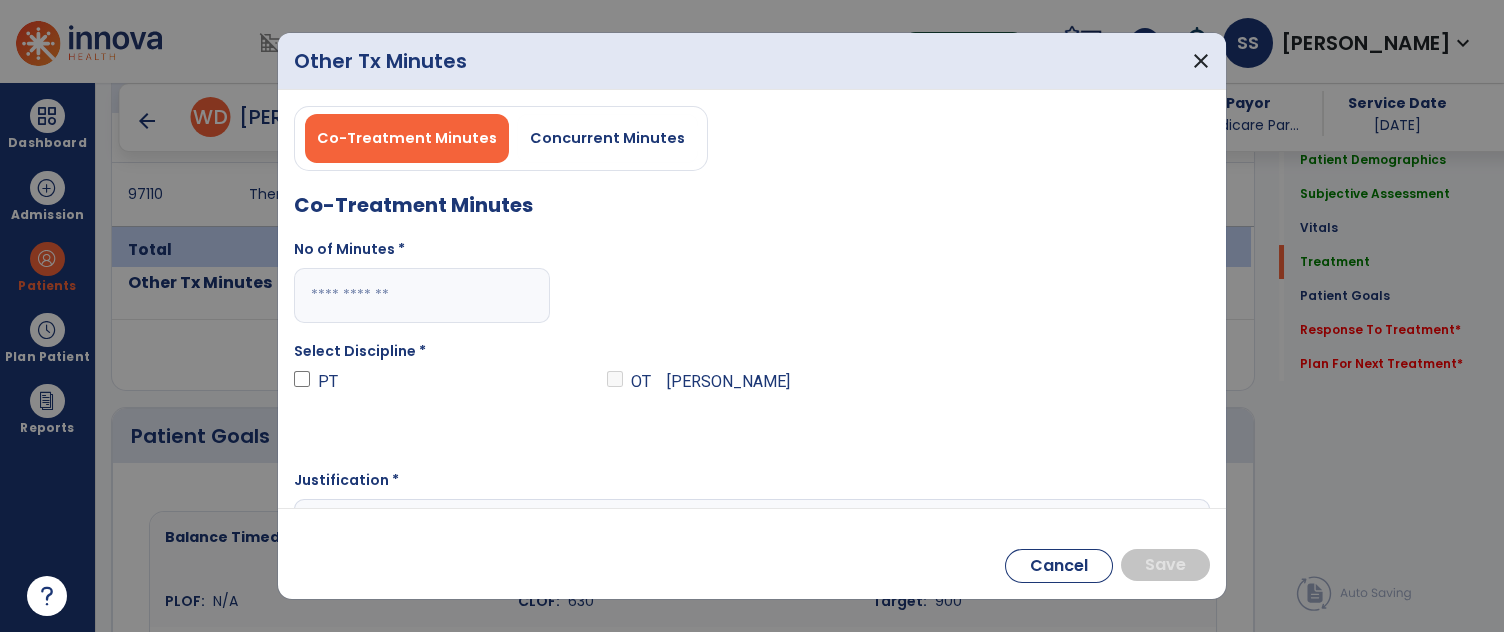 click on "Co-Treatment Minutes   Concurrent Minutes" at bounding box center [501, 138] 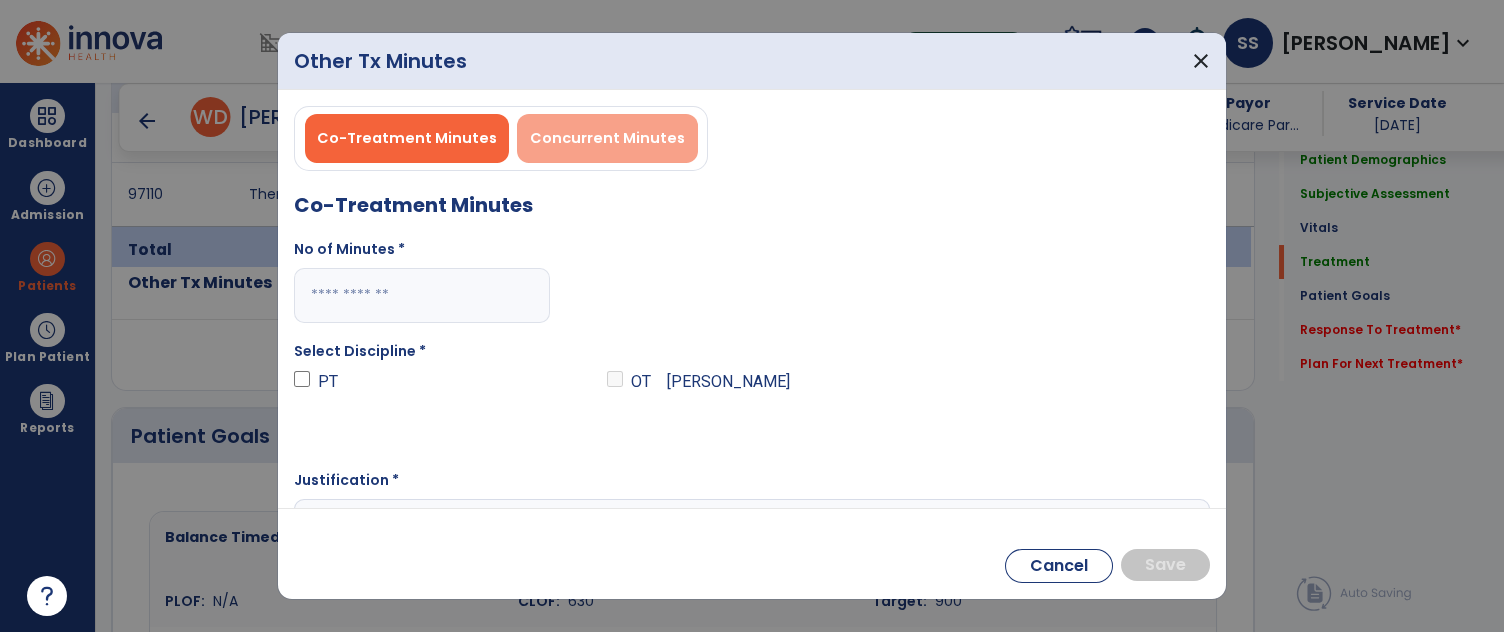click on "Concurrent Minutes" at bounding box center [607, 138] 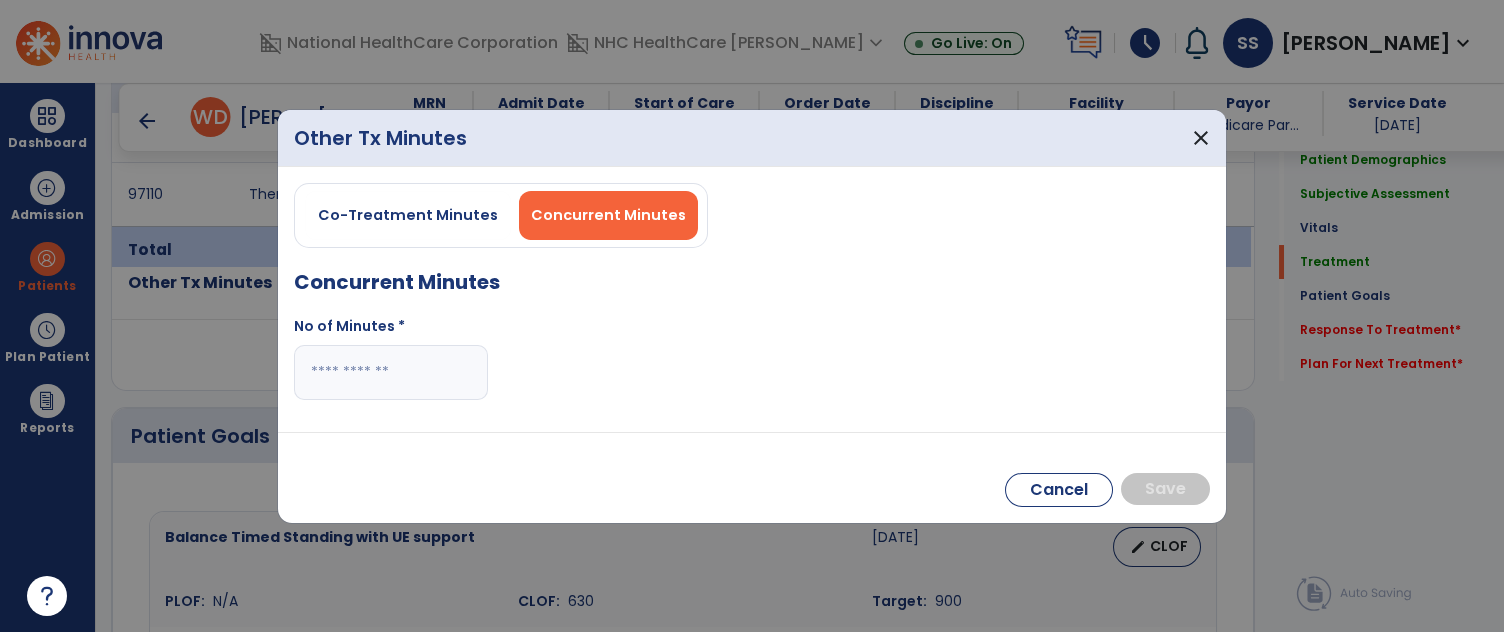 click at bounding box center [391, 372] 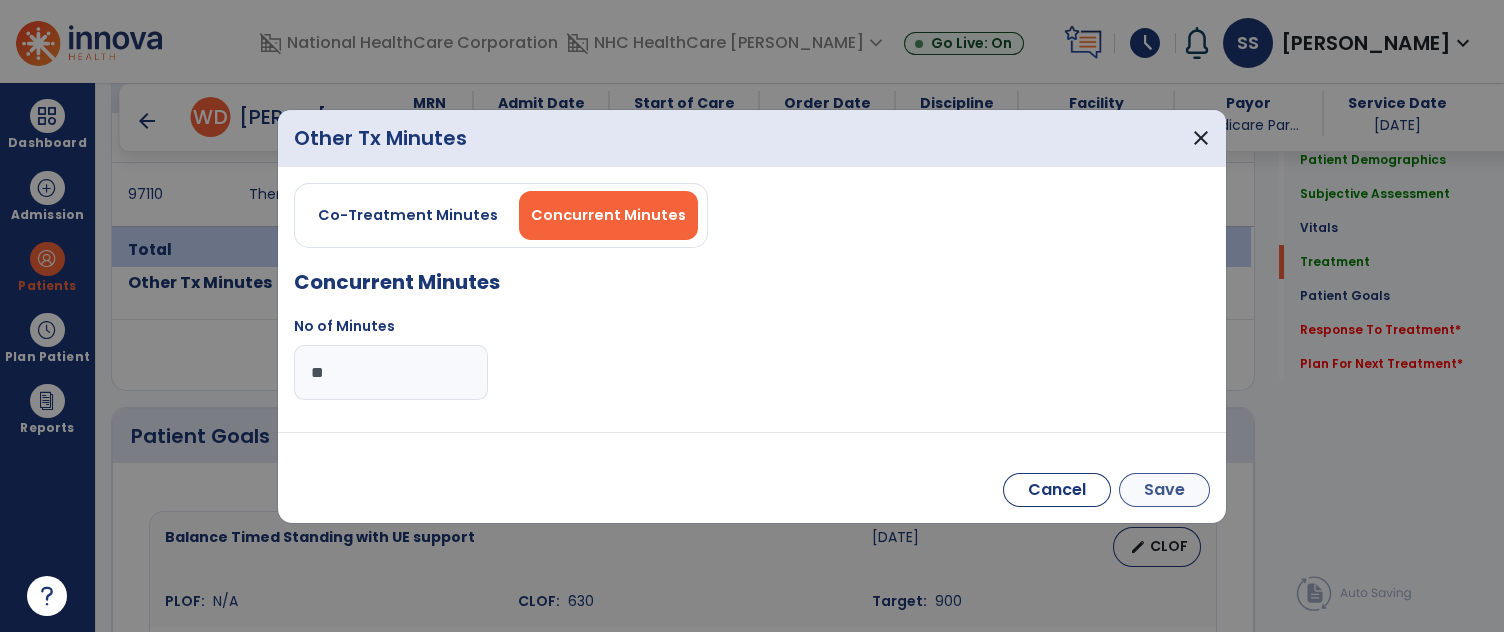 type on "**" 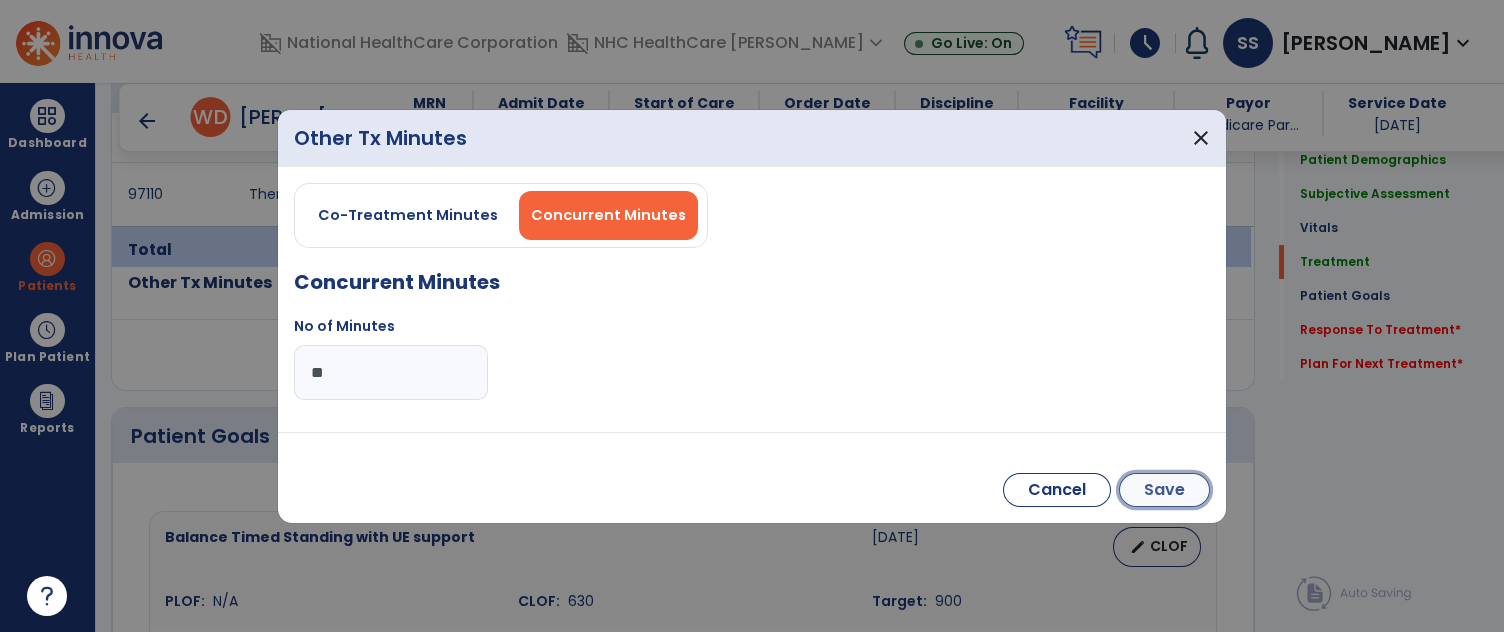click on "Save" at bounding box center [1164, 490] 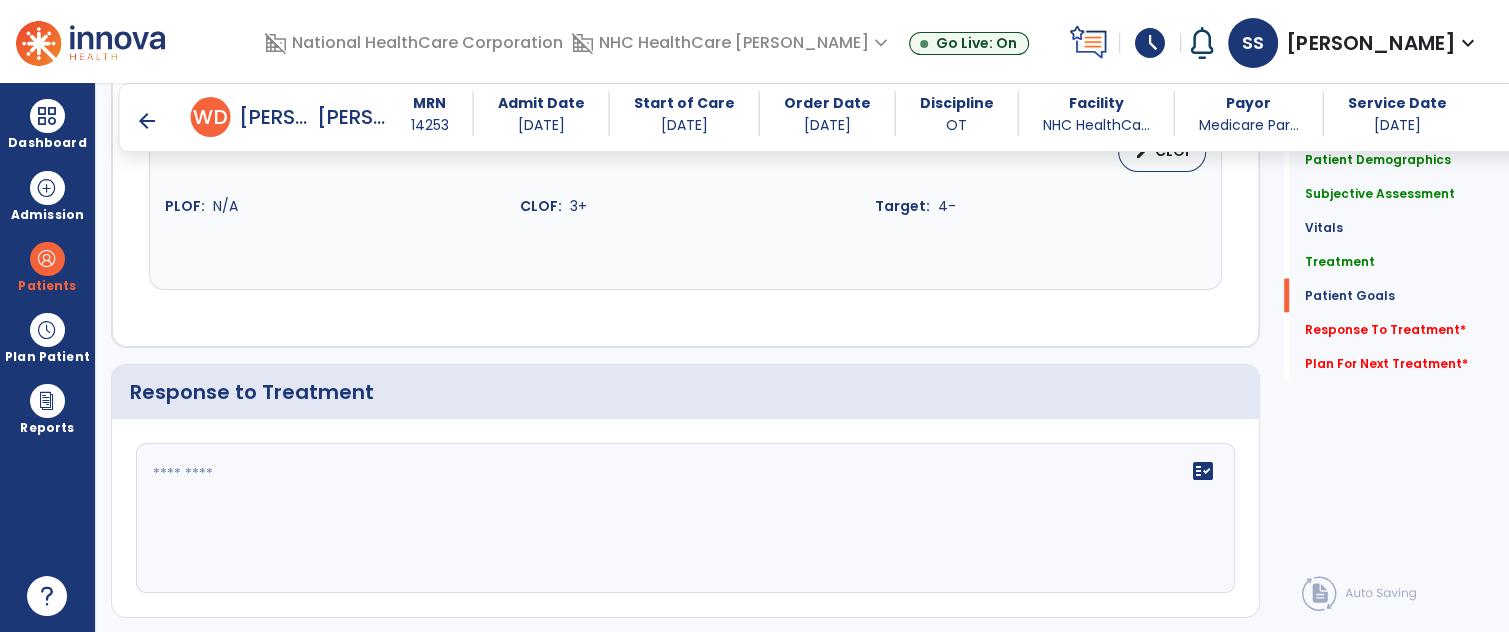 scroll, scrollTop: 2938, scrollLeft: 0, axis: vertical 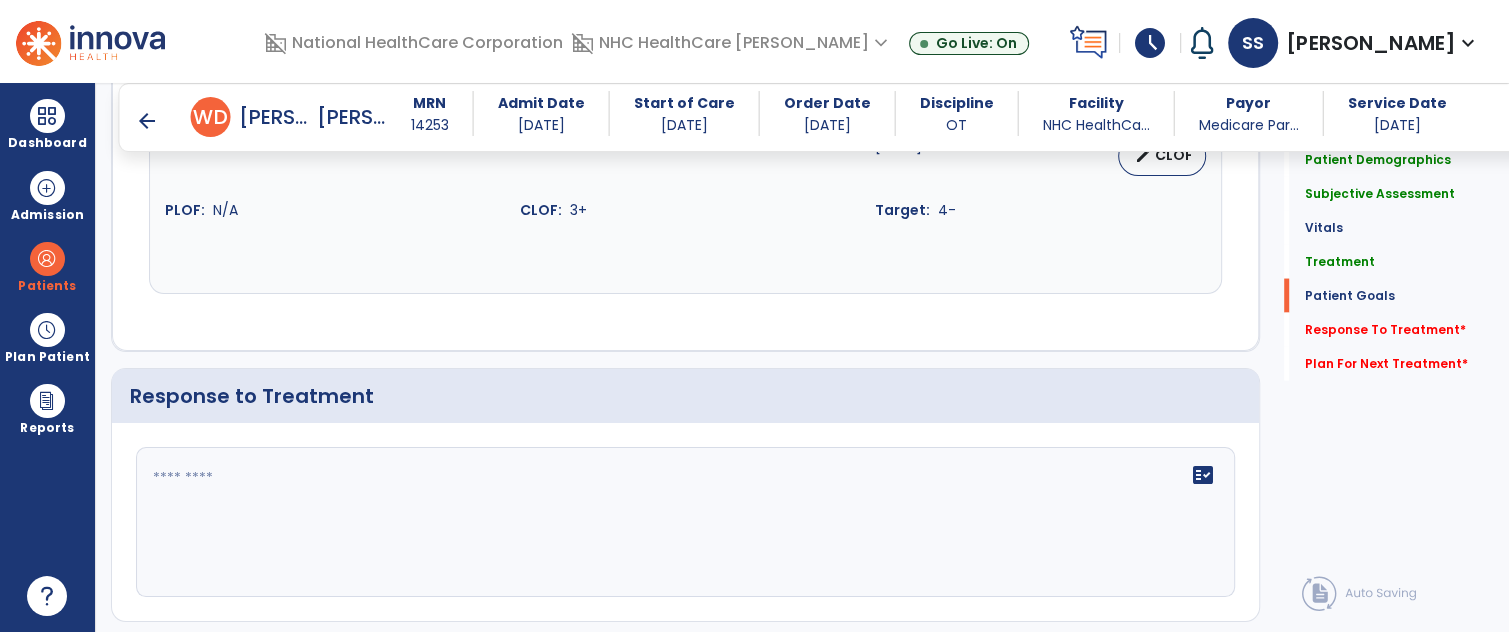 click on "fact_check" 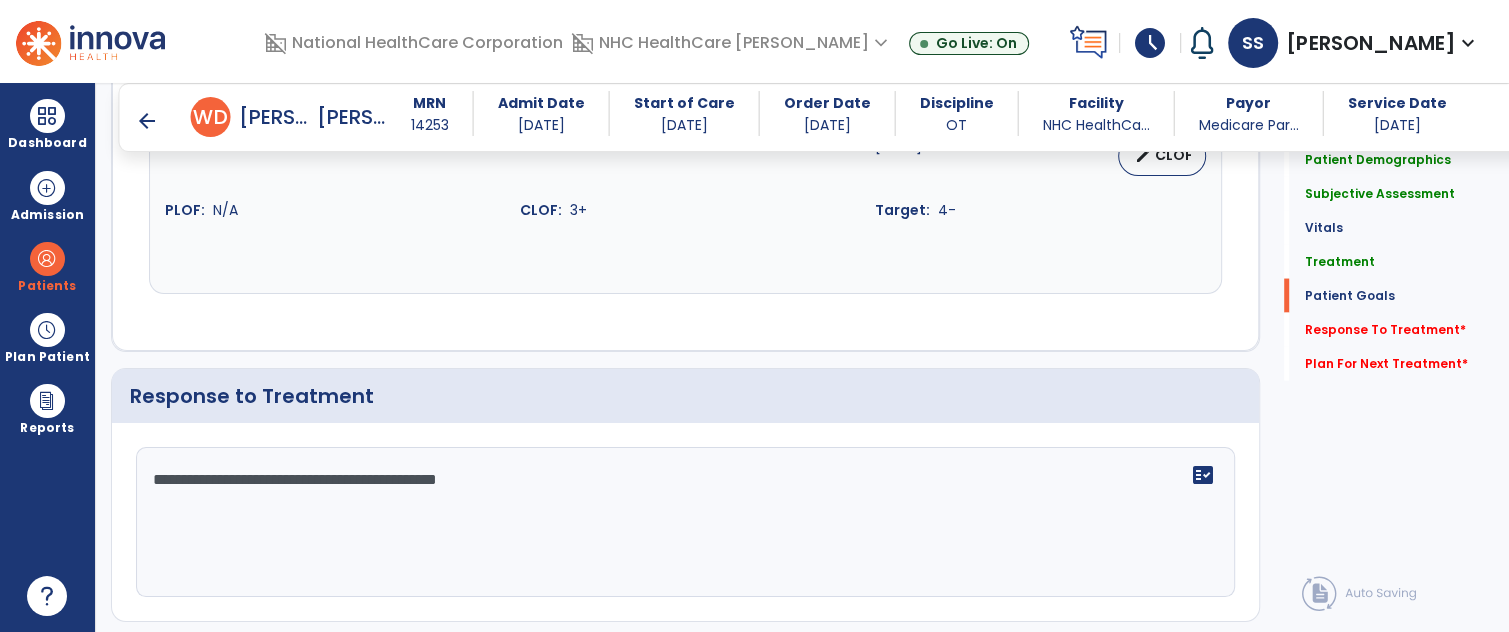type on "**********" 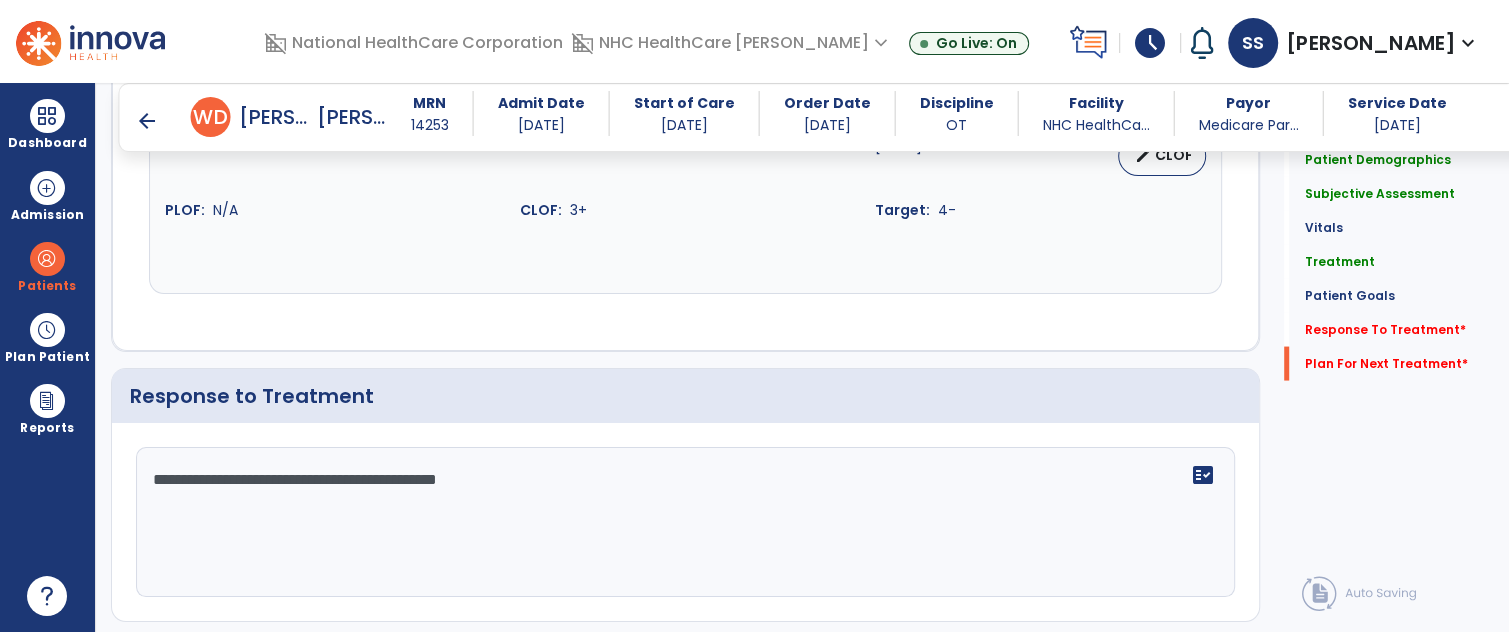 scroll, scrollTop: 3256, scrollLeft: 0, axis: vertical 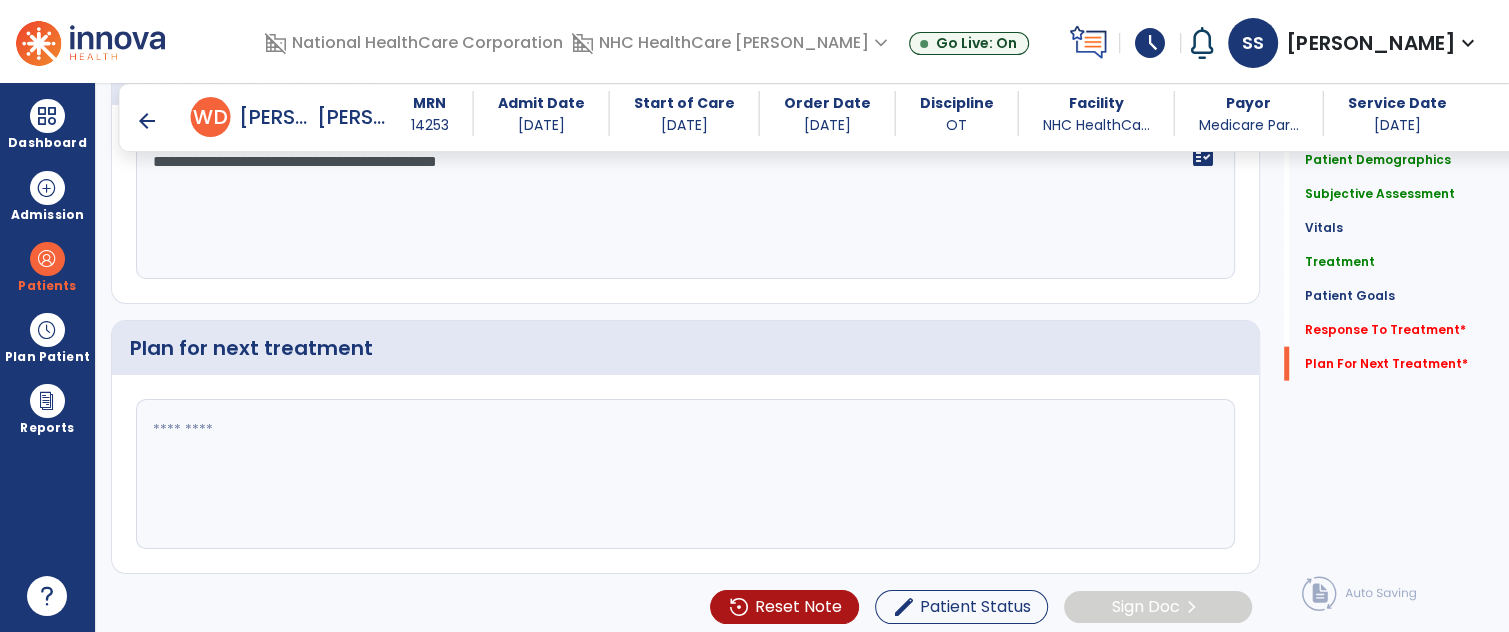paste on "**********" 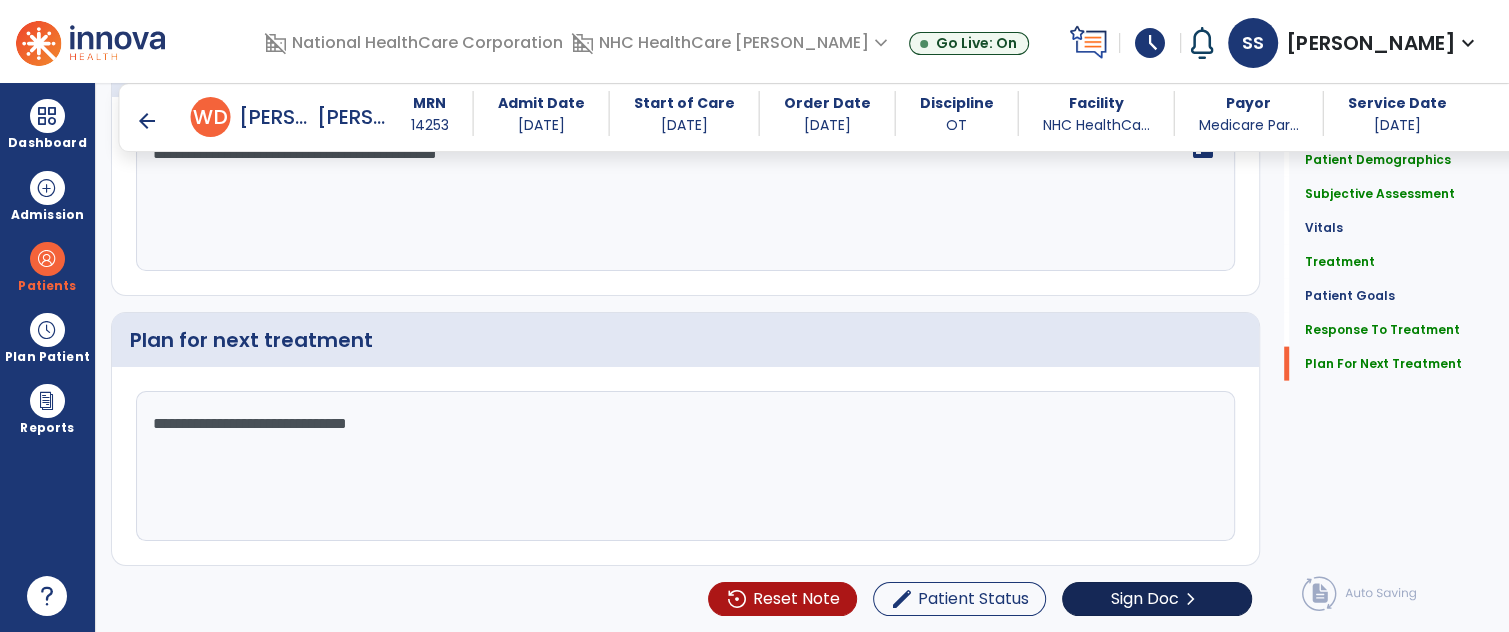 type on "**********" 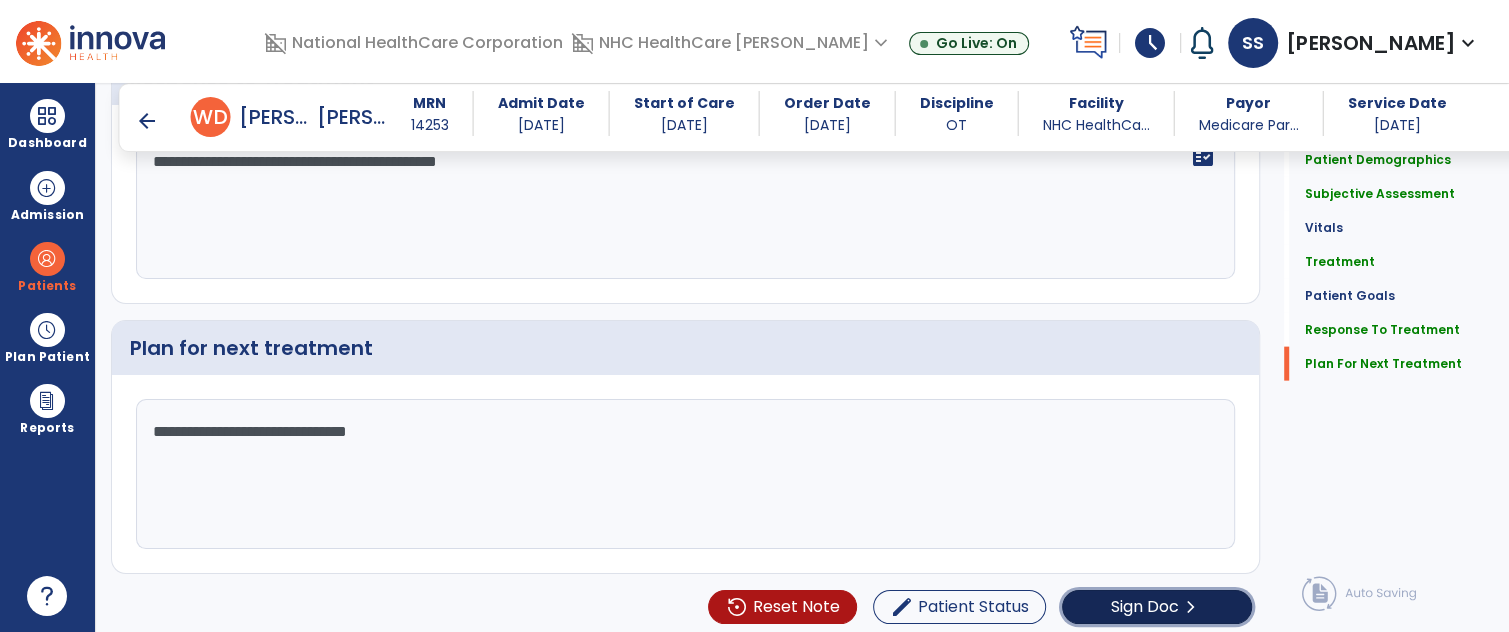 click on "Sign Doc" 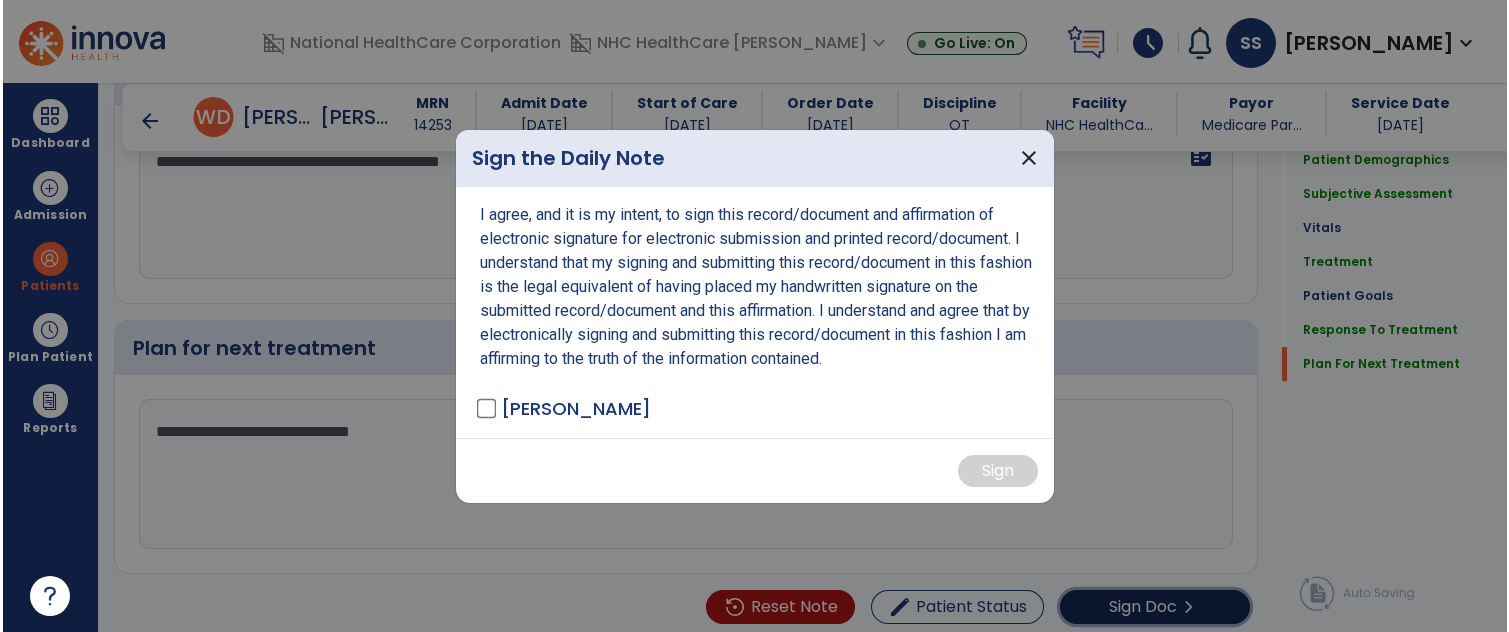 scroll, scrollTop: 3256, scrollLeft: 0, axis: vertical 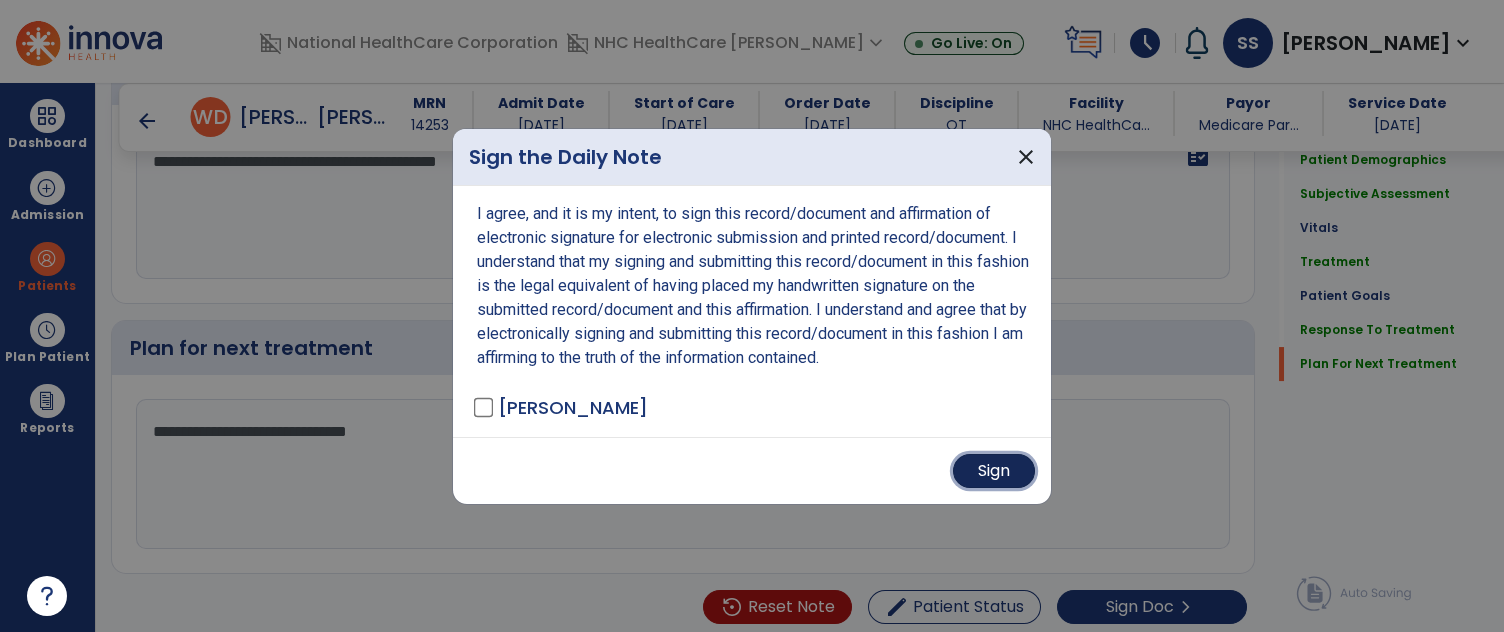 click on "Sign" at bounding box center (994, 471) 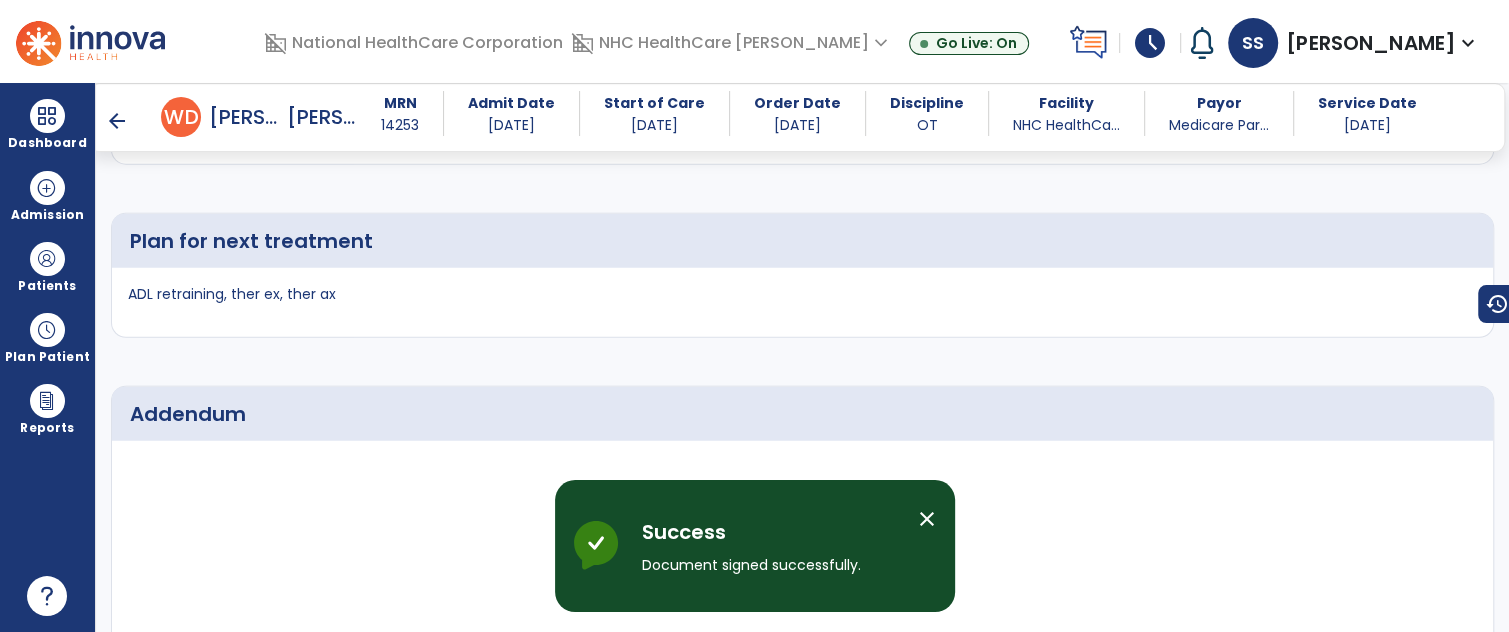 scroll, scrollTop: 4418, scrollLeft: 0, axis: vertical 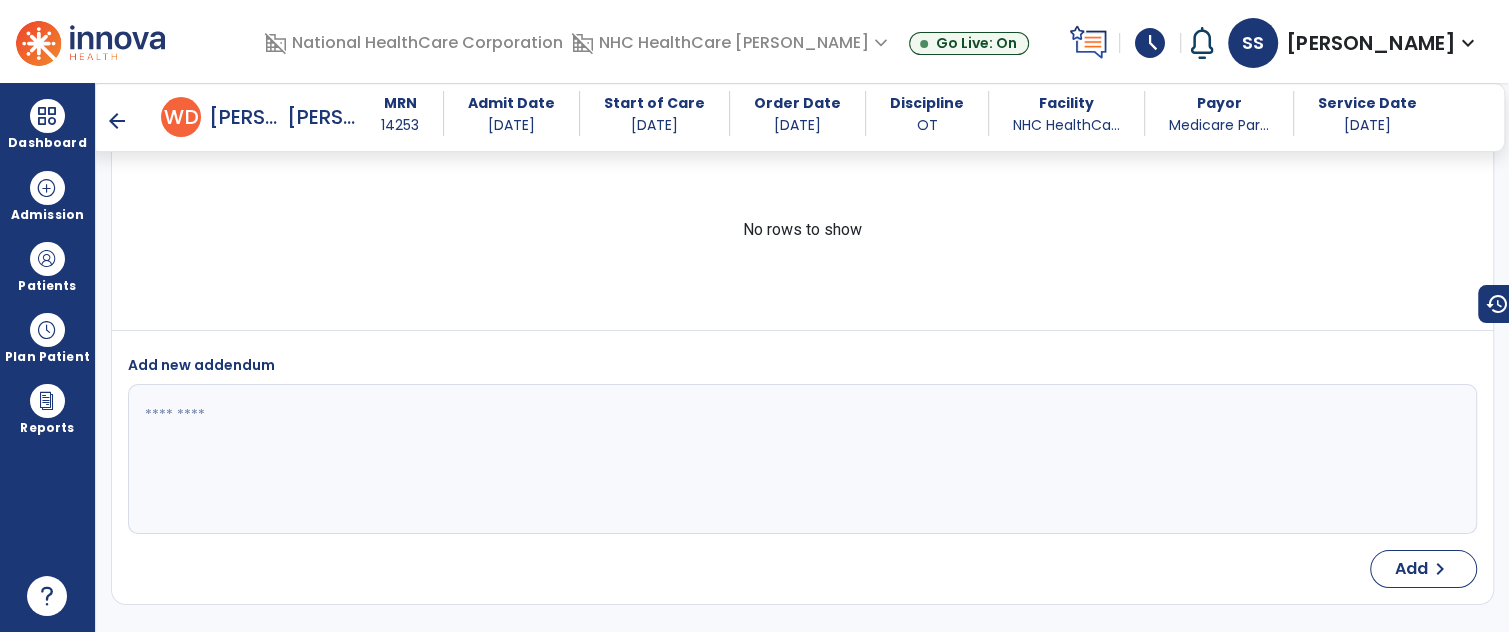 click on "arrow_back" at bounding box center (117, 121) 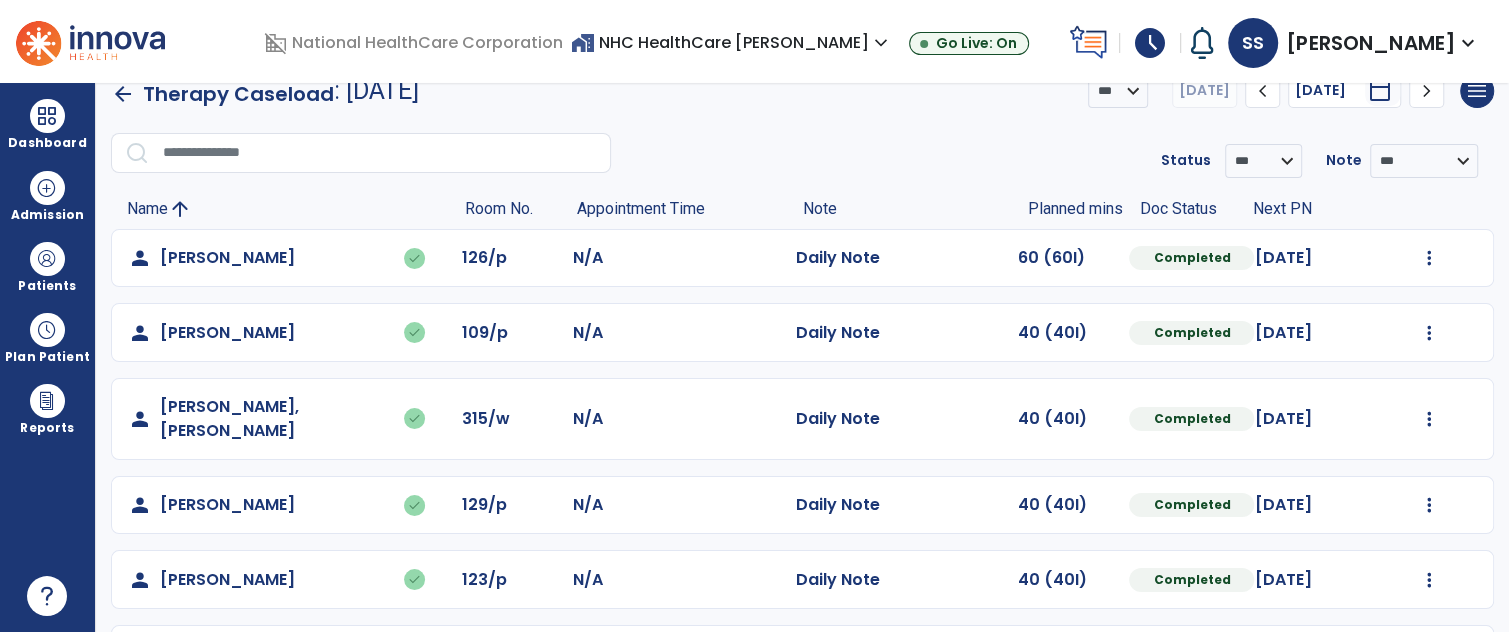 scroll, scrollTop: 454, scrollLeft: 0, axis: vertical 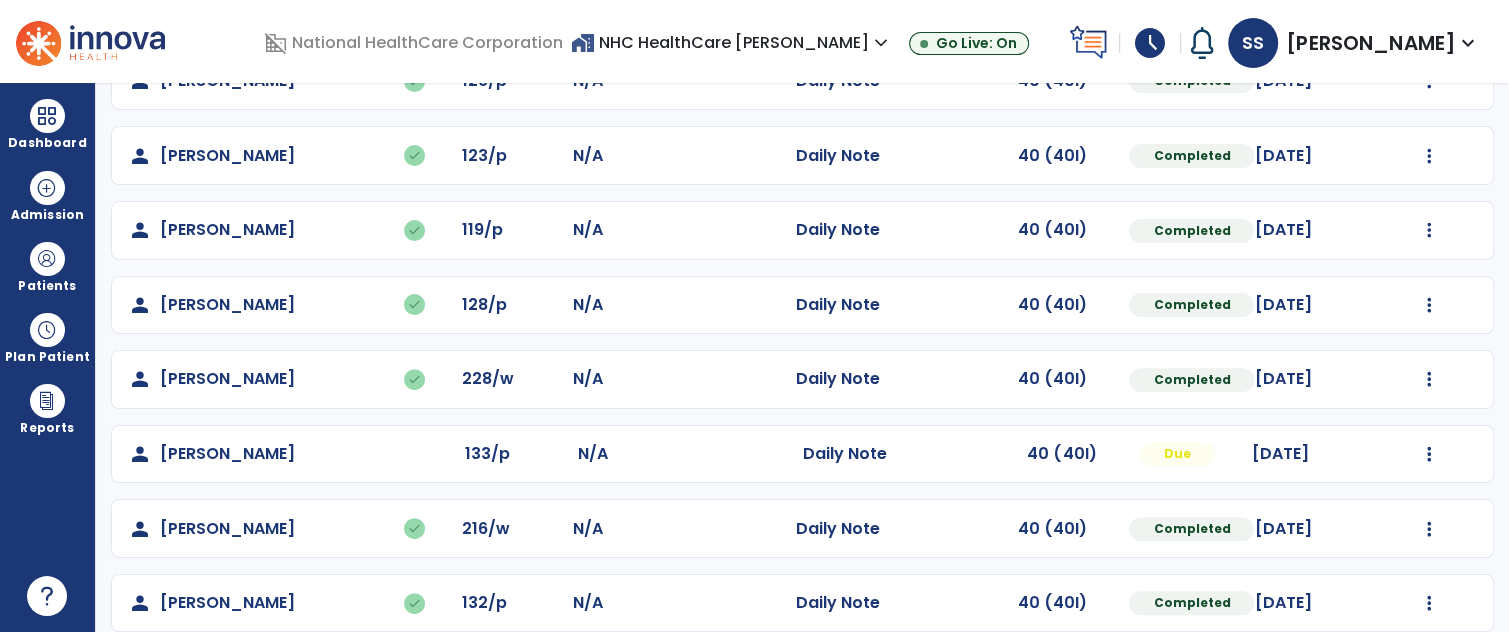 click on "Mark Visit As Complete   Reset Note   Open Document   G + C Mins" 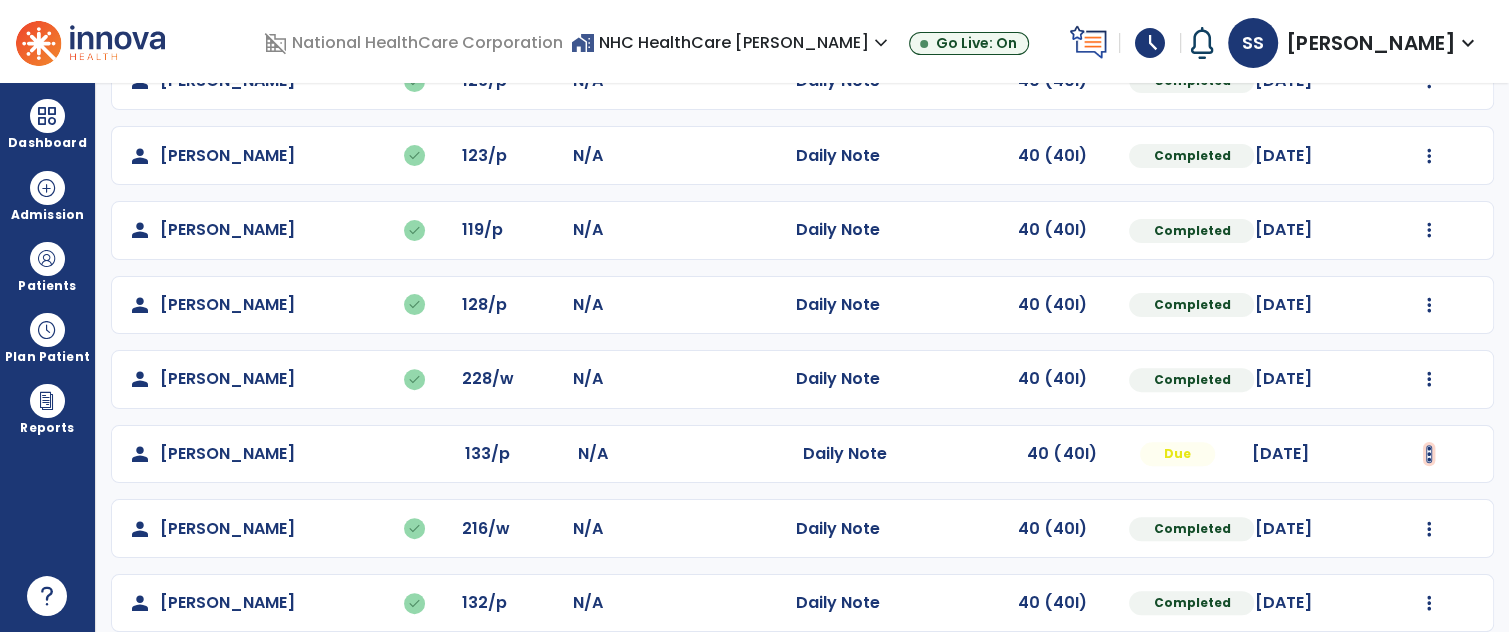 click at bounding box center (1429, -166) 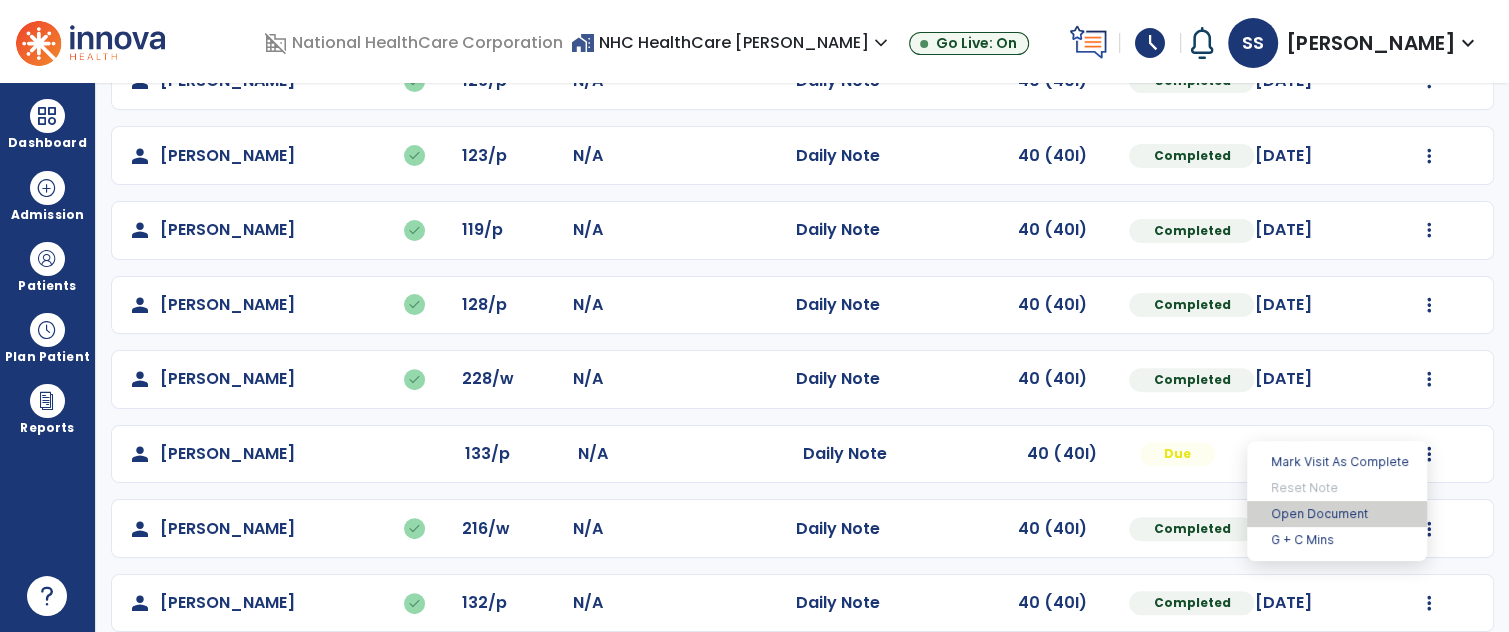 click on "Open Document" at bounding box center [1337, 514] 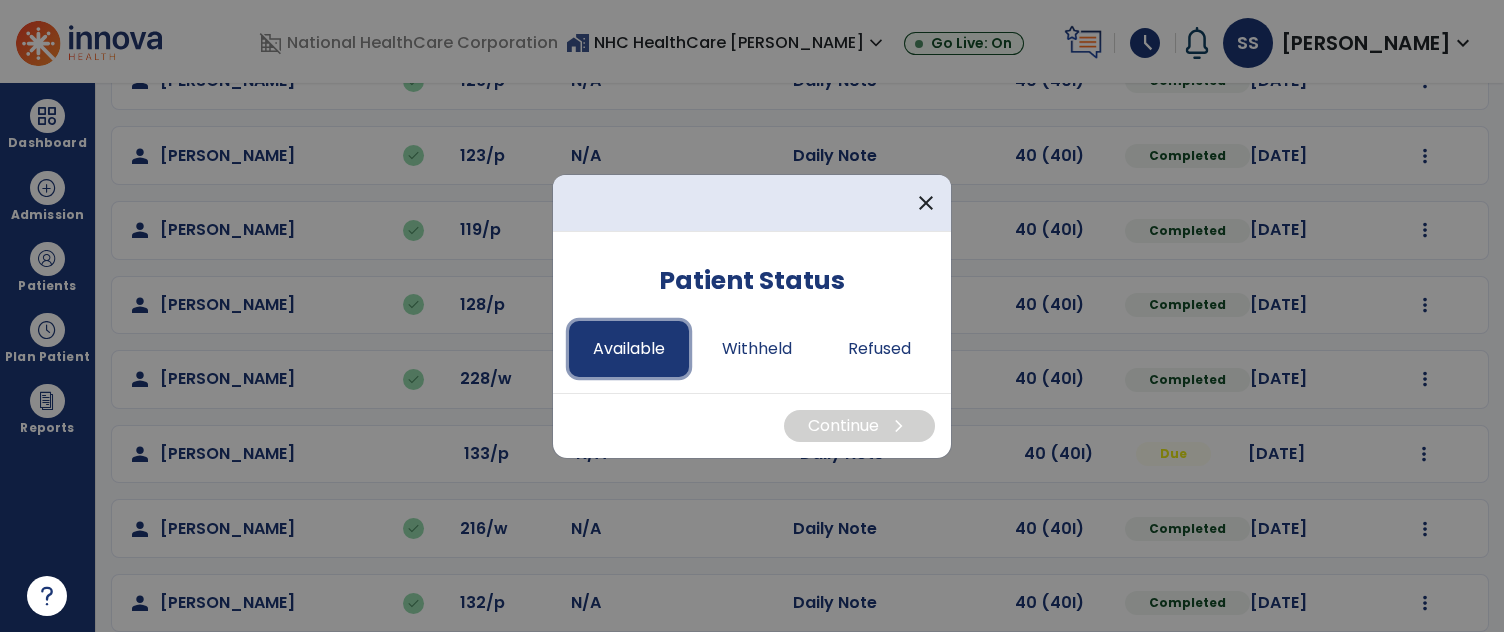 click on "Available" at bounding box center (629, 349) 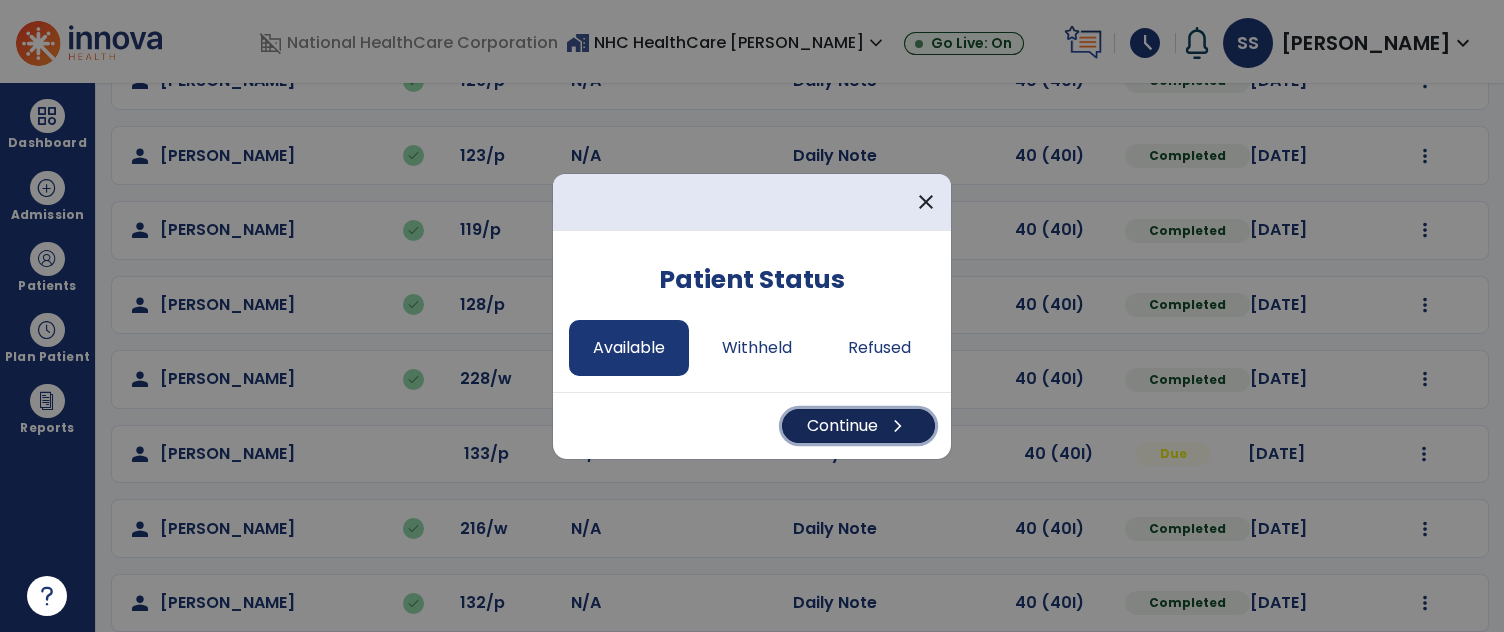 click on "chevron_right" at bounding box center [898, 426] 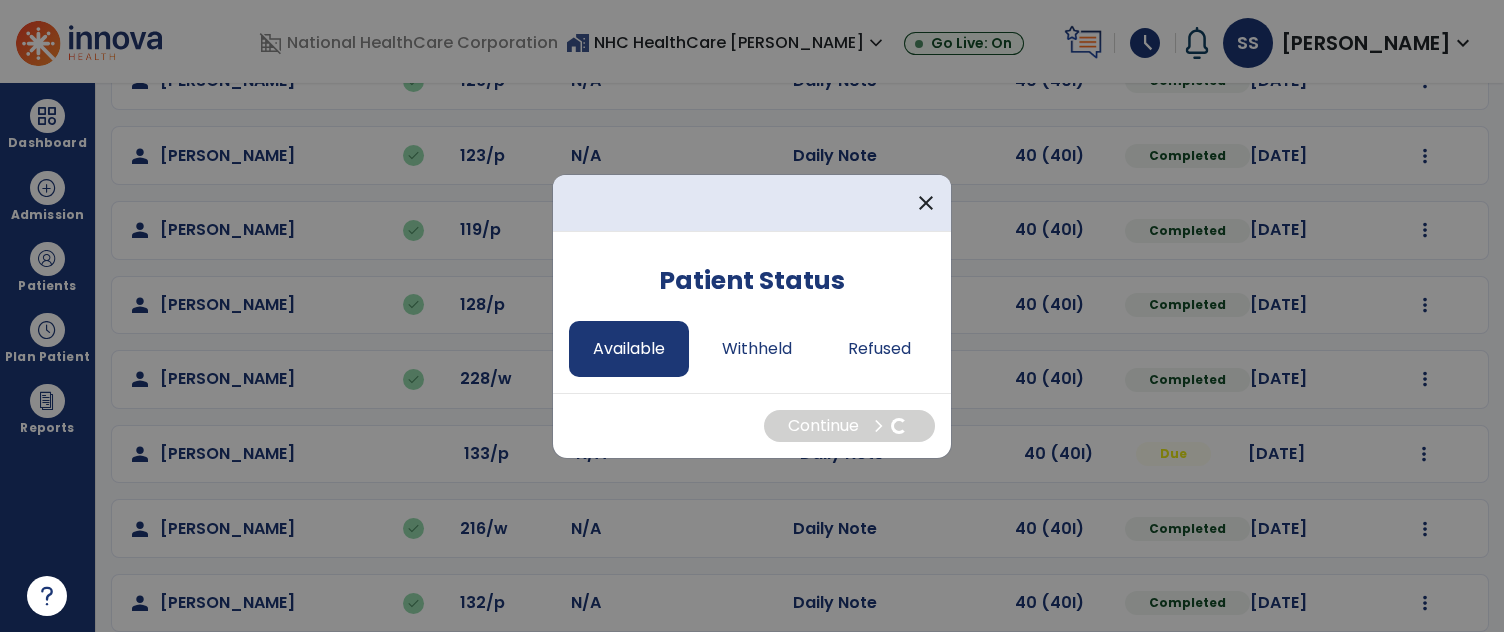select on "*" 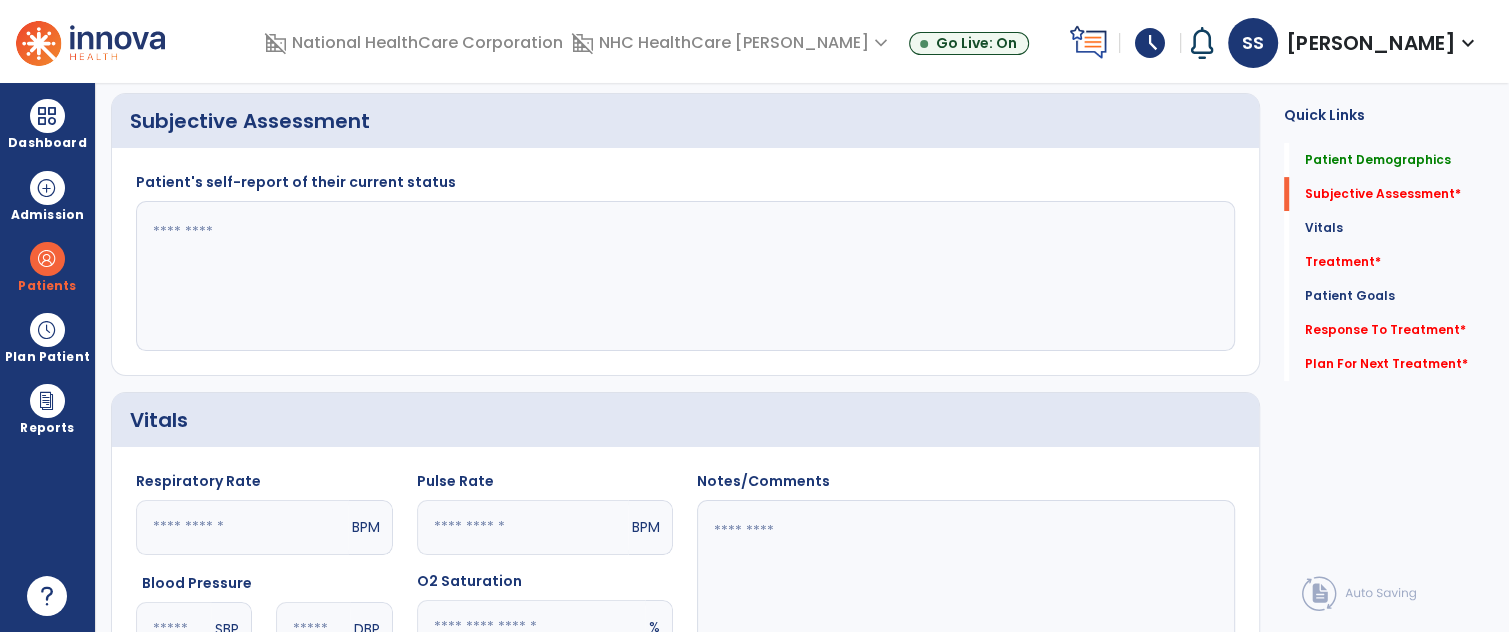 click 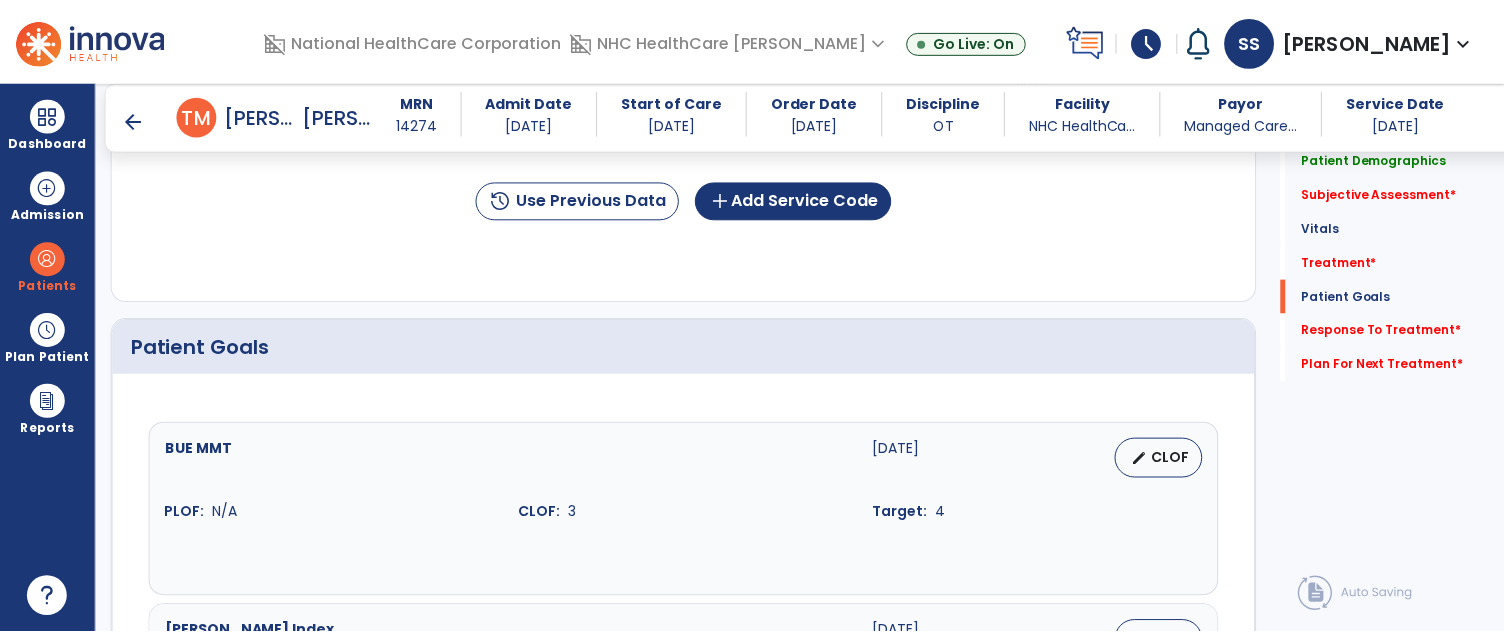 scroll, scrollTop: 1235, scrollLeft: 0, axis: vertical 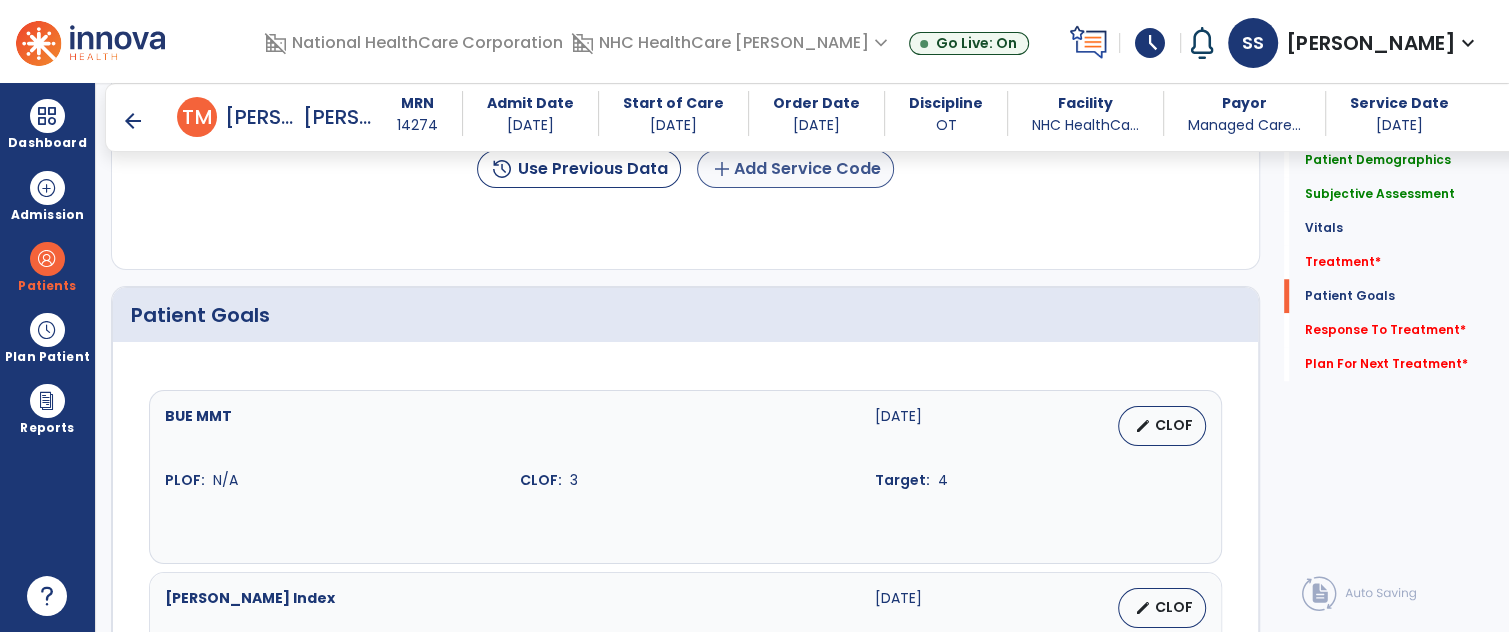 type on "**********" 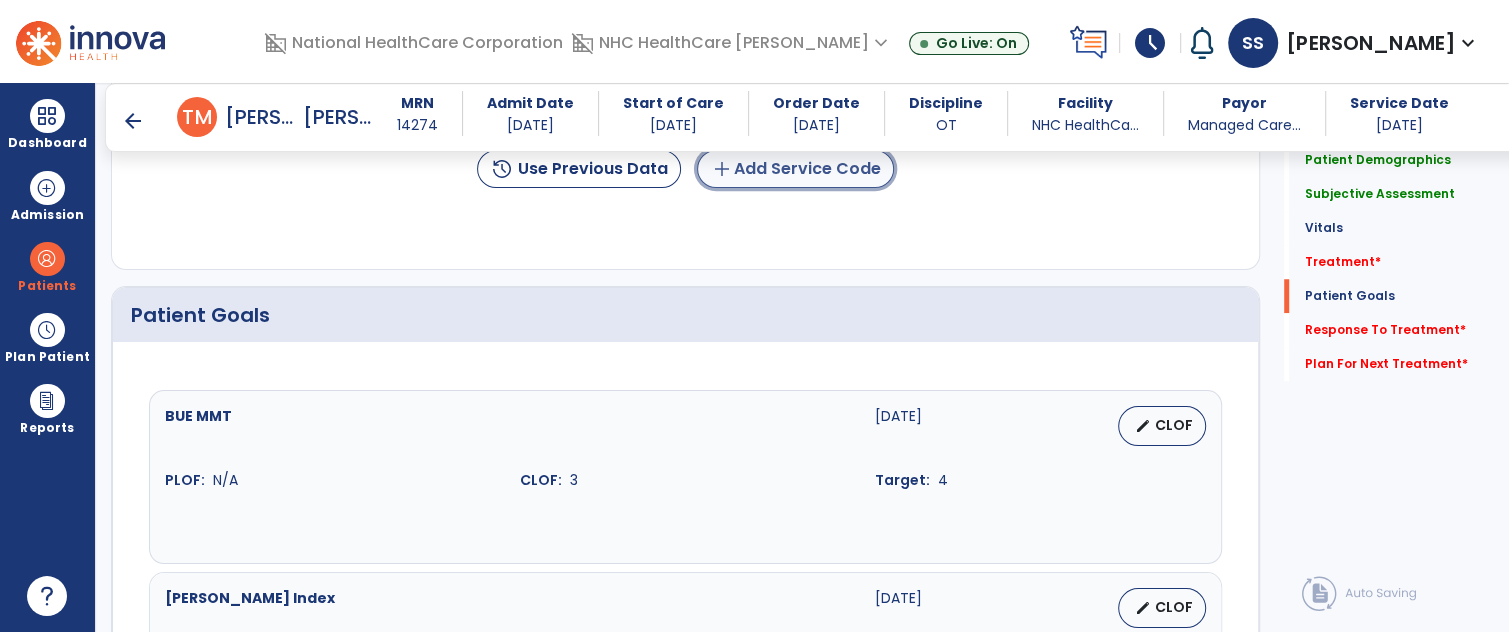 click on "add  Add Service Code" 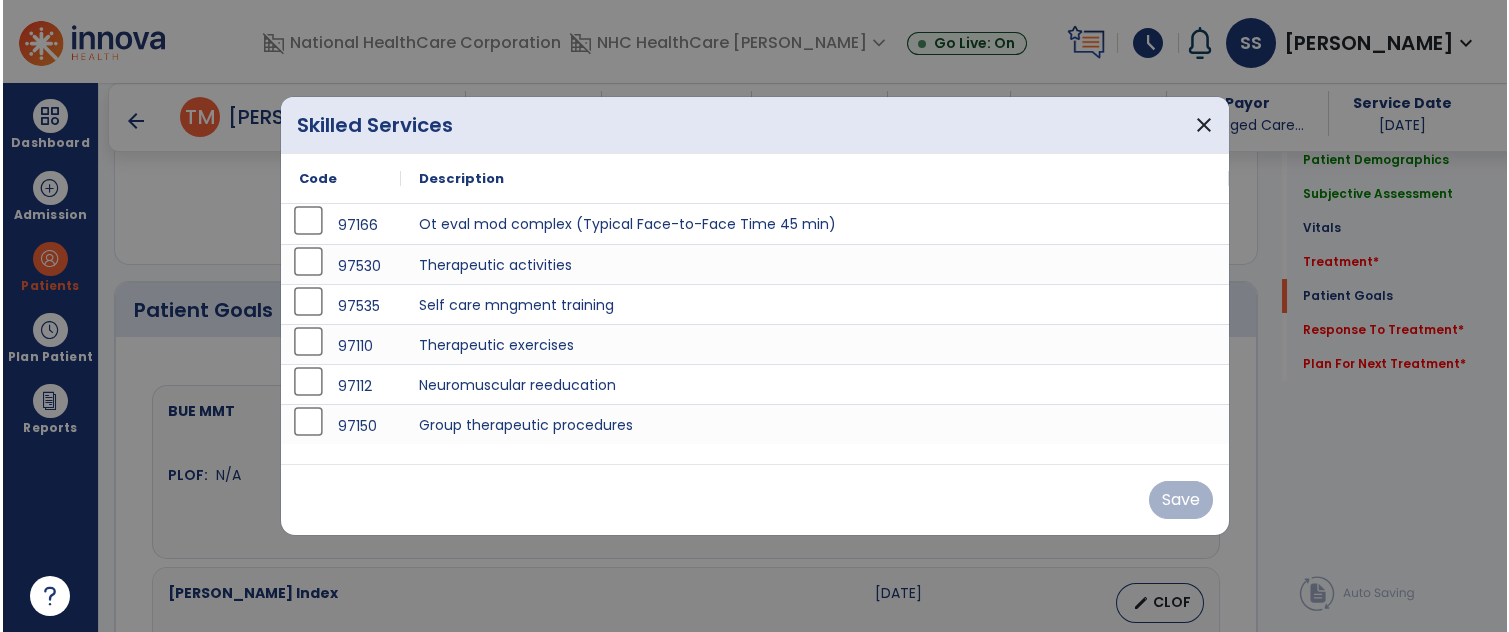 scroll, scrollTop: 1235, scrollLeft: 0, axis: vertical 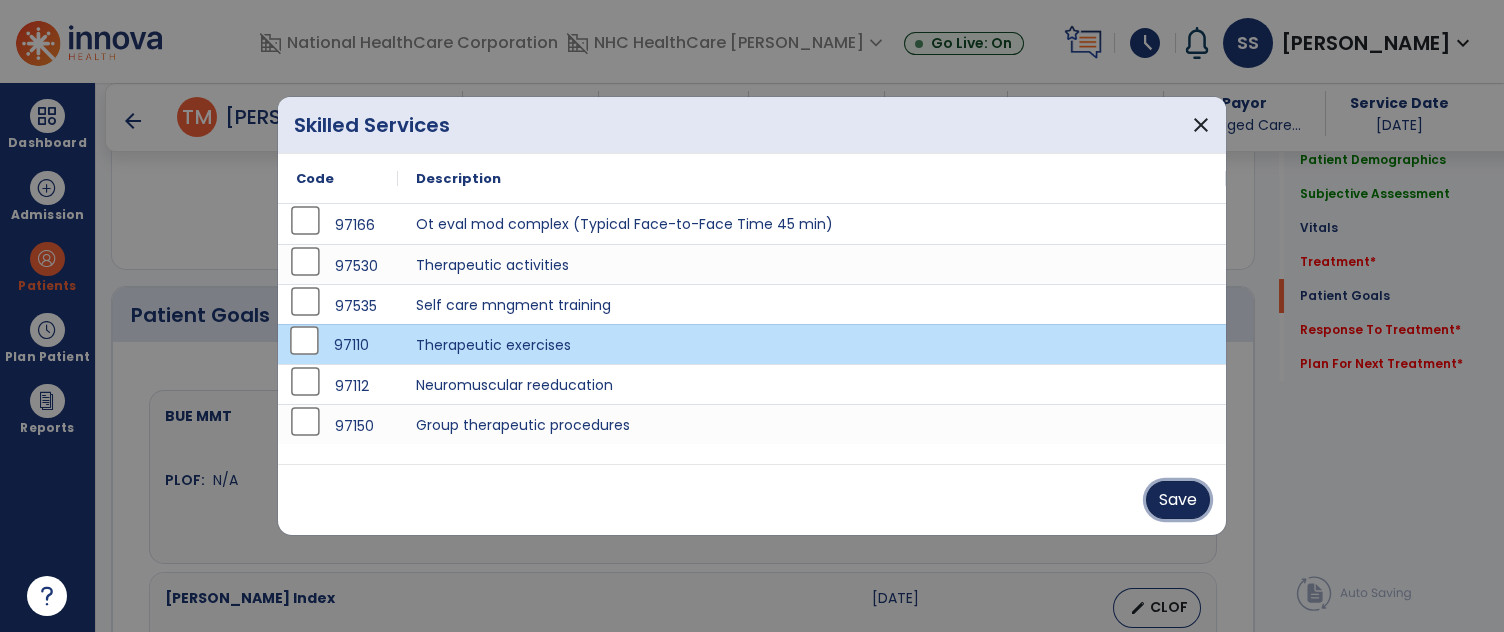 click on "Save" at bounding box center (1178, 500) 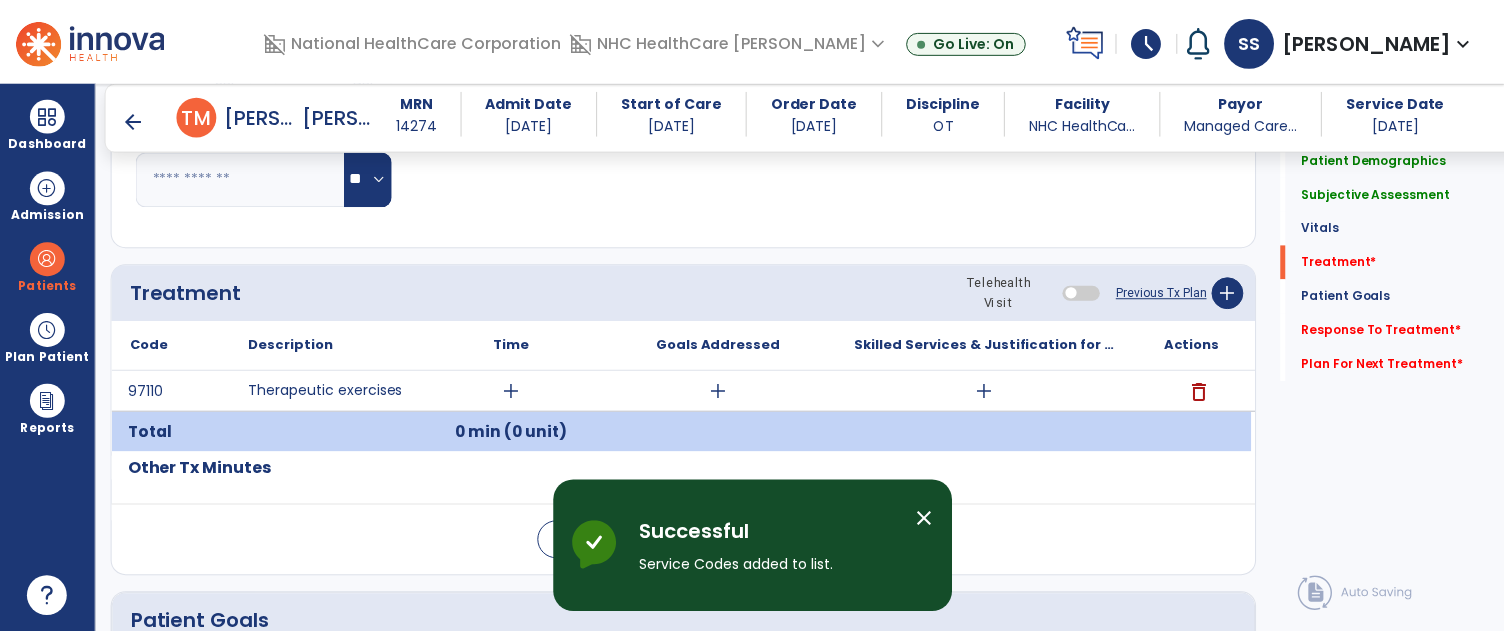 scroll, scrollTop: 990, scrollLeft: 0, axis: vertical 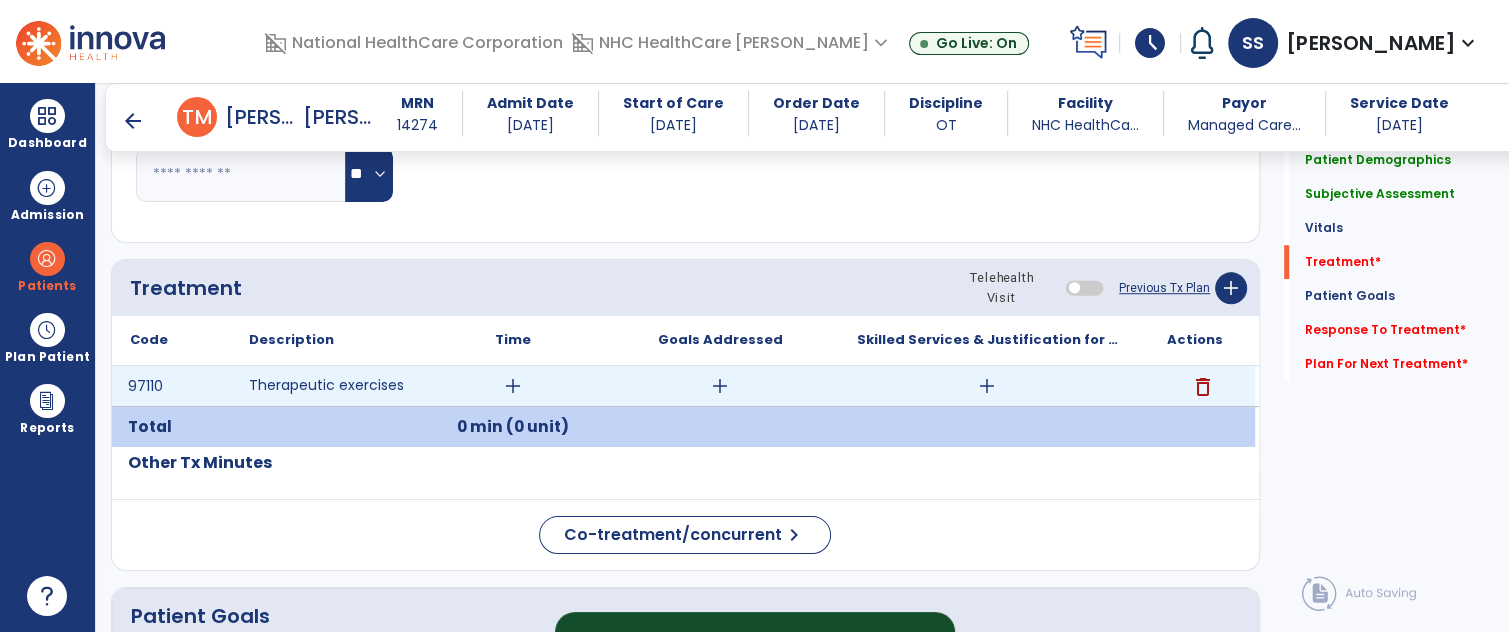 click on "add" at bounding box center (513, 386) 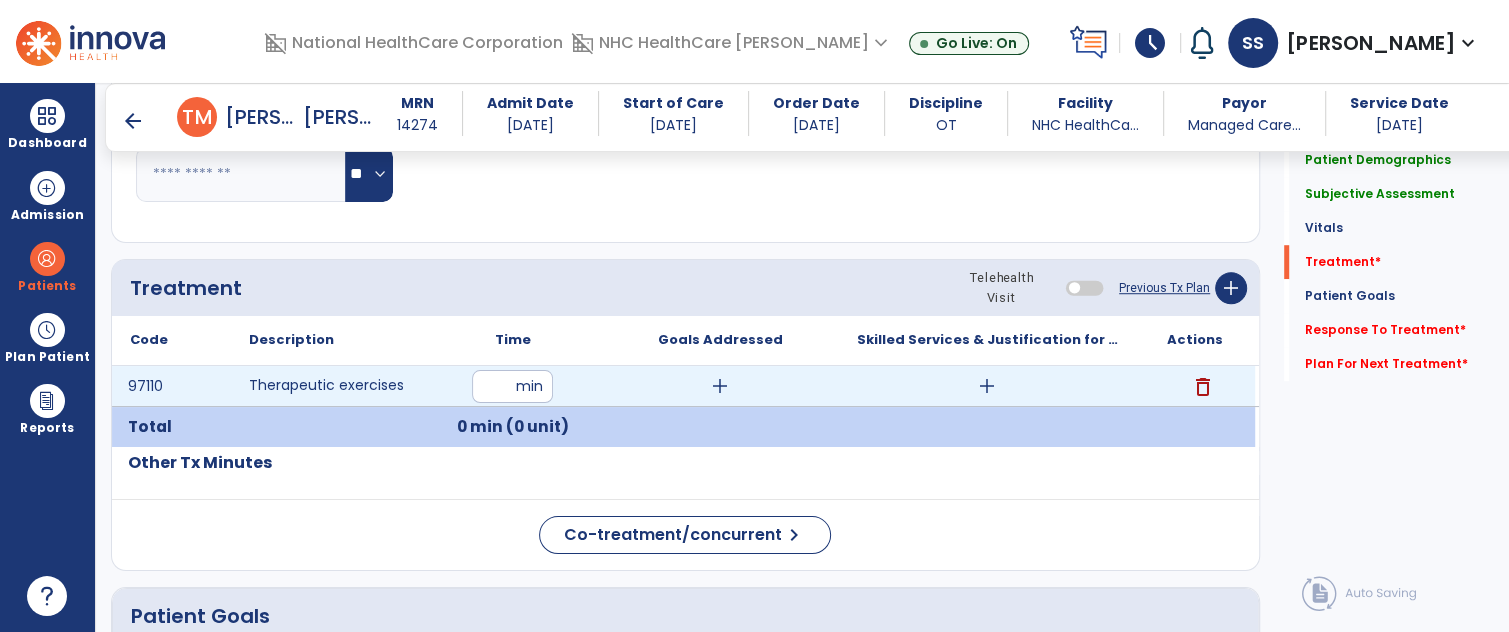 type on "**" 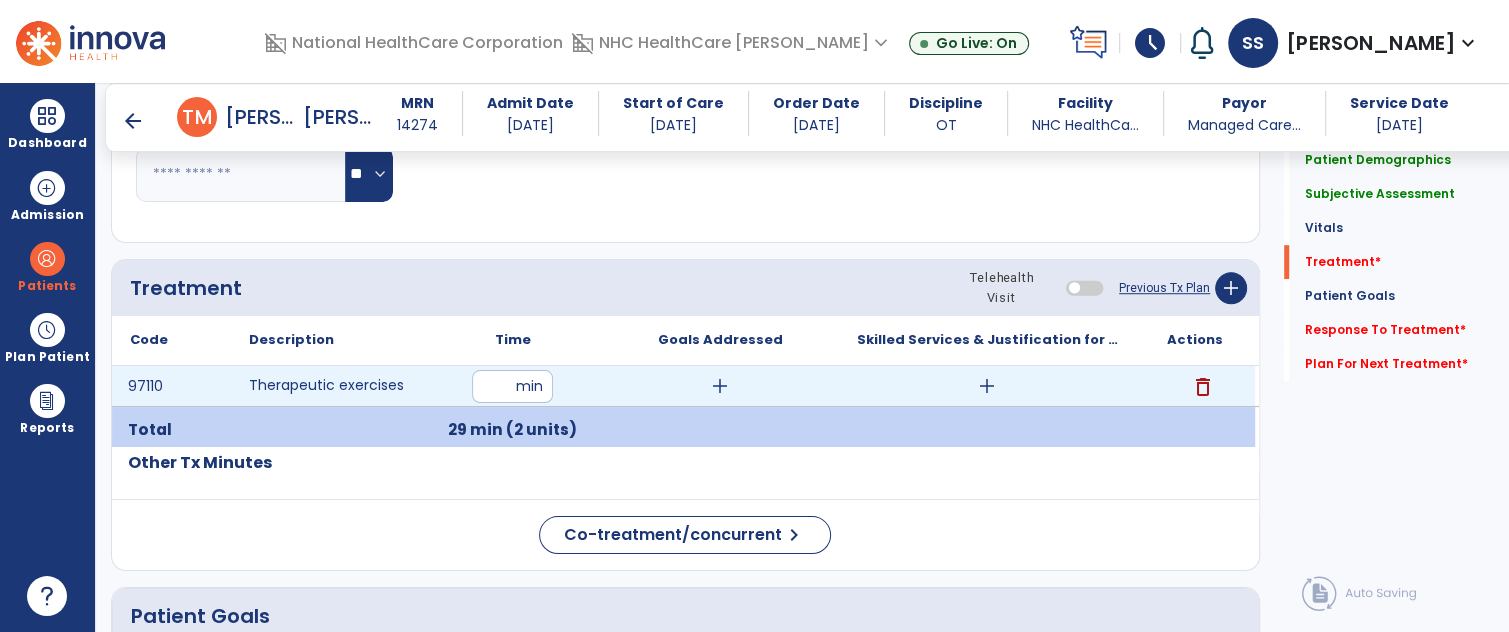 click on "add" at bounding box center (987, 386) 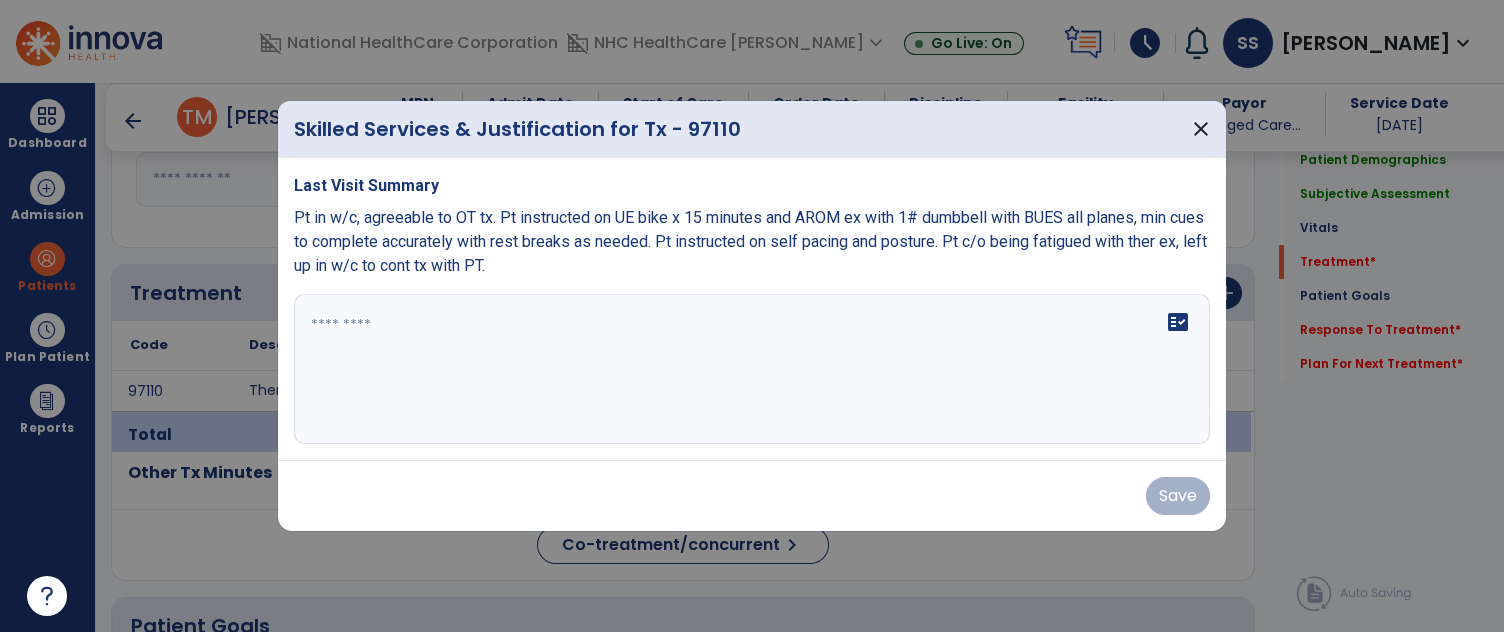 click on "domain_disabled   National HealthCare Corporation   domain_disabled   NHC HealthCare Ft [PERSON_NAME]    expand_more   NHC HealthCare Ft [PERSON_NAME]    NHC [PERSON_NAME] Health and Rehab  Go Live: On schedule My Time:   [DATE]    ***** stop  Stop   Open your timecard  arrow_right Notifications Mark as read Co-Treatment Conflict: [GEOGRAPHIC_DATA][PERSON_NAME][DATE] 8:48 AM | NHC HealthCare Ft [PERSON_NAME]  Co-Treatment Conflict: [PERSON_NAME][DATE] 8:21 AM | NHC HealthCare Ft [PERSON_NAME]  Co-Treatment Conflict: [PERSON_NAME][DATE] 8:43 AM | NHC HealthCare Ft [PERSON_NAME]  Co-Treatment Conflict: [PERSON_NAME][DATE] 8:43 AM | NHC HealthCare [PERSON_NAME]  Co-Treatment Conflict: [PERSON_NAME][DATE] 8:42 AM | NHC HealthCare Ft [PERSON_NAME]  See all Notifications  SS   [PERSON_NAME]   expand_more   home   Home   person   Profile   help   Help   logout   Log out  Dashboard  dashboard  Therapist Dashboard Admission Patients  format_list_bulleted  Patient List Patient Board" at bounding box center [752, 316] 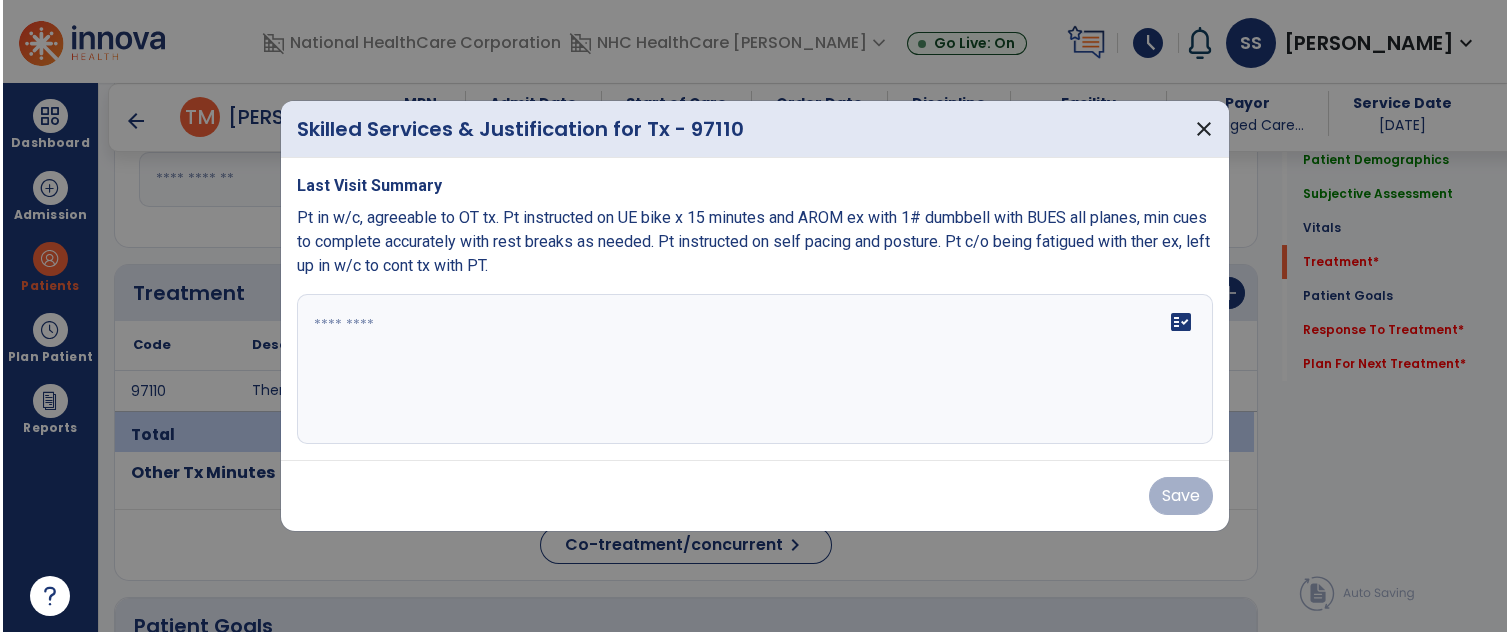 scroll, scrollTop: 990, scrollLeft: 0, axis: vertical 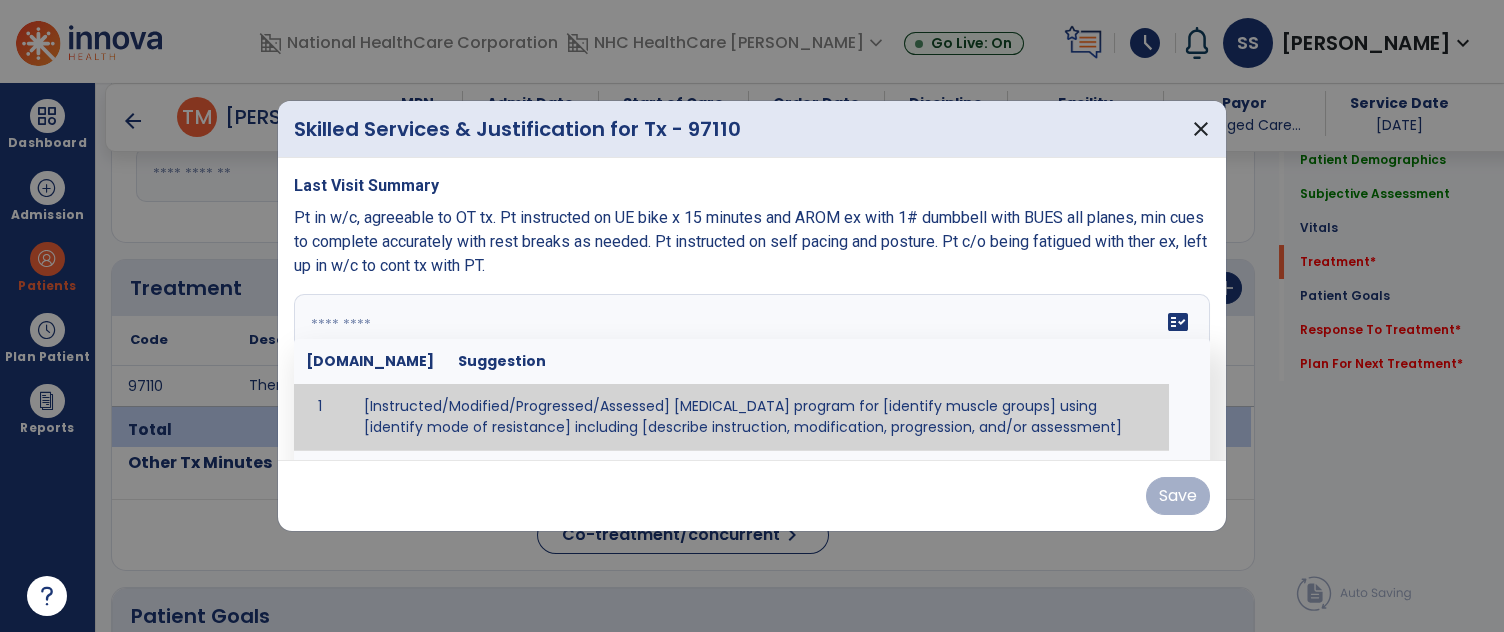 click on "fact_check  [DOMAIN_NAME] Suggestion 1 [Instructed/Modified/Progressed/Assessed] [MEDICAL_DATA] program for [identify muscle groups] using [identify mode of resistance] including [describe instruction, modification, progression, and/or assessment] 2 [Instructed/Modified/Progressed/Assessed] aerobic exercise program using [identify equipment/mode] including [describe instruction, modification,progression, and/or assessment] 3 [Instructed/Modified/Progressed/Assessed] [PROM/A/AROM/AROM] program for [identify joint movements] using [contract-relax, over-pressure, inhibitory techniques, other] 4 [Assessed/Tested] aerobic capacity with administration of [aerobic capacity test]" at bounding box center [752, 369] 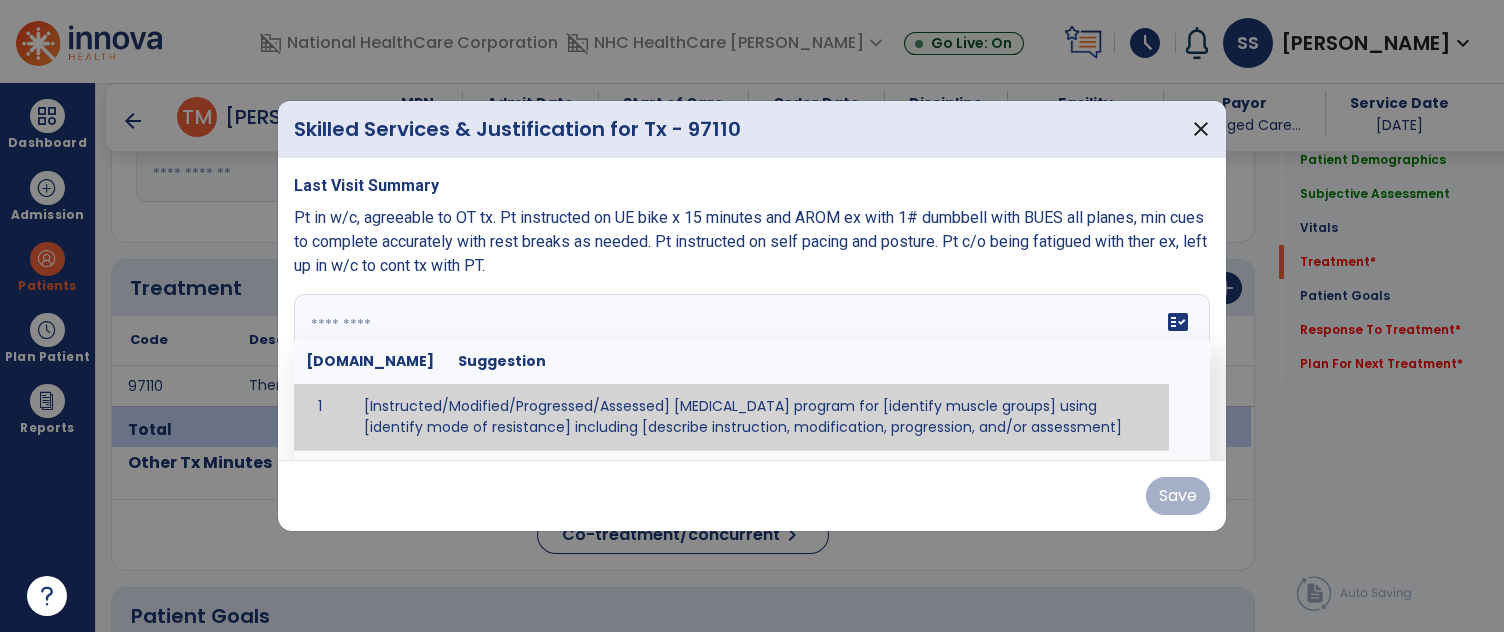 click on "fact_check  [DOMAIN_NAME] Suggestion 1 [Instructed/Modified/Progressed/Assessed] [MEDICAL_DATA] program for [identify muscle groups] using [identify mode of resistance] including [describe instruction, modification, progression, and/or assessment] 2 [Instructed/Modified/Progressed/Assessed] aerobic exercise program using [identify equipment/mode] including [describe instruction, modification,progression, and/or assessment] 3 [Instructed/Modified/Progressed/Assessed] [PROM/A/AROM/AROM] program for [identify joint movements] using [contract-relax, over-pressure, inhibitory techniques, other] 4 [Assessed/Tested] aerobic capacity with administration of [aerobic capacity test]" at bounding box center (752, 369) 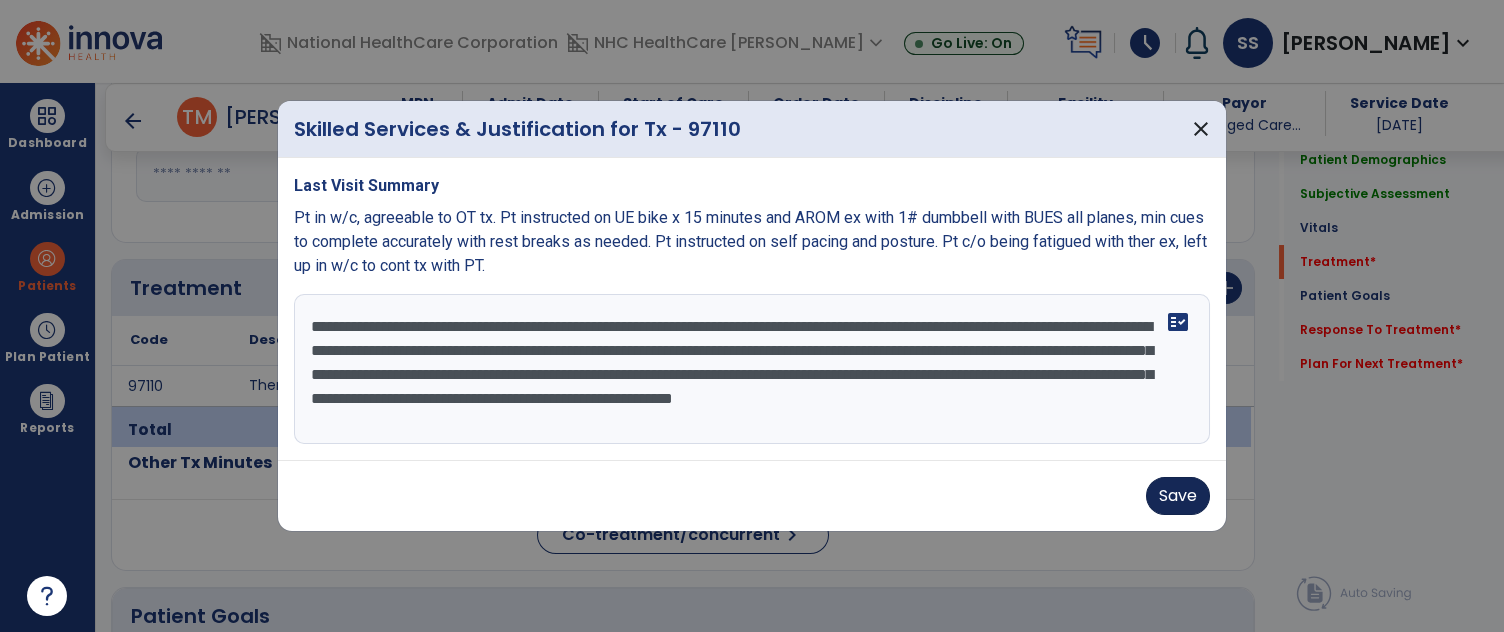 type on "**********" 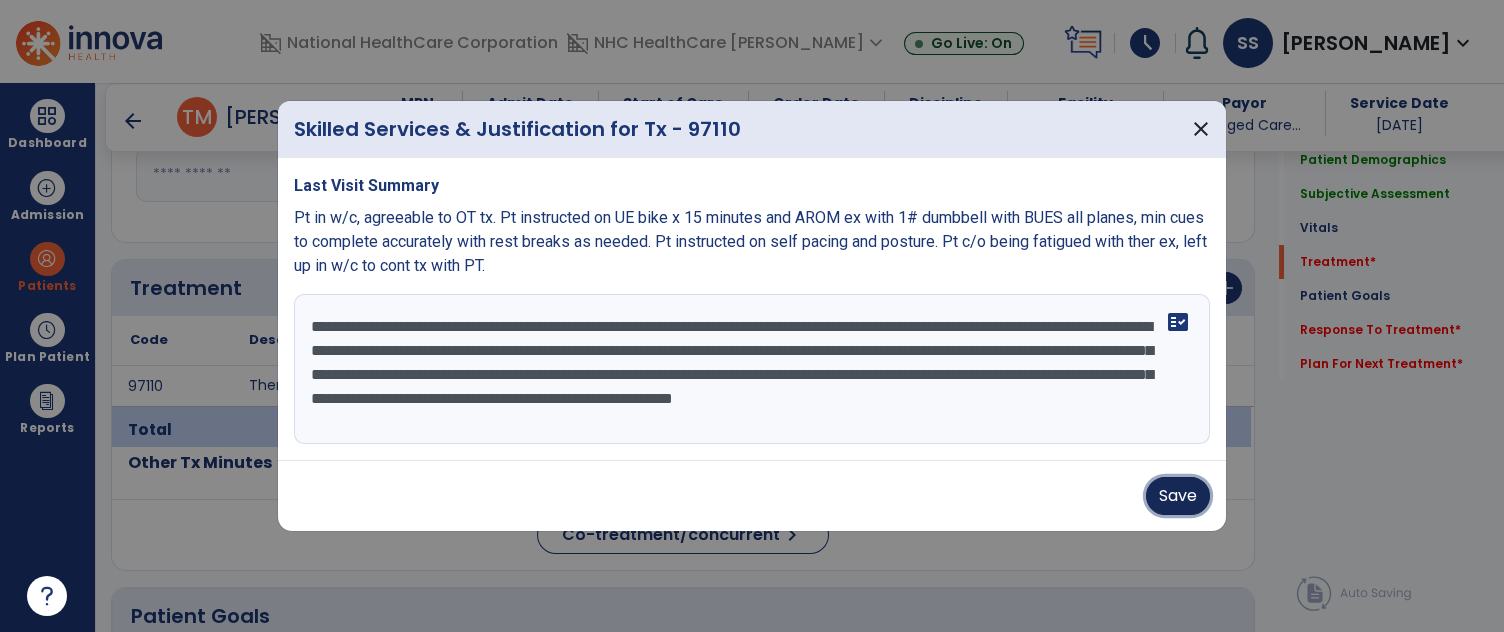 click on "Save" at bounding box center (1178, 496) 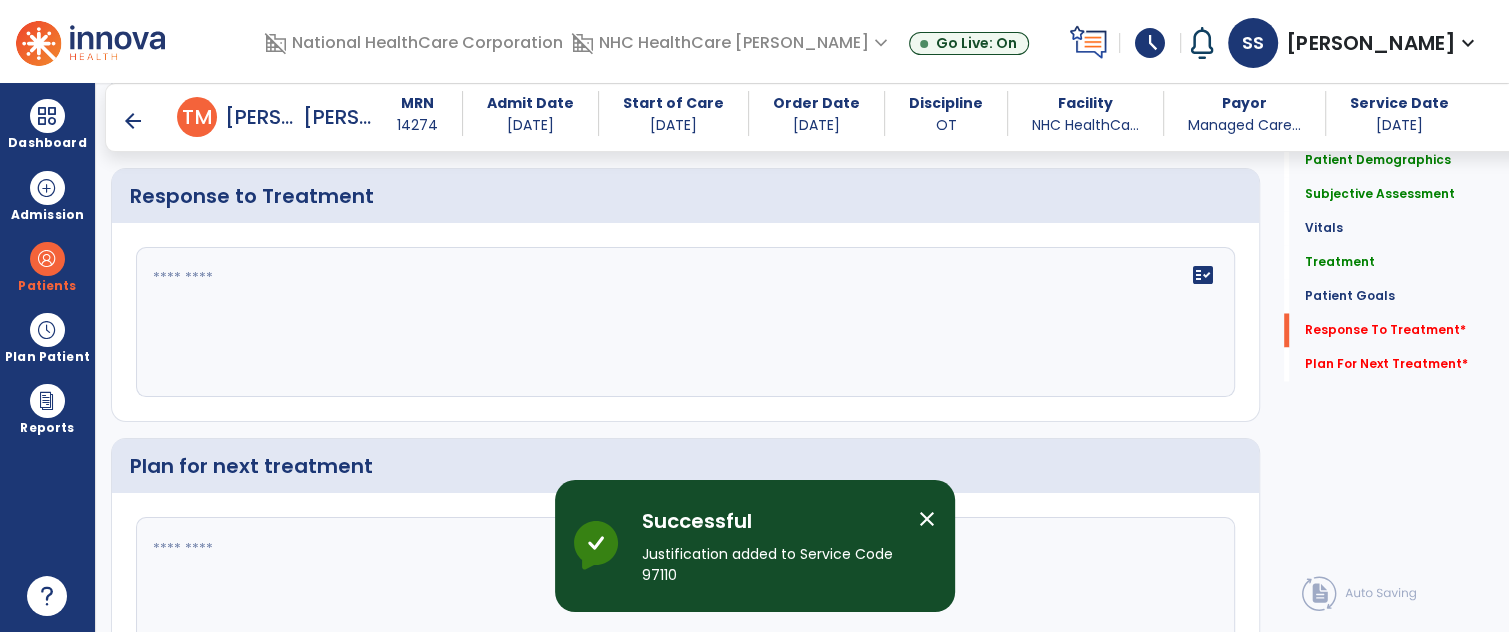 scroll, scrollTop: 2519, scrollLeft: 0, axis: vertical 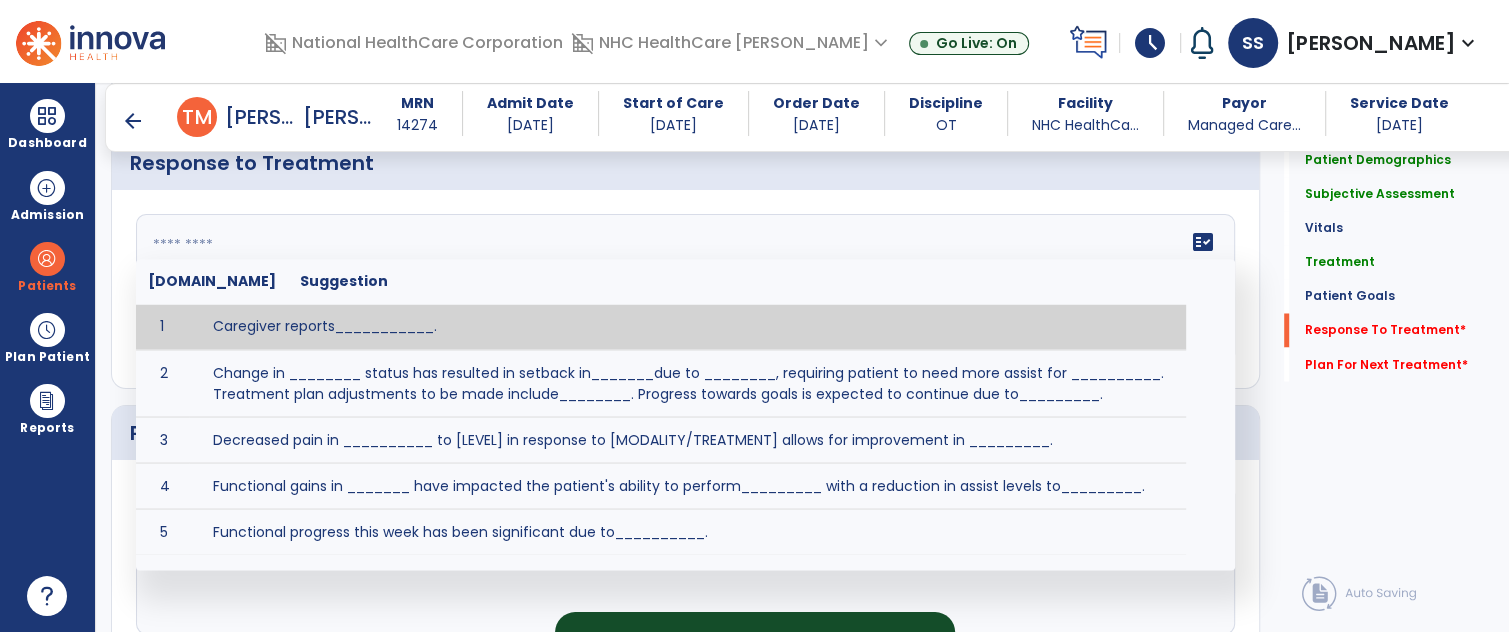 click on "fact_check  [DOMAIN_NAME] Suggestion 1 Caregiver reports___________. 2 Change in ________ status has resulted in setback in_______due to ________, requiring patient to need more assist for __________.   Treatment plan adjustments to be made include________.  Progress towards goals is expected to continue due to_________. 3 Decreased pain in __________ to [LEVEL] in response to [MODALITY/TREATMENT] allows for improvement in _________. 4 Functional gains in _______ have impacted the patient's ability to perform_________ with a reduction in assist levels to_________. 5 Functional progress this week has been significant due to__________. 6 Gains in ________ have improved the patient's ability to perform ______with decreased levels of assist to___________. 7 Improvement in ________allows patient to tolerate higher levels of challenges in_________. 8 Pain in [AREA] has decreased to [LEVEL] in response to [TREATMENT/MODALITY], allowing fore ease in completing__________. 9 10 11 12 13 14 15 16 17 18 19 20 21" 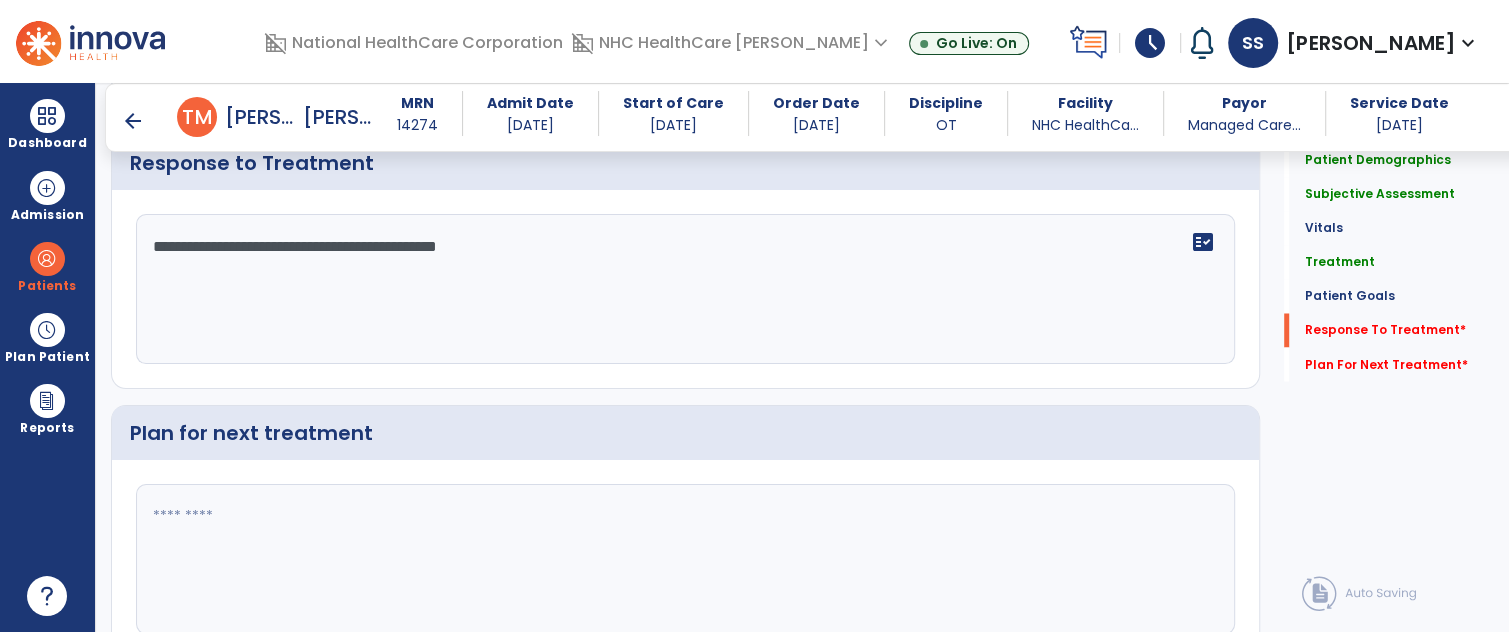 type on "**********" 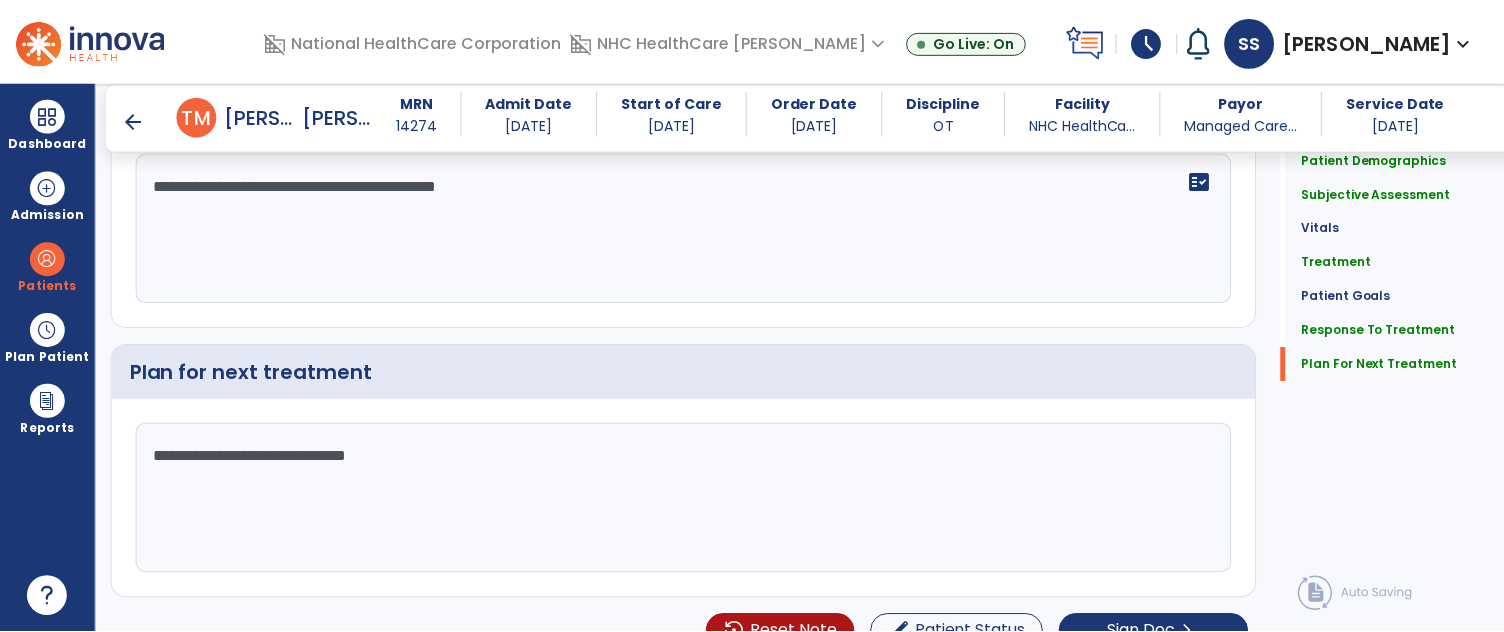 scroll, scrollTop: 2603, scrollLeft: 0, axis: vertical 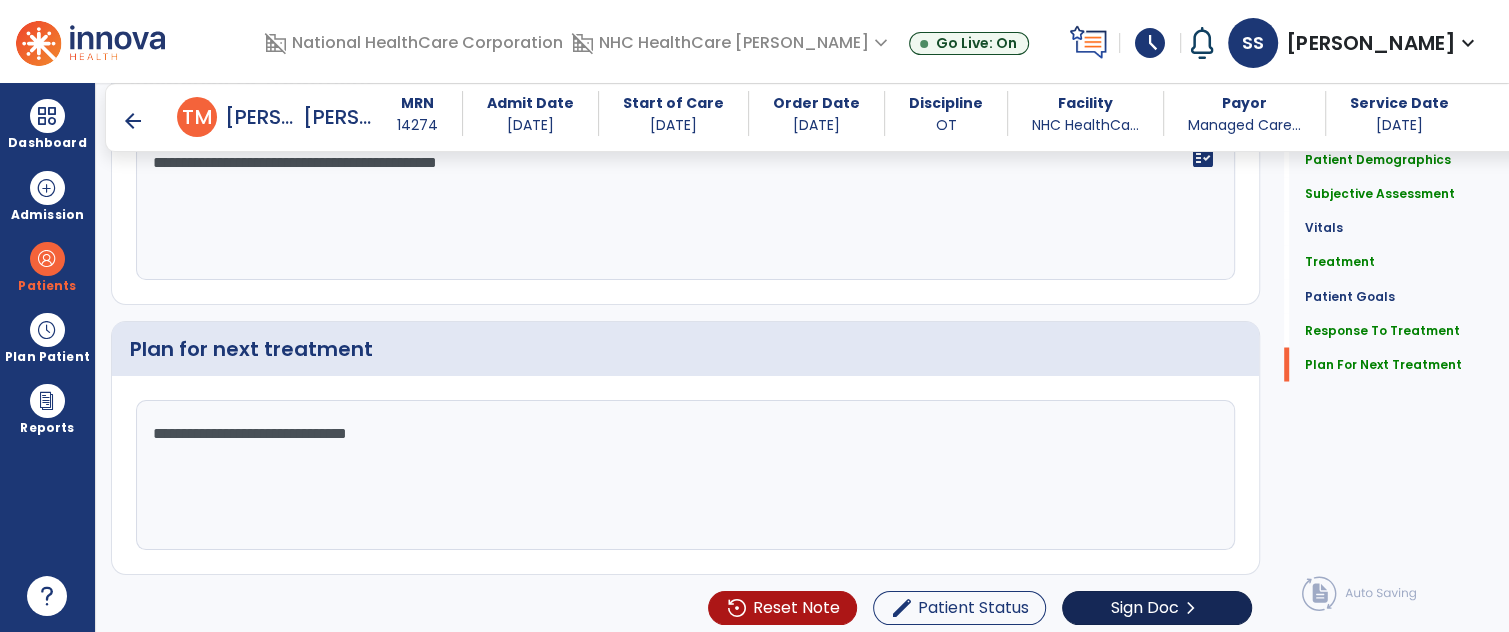 type on "**********" 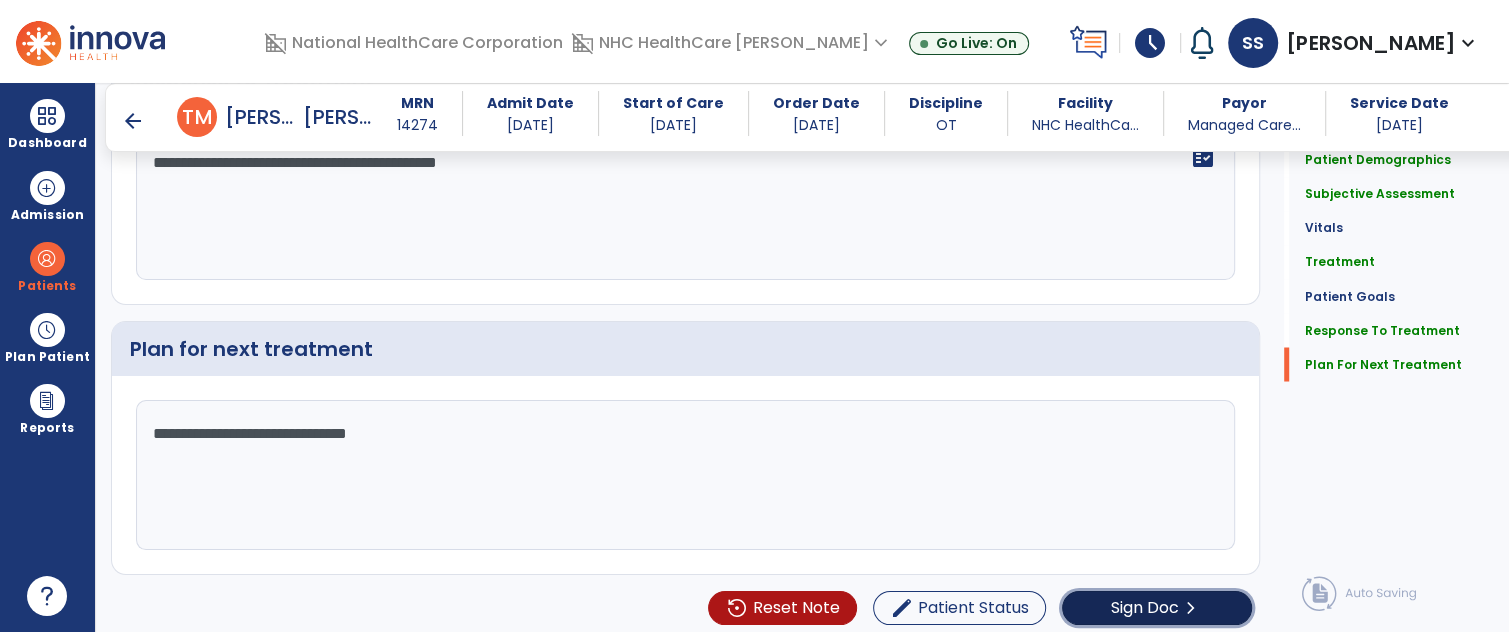 click on "Sign Doc" 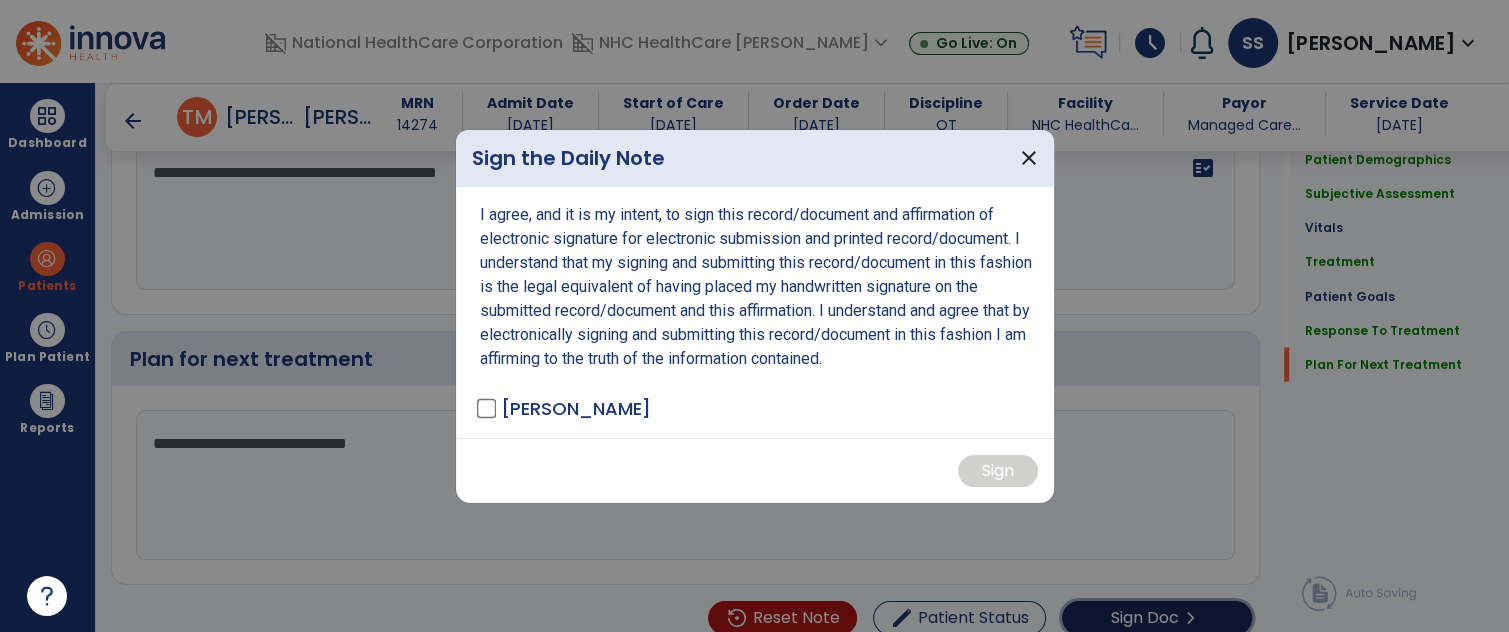 scroll, scrollTop: 2603, scrollLeft: 0, axis: vertical 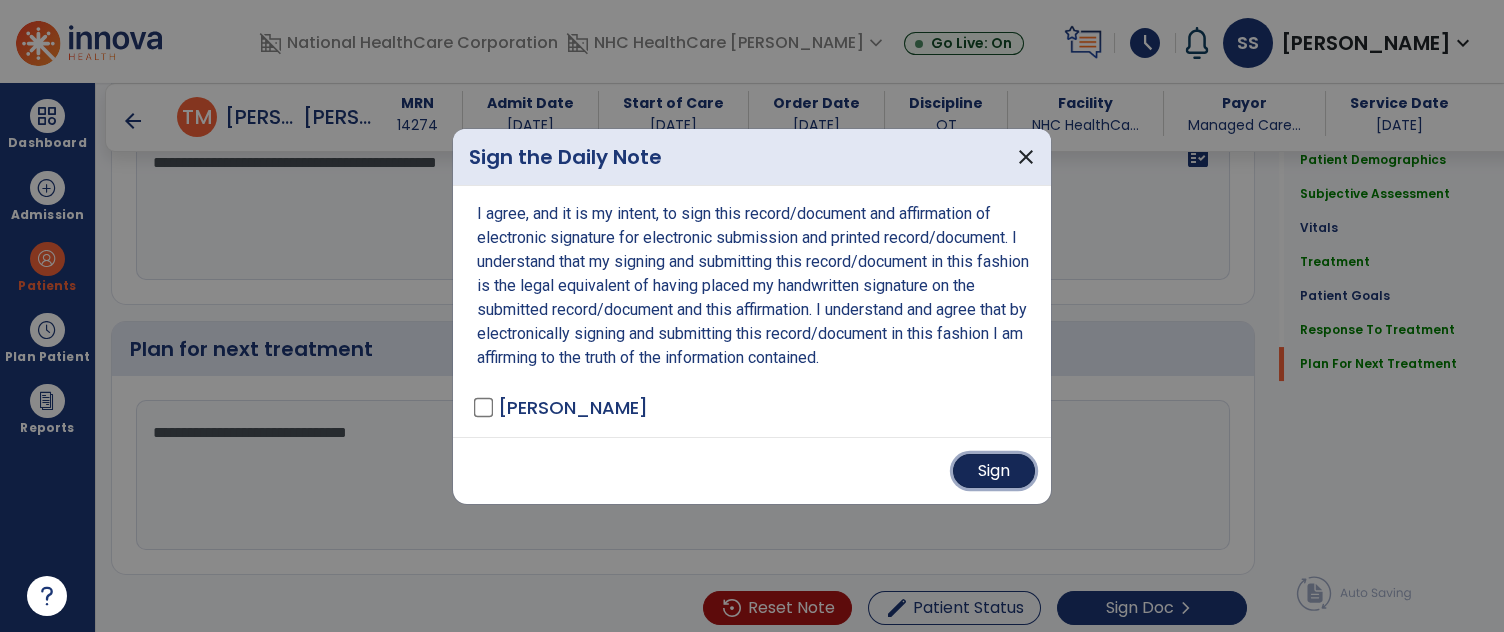 click on "Sign" at bounding box center [994, 471] 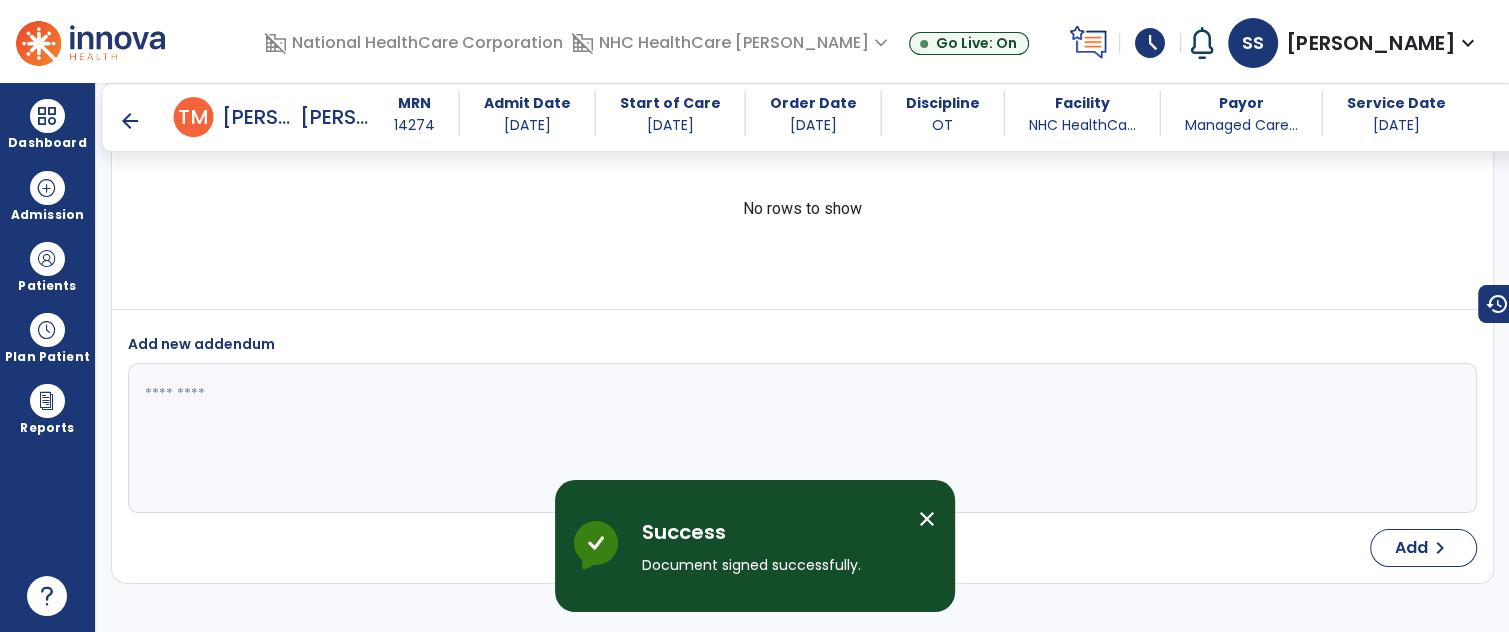 scroll, scrollTop: 3770, scrollLeft: 0, axis: vertical 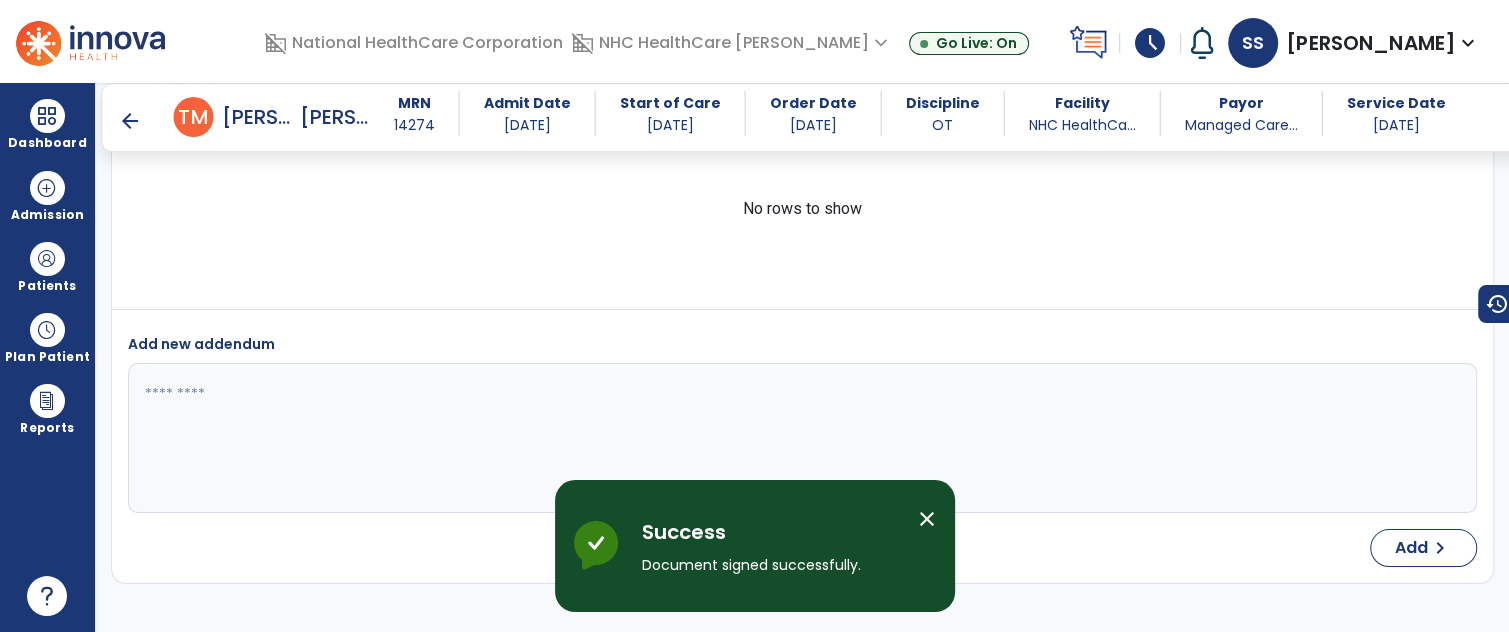 click on "arrow_back" at bounding box center (130, 121) 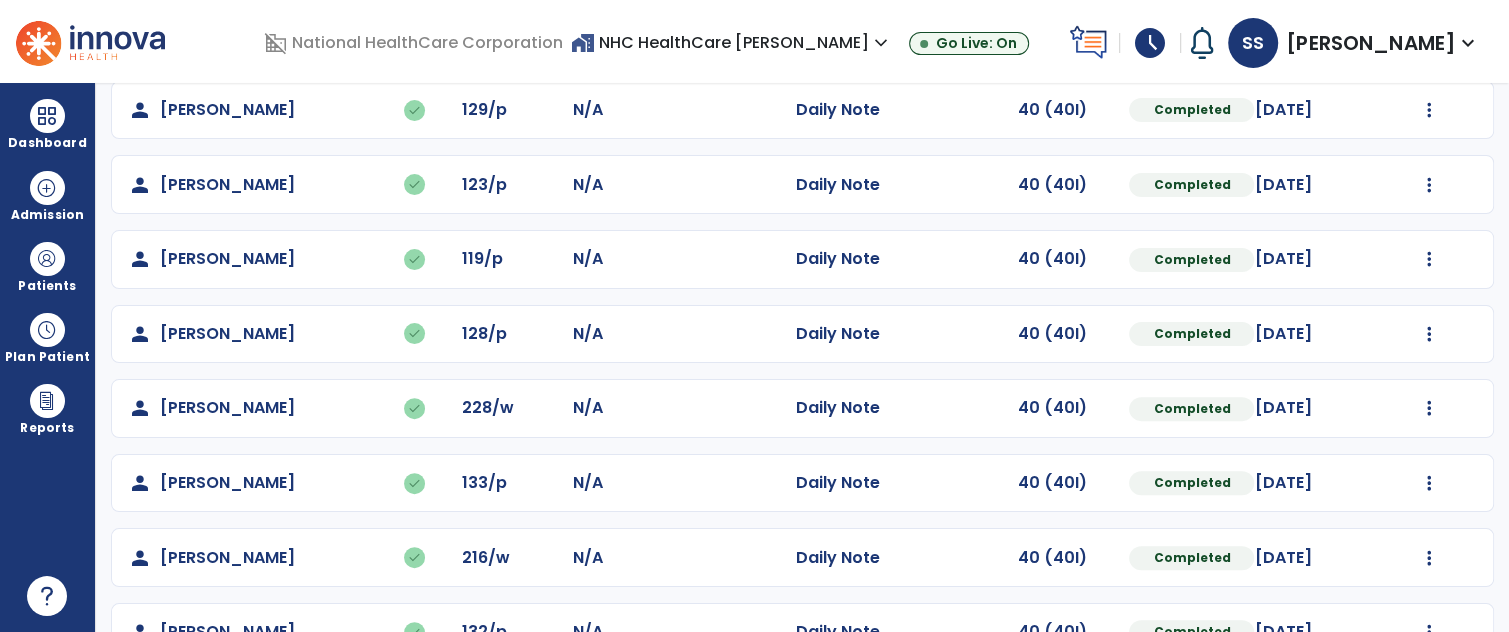 scroll, scrollTop: 454, scrollLeft: 0, axis: vertical 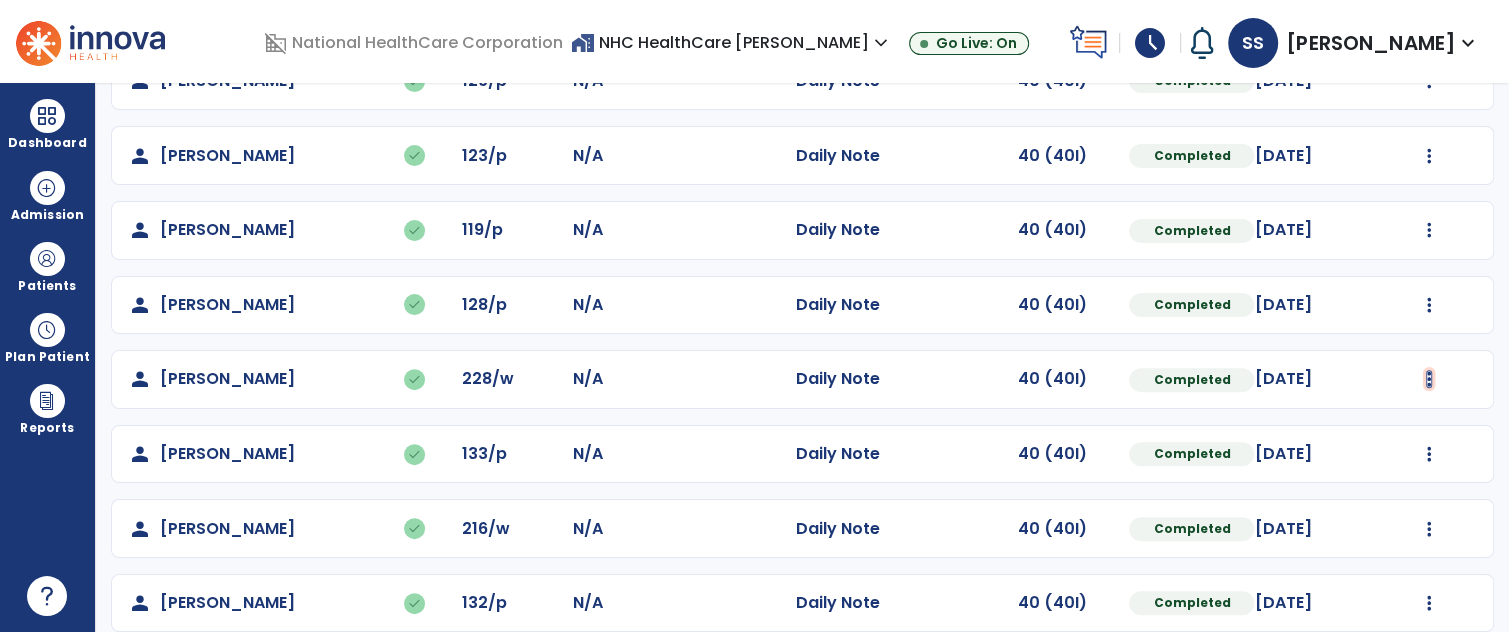 click at bounding box center (1429, -166) 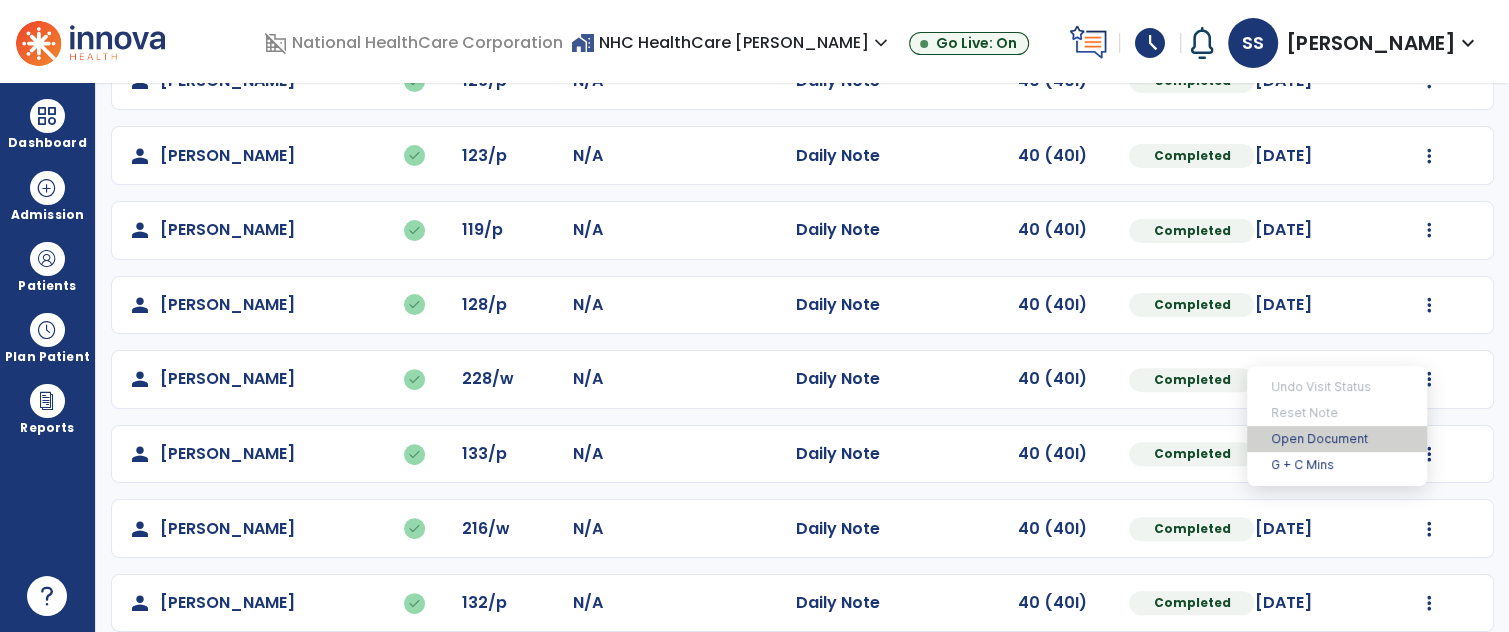click on "Open Document" at bounding box center [1337, 439] 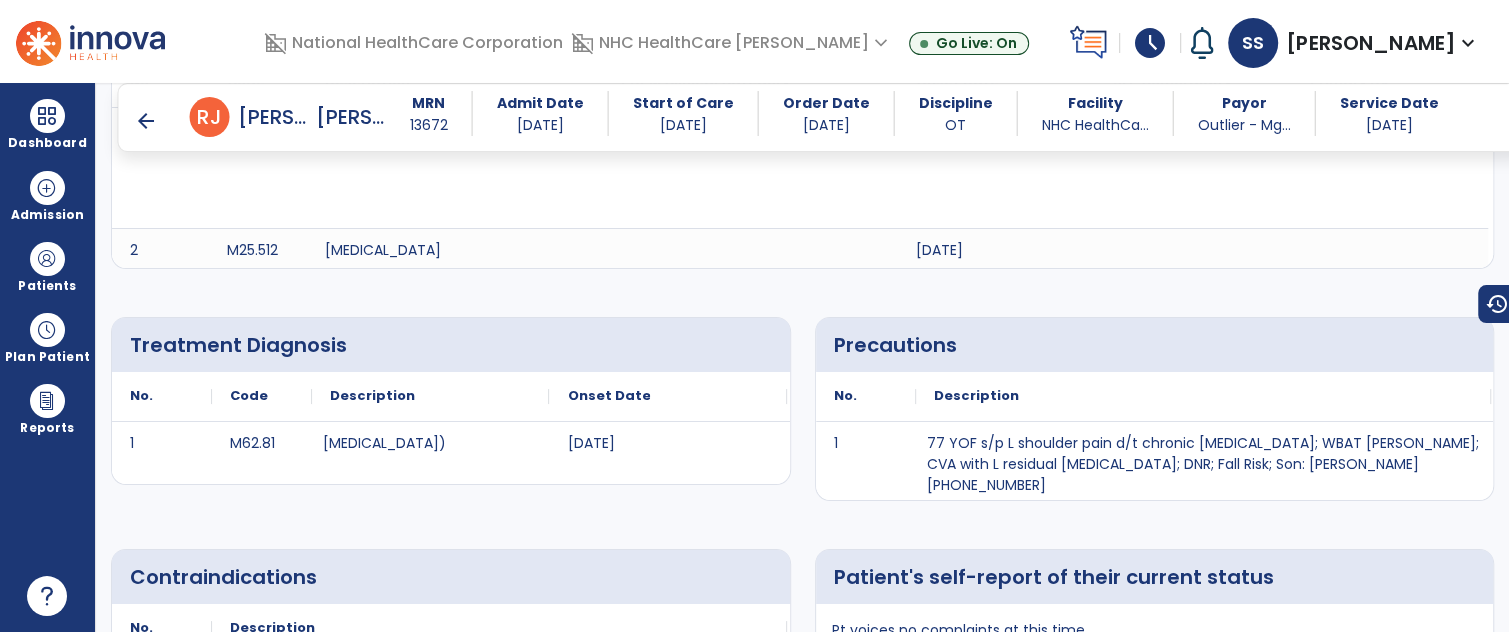 scroll, scrollTop: 0, scrollLeft: 0, axis: both 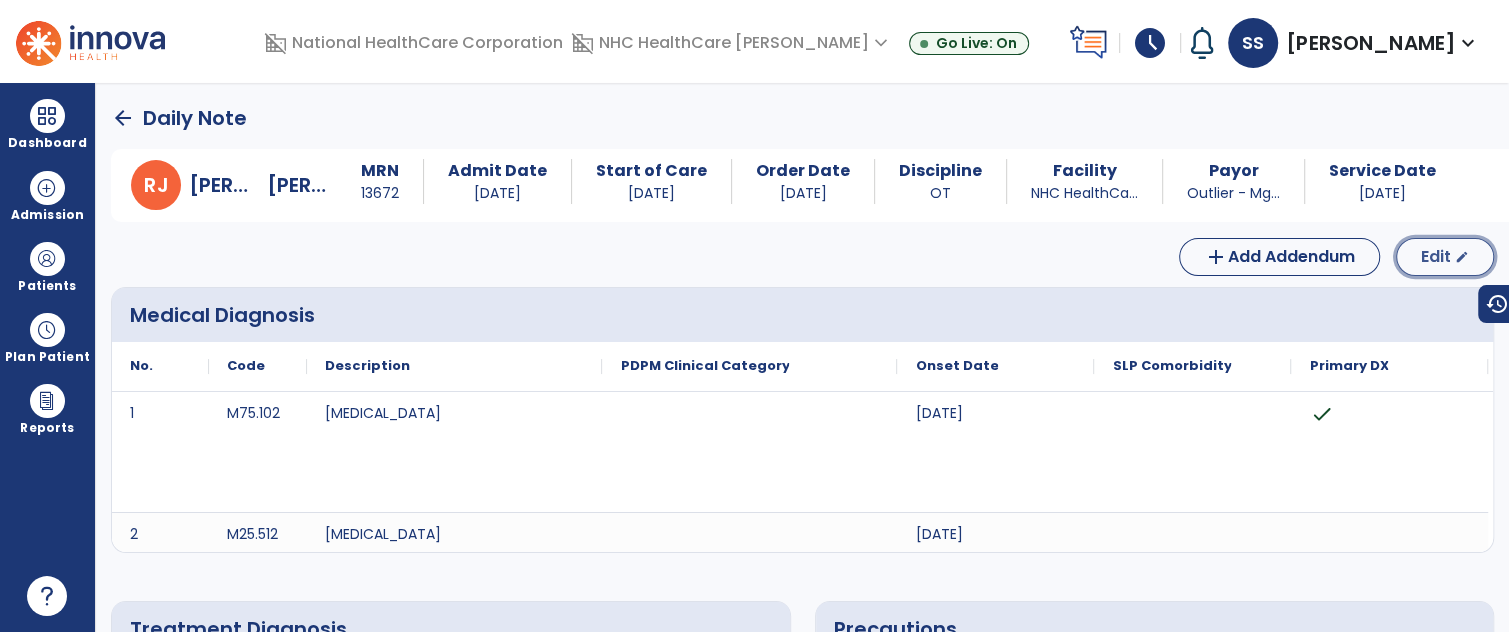 click on "Edit" 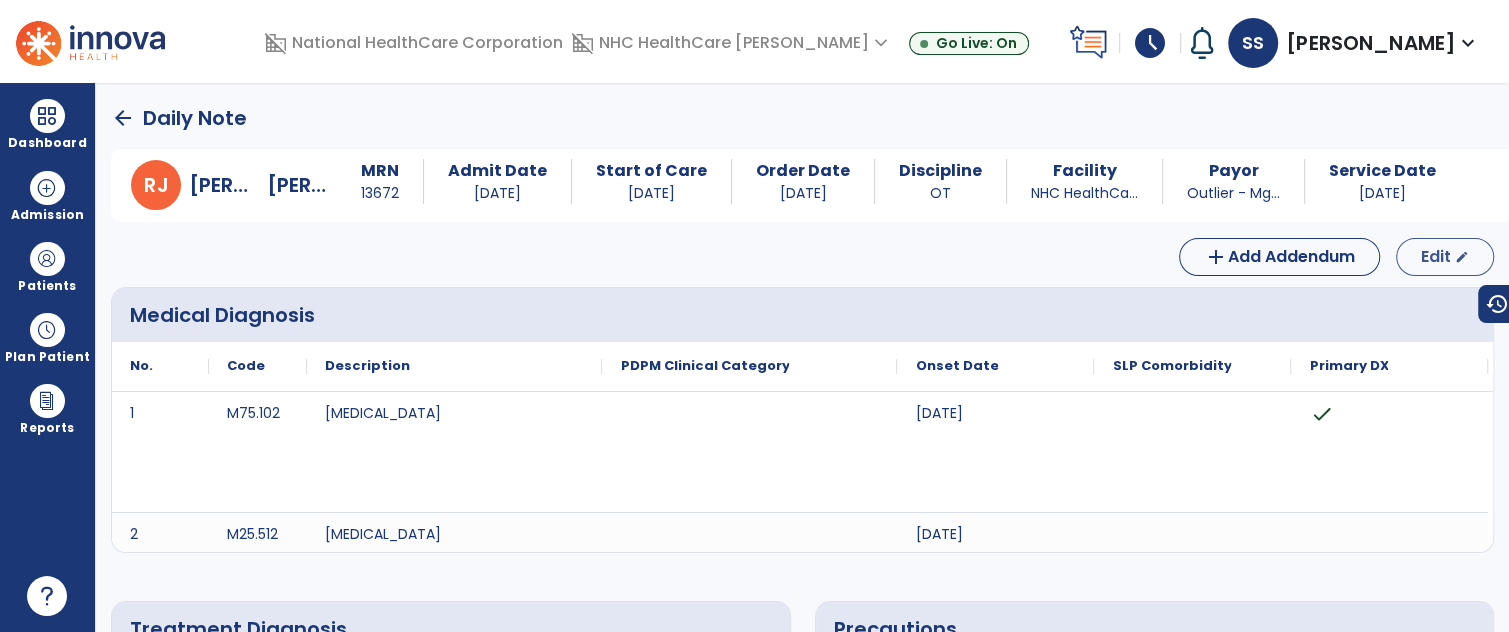 select on "*" 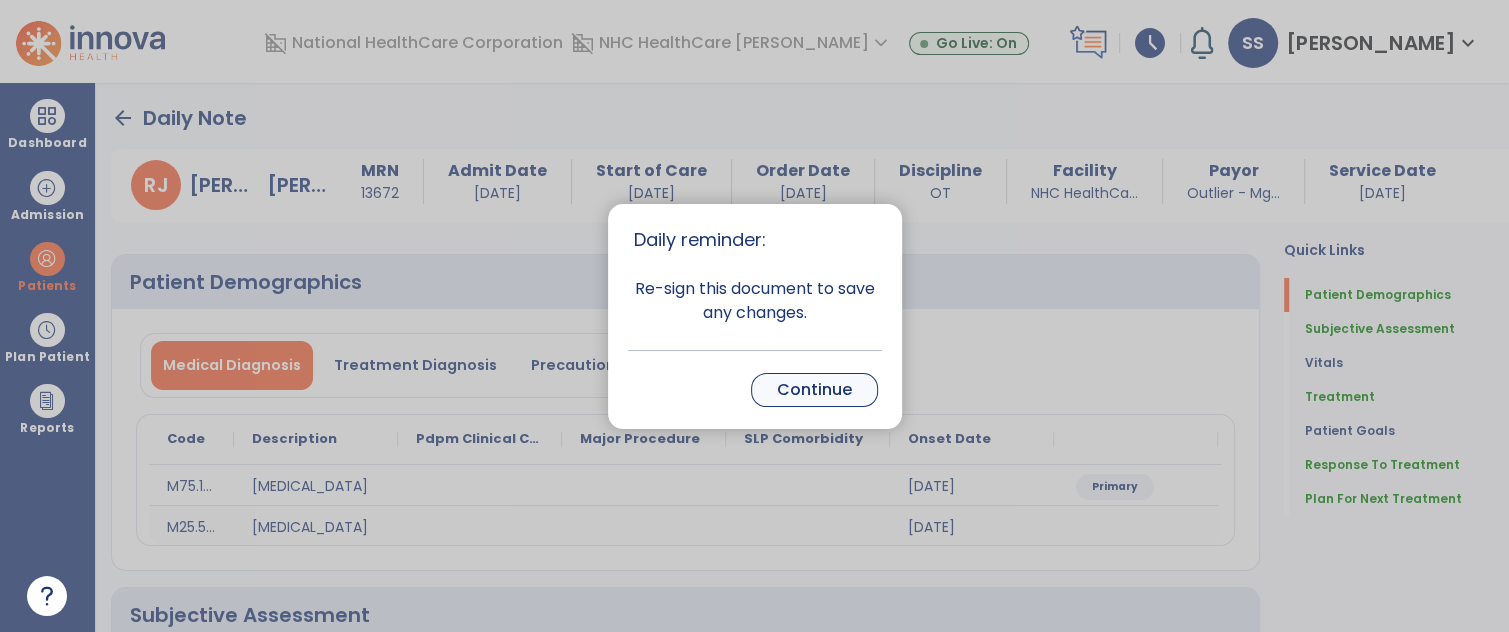 click on "Continue" at bounding box center (814, 390) 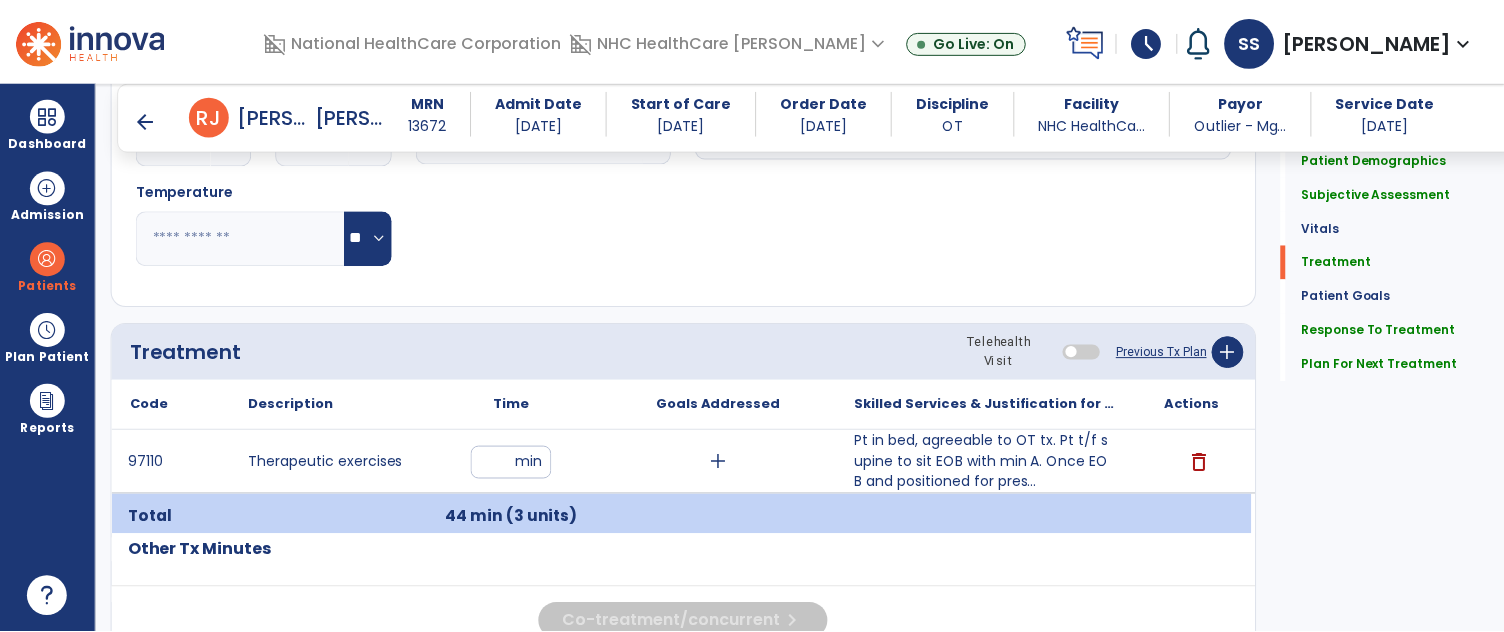 scroll, scrollTop: 1050, scrollLeft: 0, axis: vertical 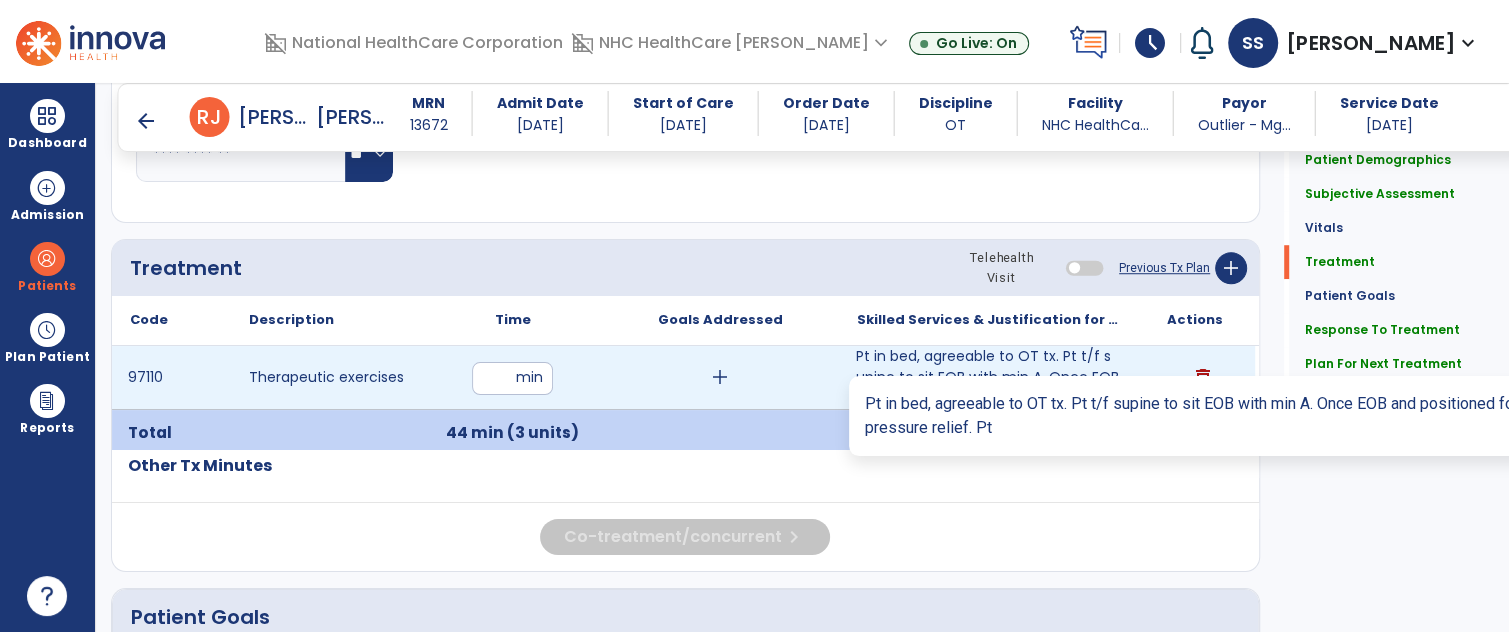 click on "Pt in bed, agreeable to OT tx. Pt t/f supine to sit EOB with min A. Once EOB and positioned for pres..." at bounding box center [987, 377] 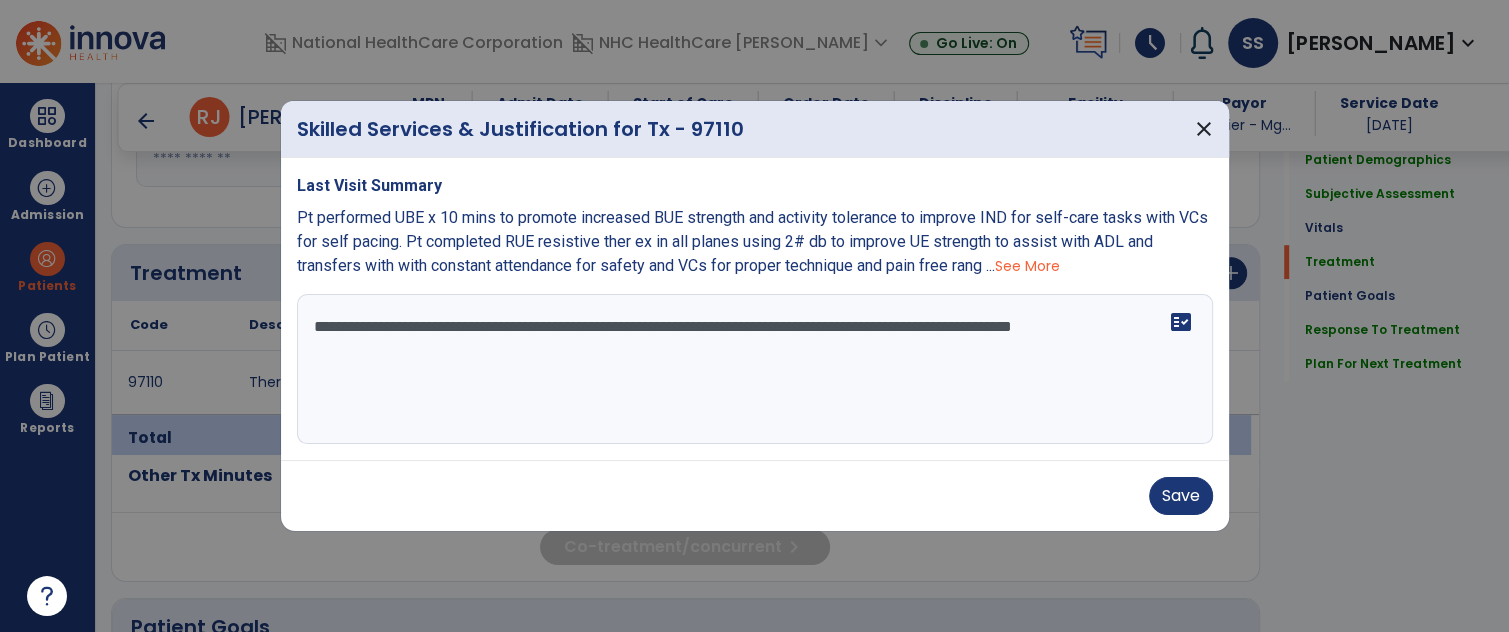 scroll, scrollTop: 1050, scrollLeft: 0, axis: vertical 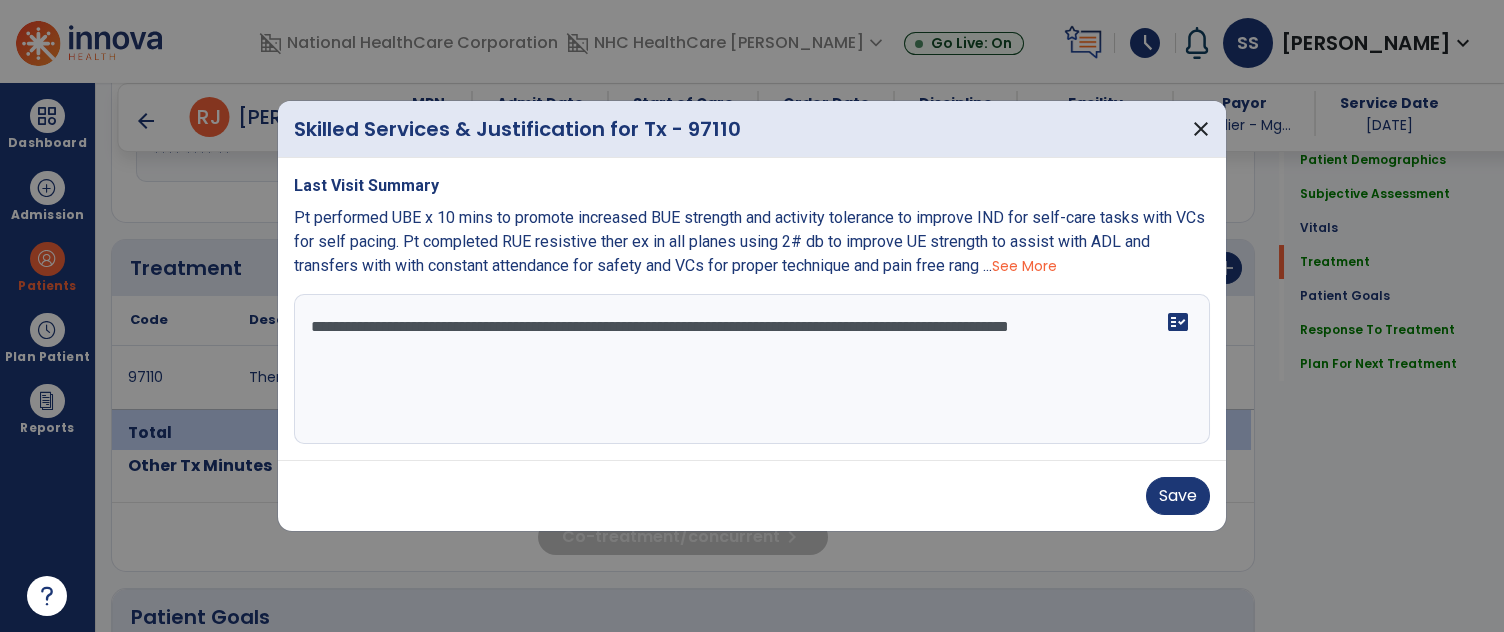 click on "**********" at bounding box center [752, 369] 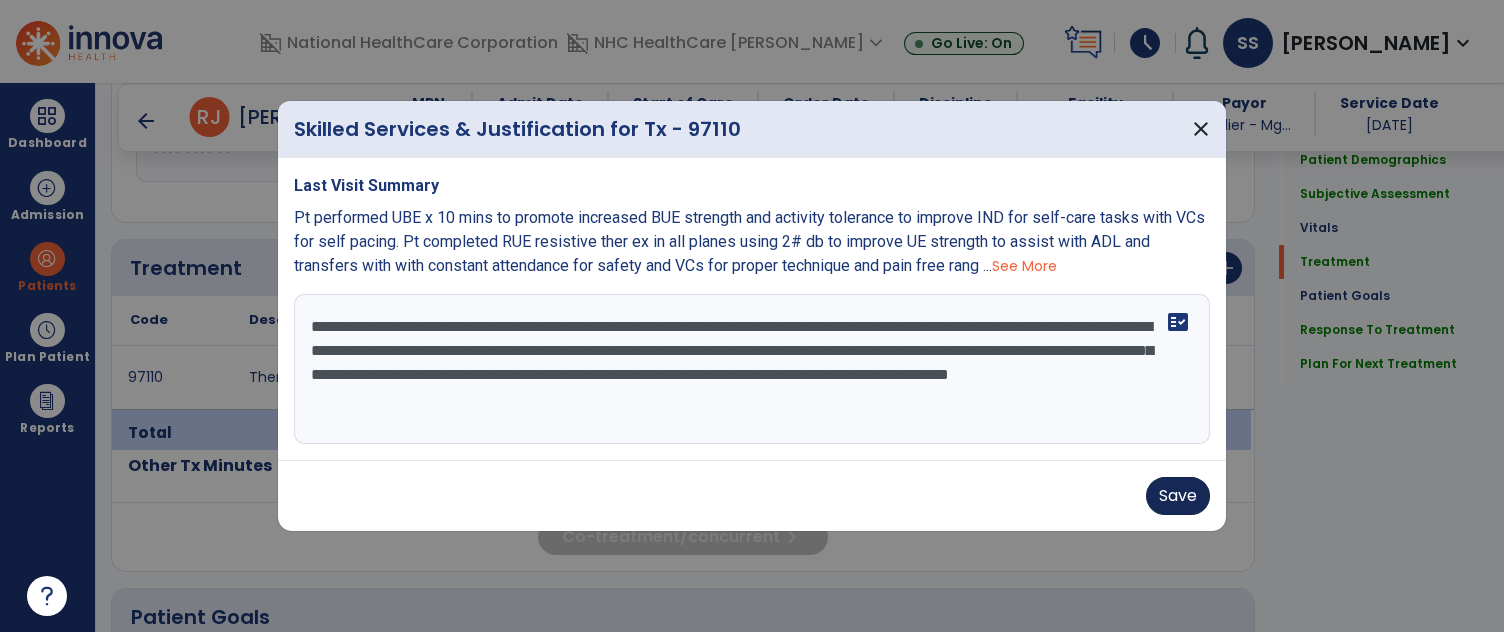 type on "**********" 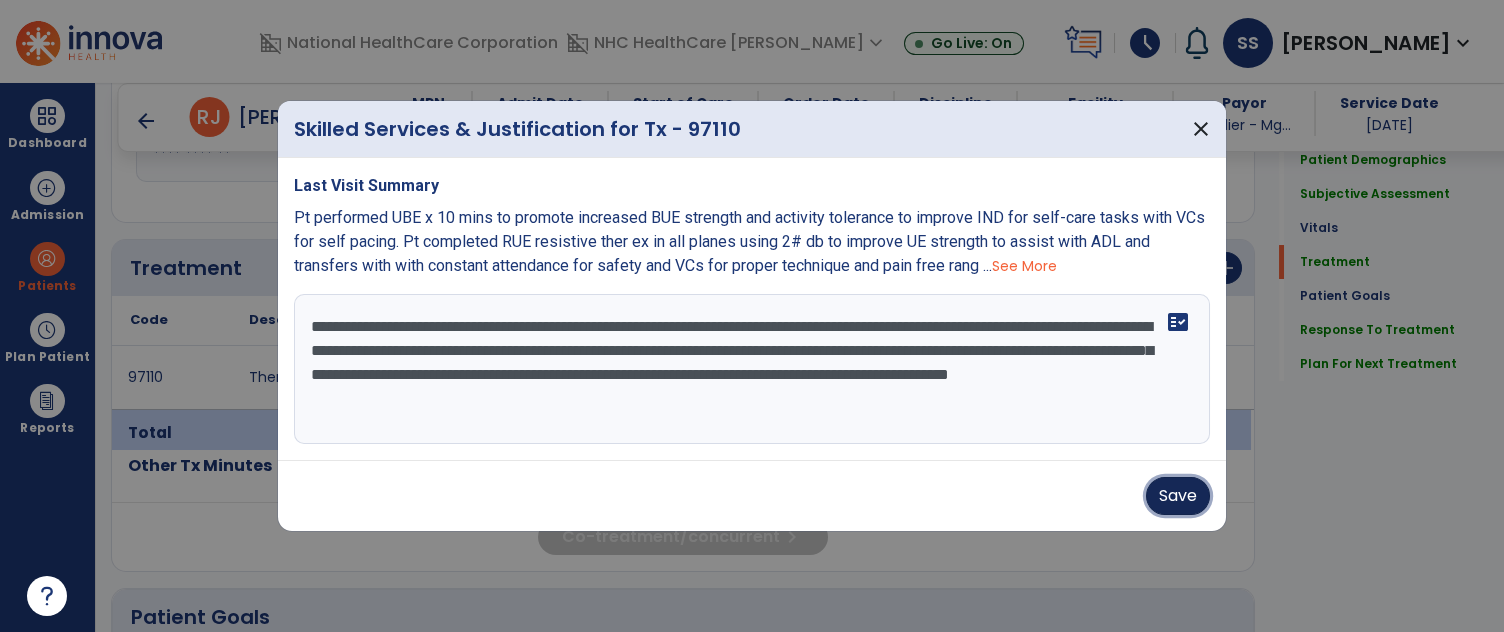 click on "Save" at bounding box center (1178, 496) 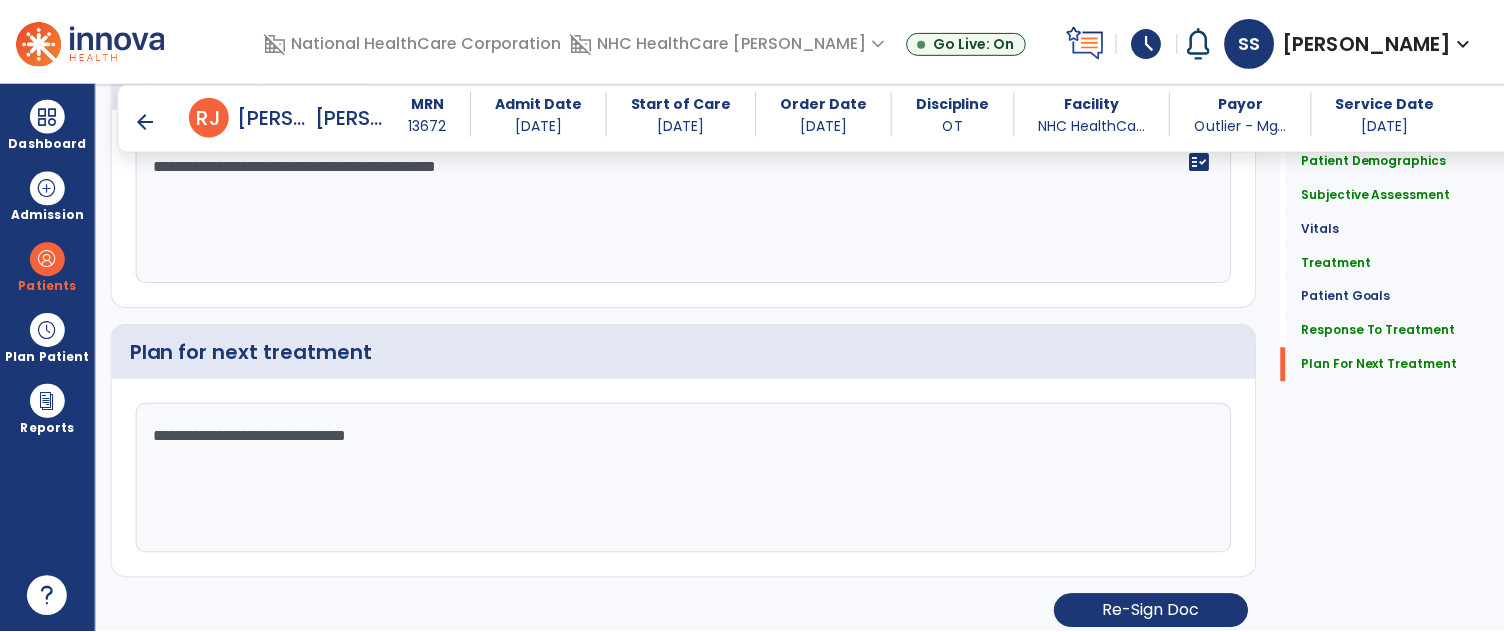 scroll, scrollTop: 2518, scrollLeft: 0, axis: vertical 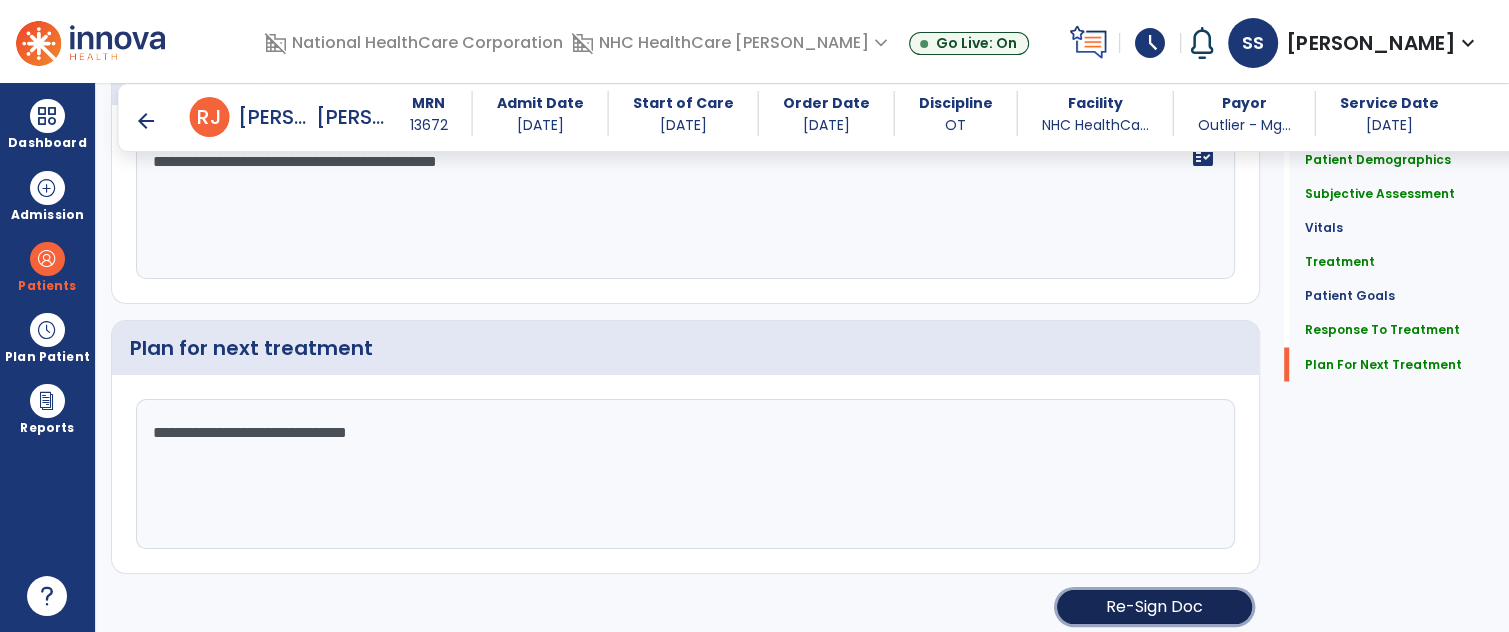 click on "Re-Sign Doc" 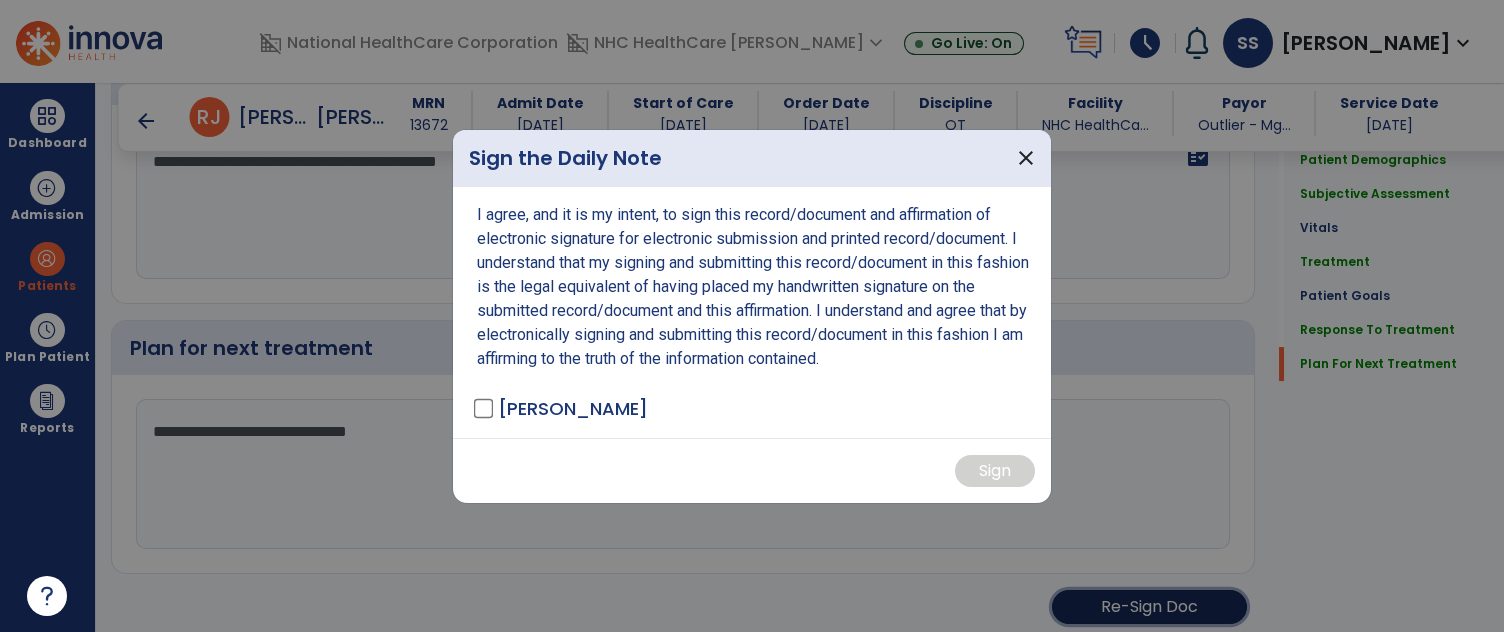 scroll, scrollTop: 2518, scrollLeft: 0, axis: vertical 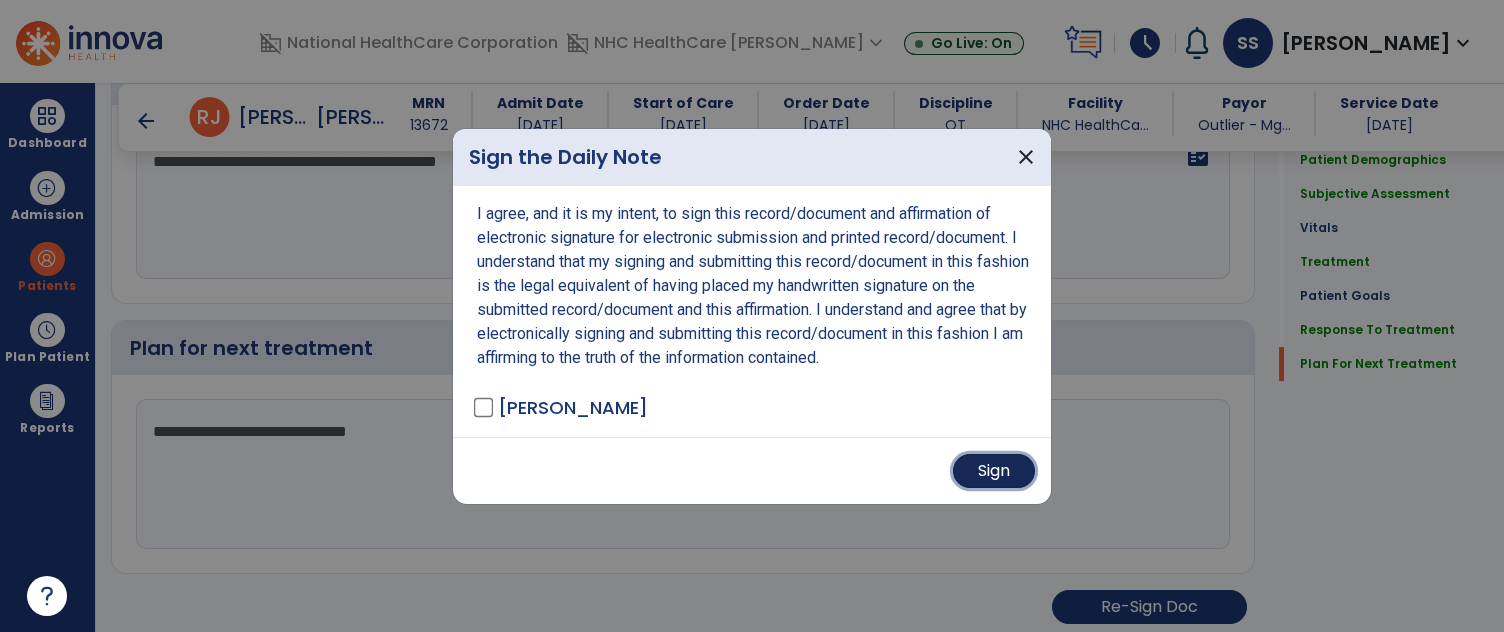 click on "Sign" at bounding box center [994, 471] 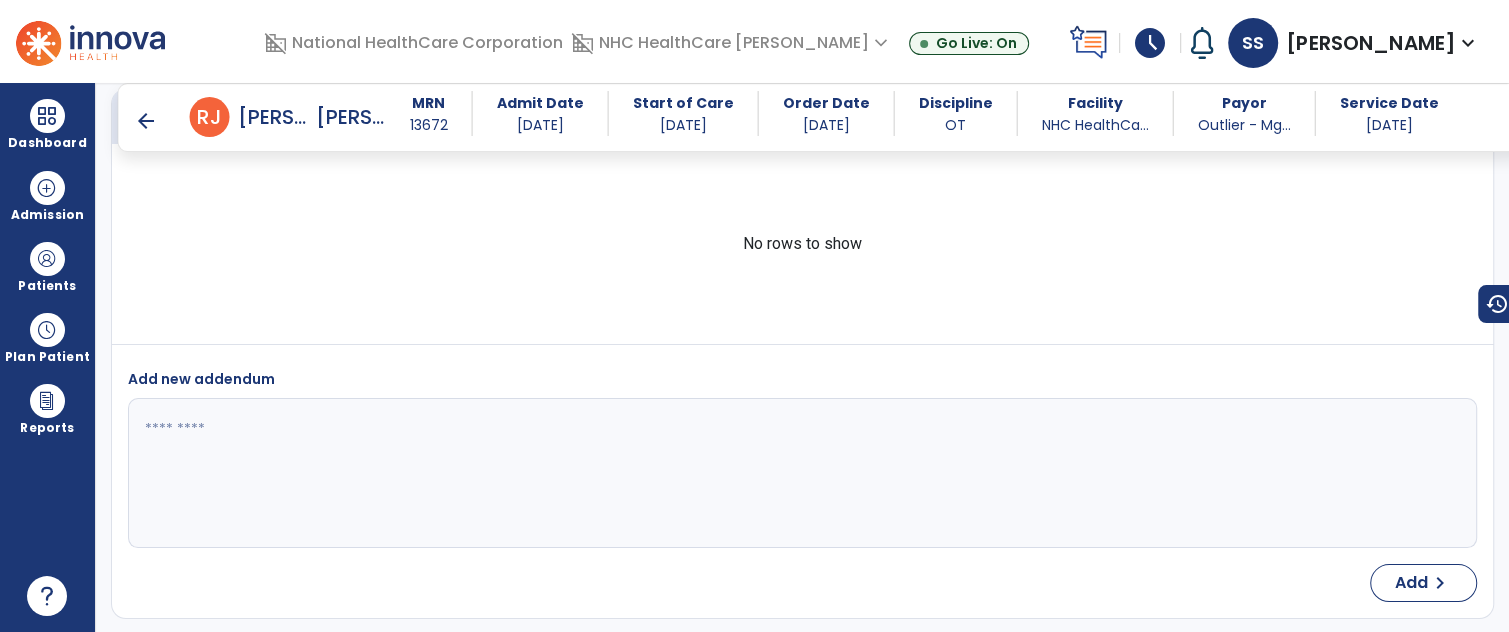 click on "arrow_back" at bounding box center [146, 121] 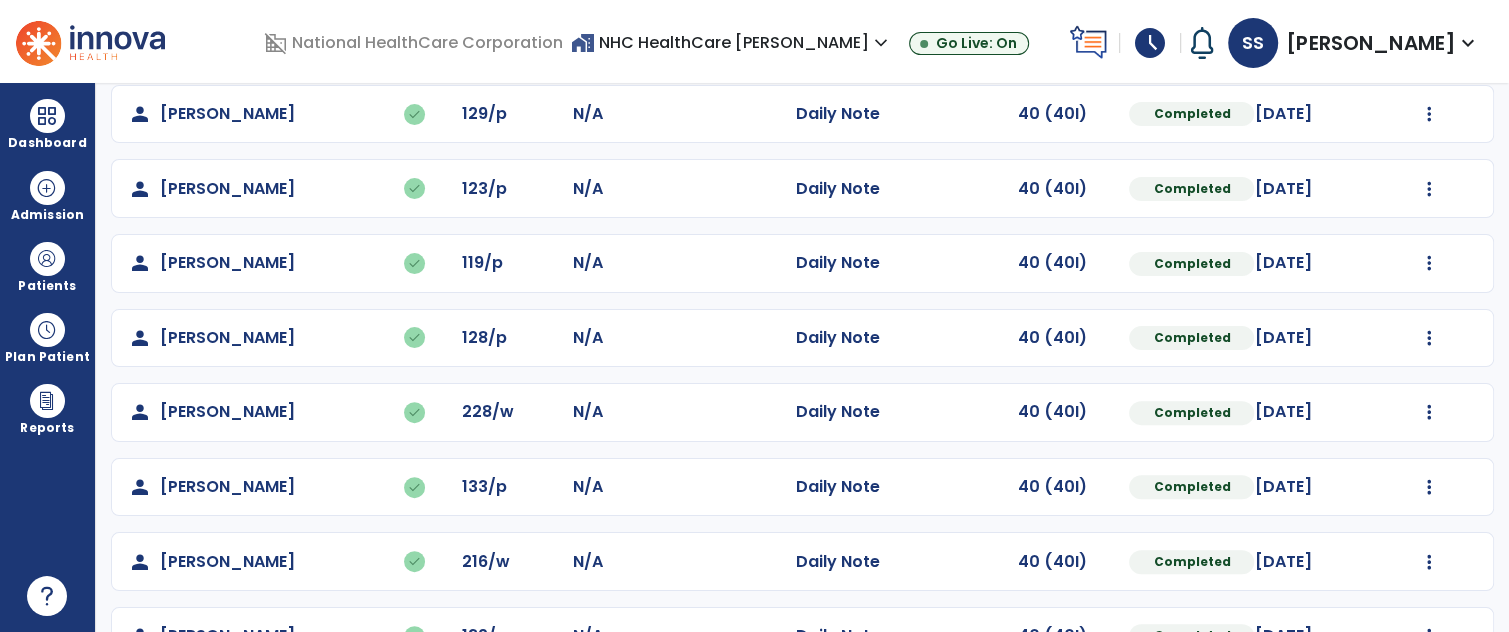 scroll, scrollTop: 454, scrollLeft: 0, axis: vertical 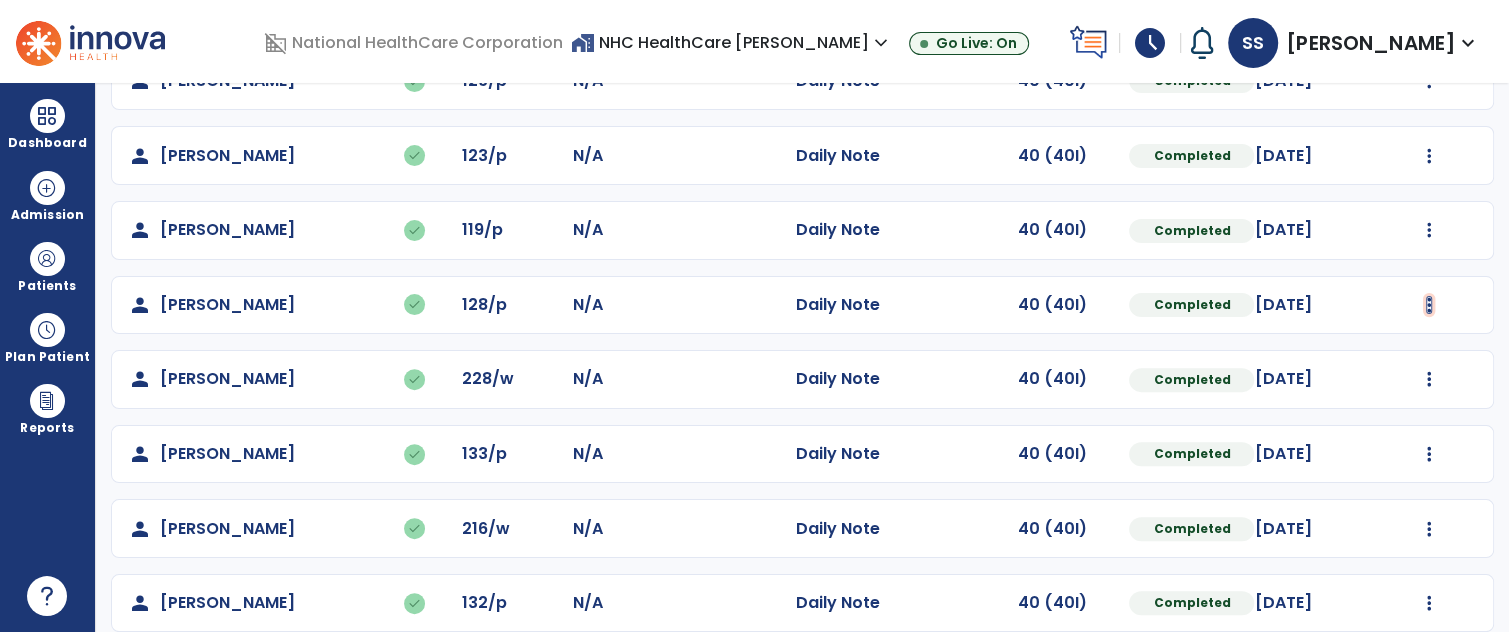 click at bounding box center (1429, -166) 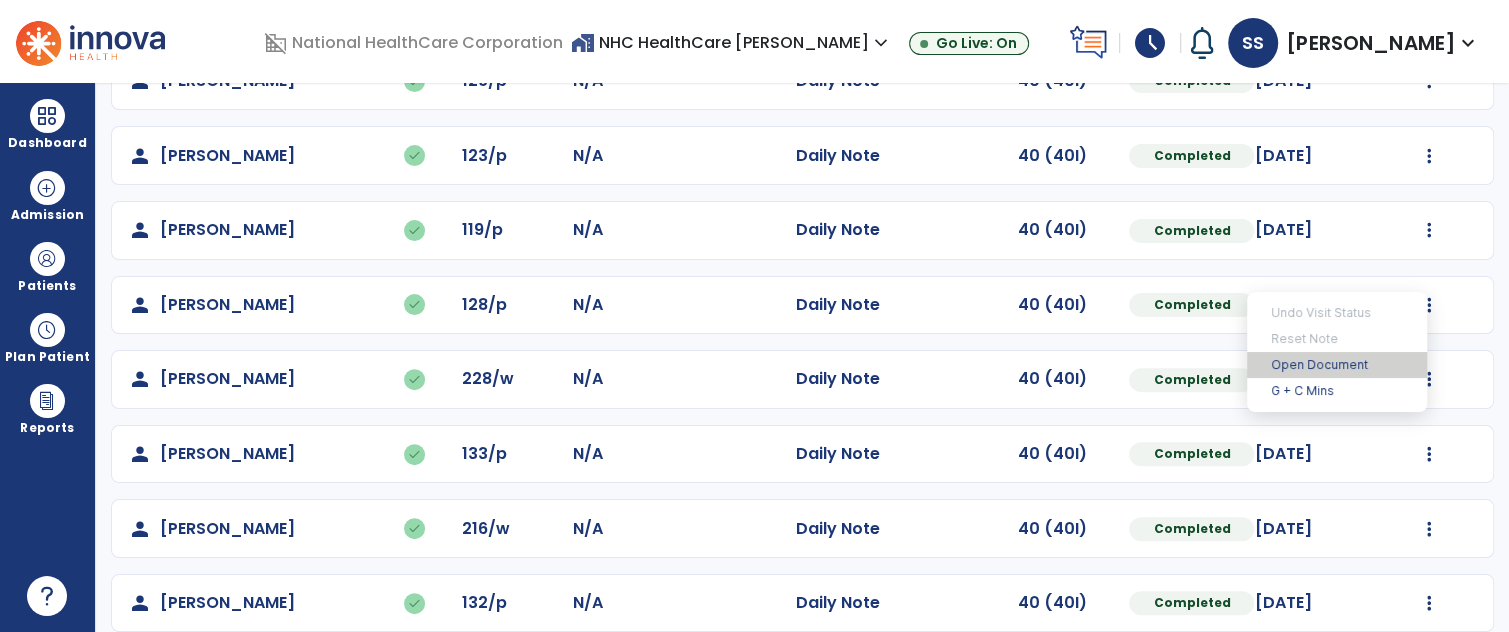 click on "Open Document" at bounding box center [1337, 365] 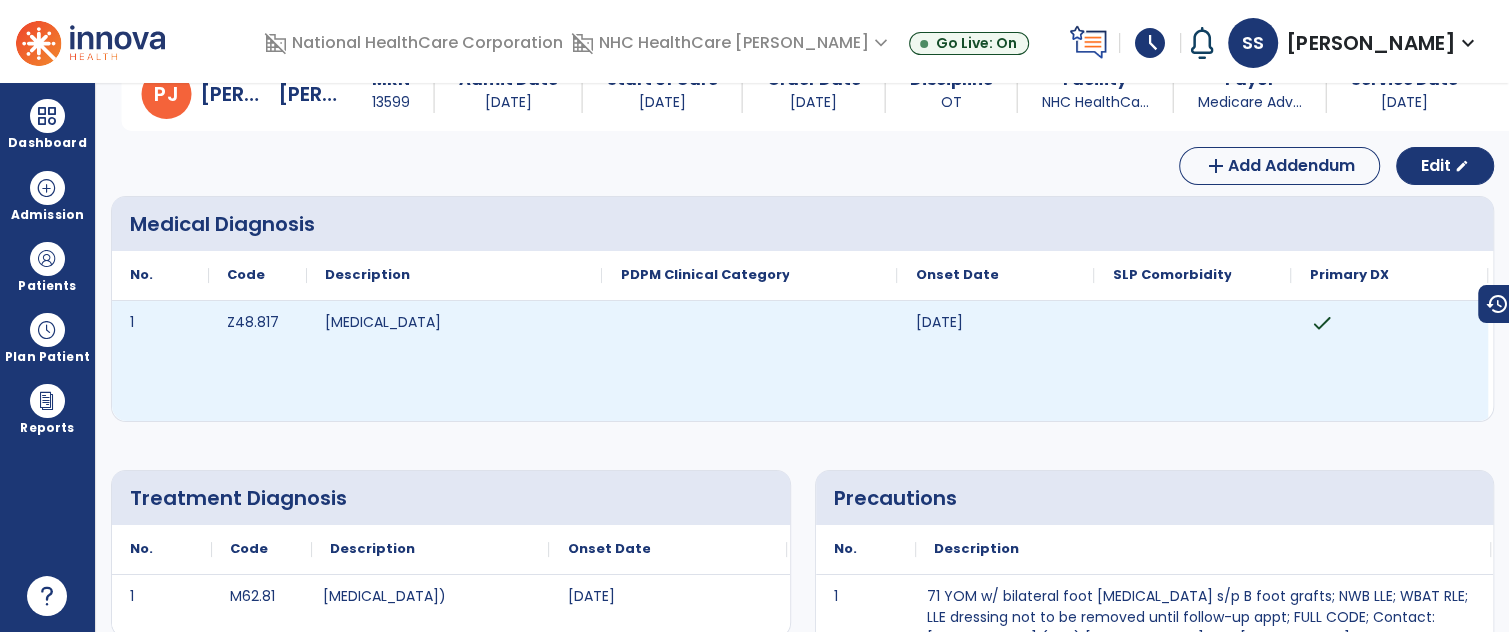 scroll, scrollTop: 0, scrollLeft: 0, axis: both 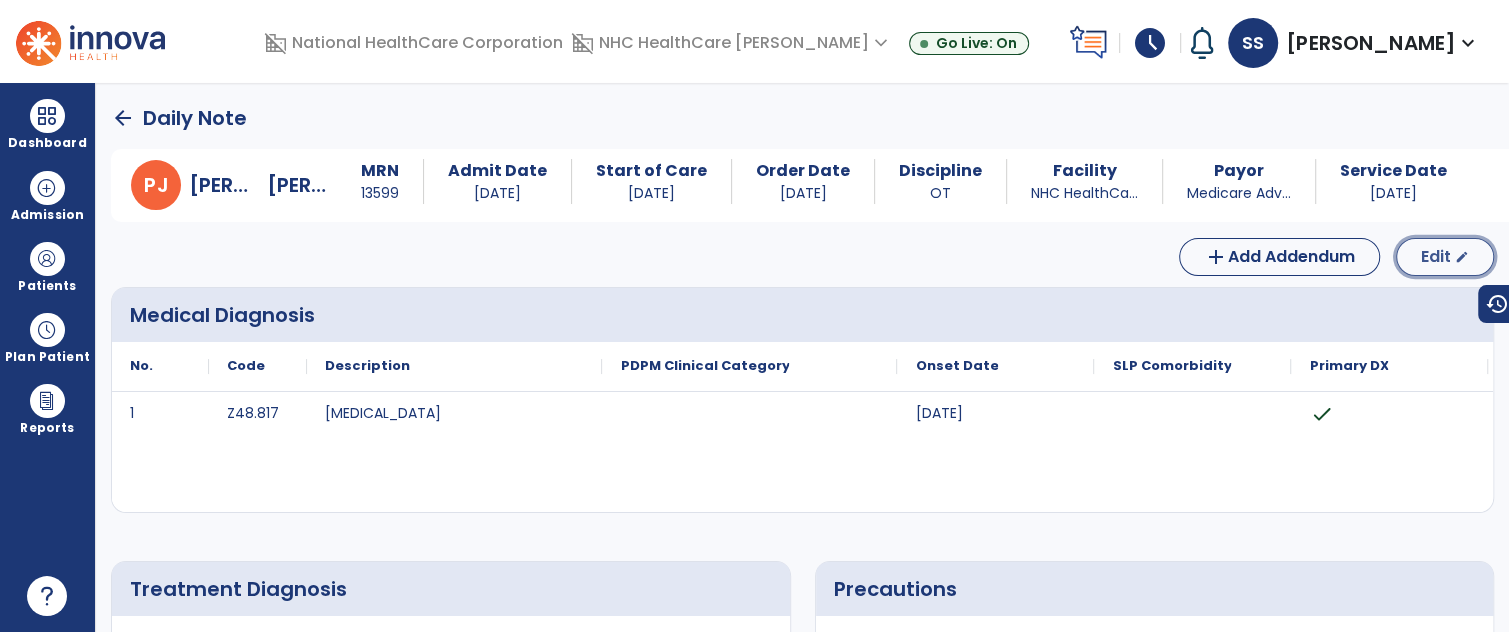 click on "Edit  edit" 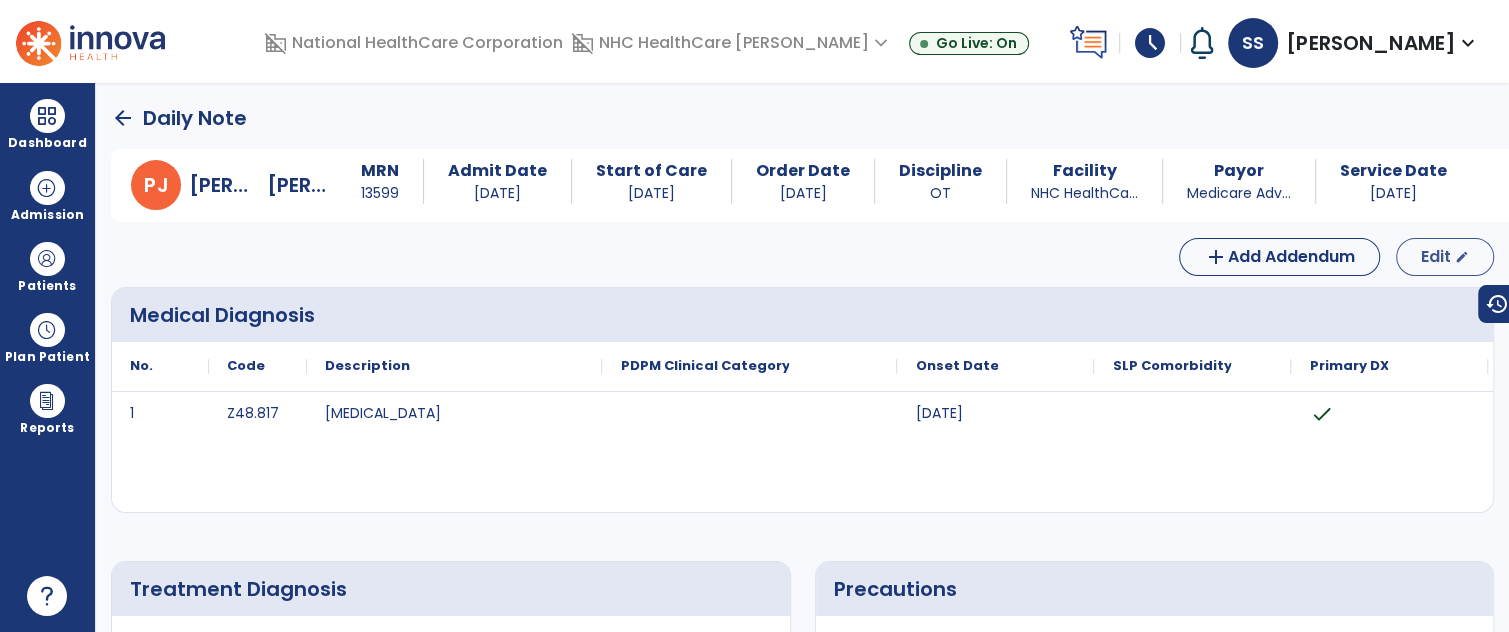 select on "*" 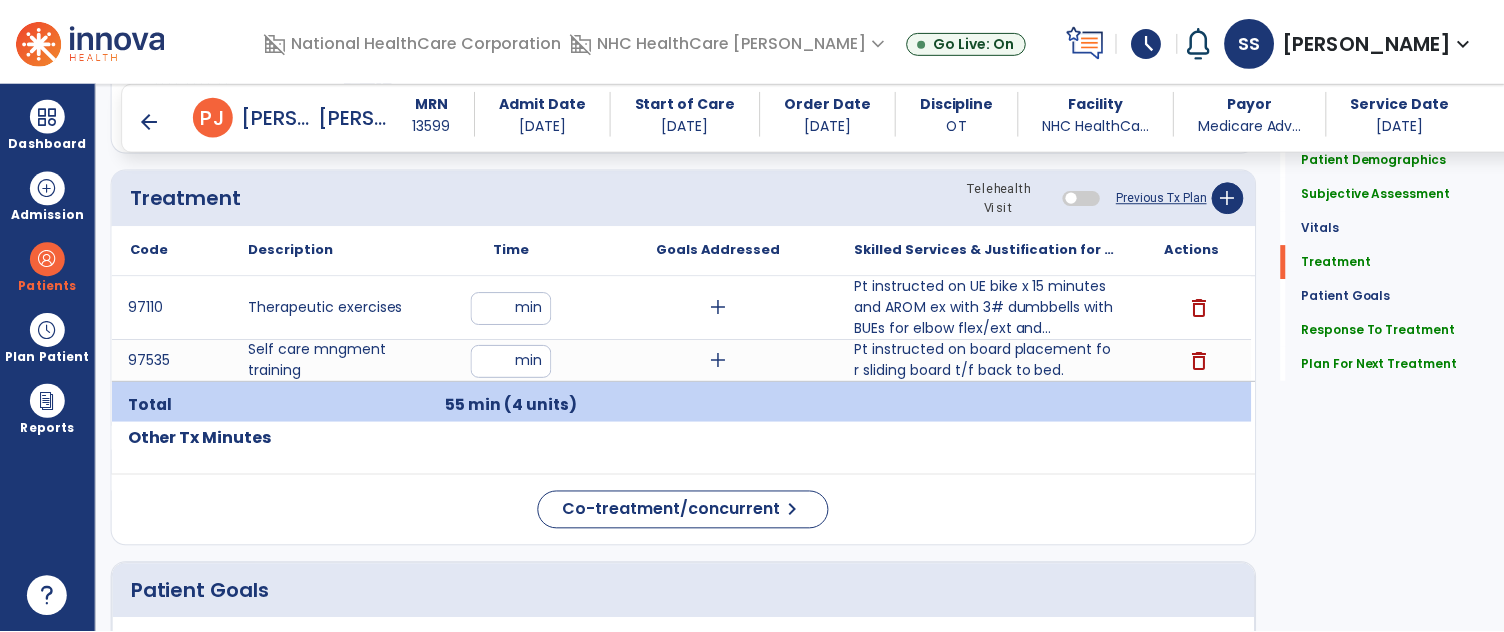 scroll, scrollTop: 1078, scrollLeft: 0, axis: vertical 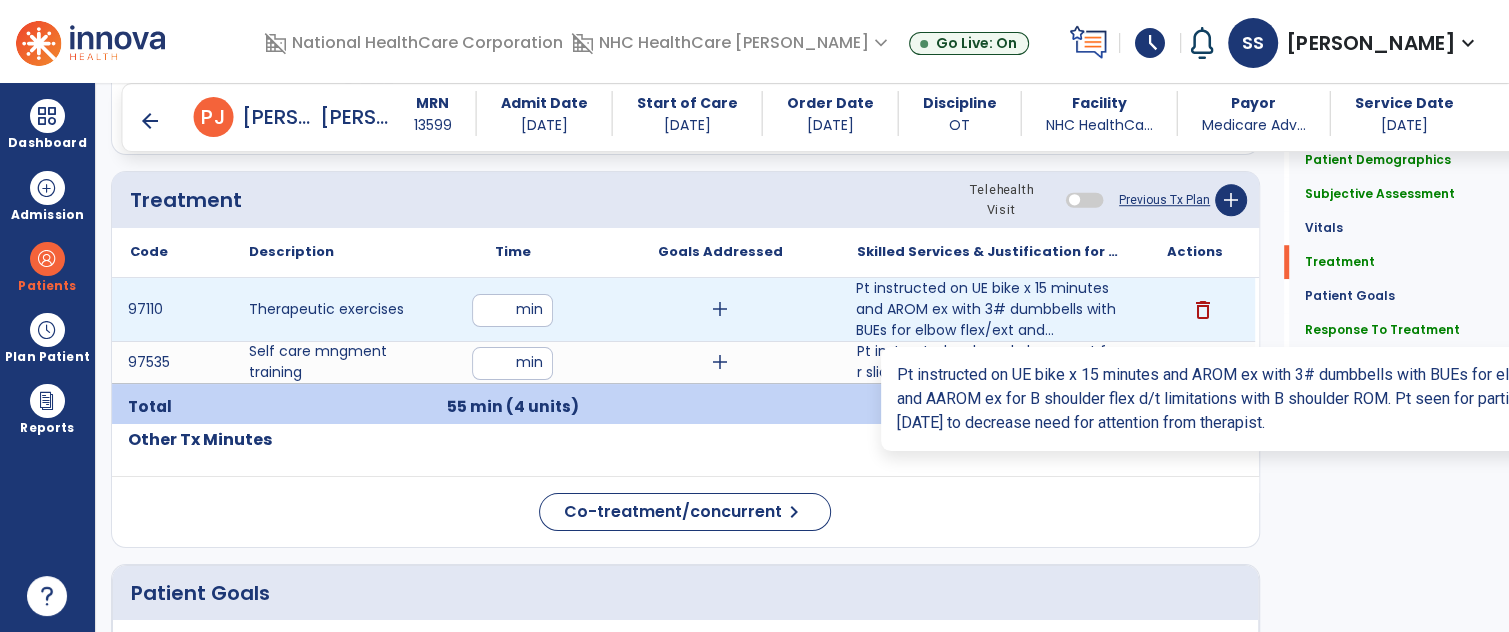 click on "Pt instructed on UE bike x 15 minutes and AROM ex with 3# dumbbells with BUEs for elbow flex/ext and..." at bounding box center [987, 309] 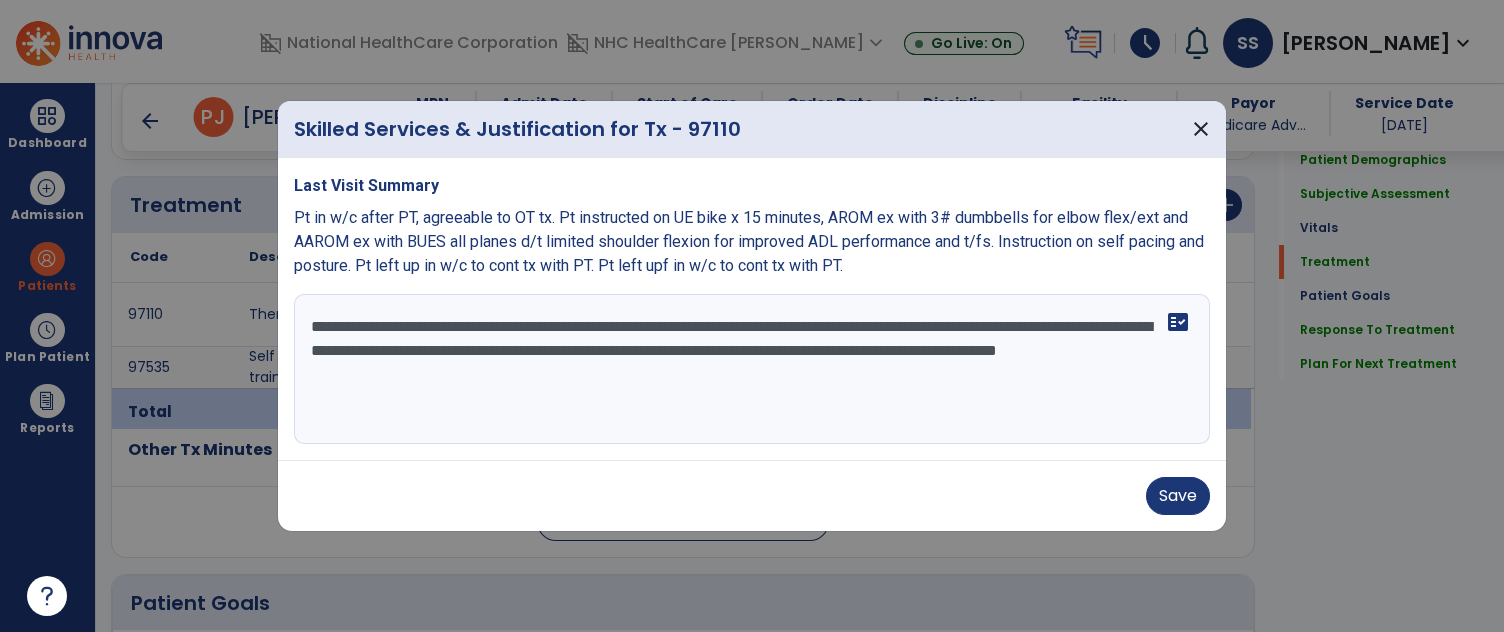 scroll, scrollTop: 1078, scrollLeft: 0, axis: vertical 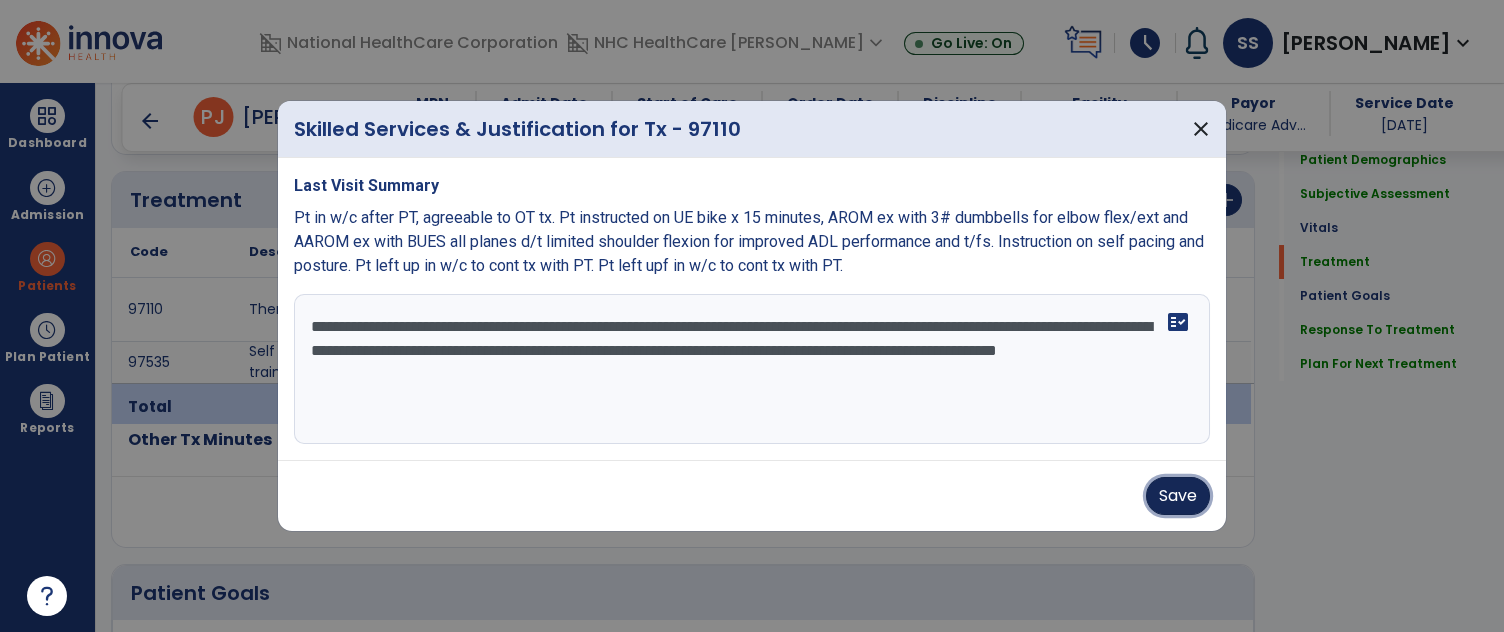 click on "Save" at bounding box center [1178, 496] 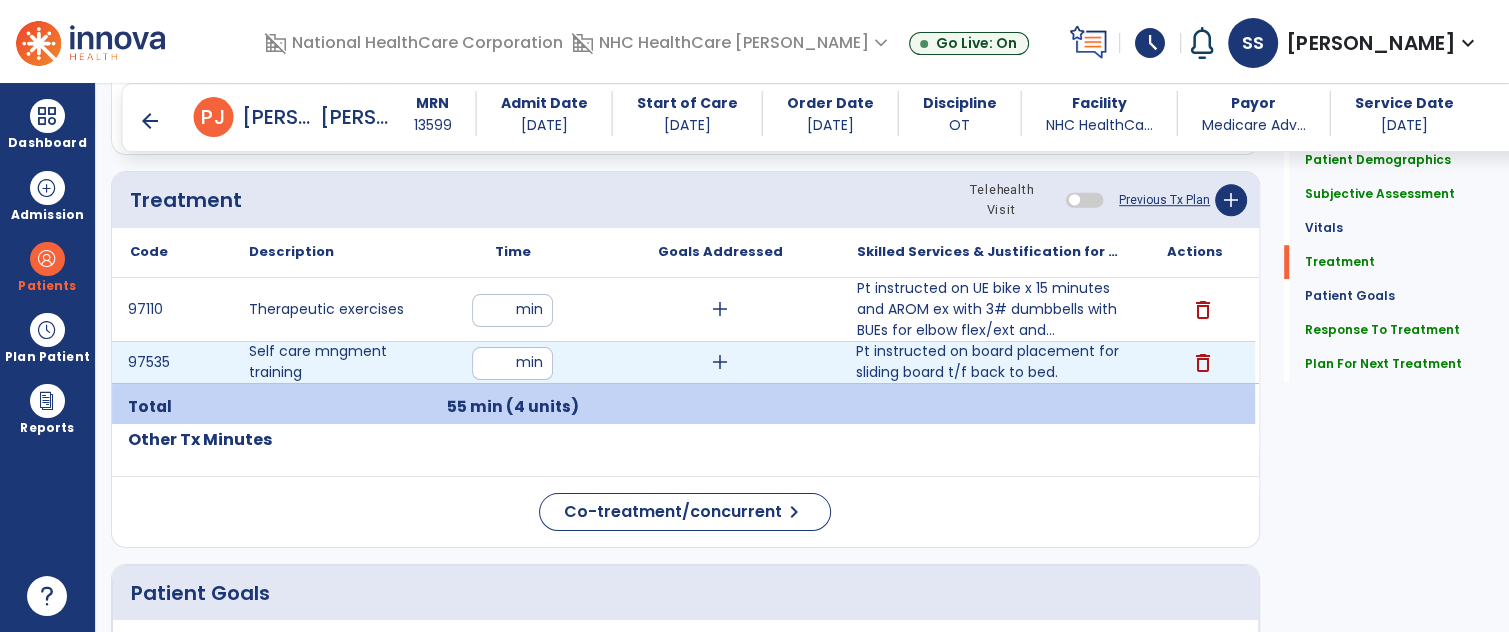 click on "Pt instructed on board placement for sliding board t/f back to bed." at bounding box center (987, 362) 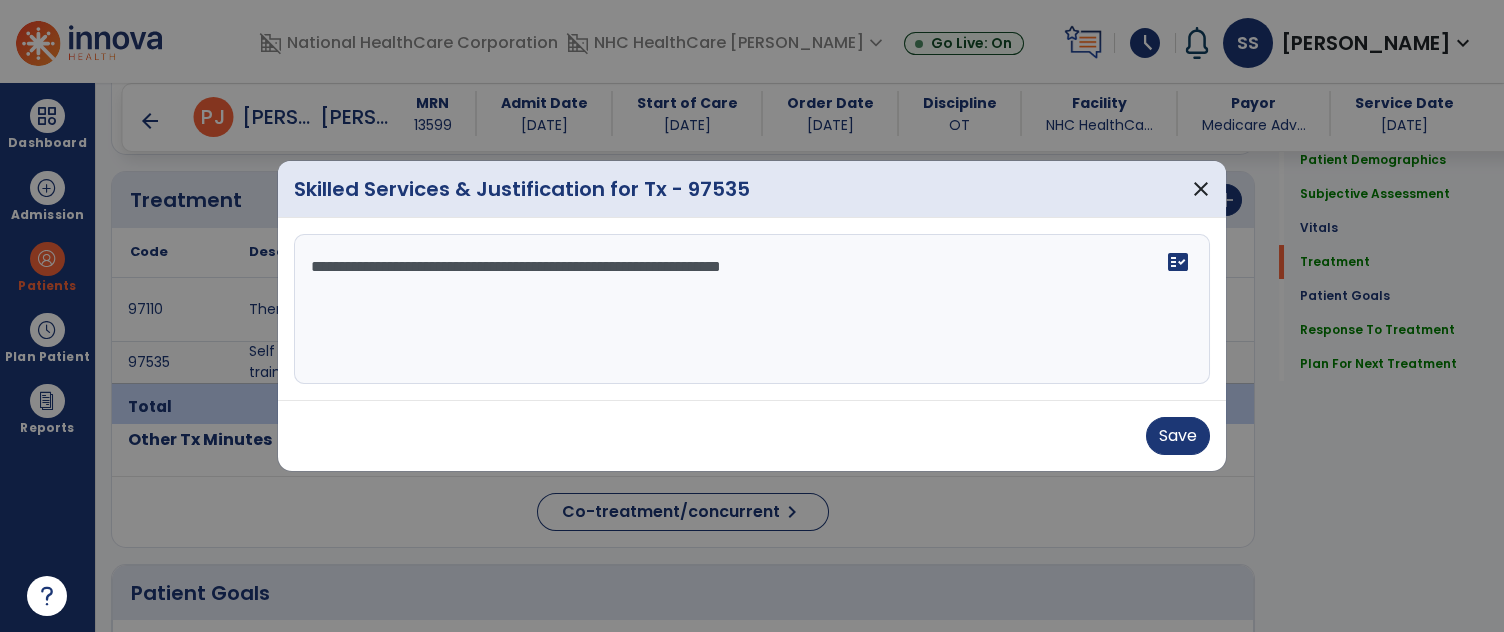 scroll, scrollTop: 1078, scrollLeft: 0, axis: vertical 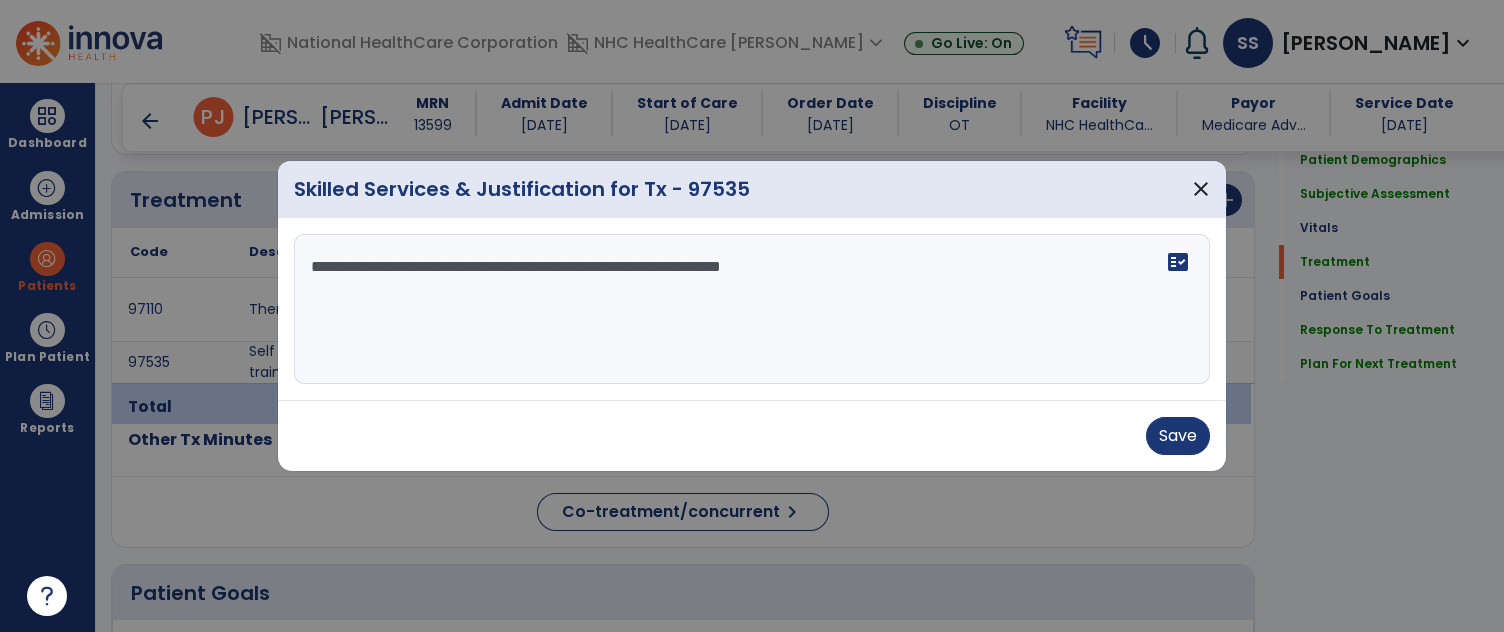 click on "**********" at bounding box center (752, 309) 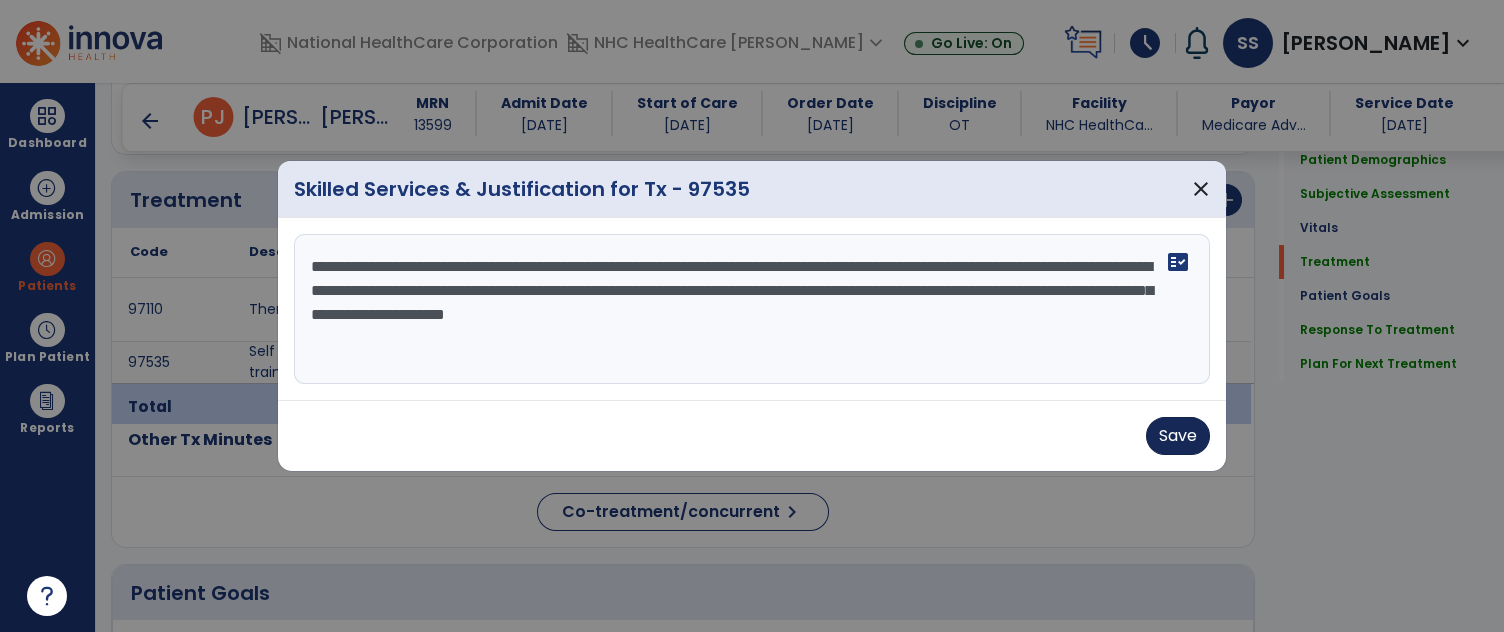 type on "**********" 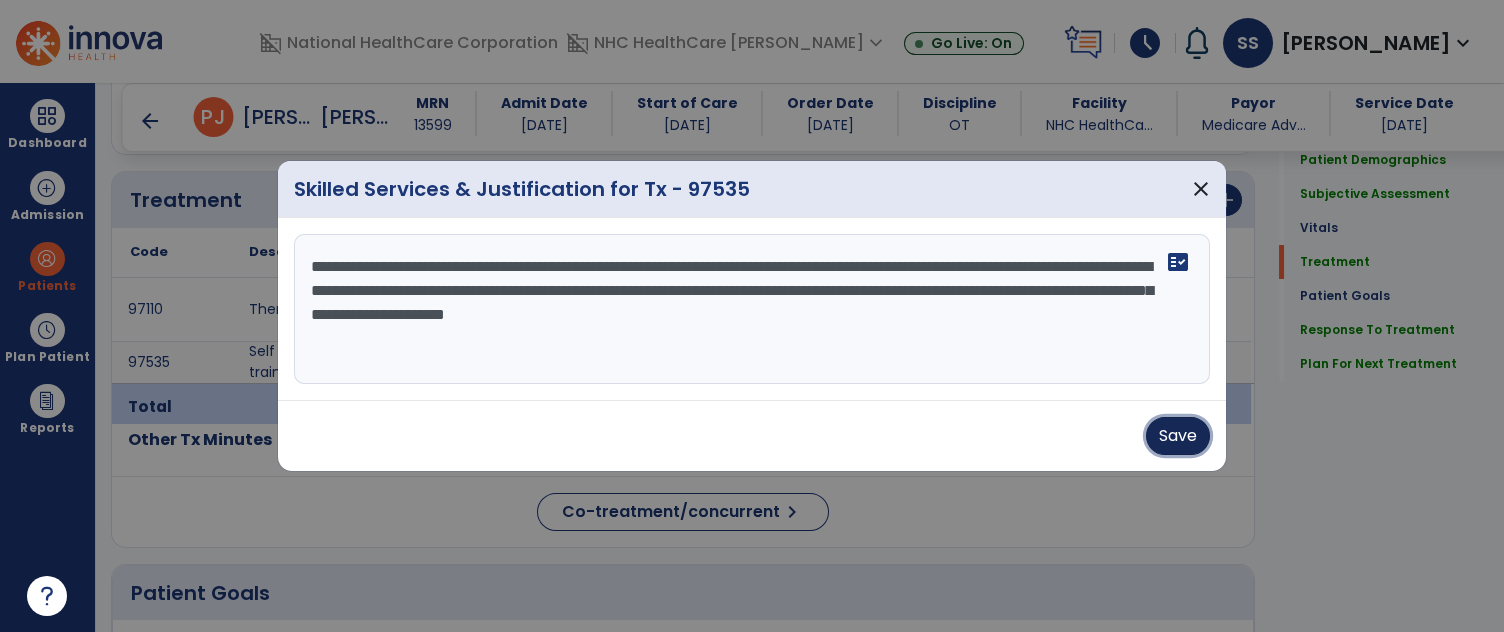 click on "Save" at bounding box center [1178, 436] 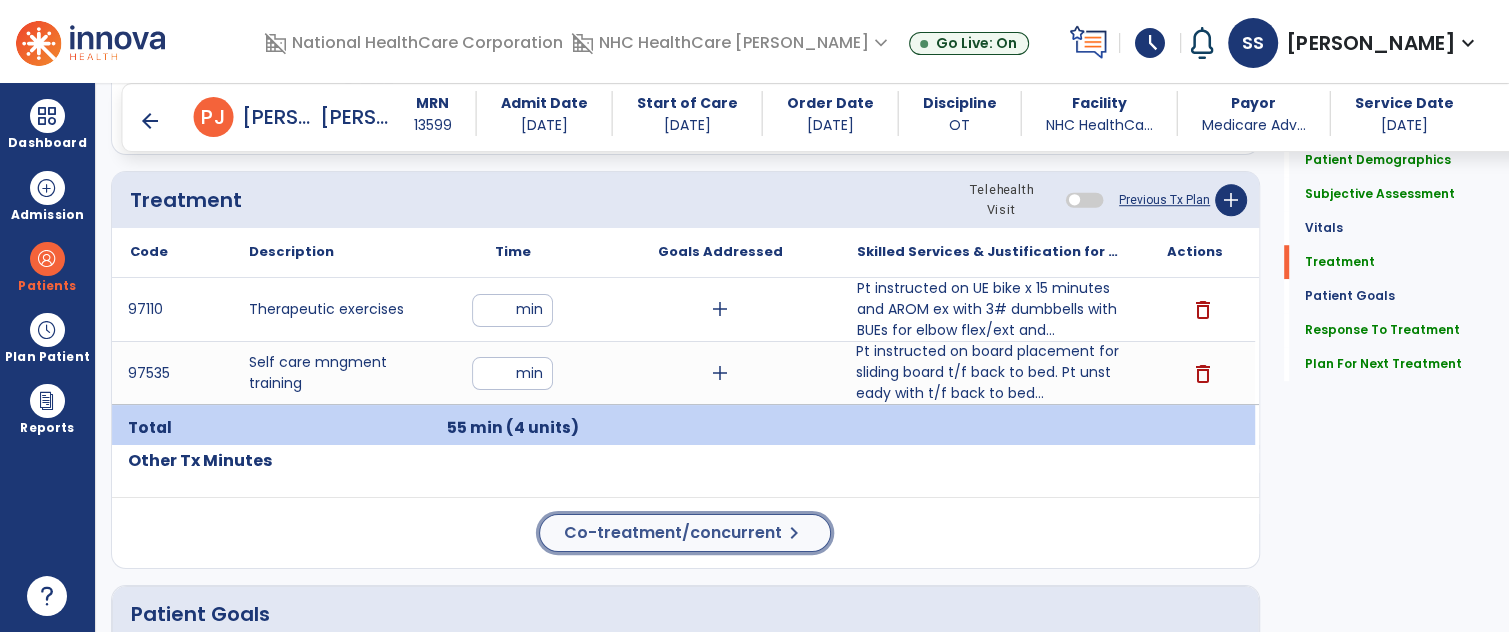 click on "Co-treatment/concurrent" 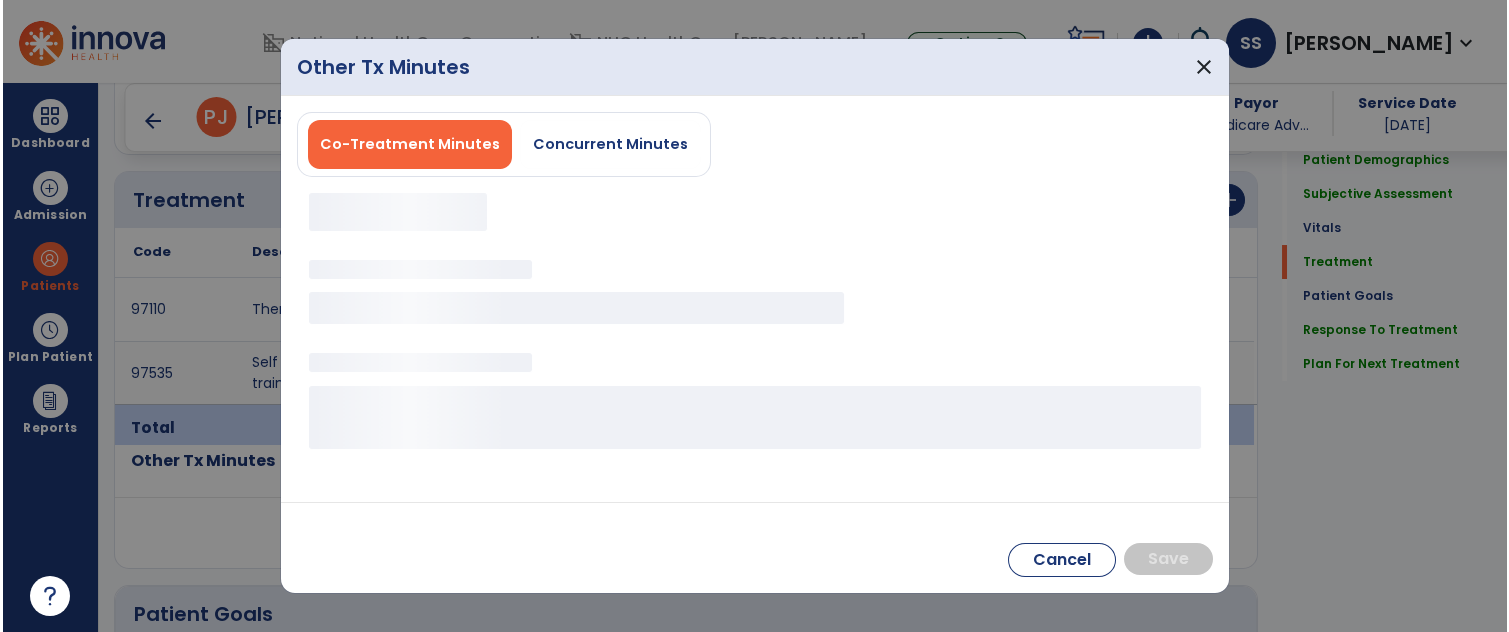 scroll, scrollTop: 1078, scrollLeft: 0, axis: vertical 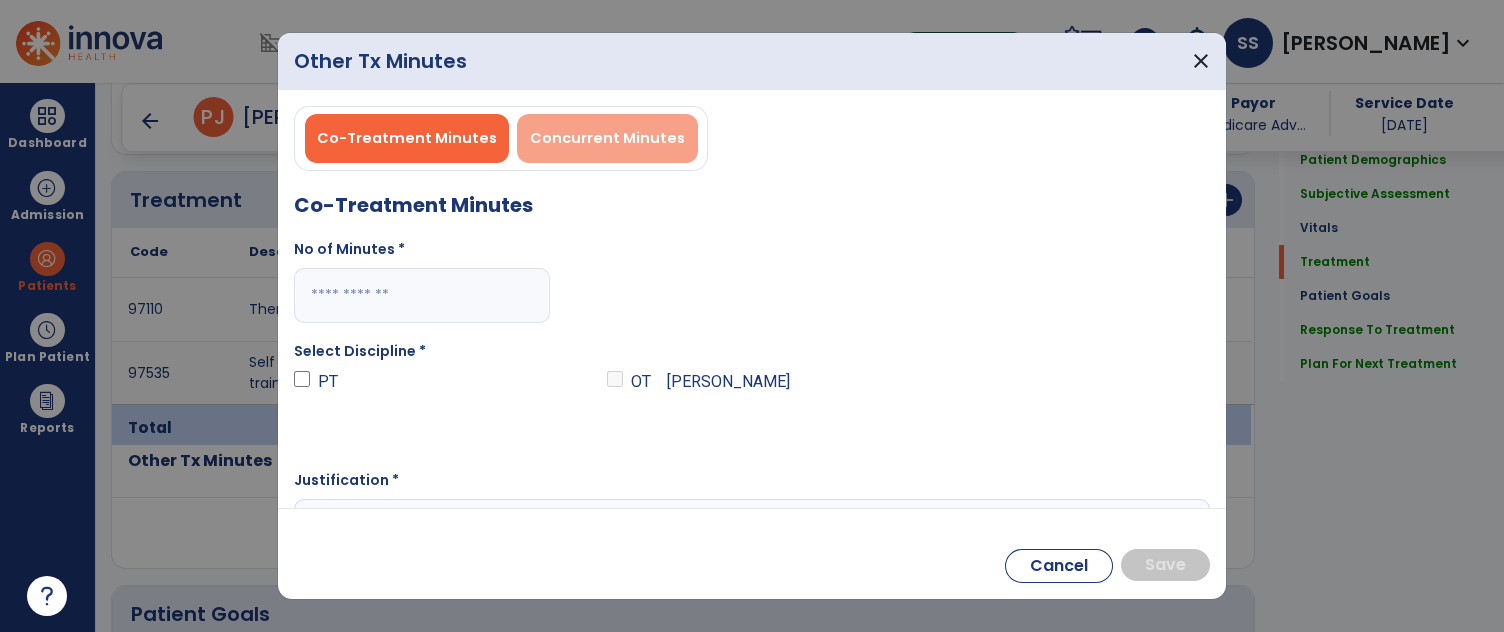 click on "Concurrent Minutes" at bounding box center (607, 138) 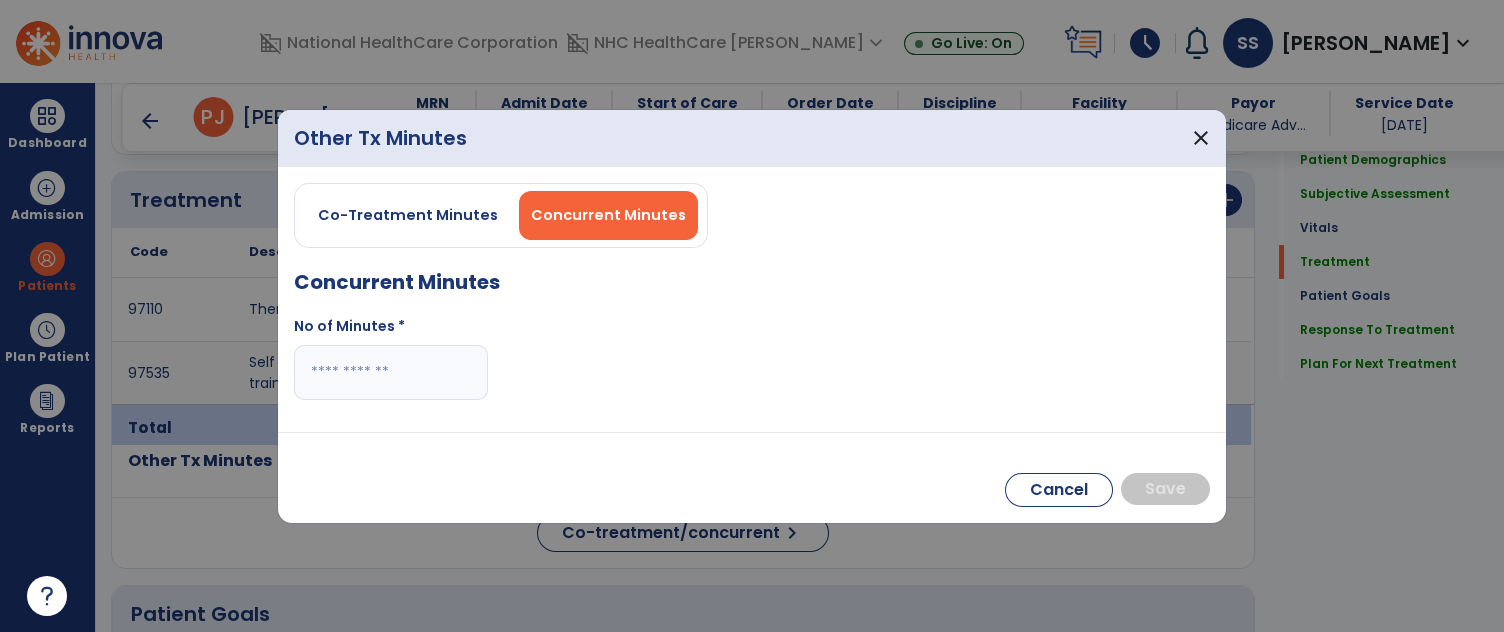 click at bounding box center (391, 372) 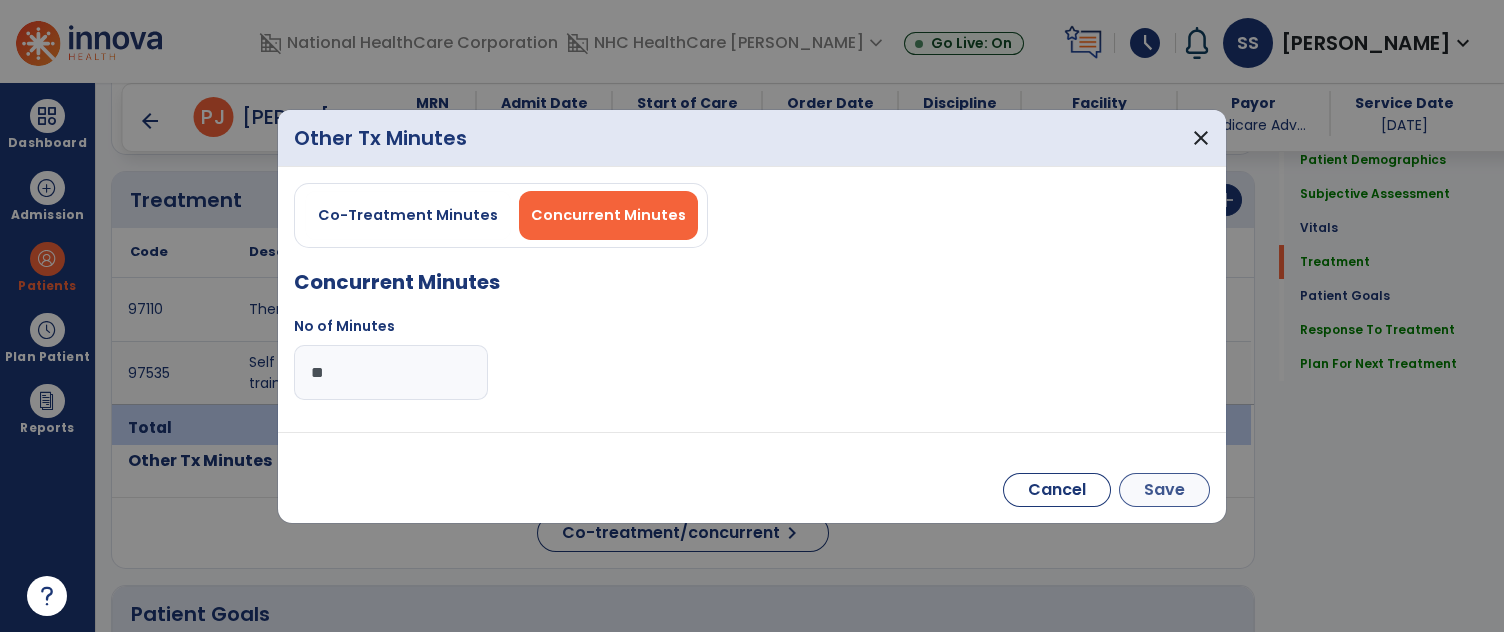 type on "**" 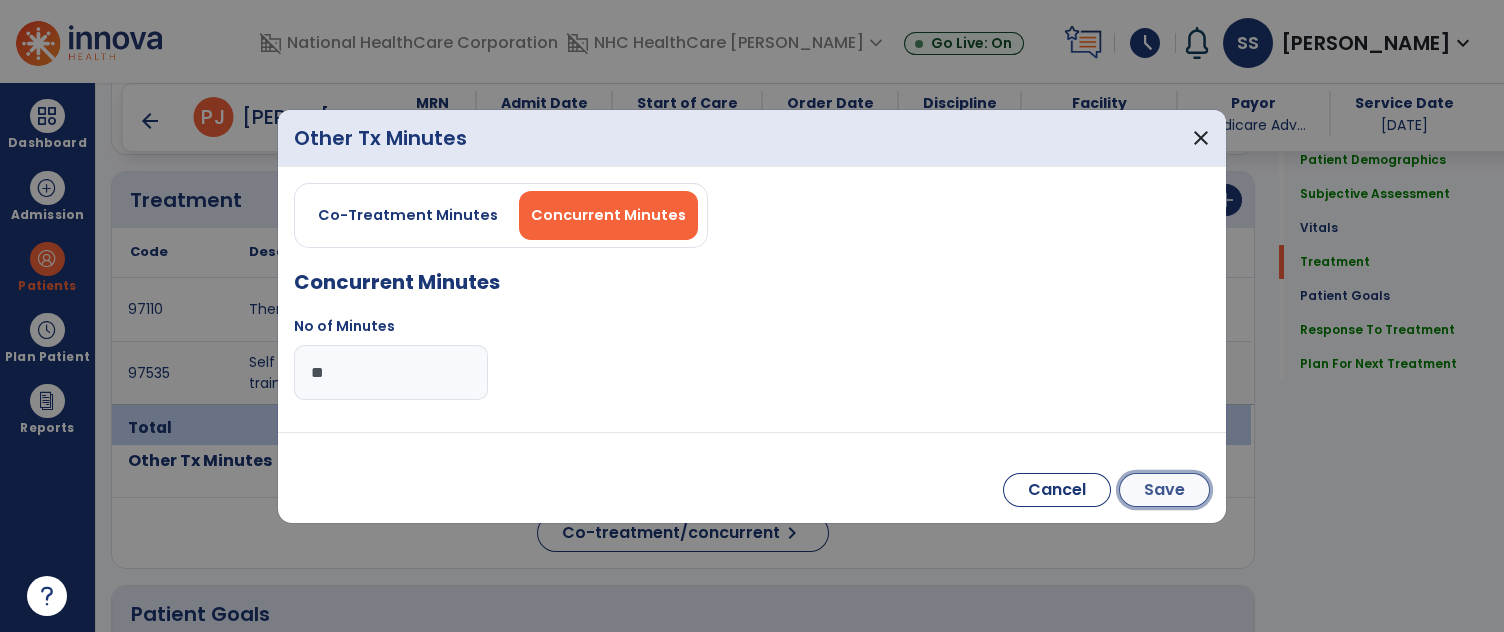 click on "Save" at bounding box center [1164, 490] 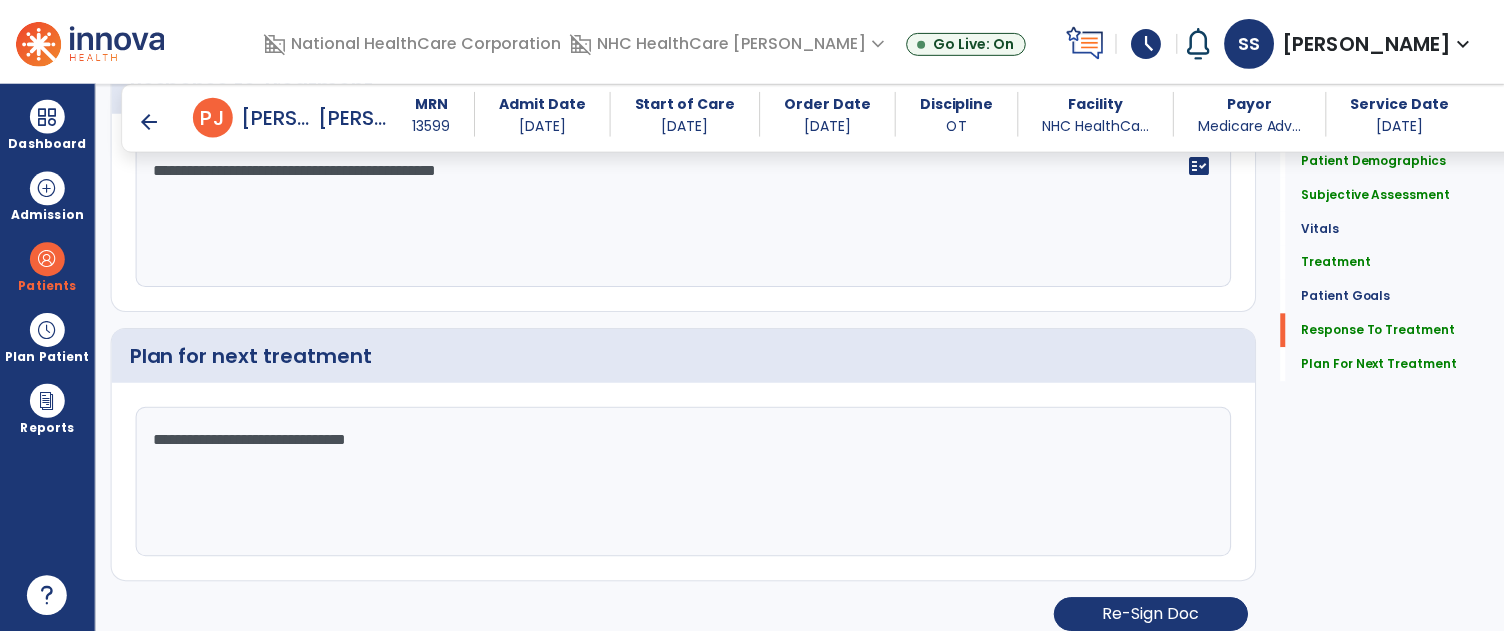 scroll, scrollTop: 2534, scrollLeft: 0, axis: vertical 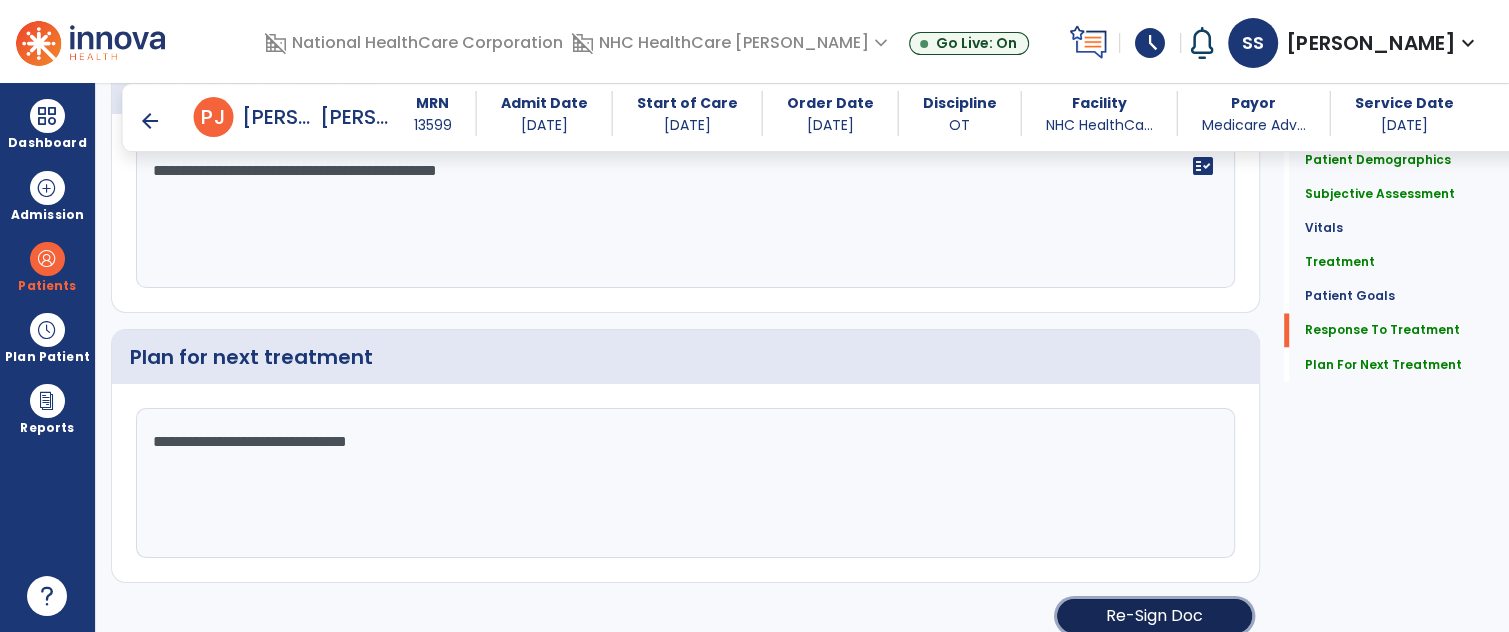 click on "Re-Sign Doc" 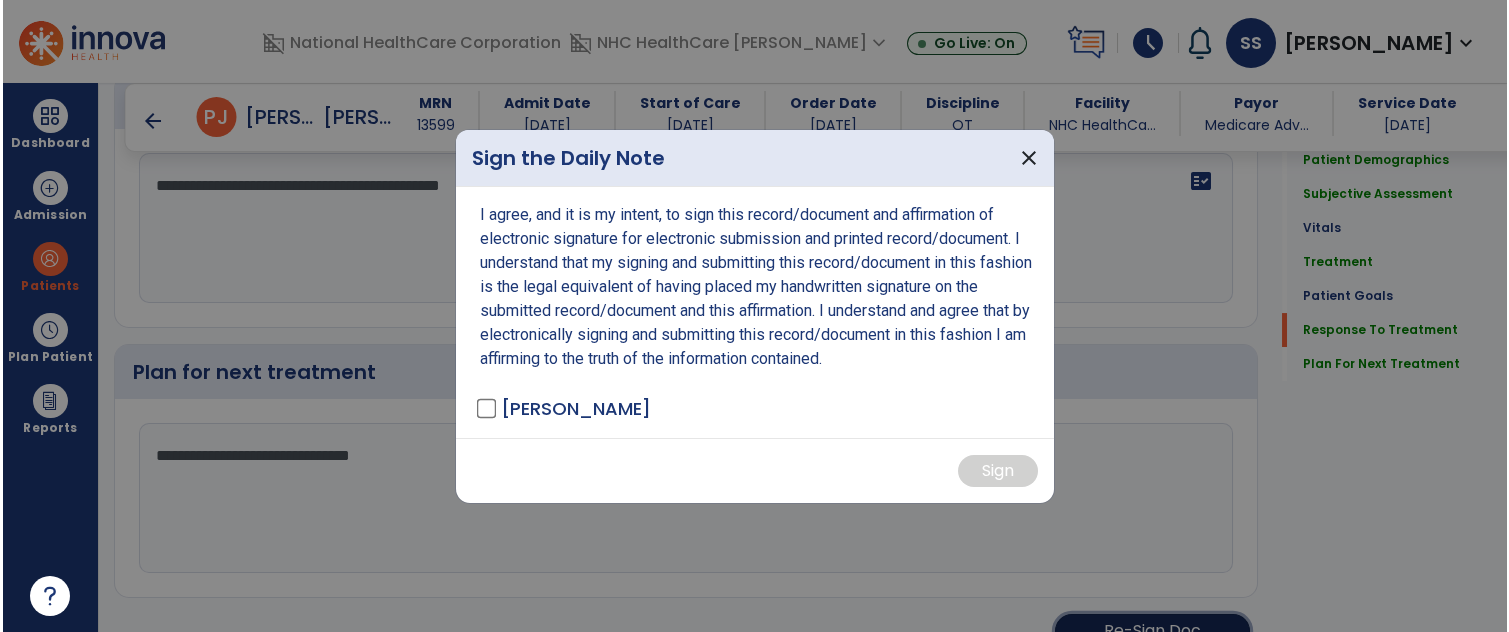 scroll, scrollTop: 2534, scrollLeft: 0, axis: vertical 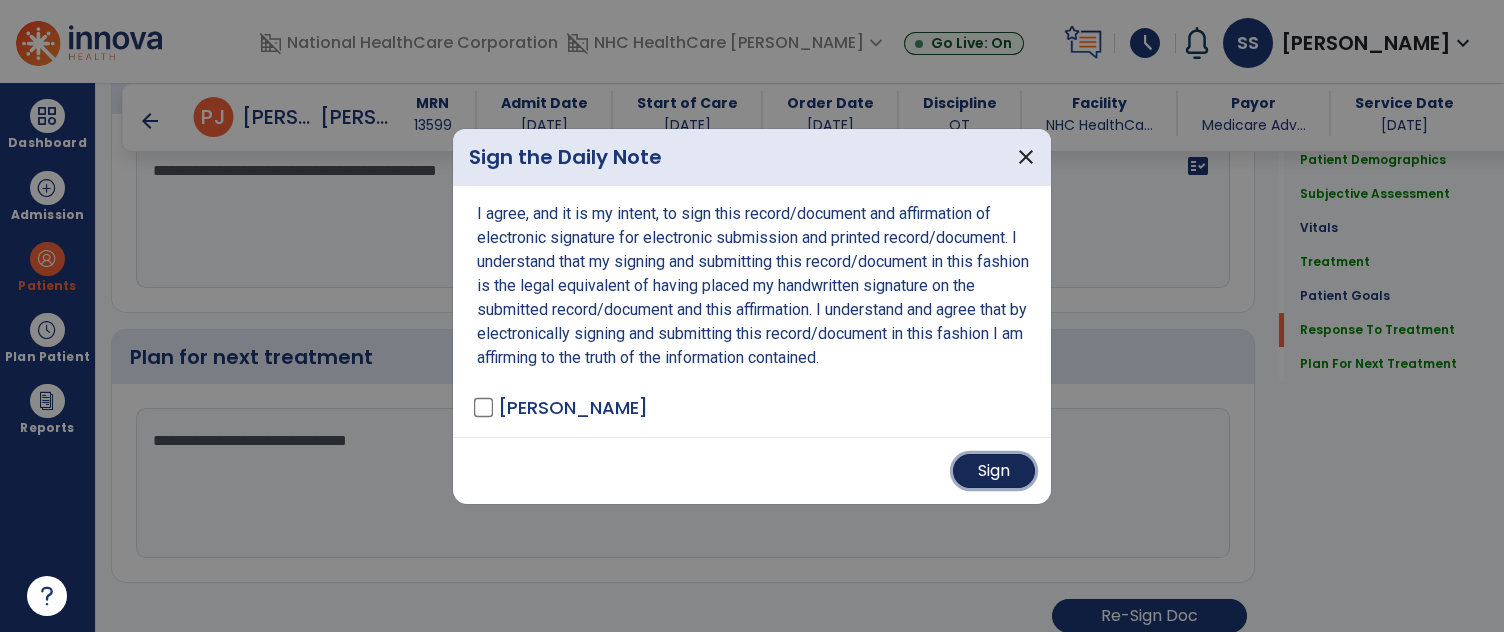 click on "Sign" at bounding box center (994, 471) 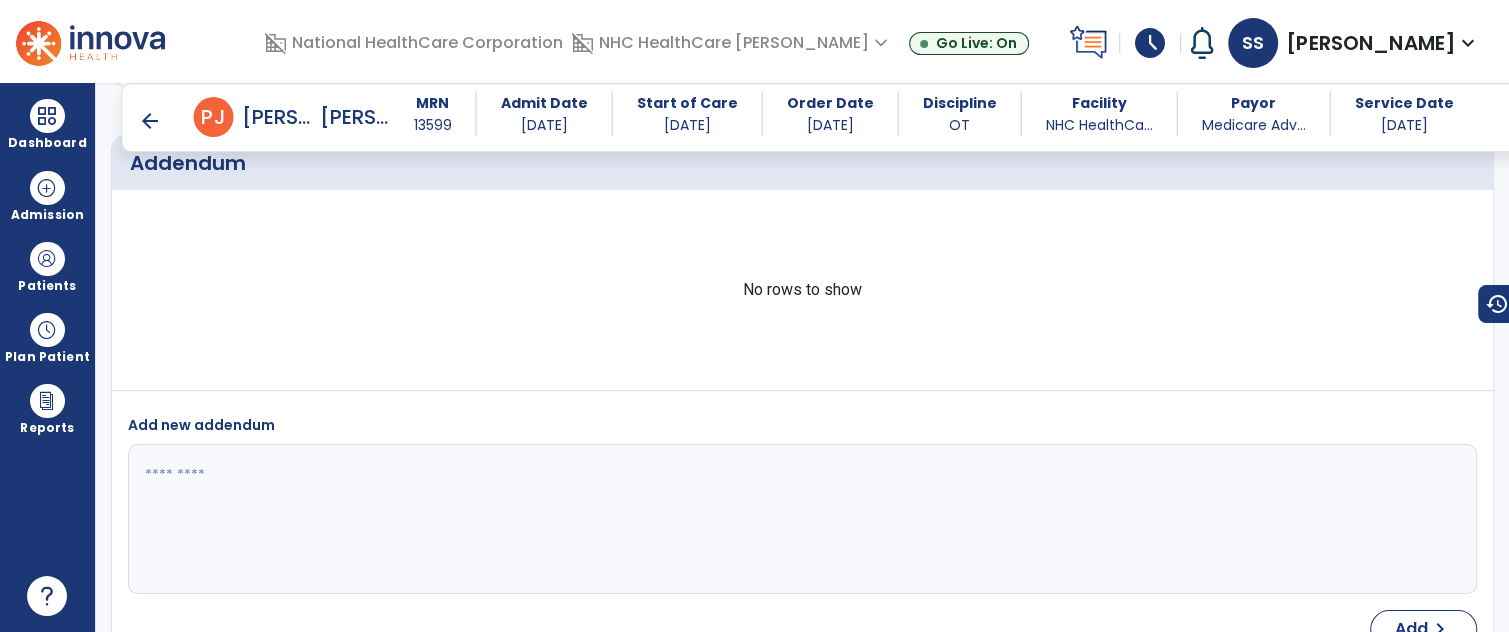 scroll, scrollTop: 3550, scrollLeft: 0, axis: vertical 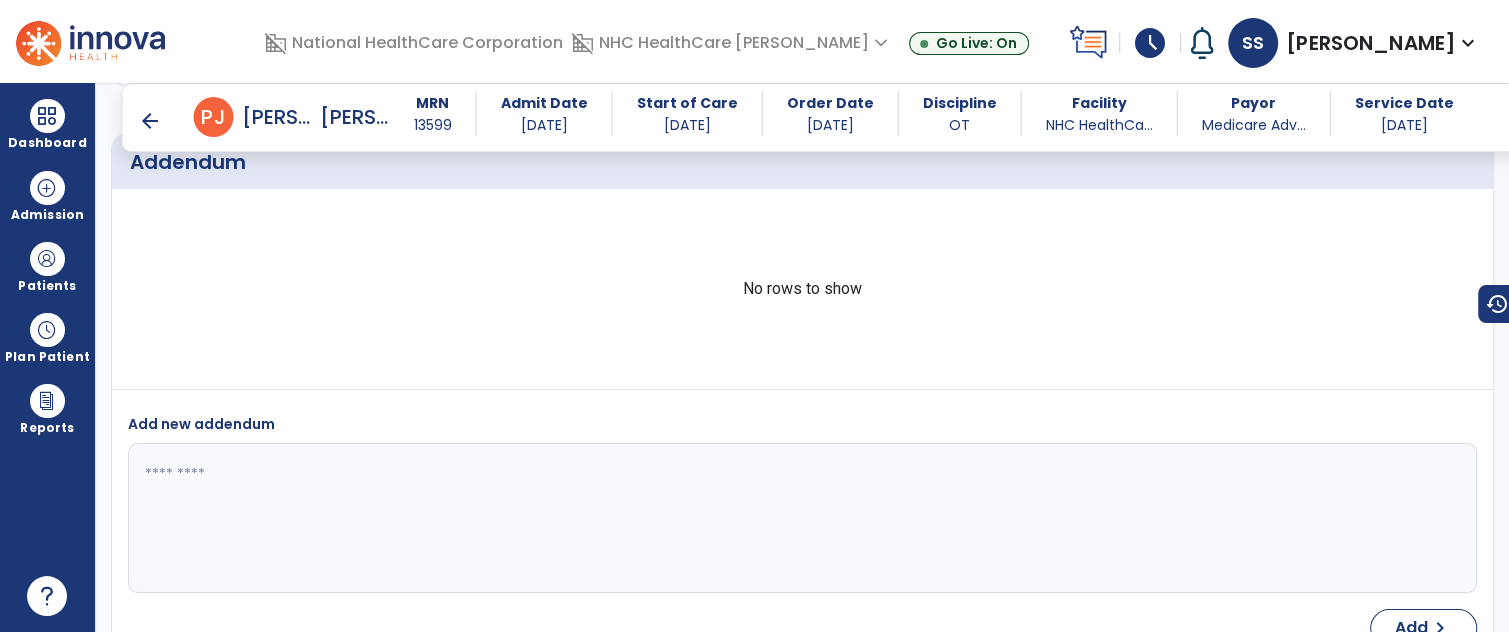 click on "arrow_back" at bounding box center (150, 121) 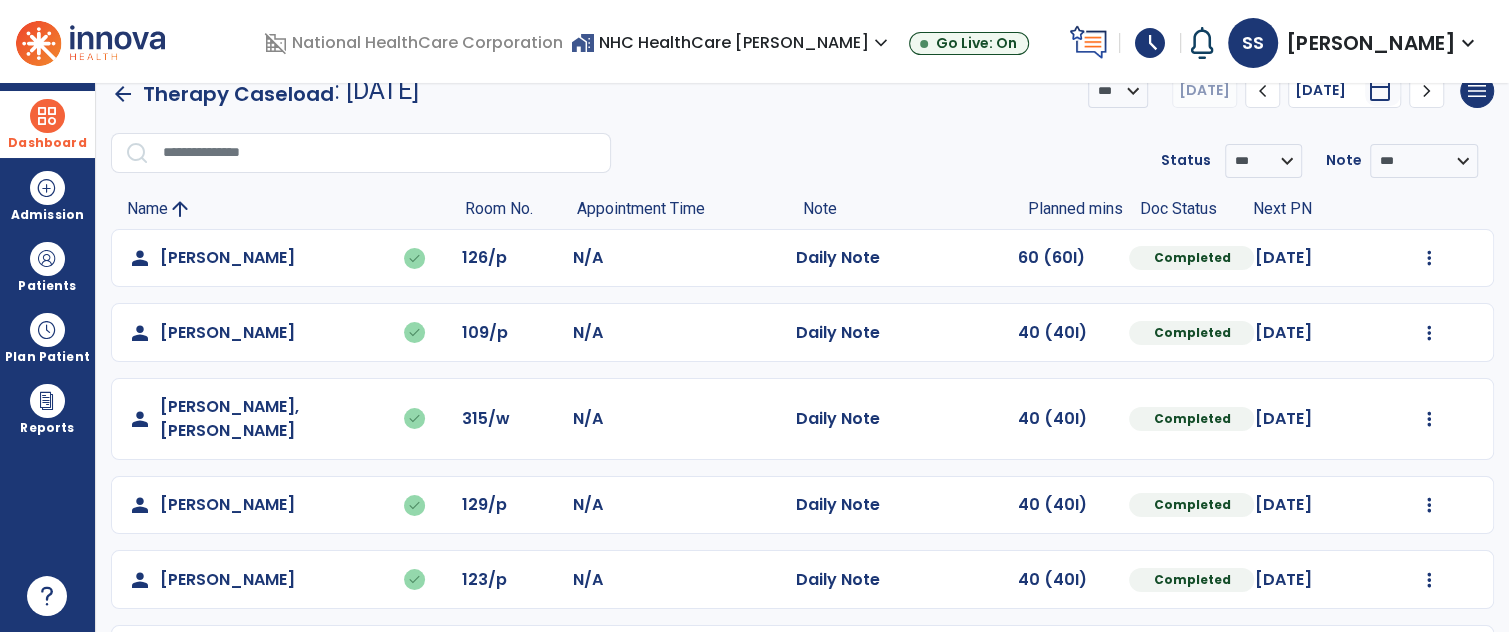 click at bounding box center (47, 116) 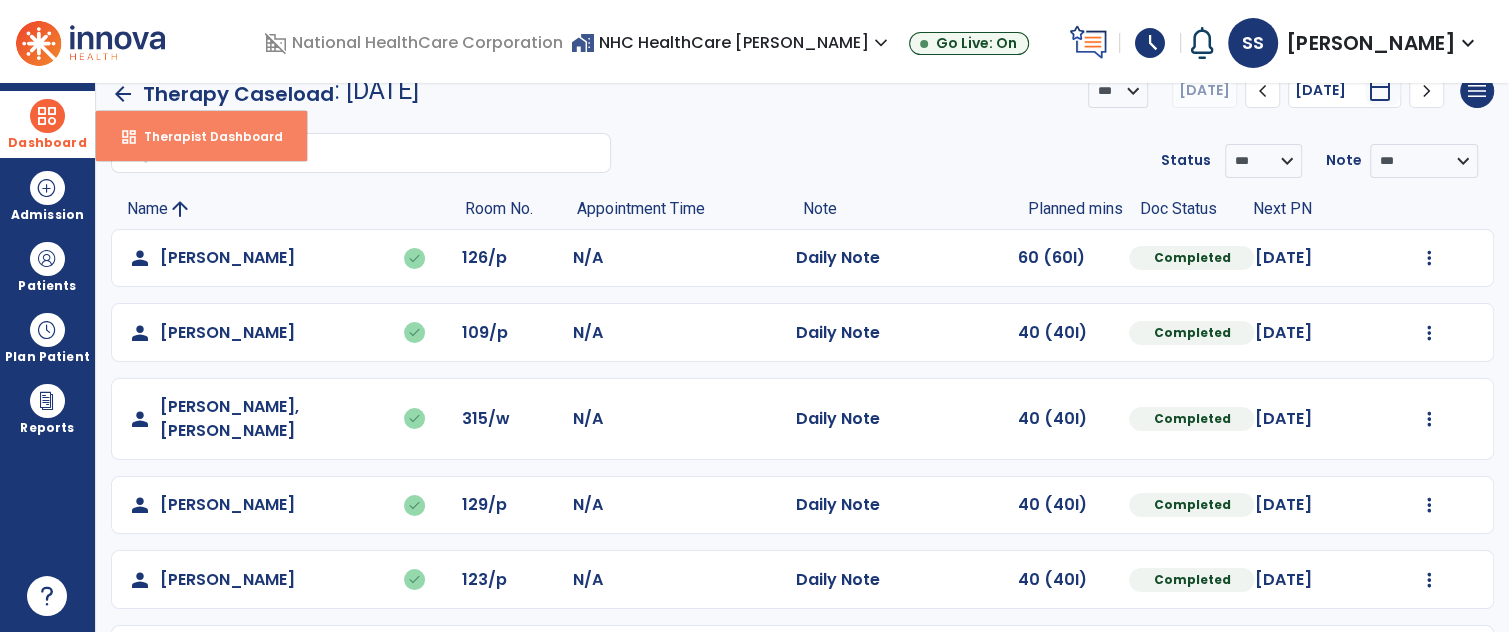 click on "dashboard  Therapist Dashboard" at bounding box center [201, 136] 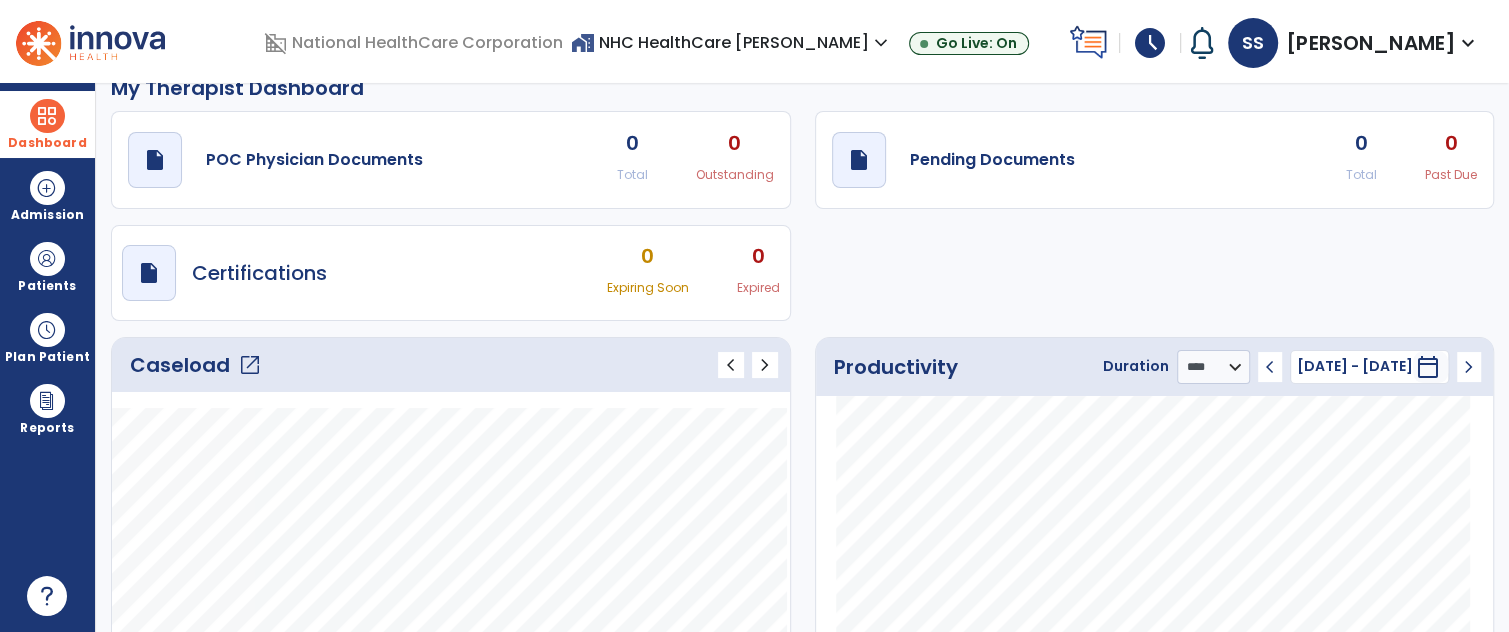 scroll, scrollTop: 0, scrollLeft: 0, axis: both 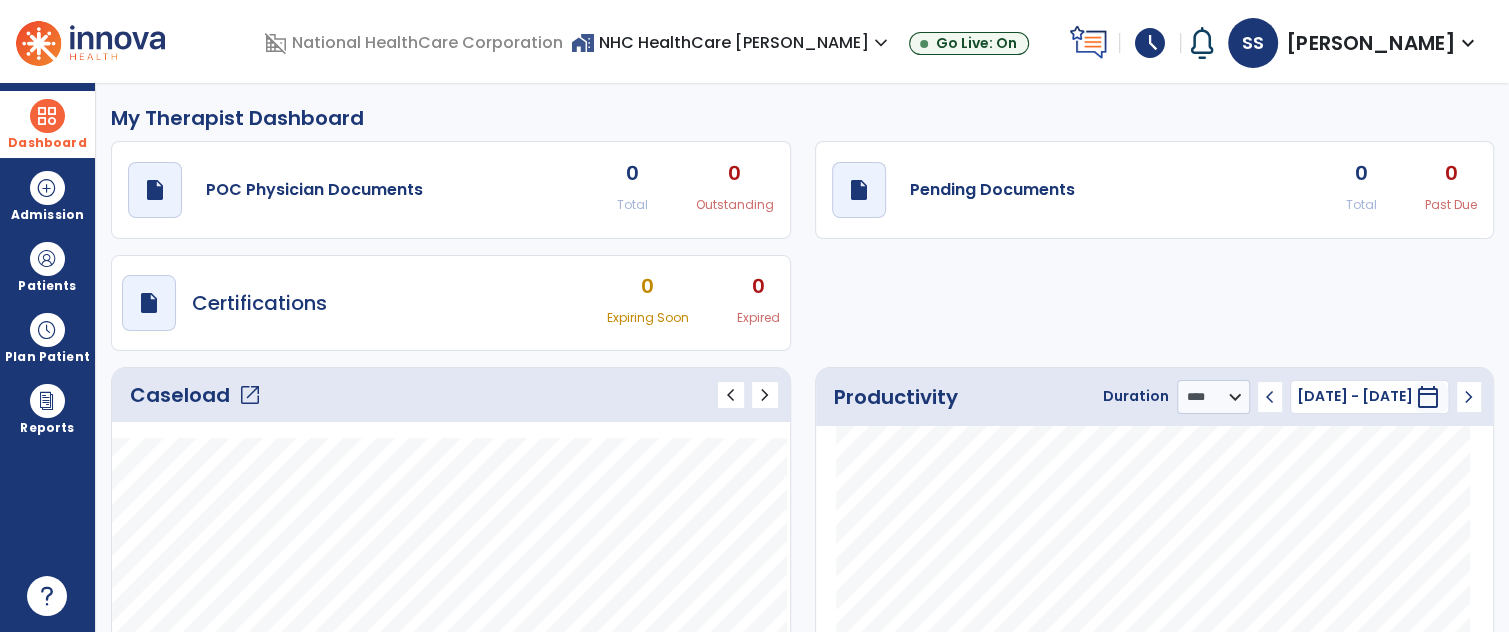 click on "schedule" at bounding box center (1150, 43) 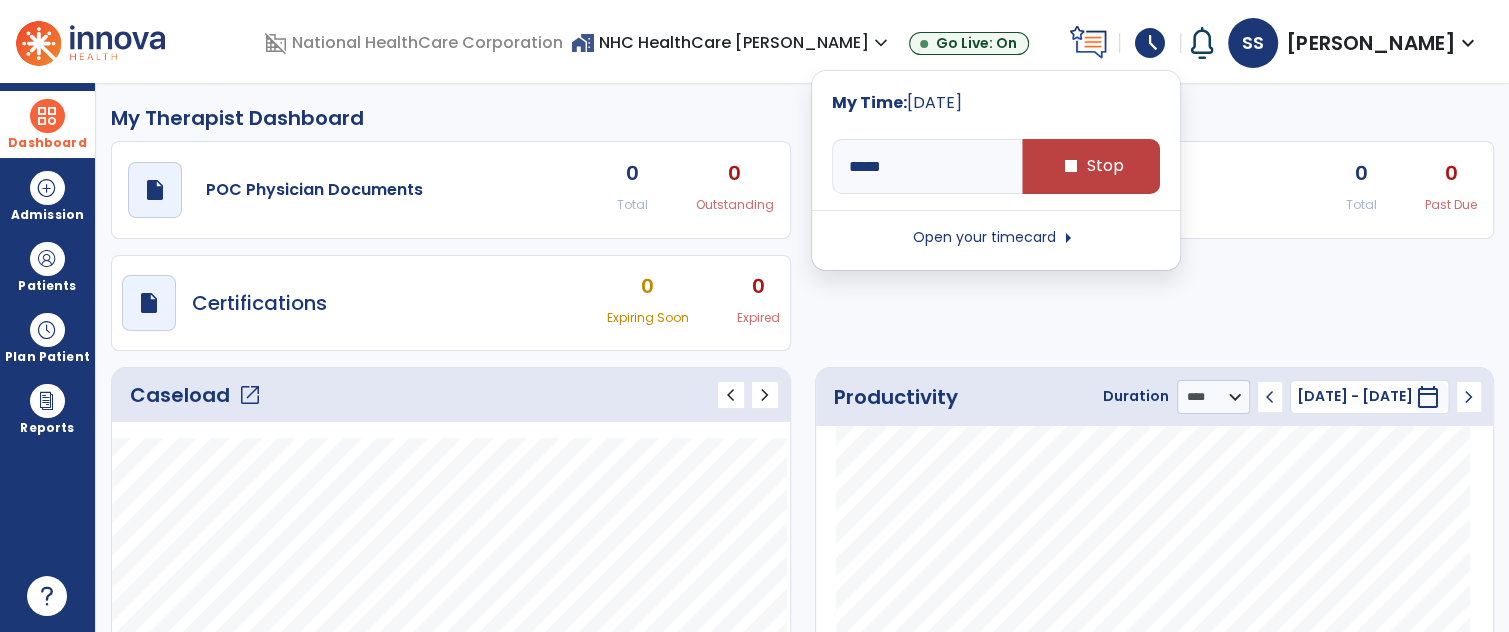 click on "schedule" at bounding box center [1150, 43] 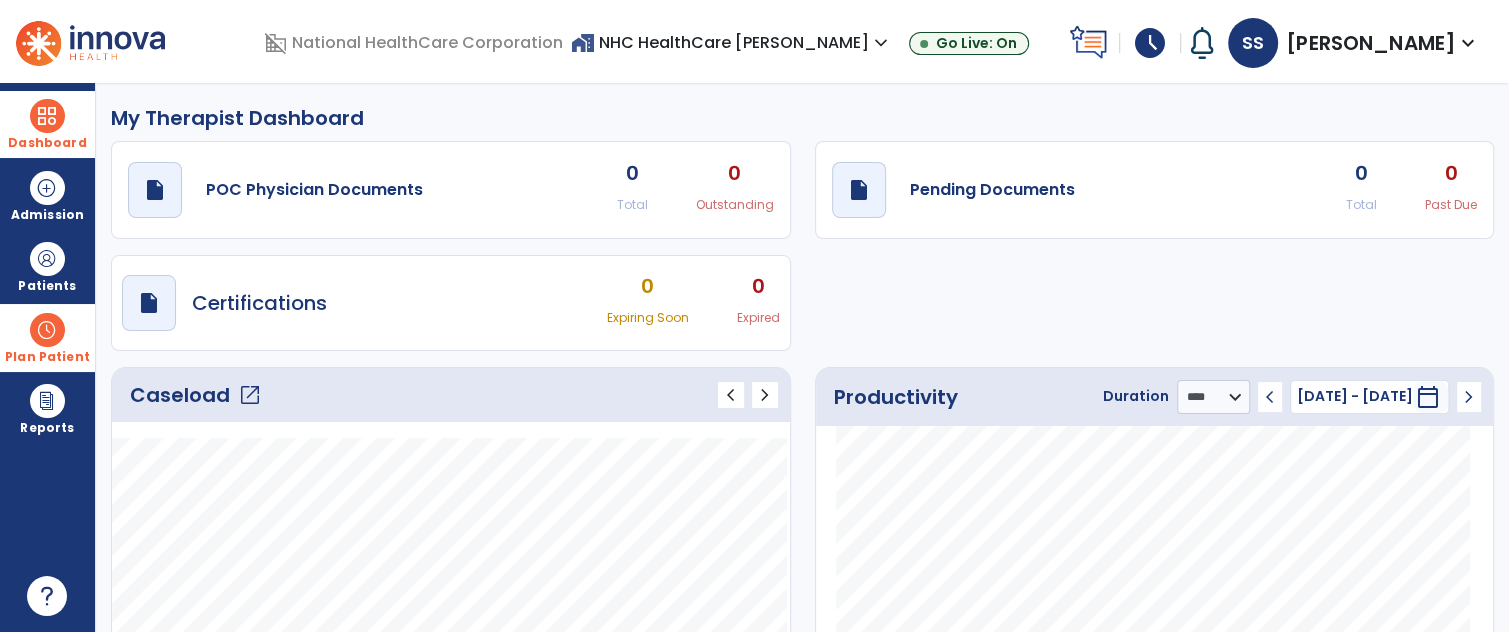 click at bounding box center [47, 330] 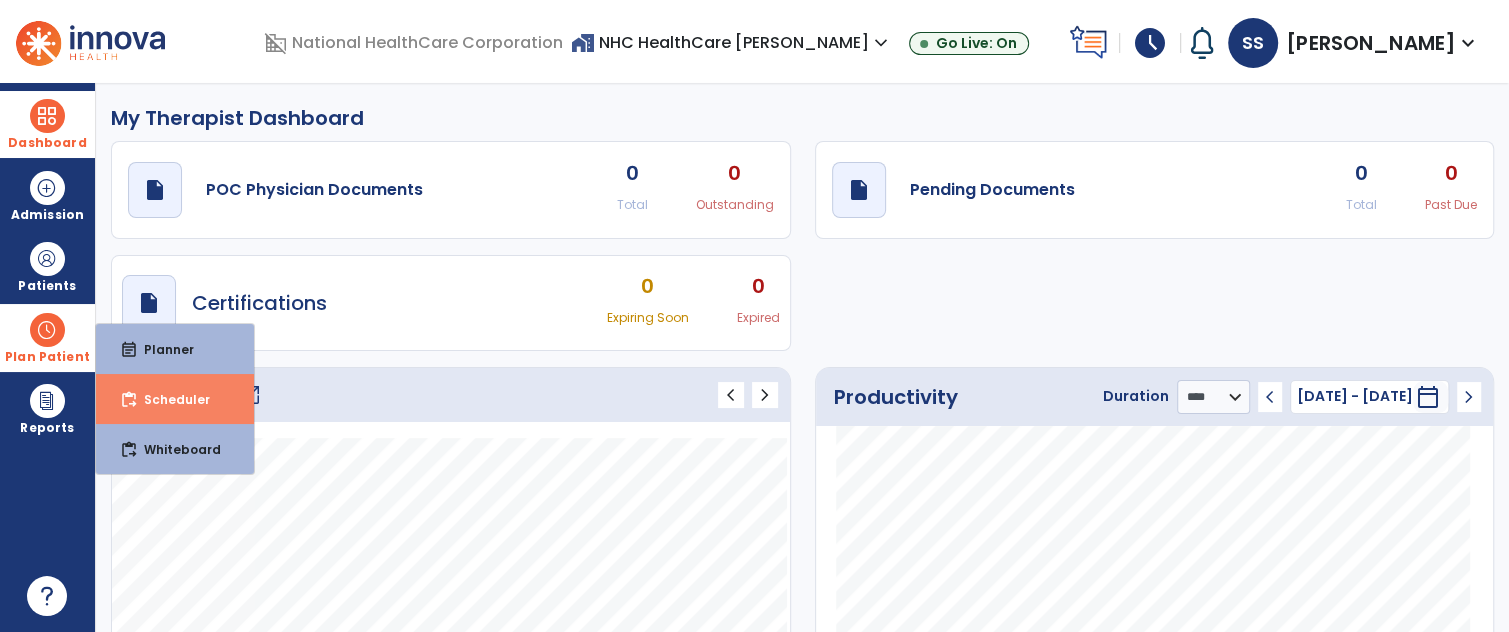 click on "Scheduler" at bounding box center [169, 399] 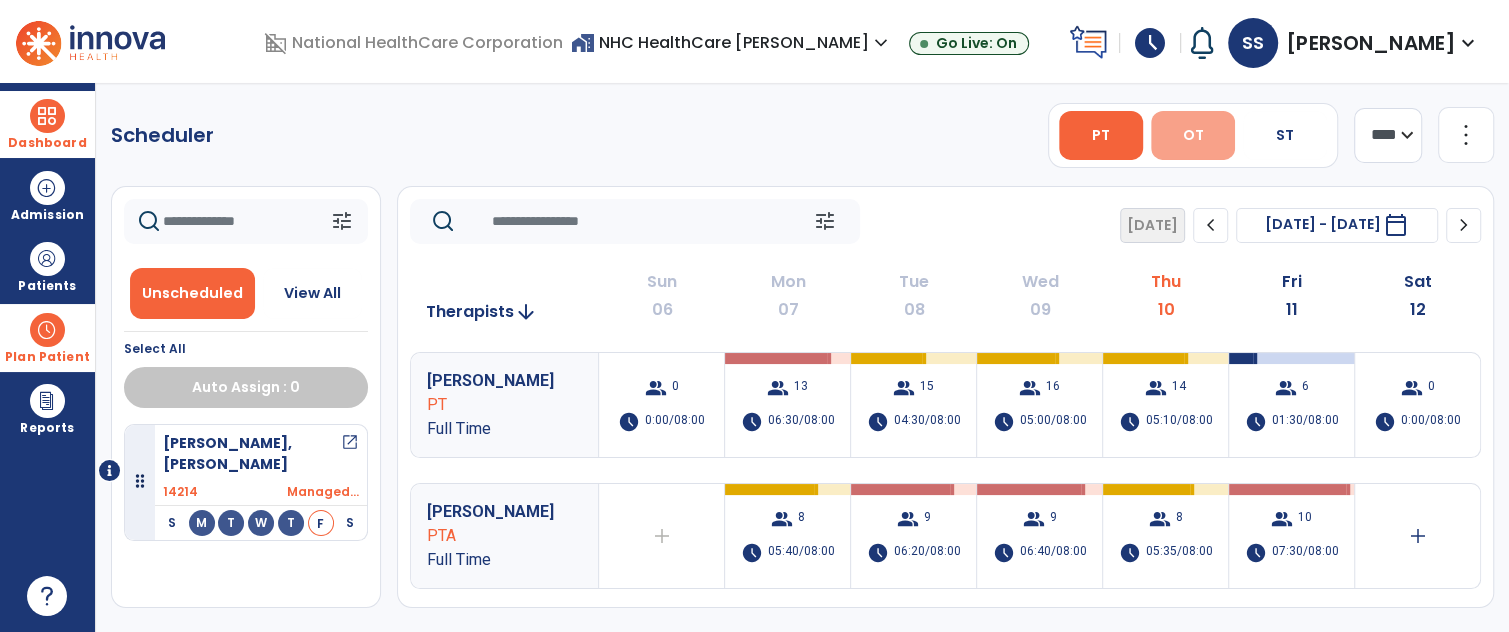 click on "OT" at bounding box center [1193, 135] 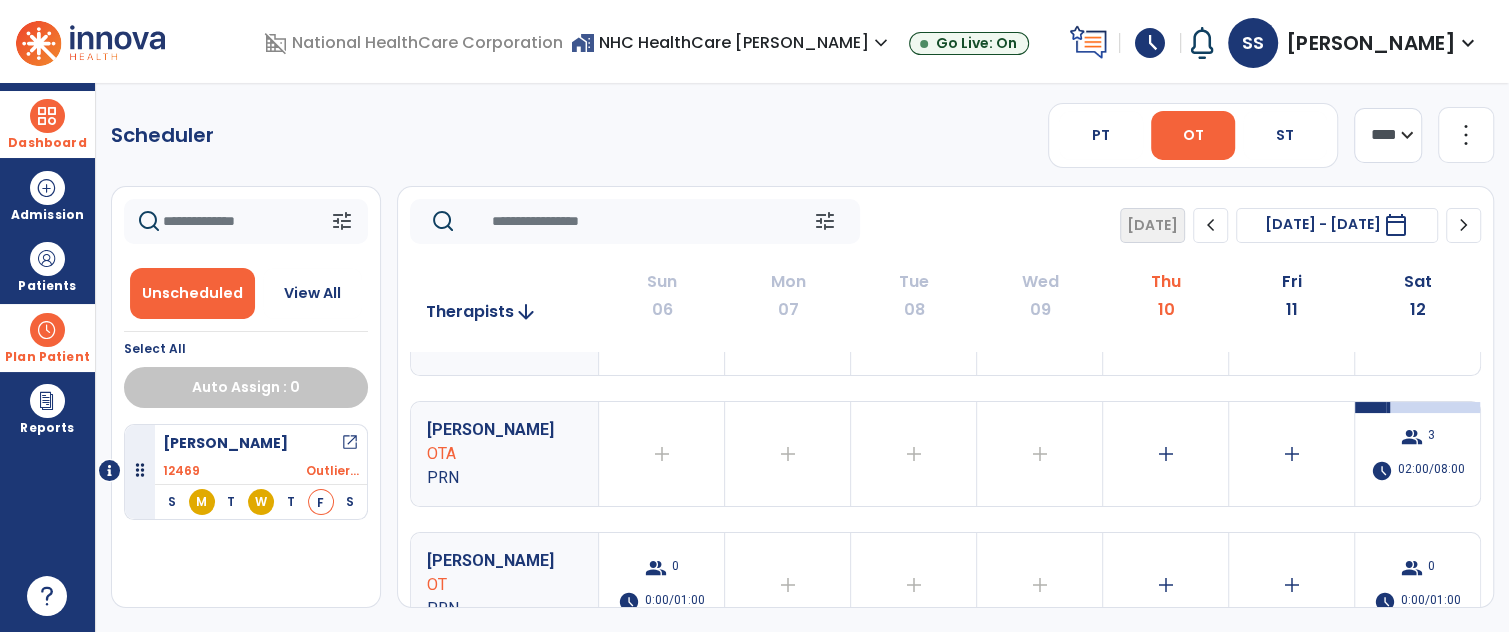 scroll, scrollTop: 206, scrollLeft: 0, axis: vertical 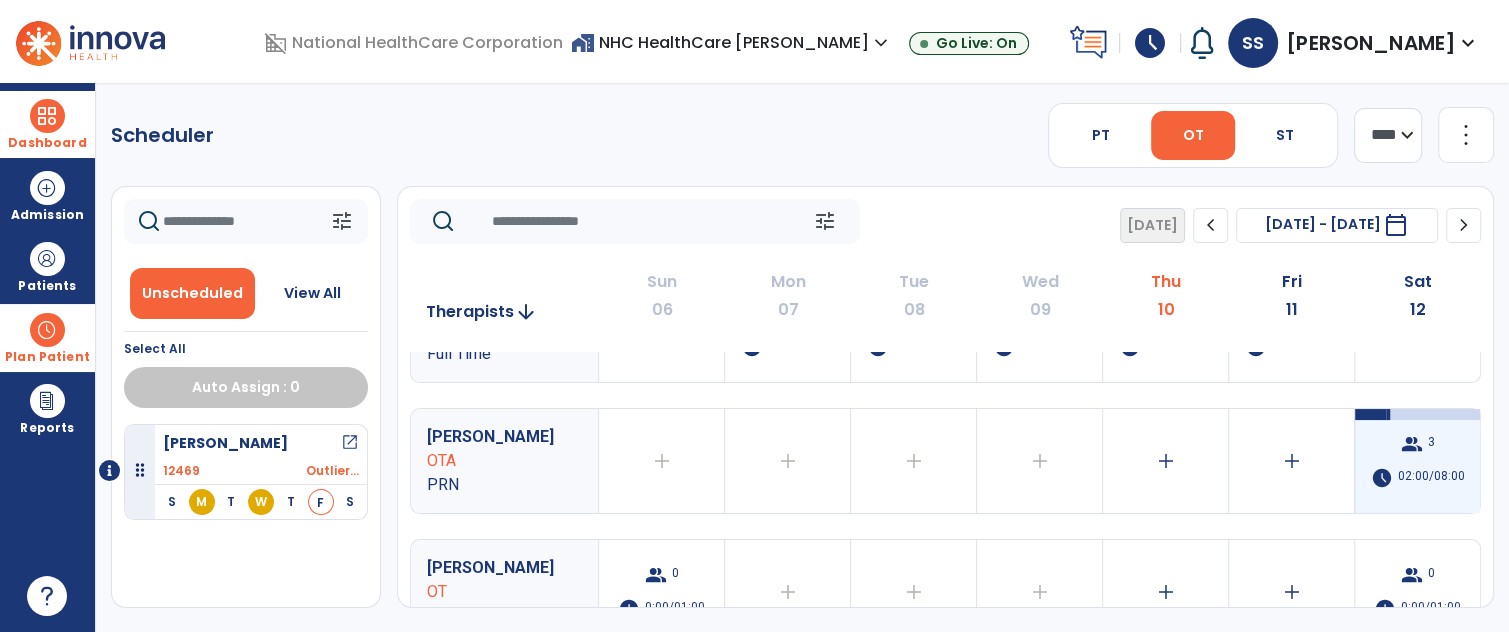 click on "group  3  schedule  02:00/08:00" at bounding box center [1417, 461] 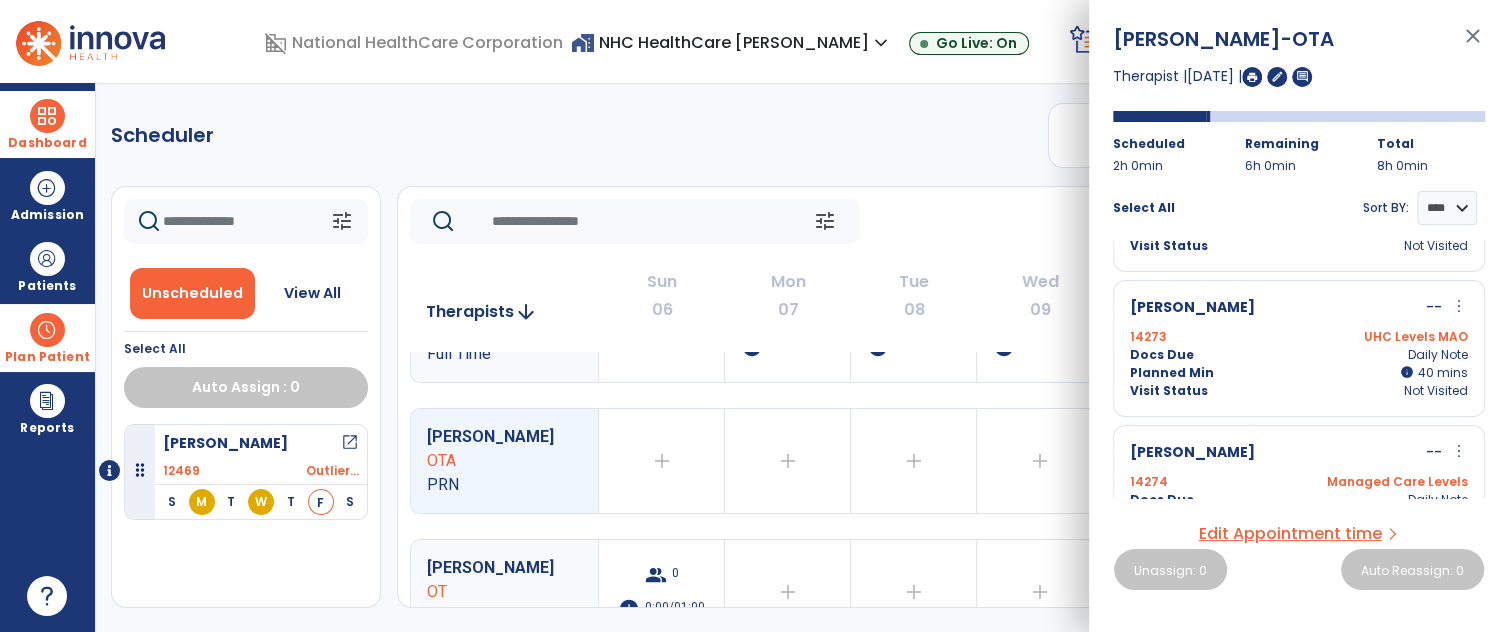 scroll, scrollTop: 175, scrollLeft: 0, axis: vertical 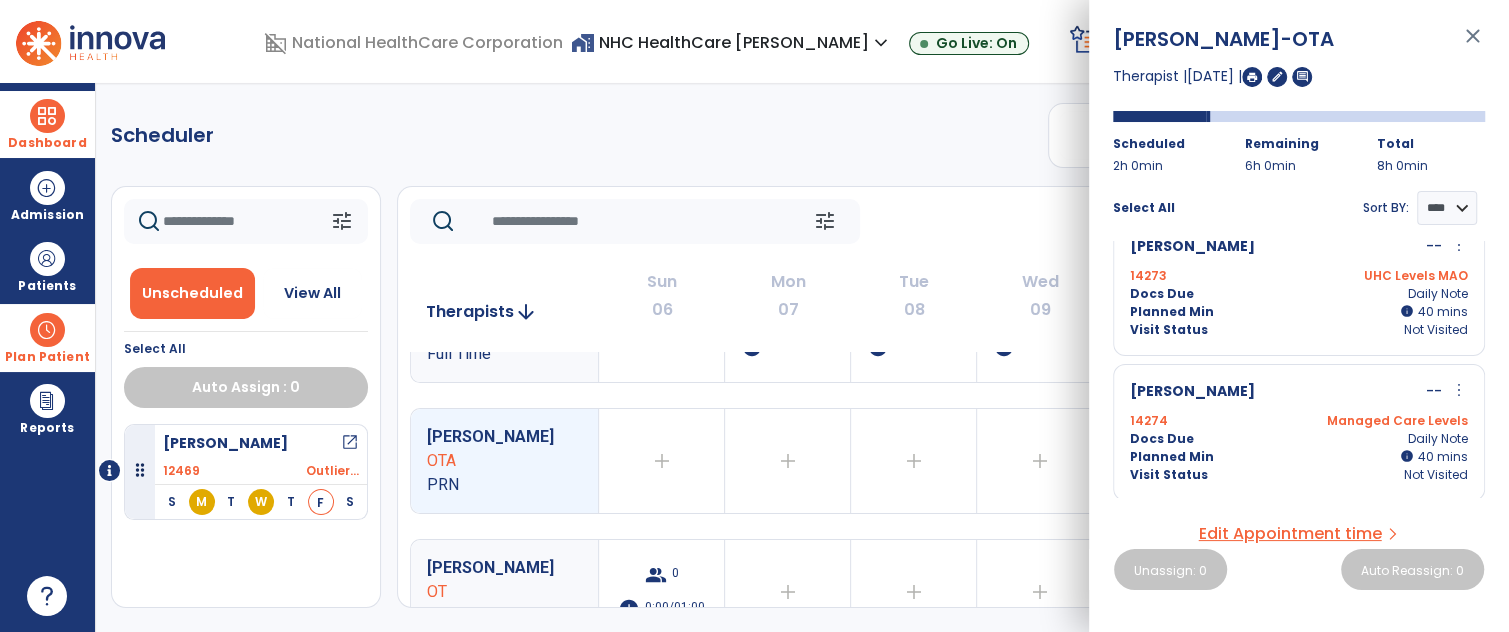 click on "close" at bounding box center (1473, 45) 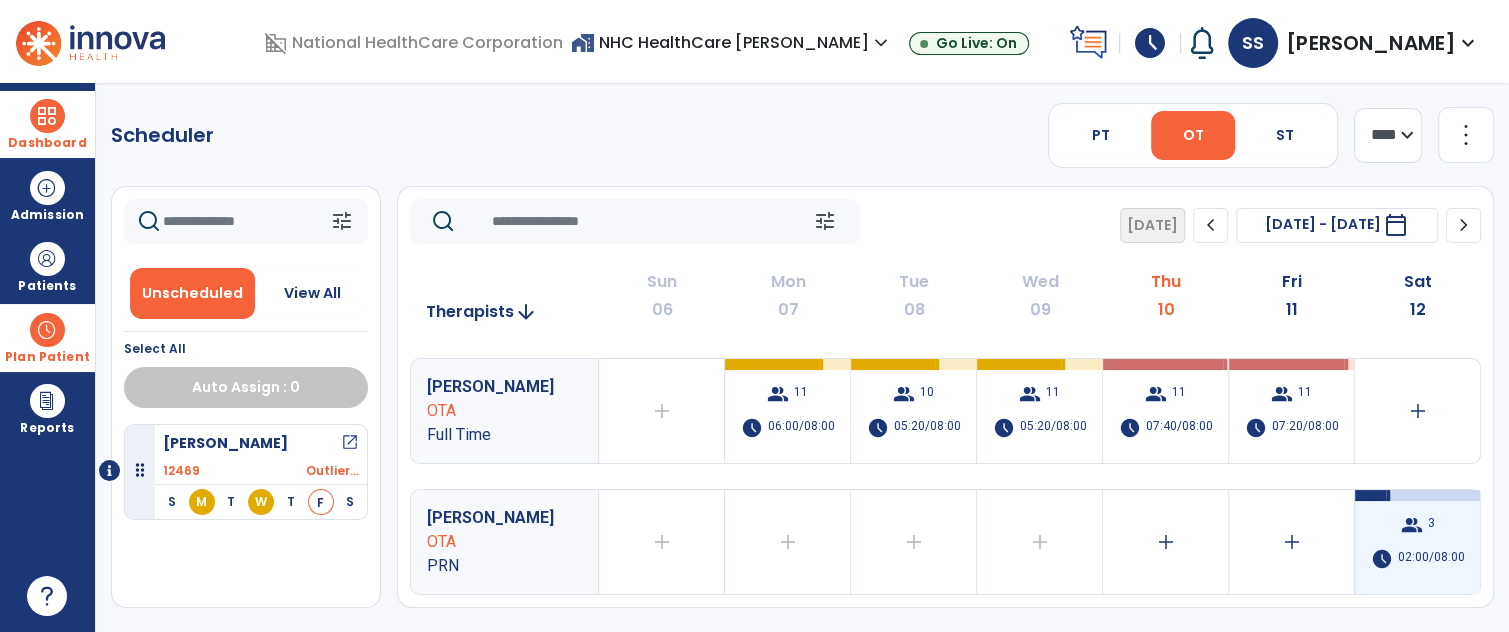 scroll, scrollTop: 85, scrollLeft: 0, axis: vertical 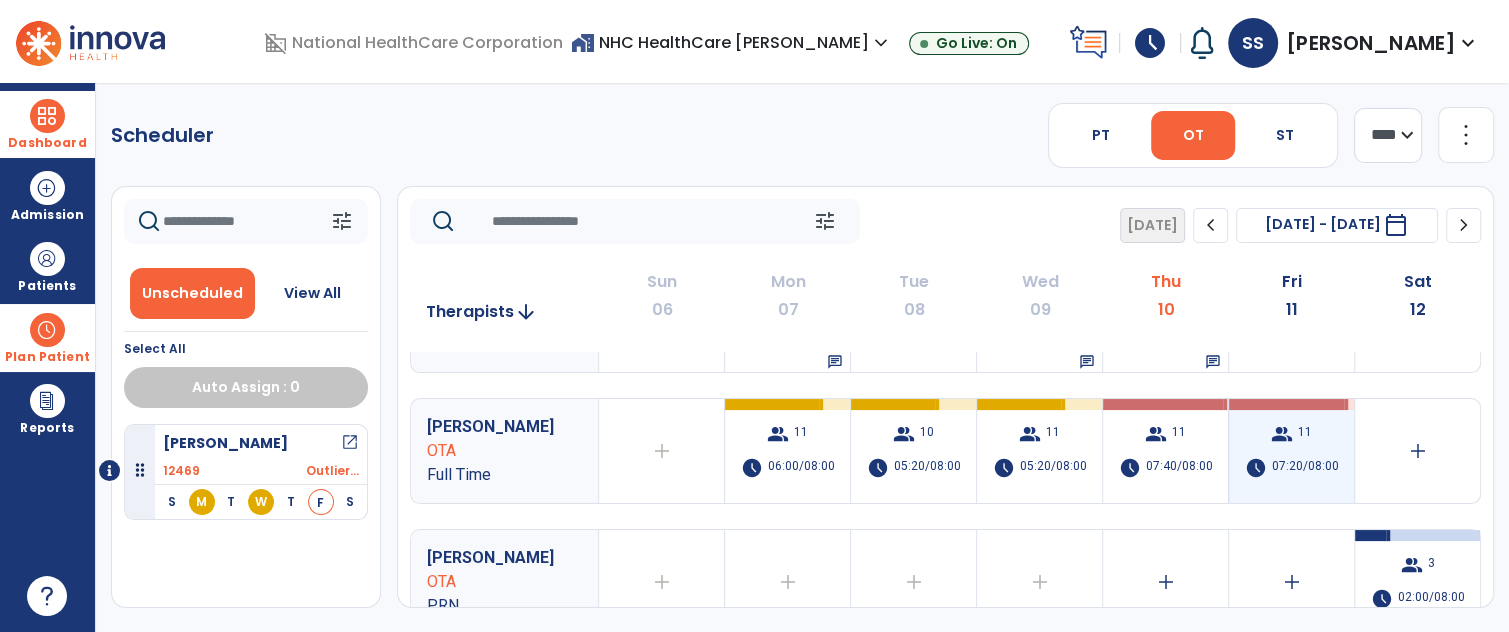 click on "group  11  schedule  07:20/08:00" at bounding box center [1291, 451] 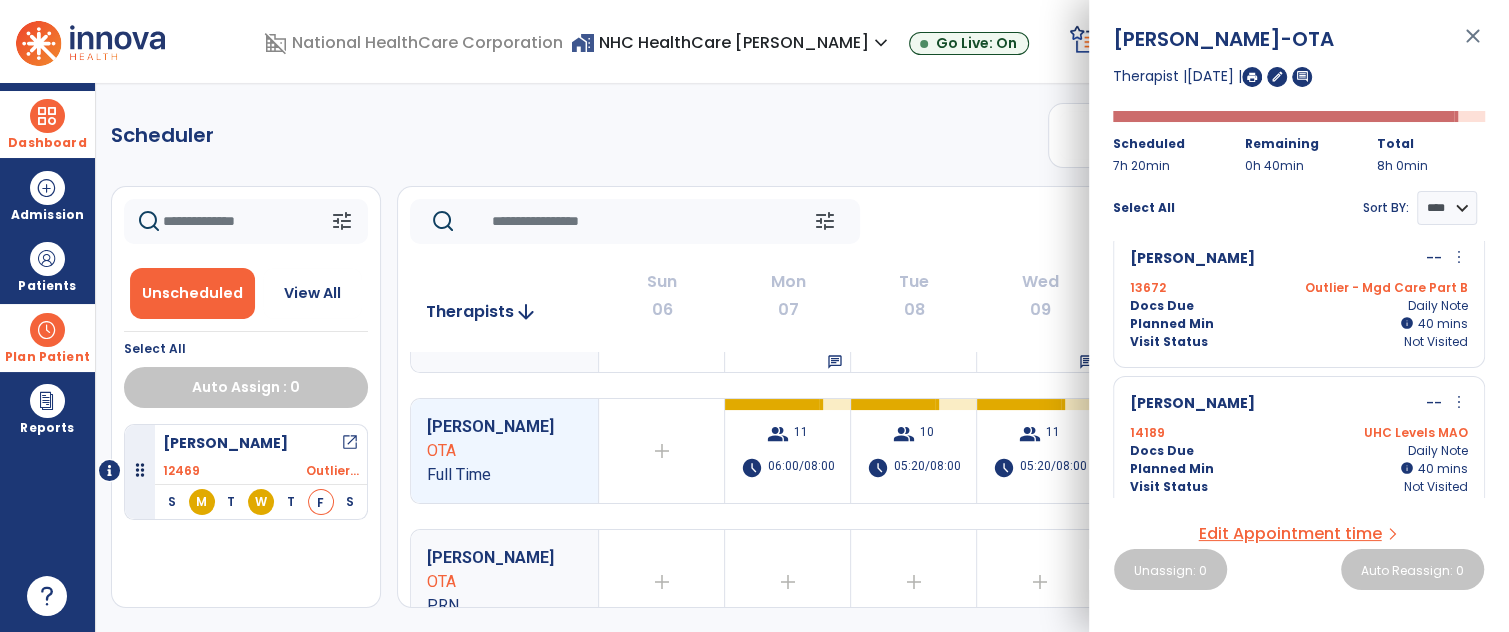 scroll, scrollTop: 1330, scrollLeft: 0, axis: vertical 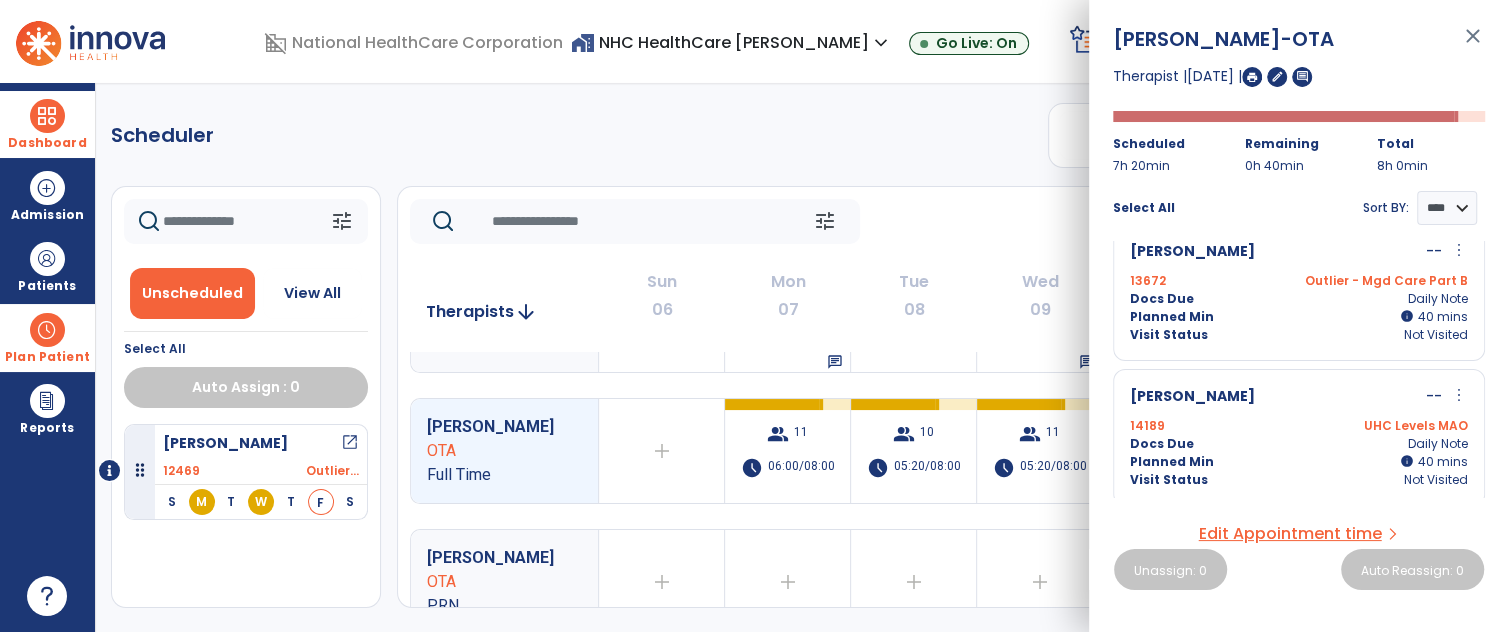 click on "close" at bounding box center (1473, 45) 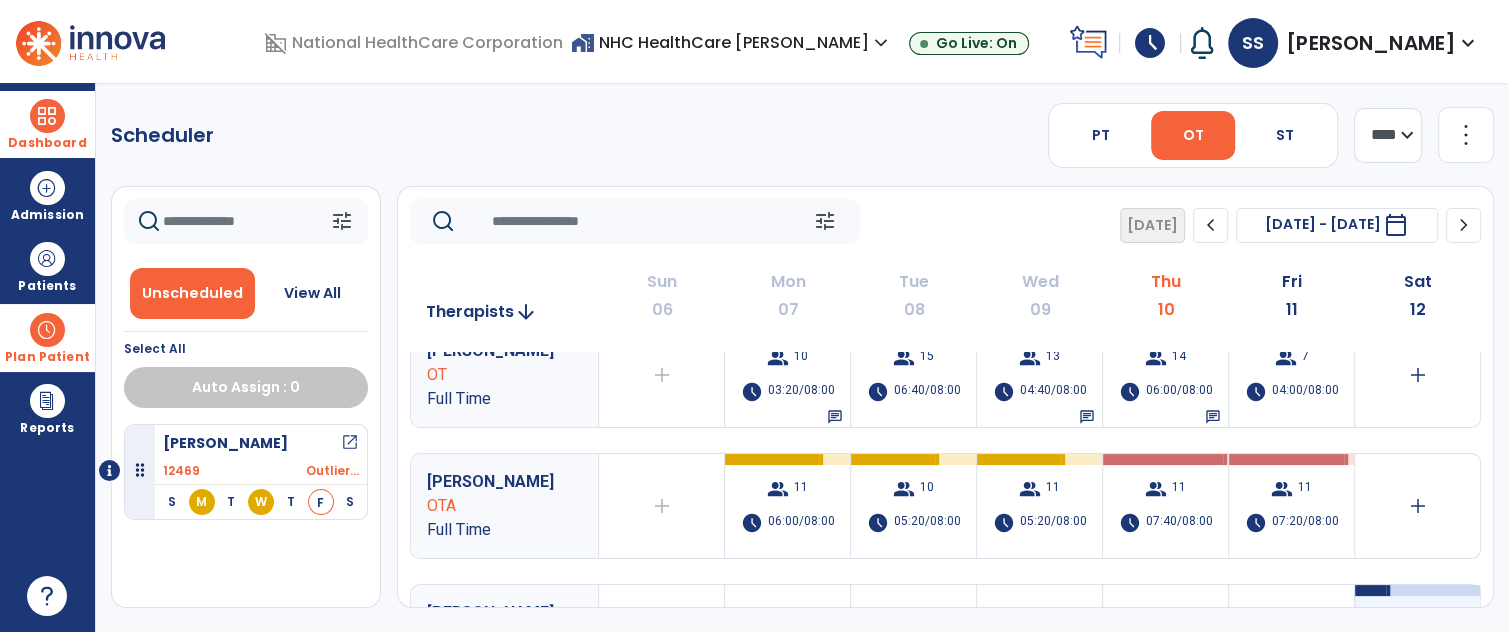 scroll, scrollTop: 0, scrollLeft: 0, axis: both 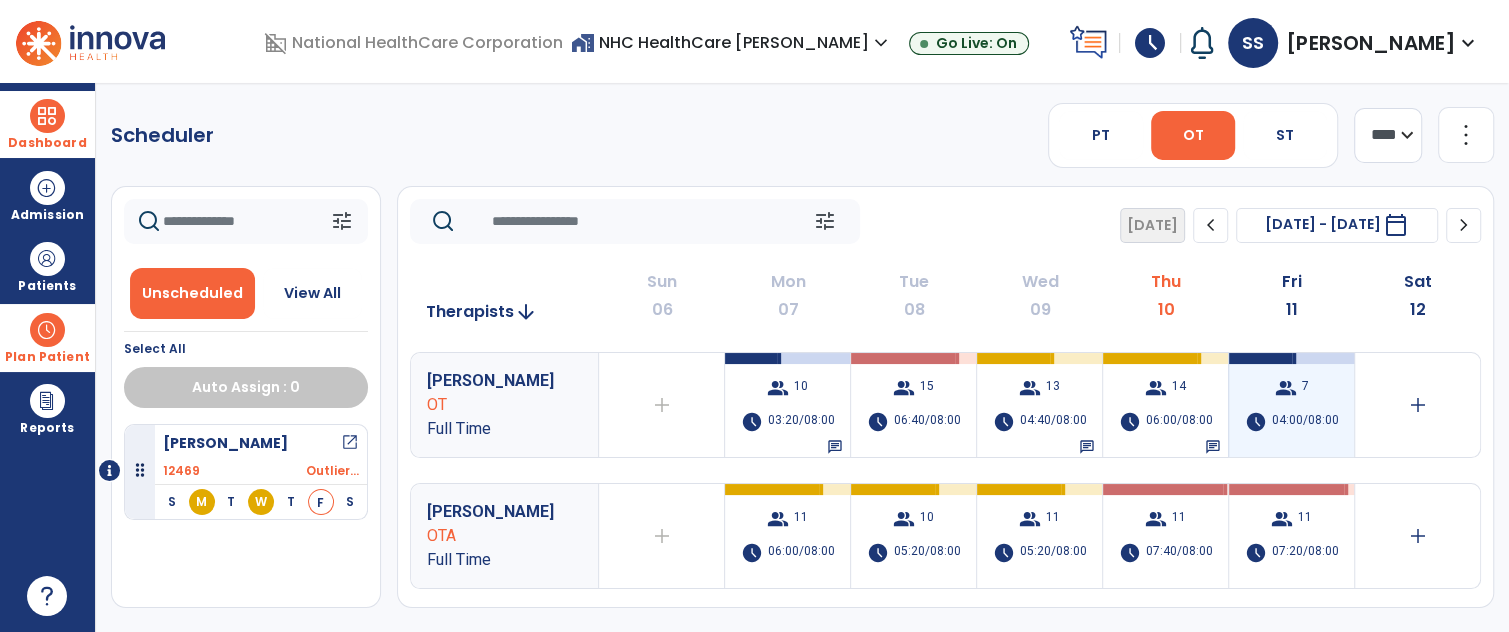 click on "04:00/08:00" at bounding box center [1305, 422] 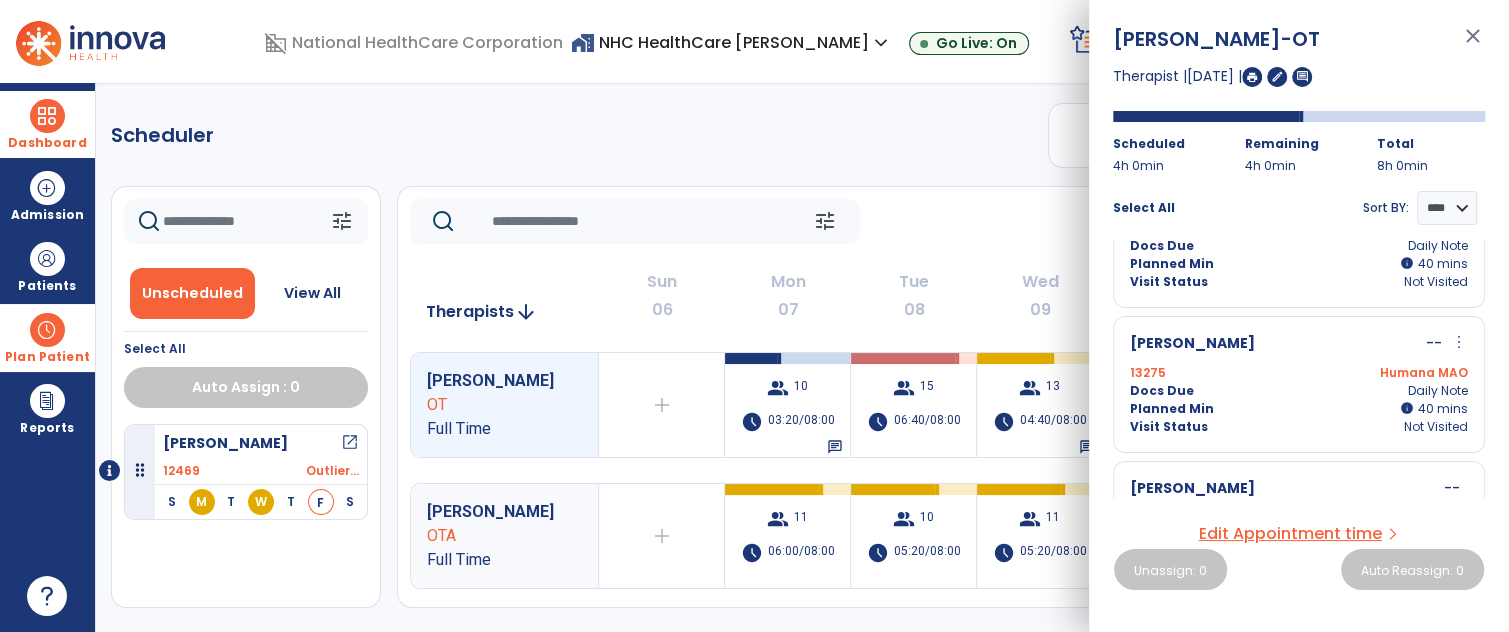 scroll, scrollTop: 750, scrollLeft: 0, axis: vertical 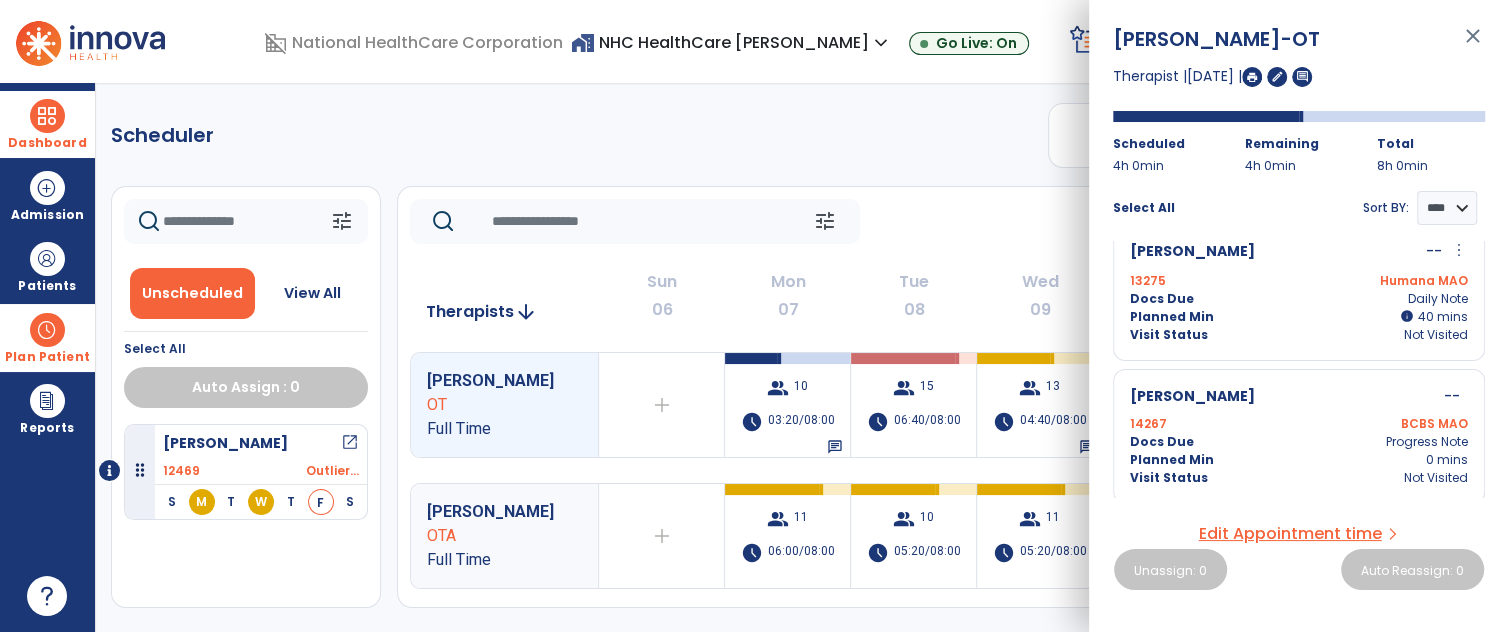 click on "close" at bounding box center [1473, 45] 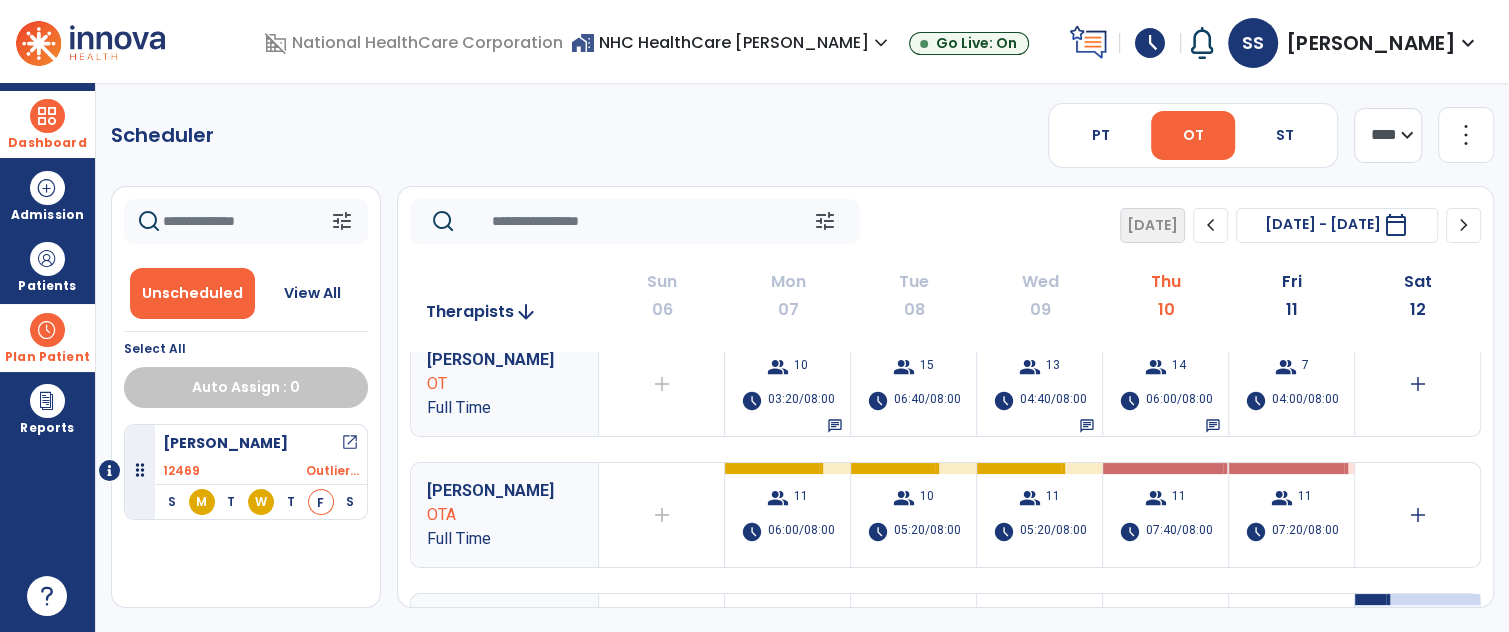 scroll, scrollTop: 0, scrollLeft: 0, axis: both 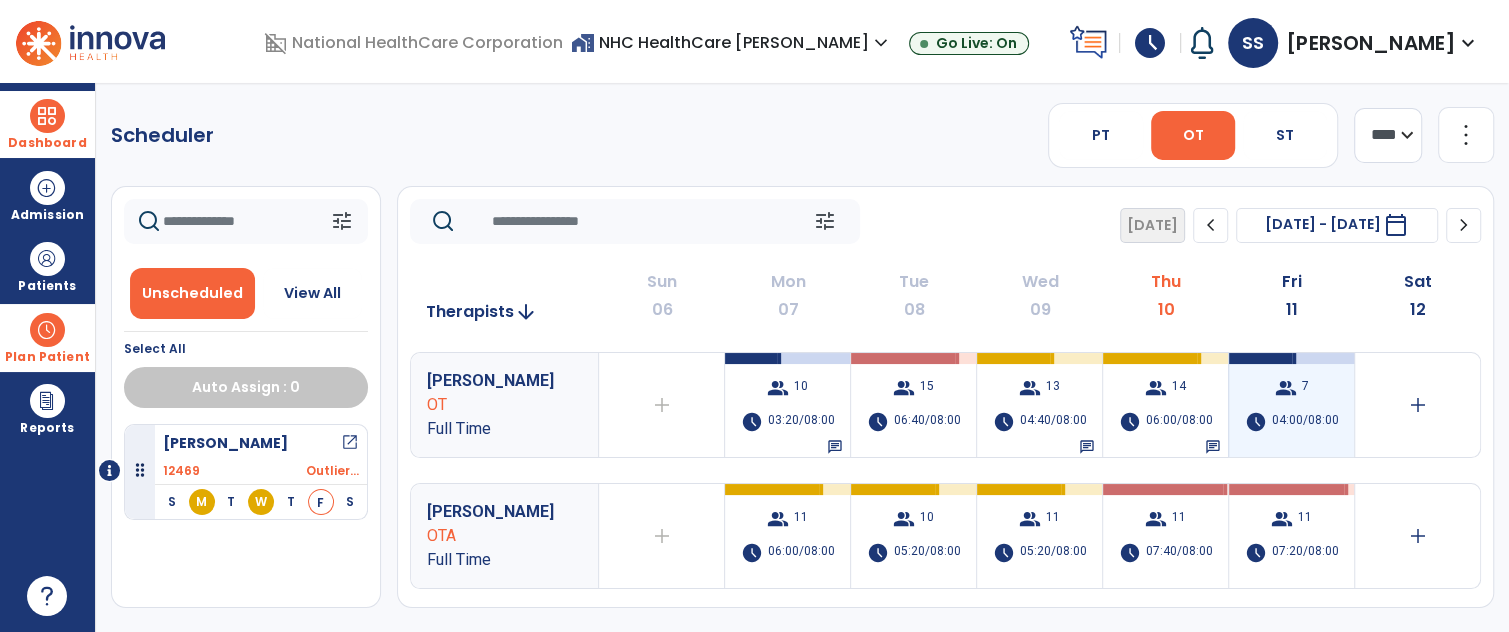 click on "04:00/08:00" at bounding box center (1305, 422) 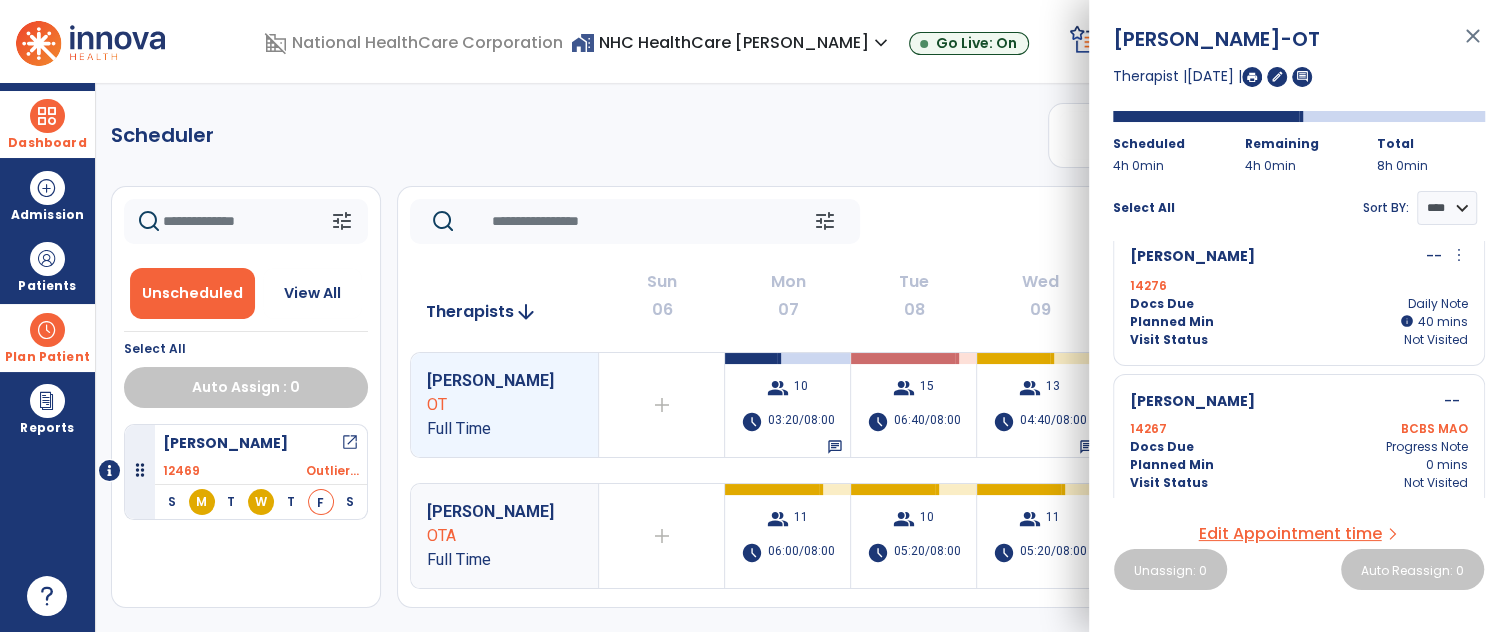 scroll, scrollTop: 746, scrollLeft: 0, axis: vertical 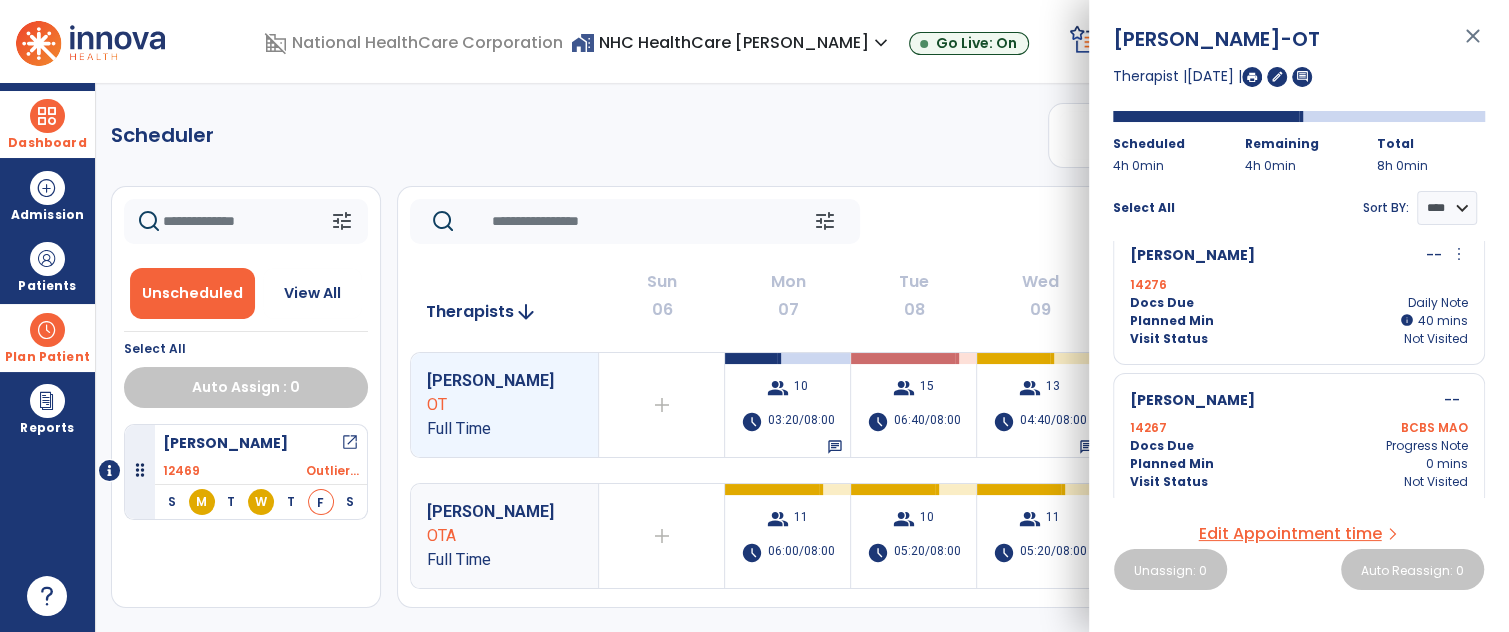 click on "close" at bounding box center [1473, 45] 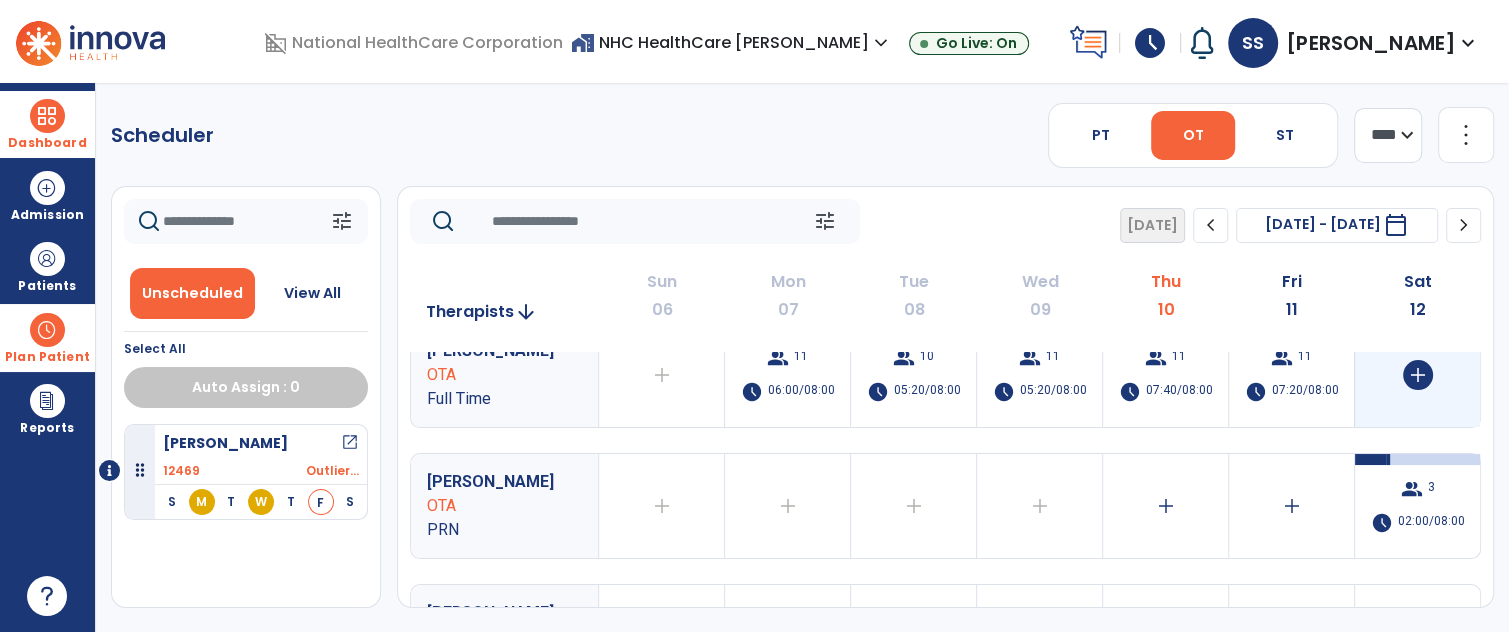 scroll, scrollTop: 162, scrollLeft: 0, axis: vertical 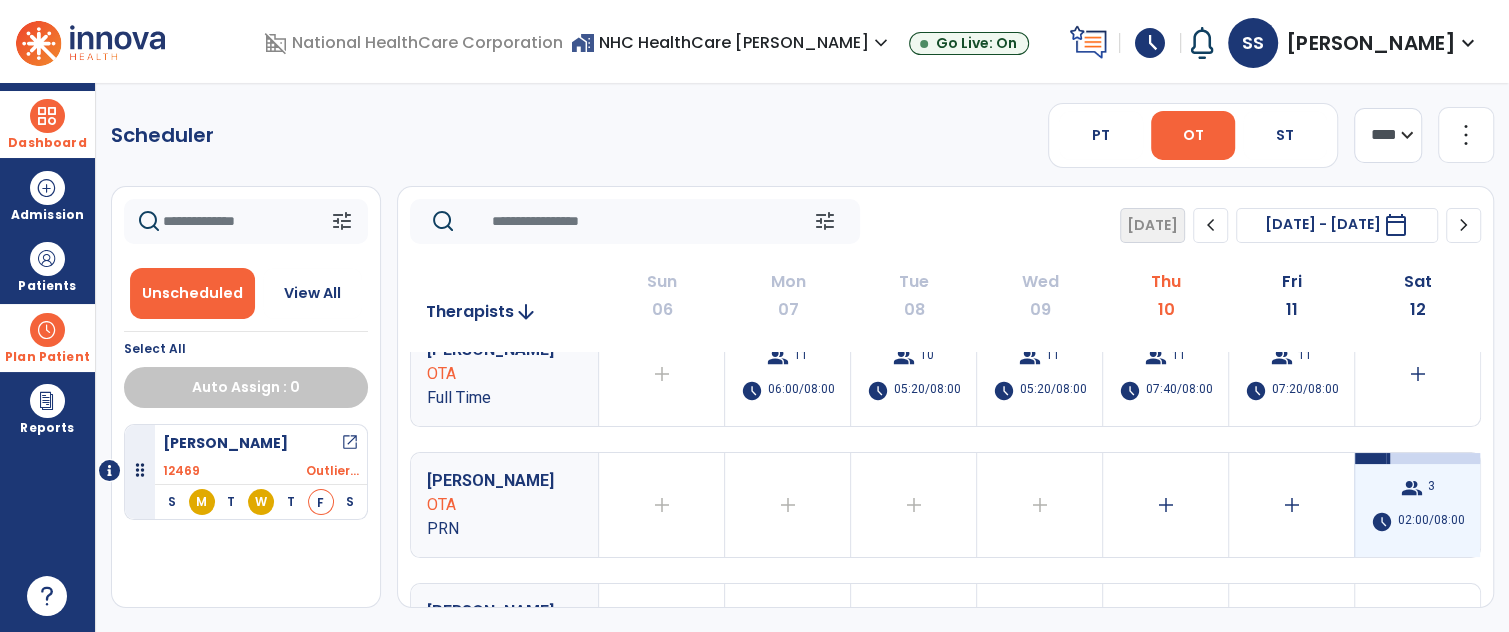 click on "schedule" at bounding box center (1382, 522) 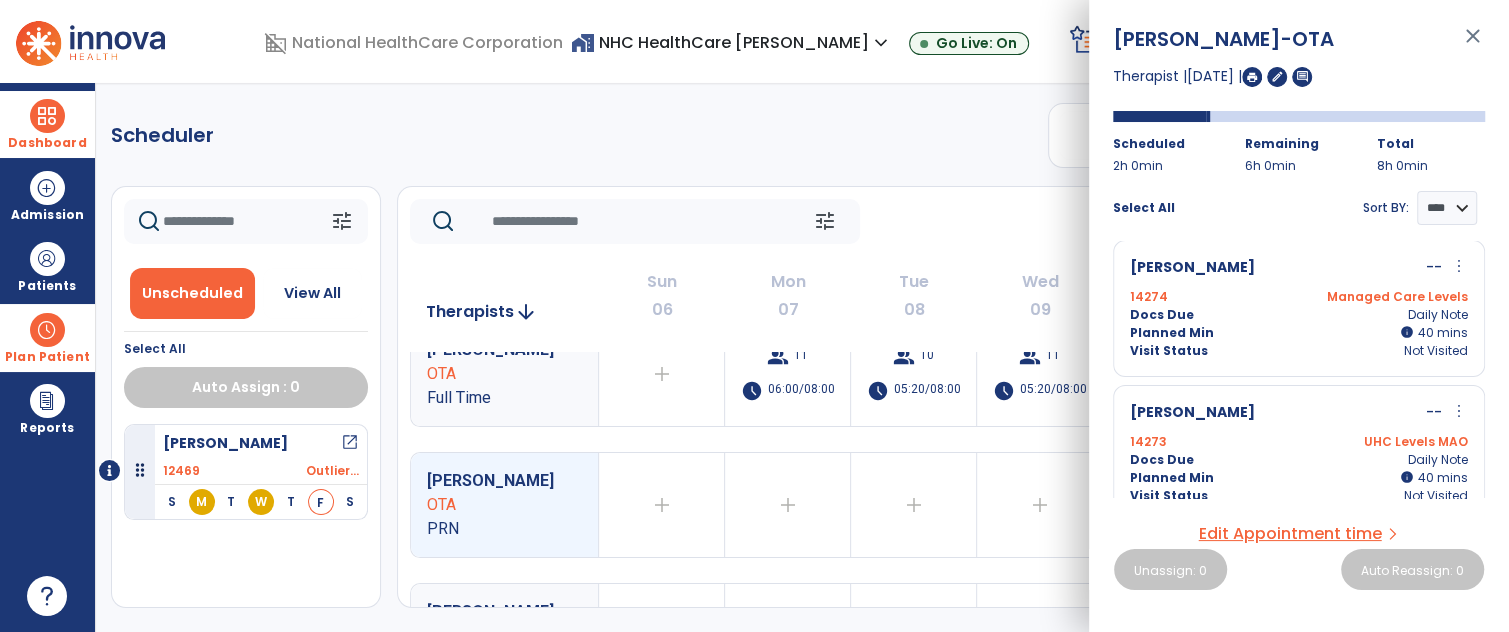 scroll, scrollTop: 175, scrollLeft: 0, axis: vertical 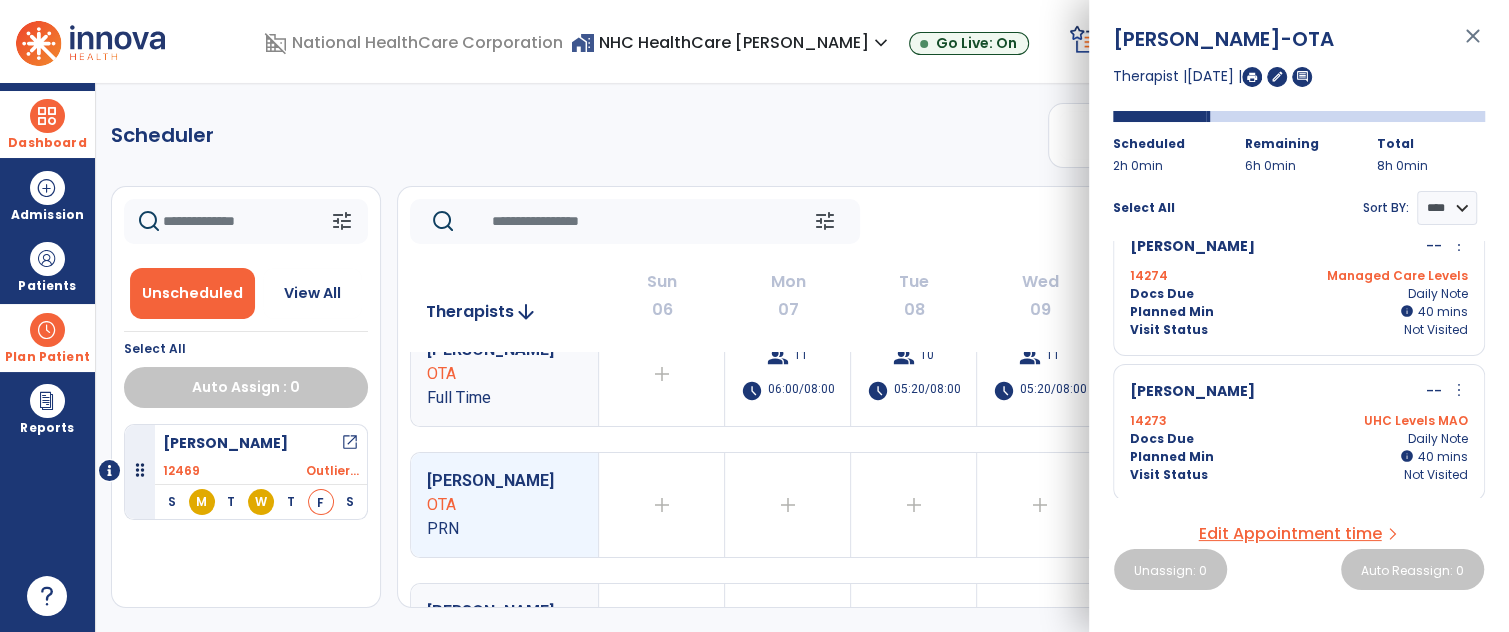 click on "close" at bounding box center (1473, 45) 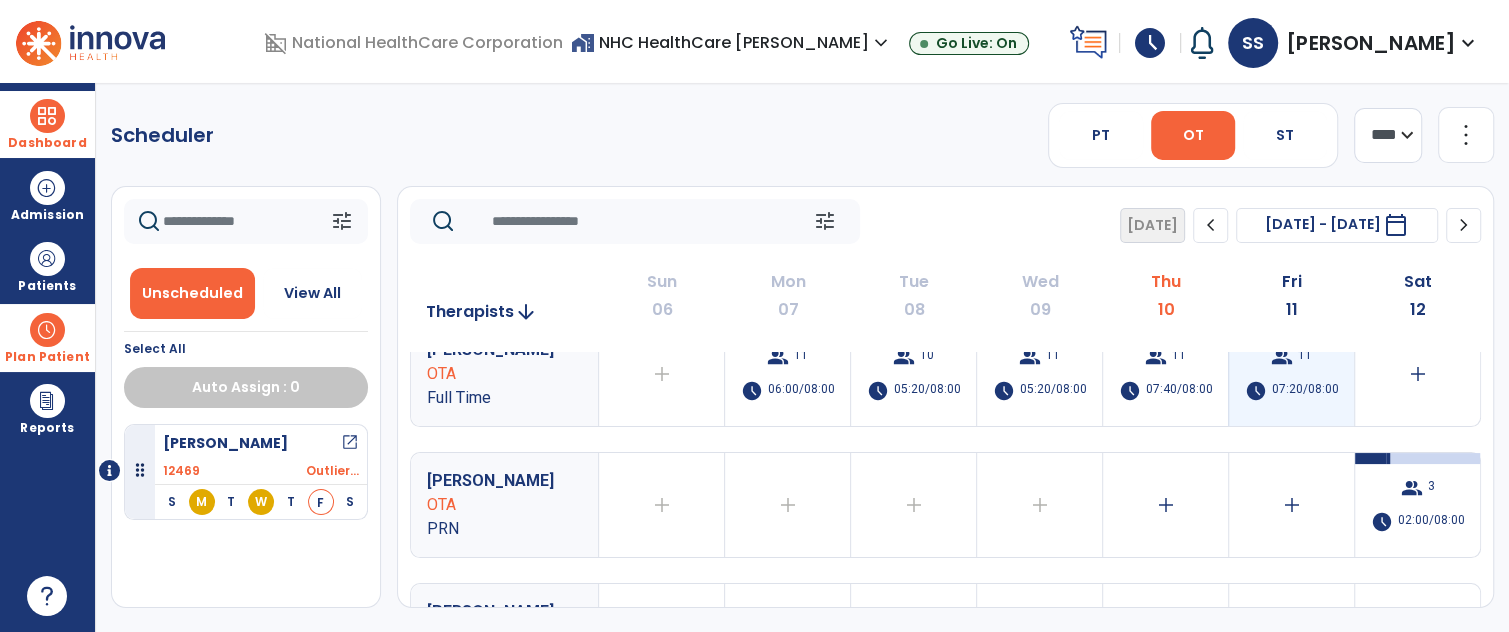 click on "07:20/08:00" at bounding box center (1305, 391) 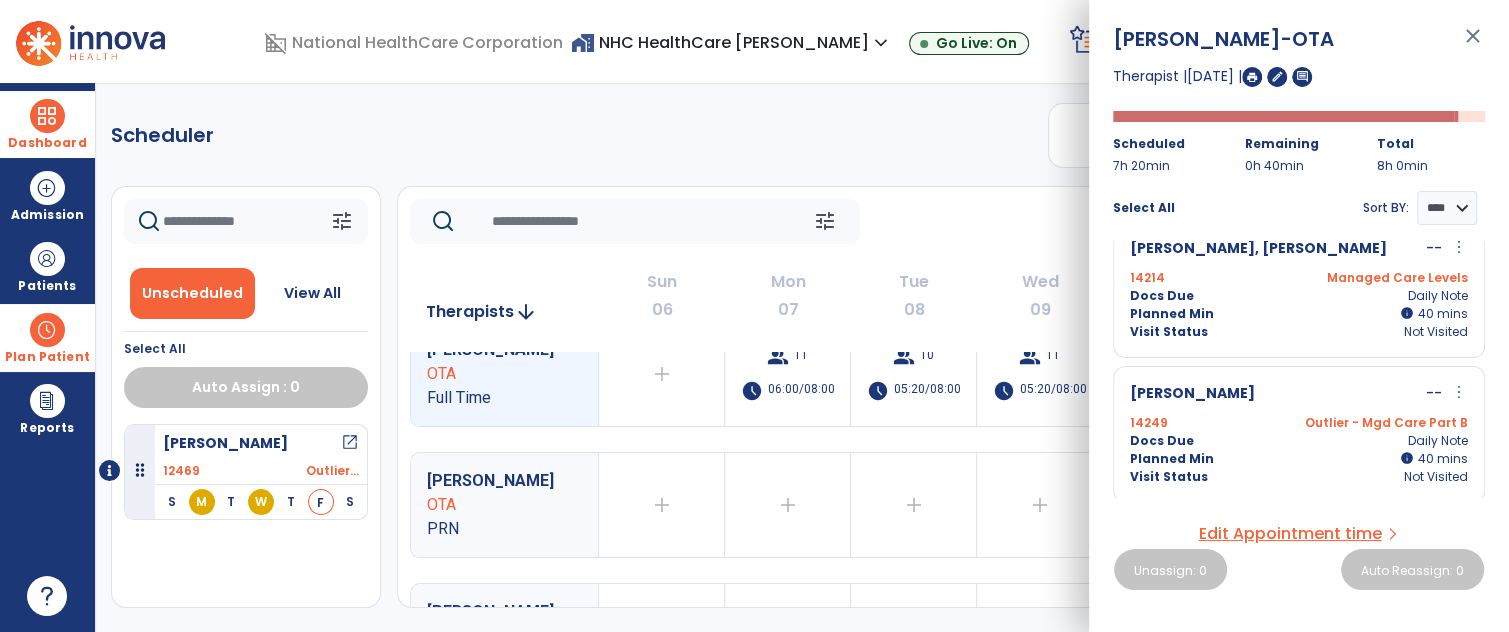 scroll, scrollTop: 0, scrollLeft: 0, axis: both 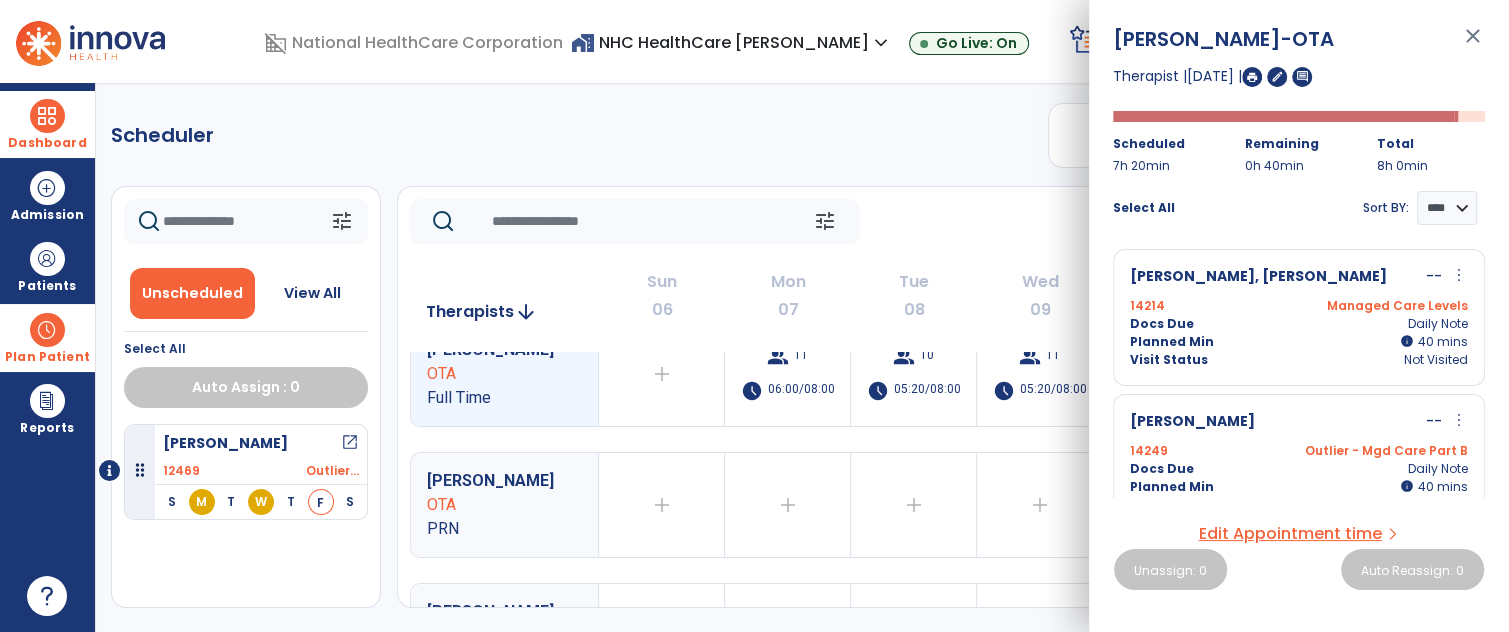 click on "close" at bounding box center [1473, 45] 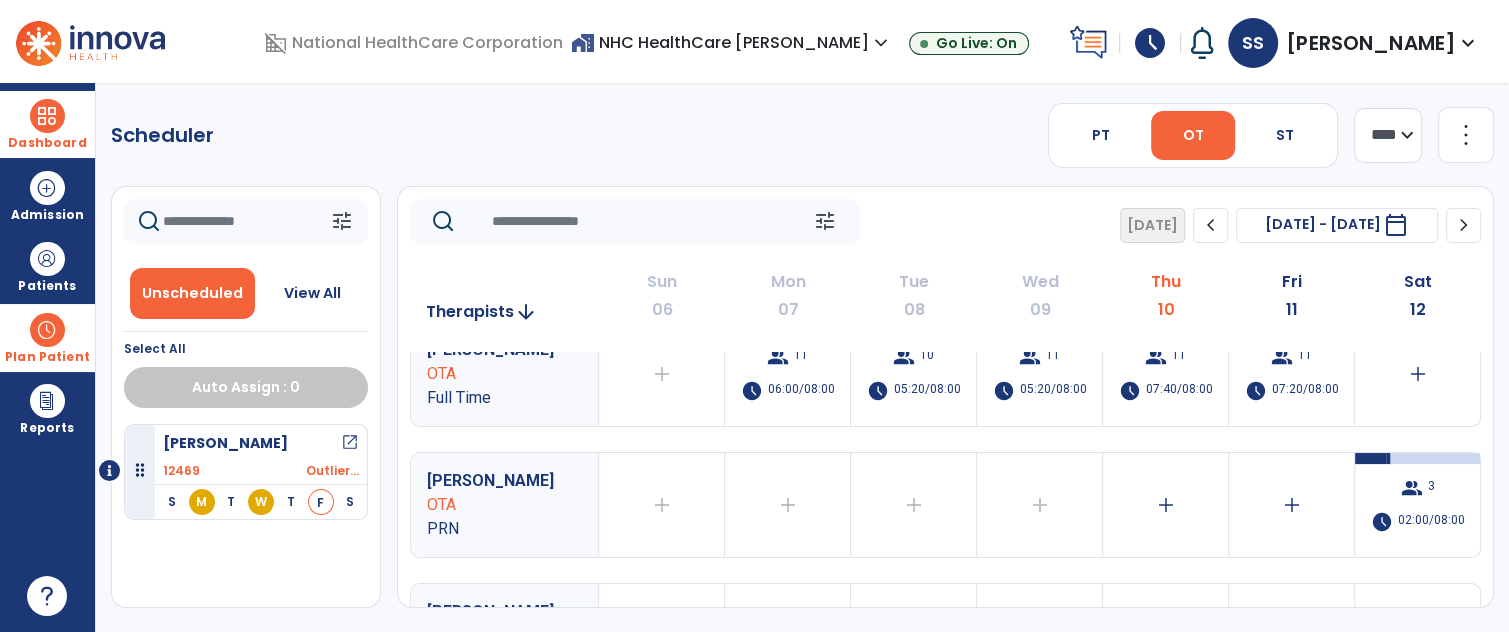 click on "schedule" at bounding box center [1150, 43] 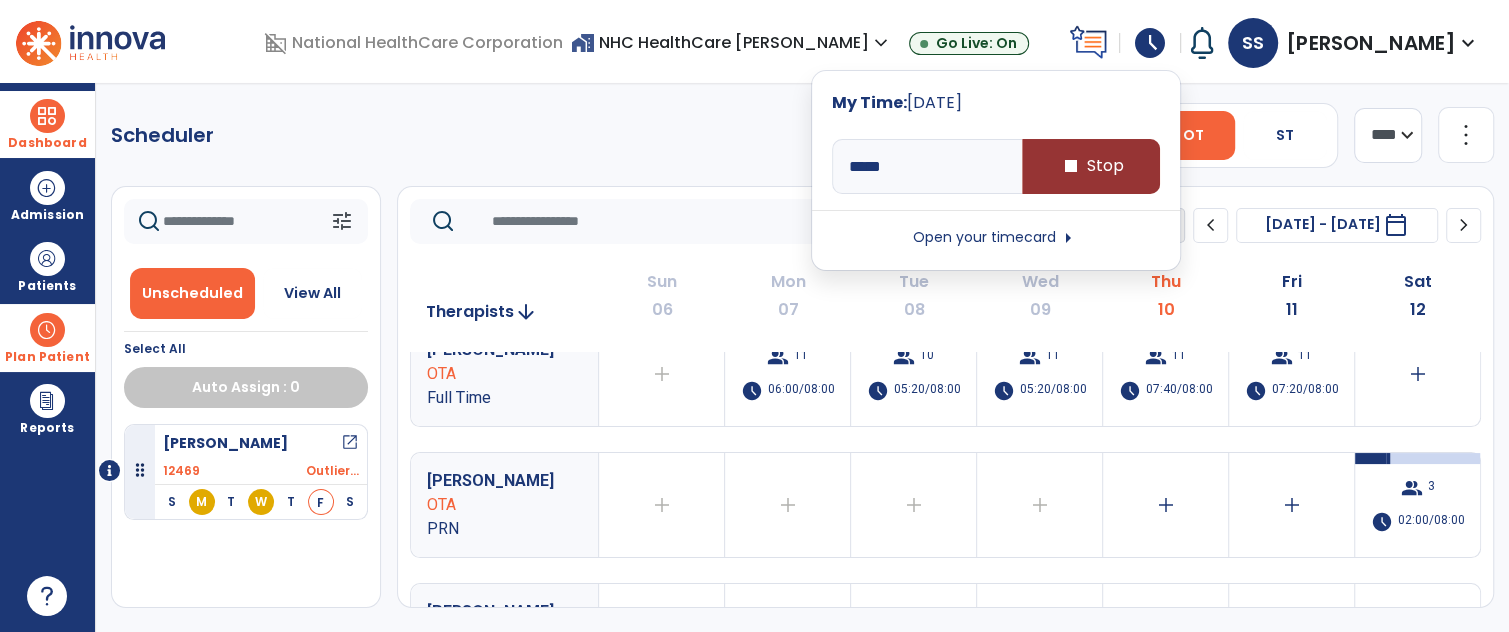 click on "stop  Stop" at bounding box center (1091, 166) 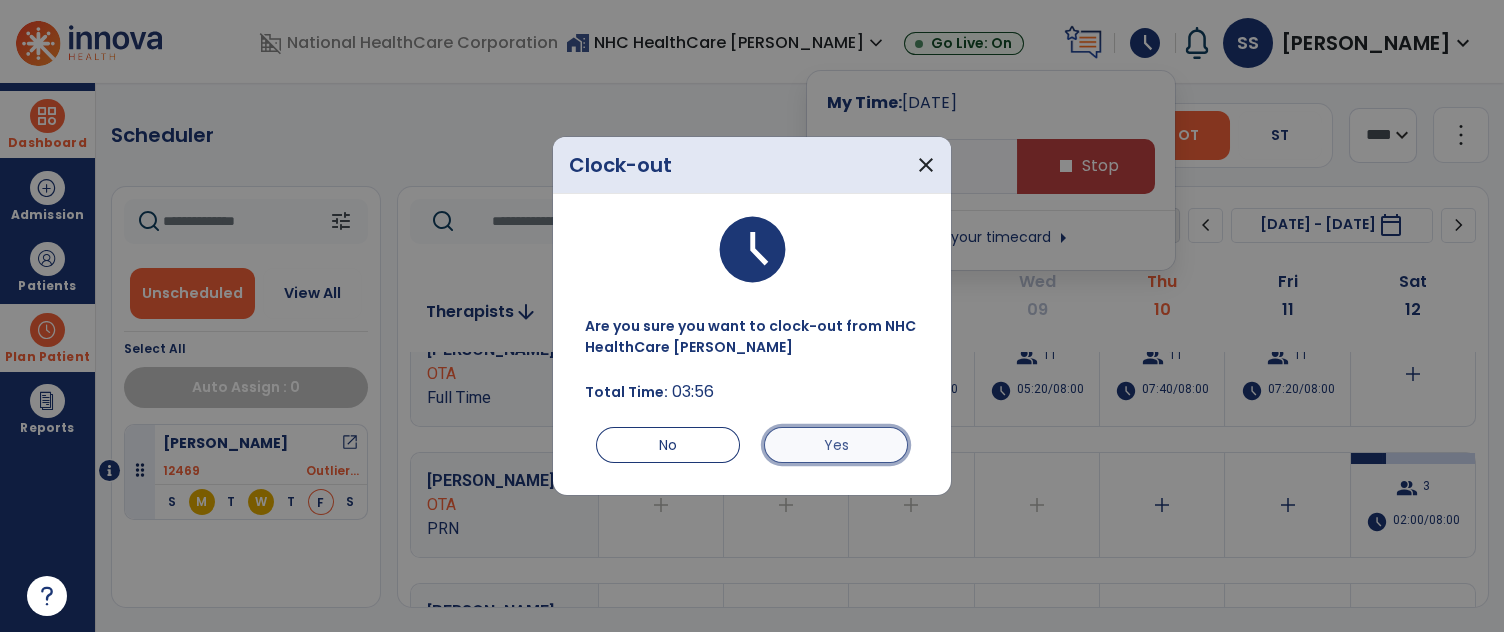 click on "Yes" at bounding box center [836, 445] 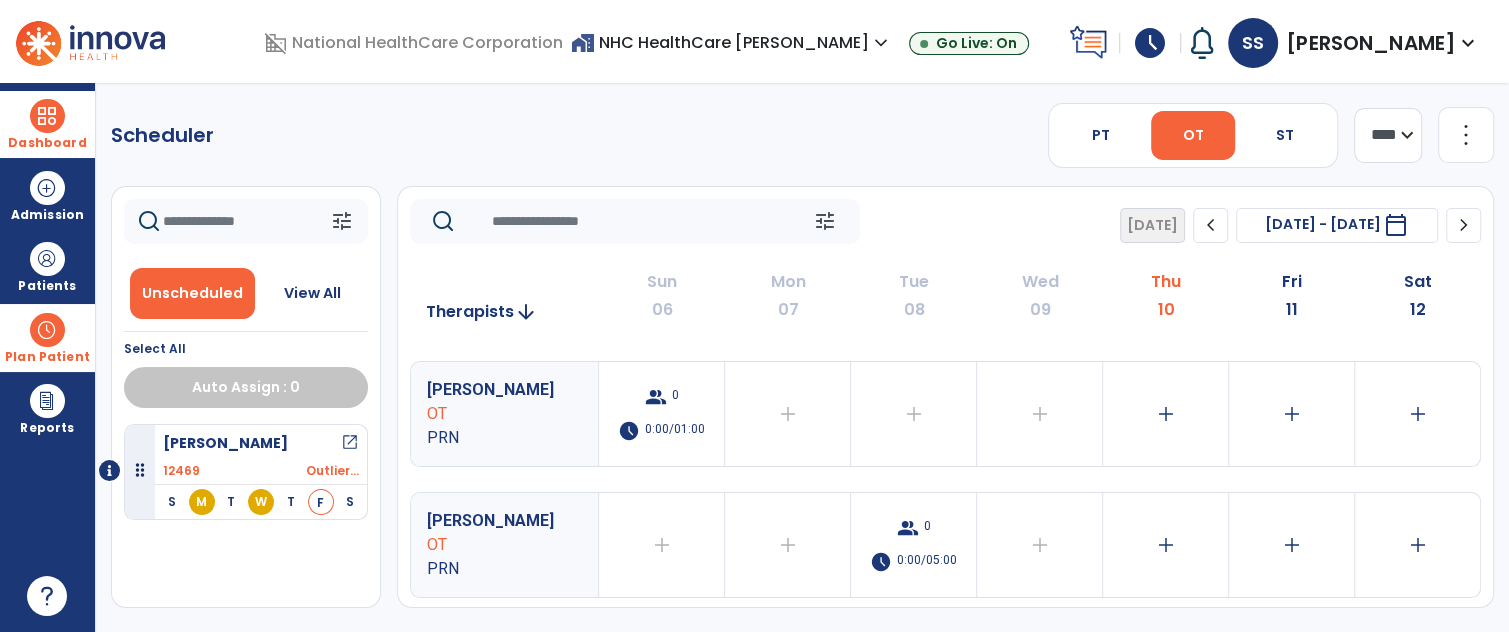 scroll, scrollTop: 521, scrollLeft: 0, axis: vertical 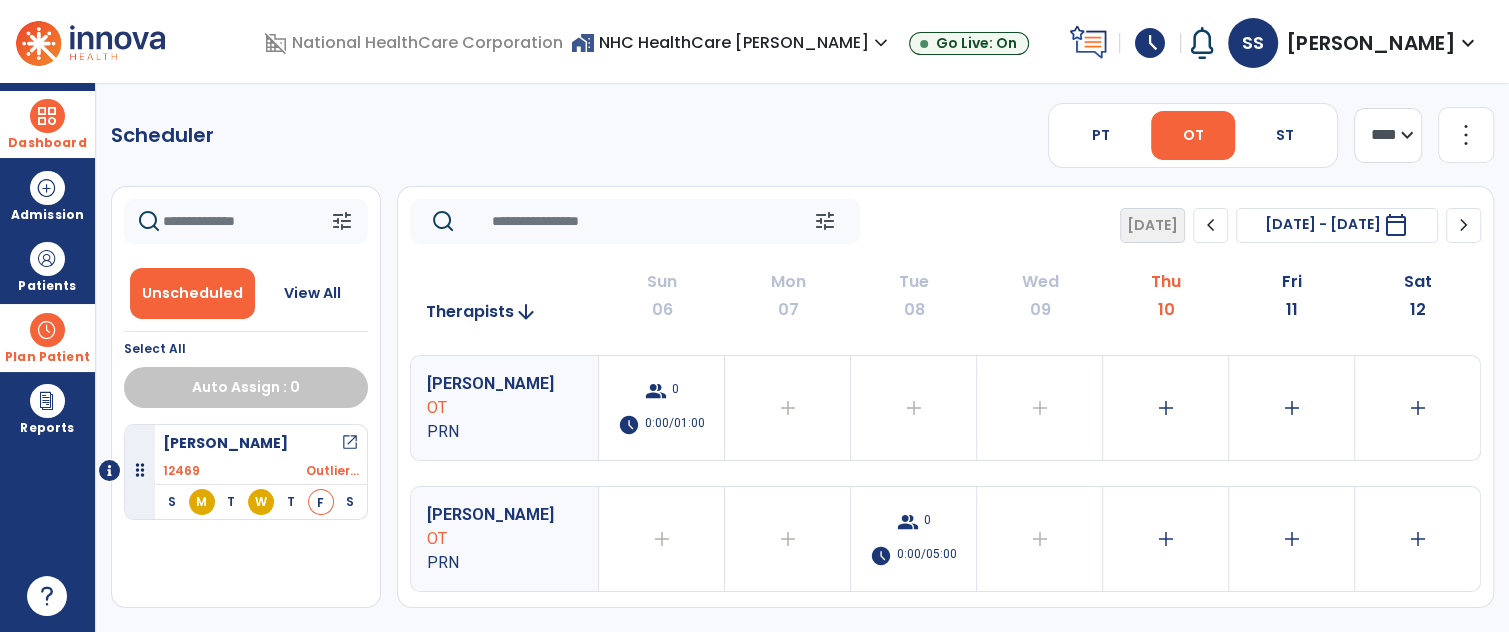 click on "schedule" at bounding box center (1150, 43) 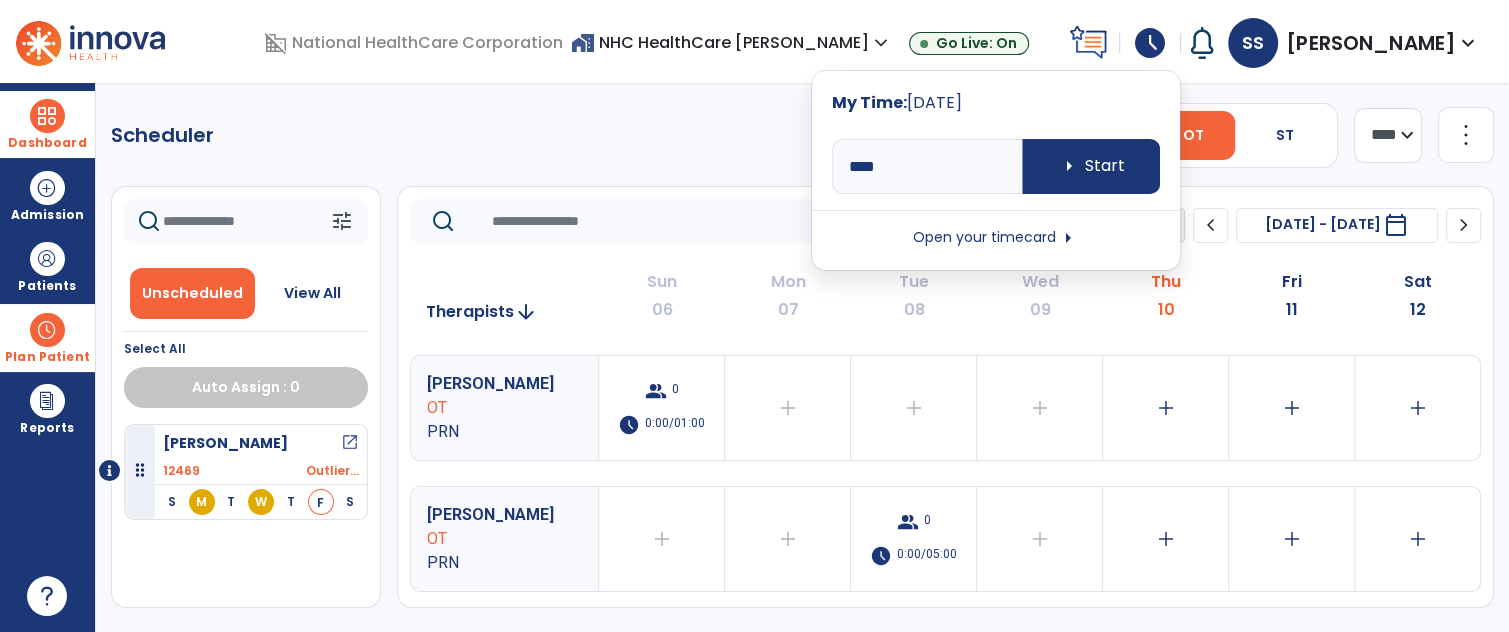 click on "Open your timecard  arrow_right" at bounding box center [996, 238] 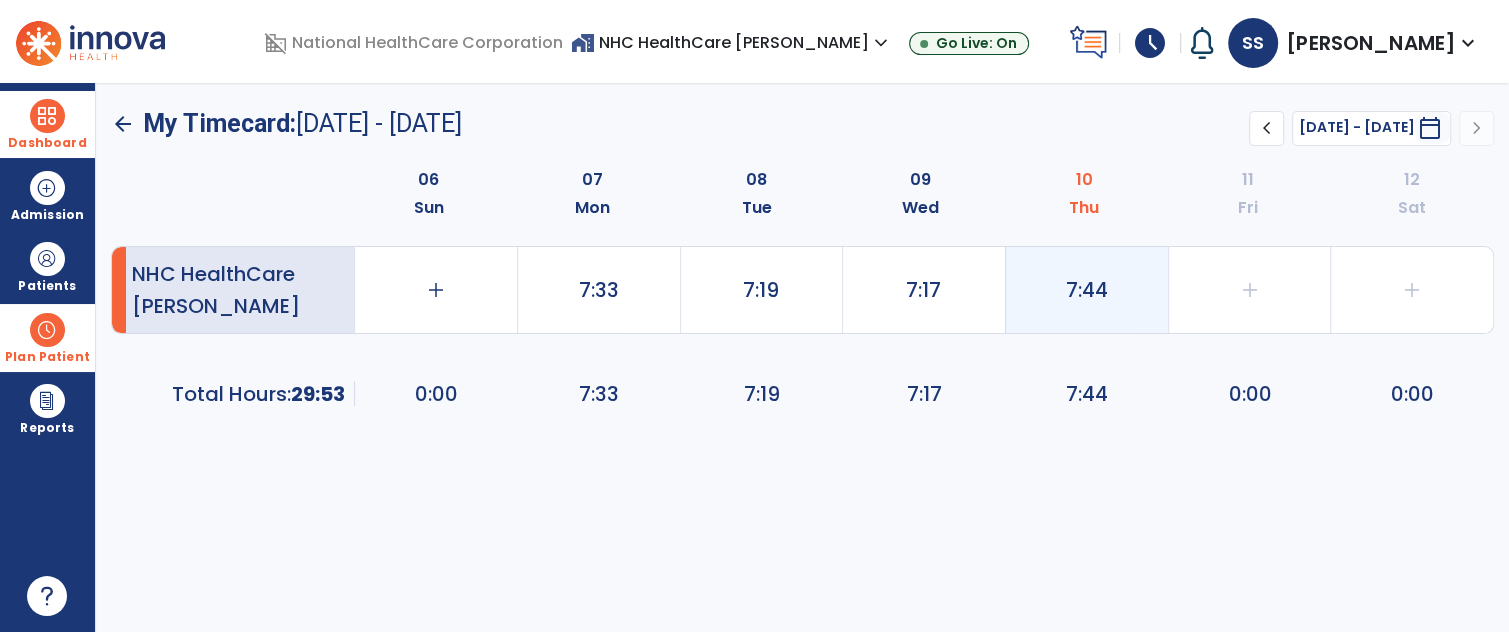 click on "7:44" 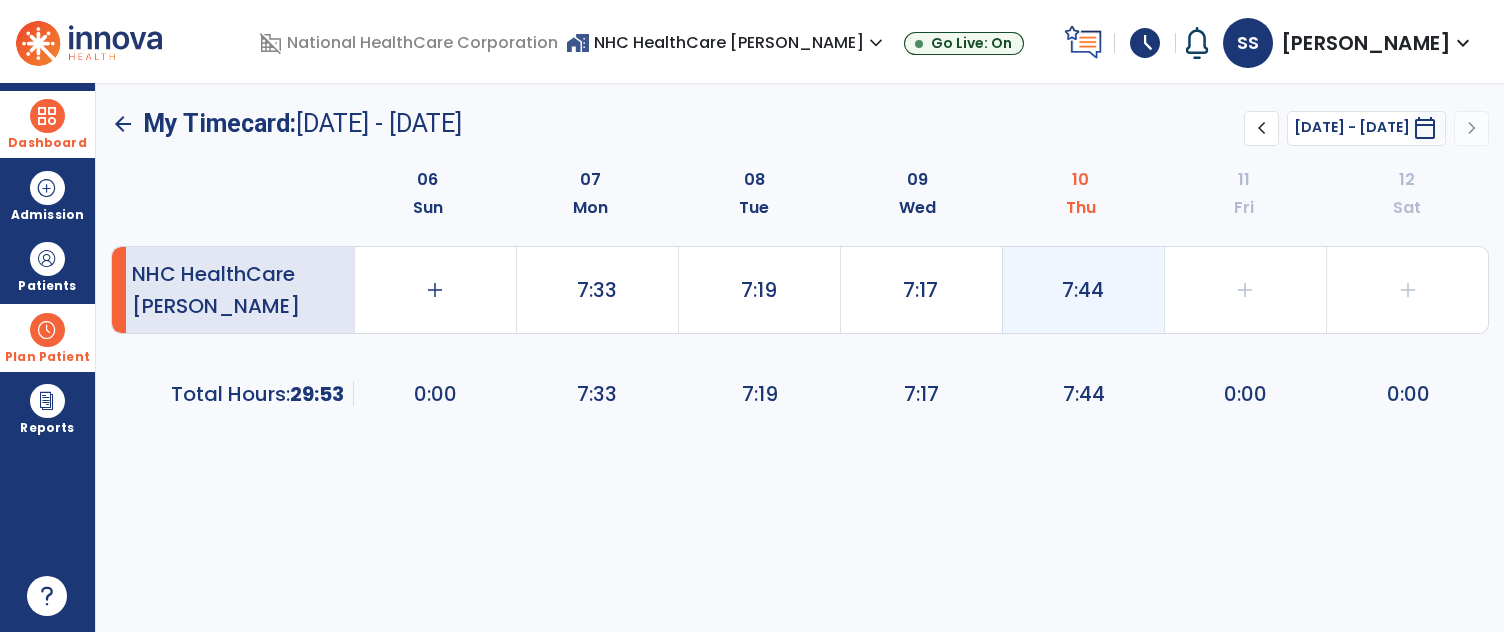 select on "**********" 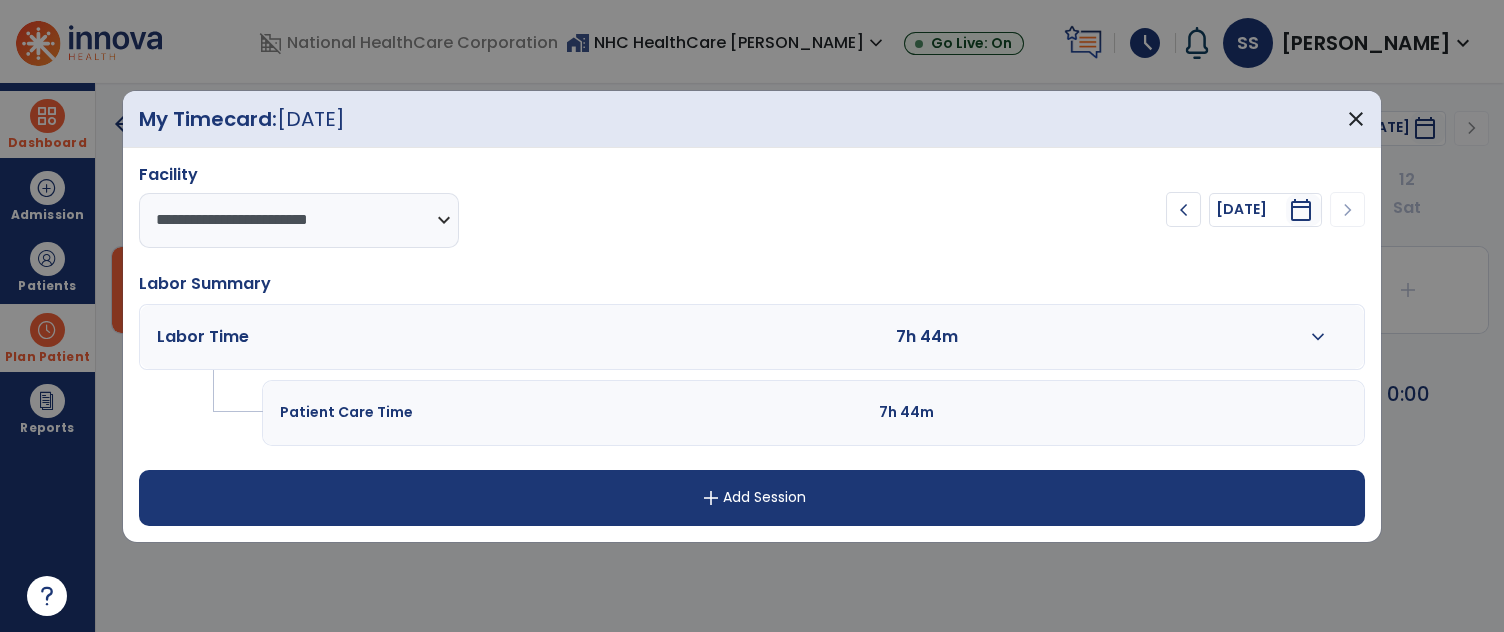 click on "expand_more" at bounding box center (1318, 337) 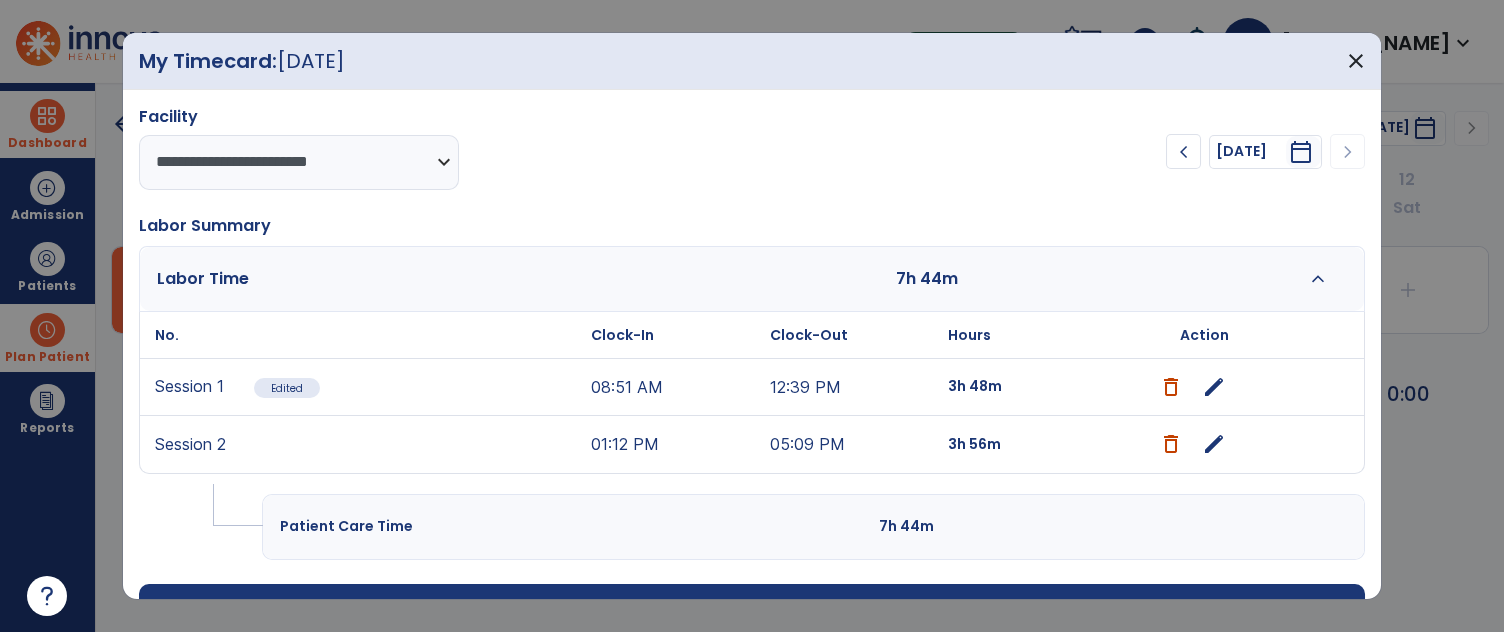 click on "edit" at bounding box center (1214, 444) 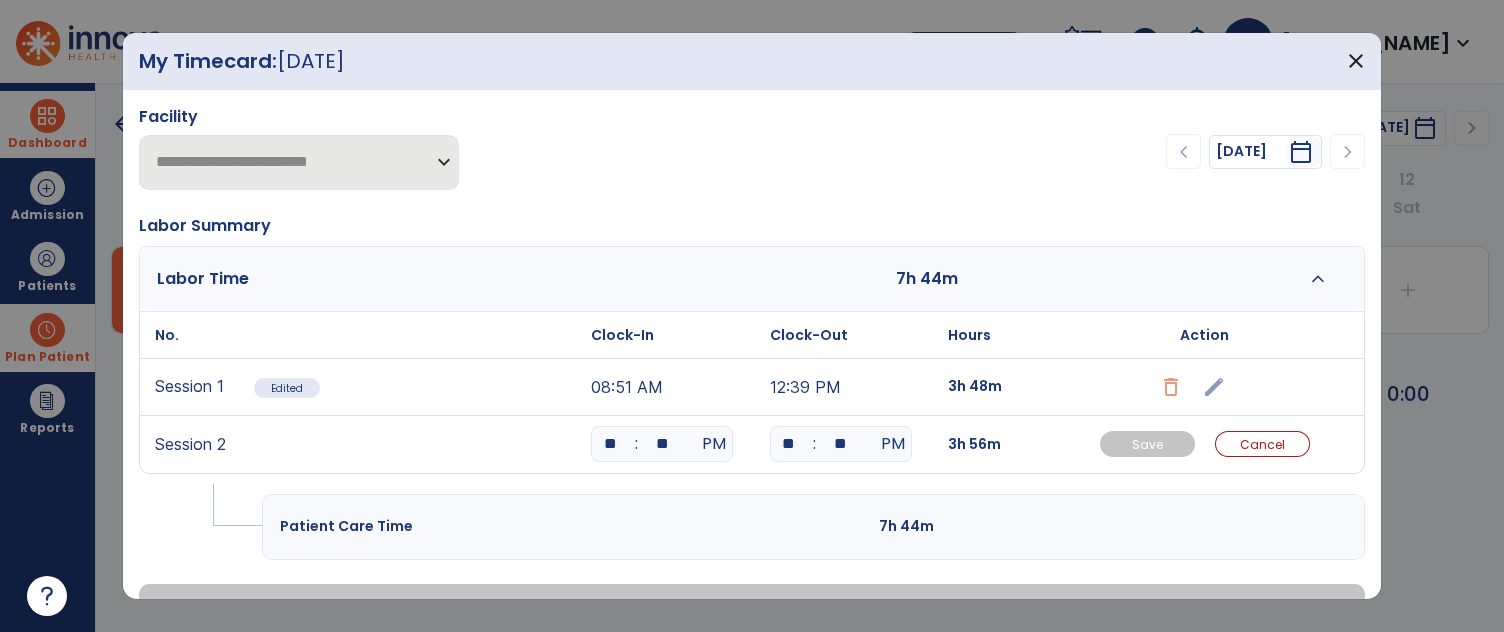 click on "**" at bounding box center [662, 444] 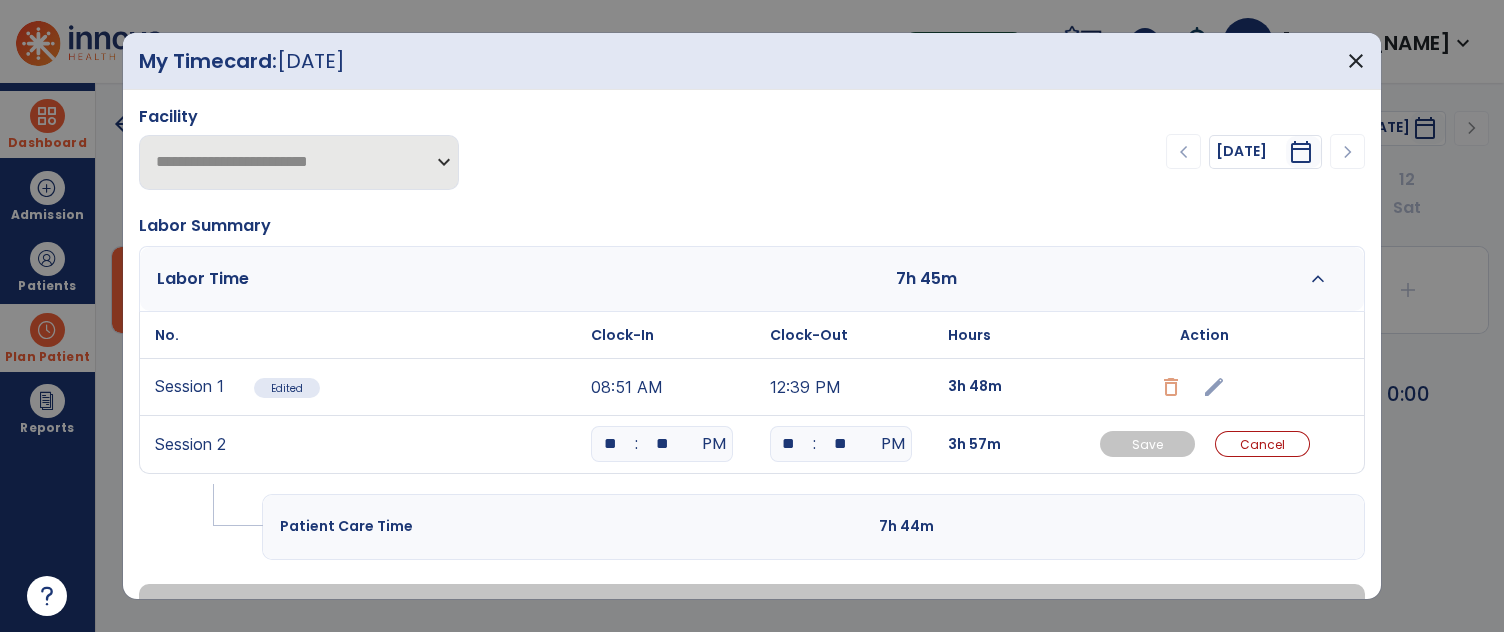 type on "*" 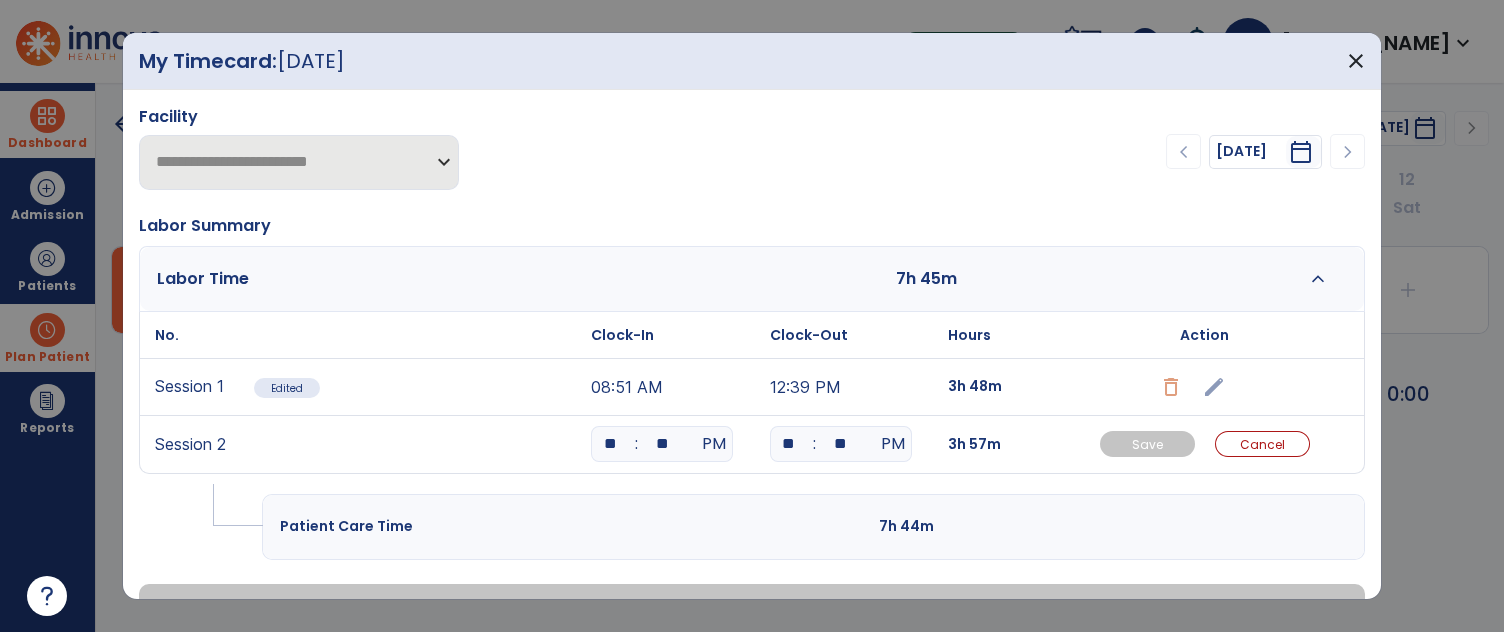 type on "**" 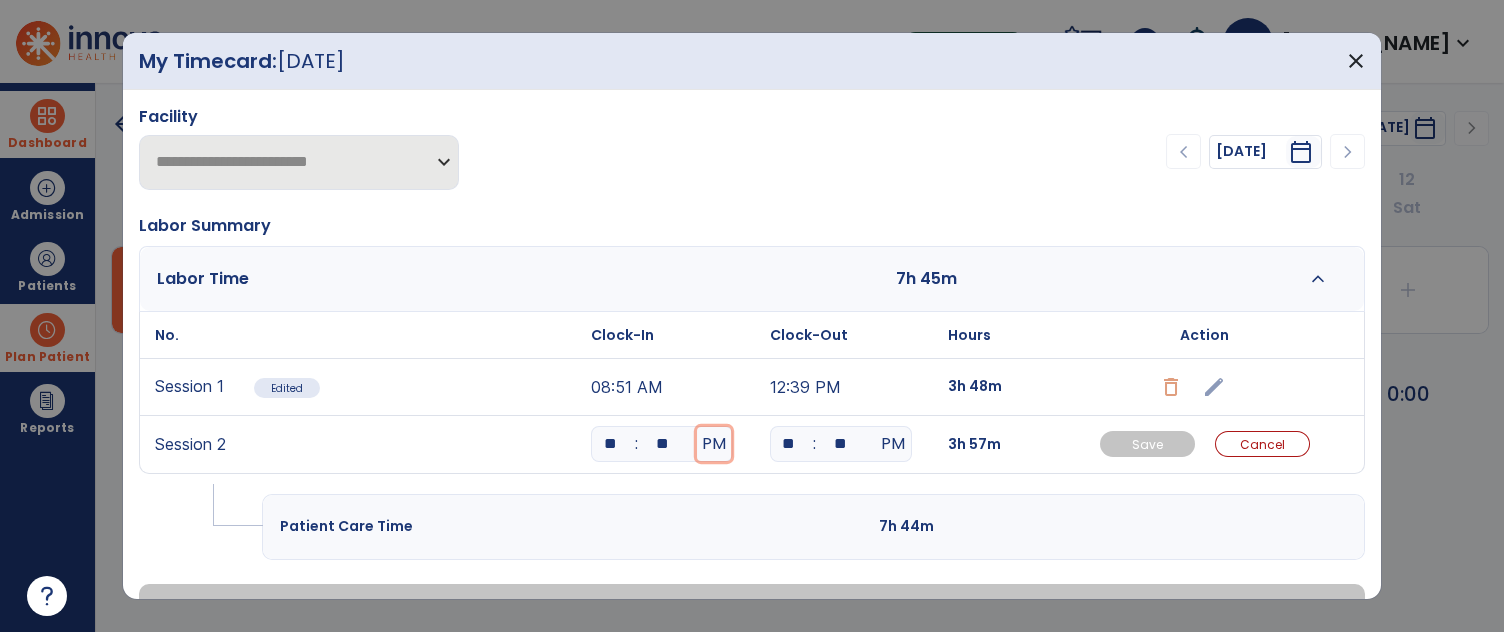 type 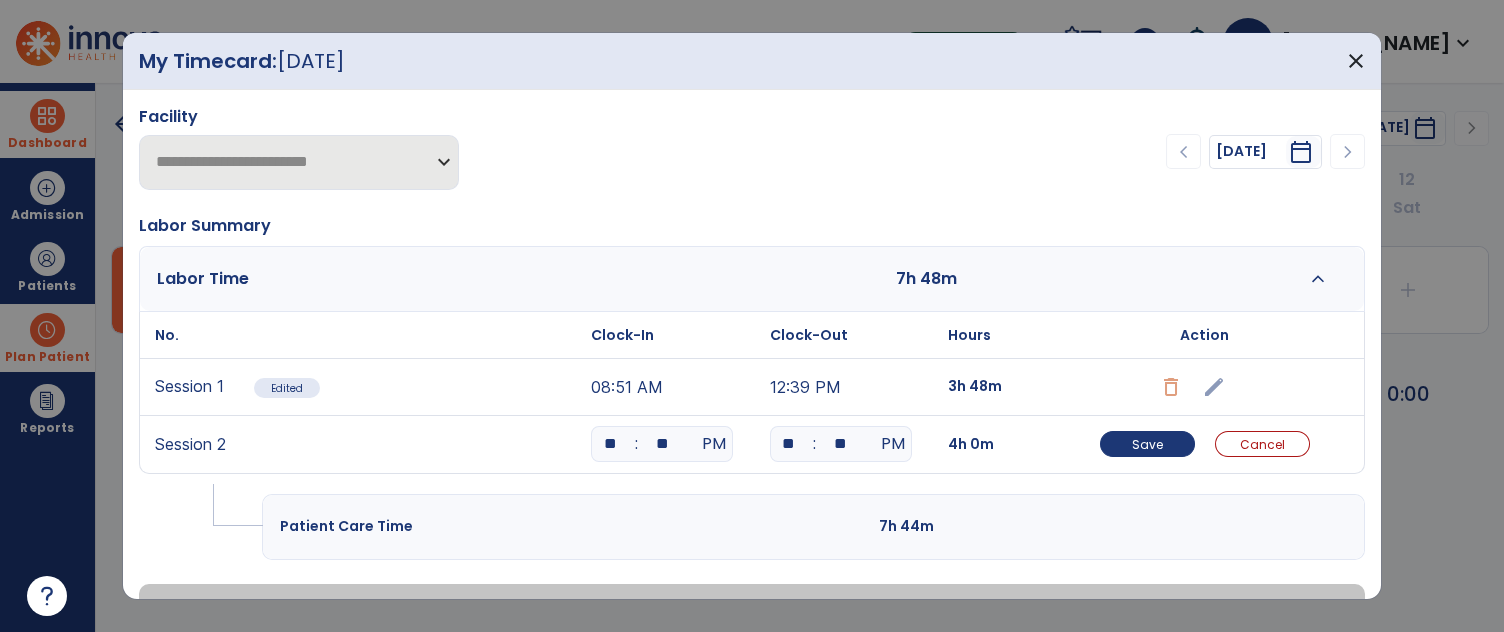type on "**" 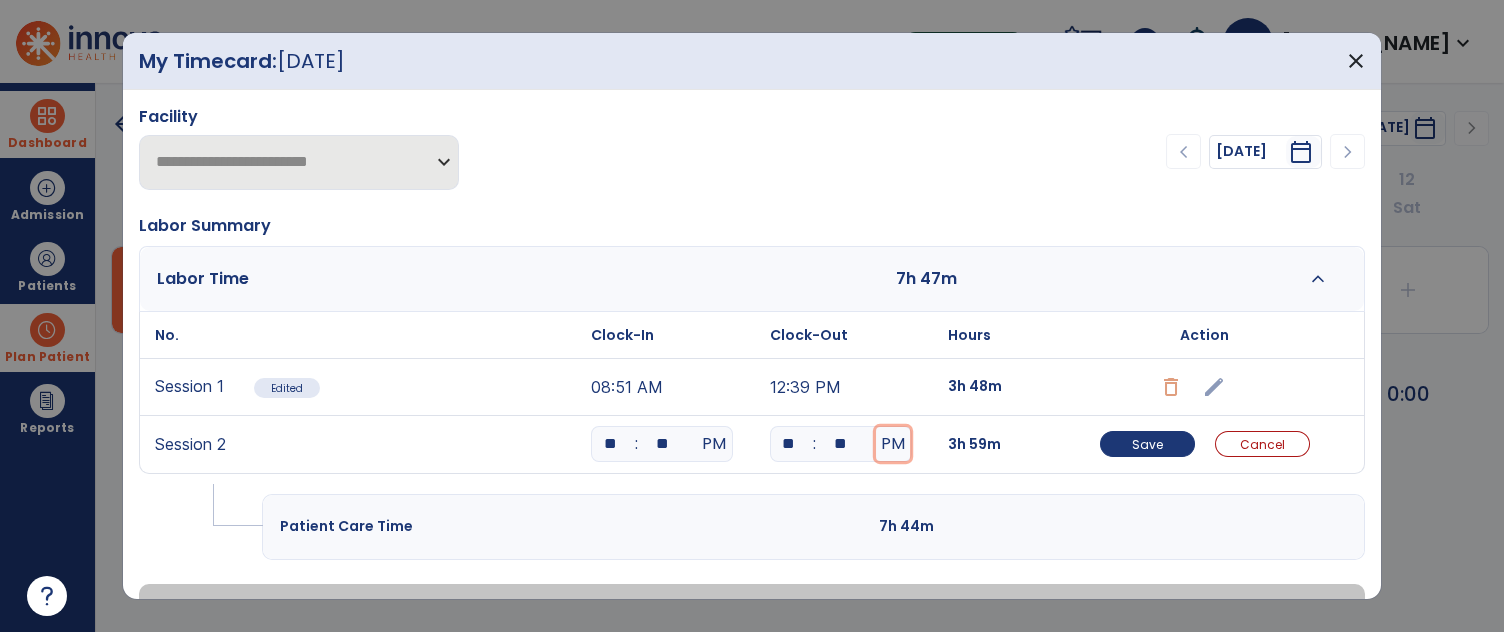 type 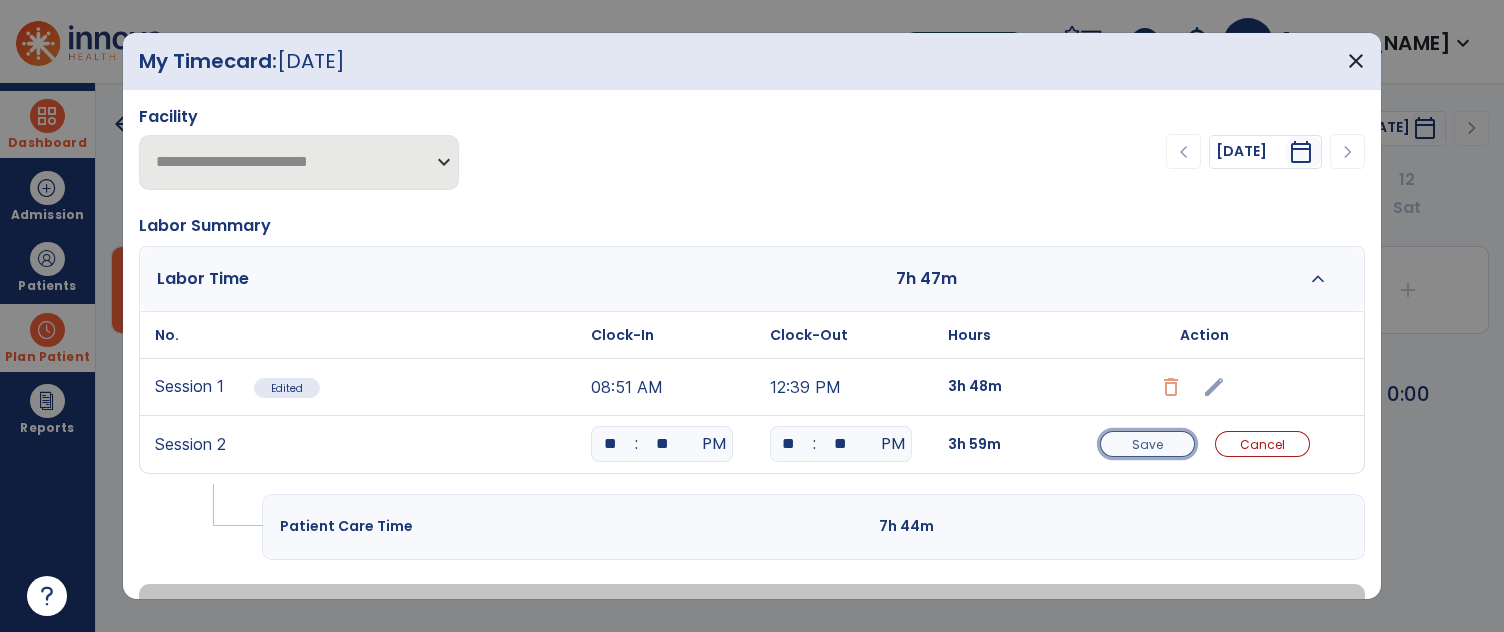 click on "Save" at bounding box center (1147, 444) 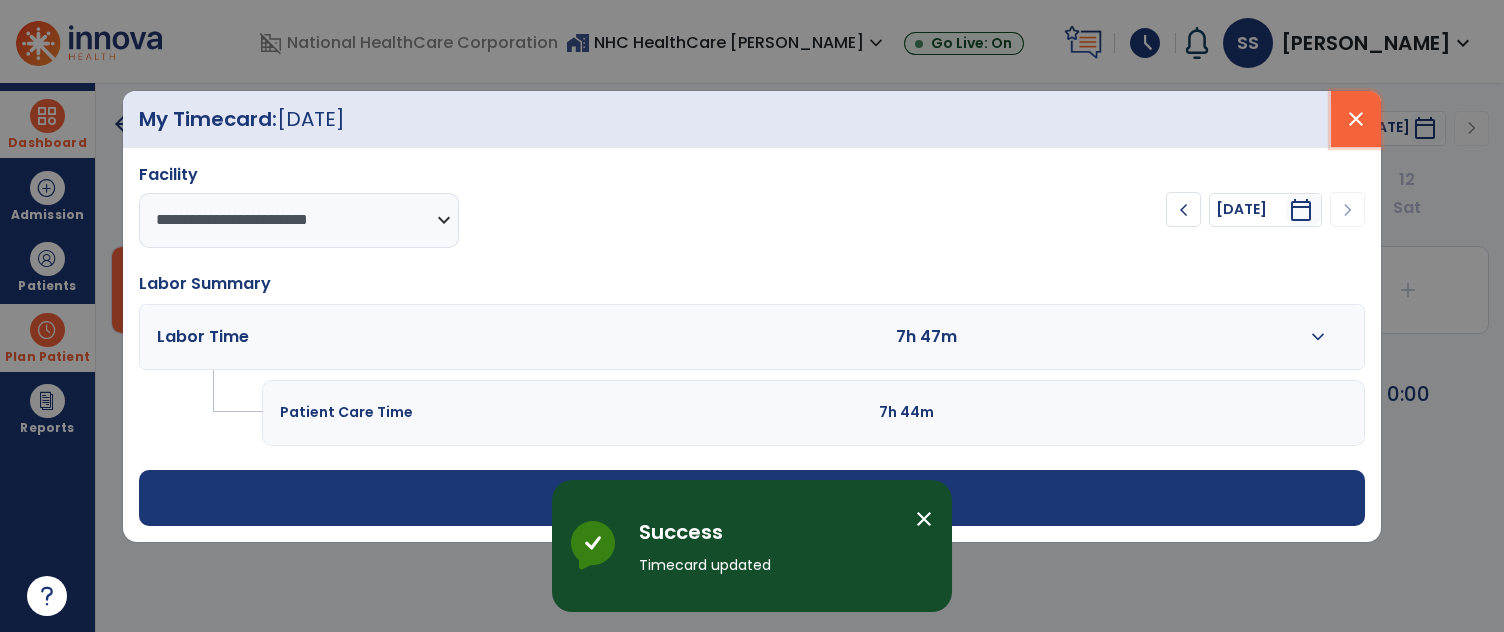 click on "close" at bounding box center (1356, 119) 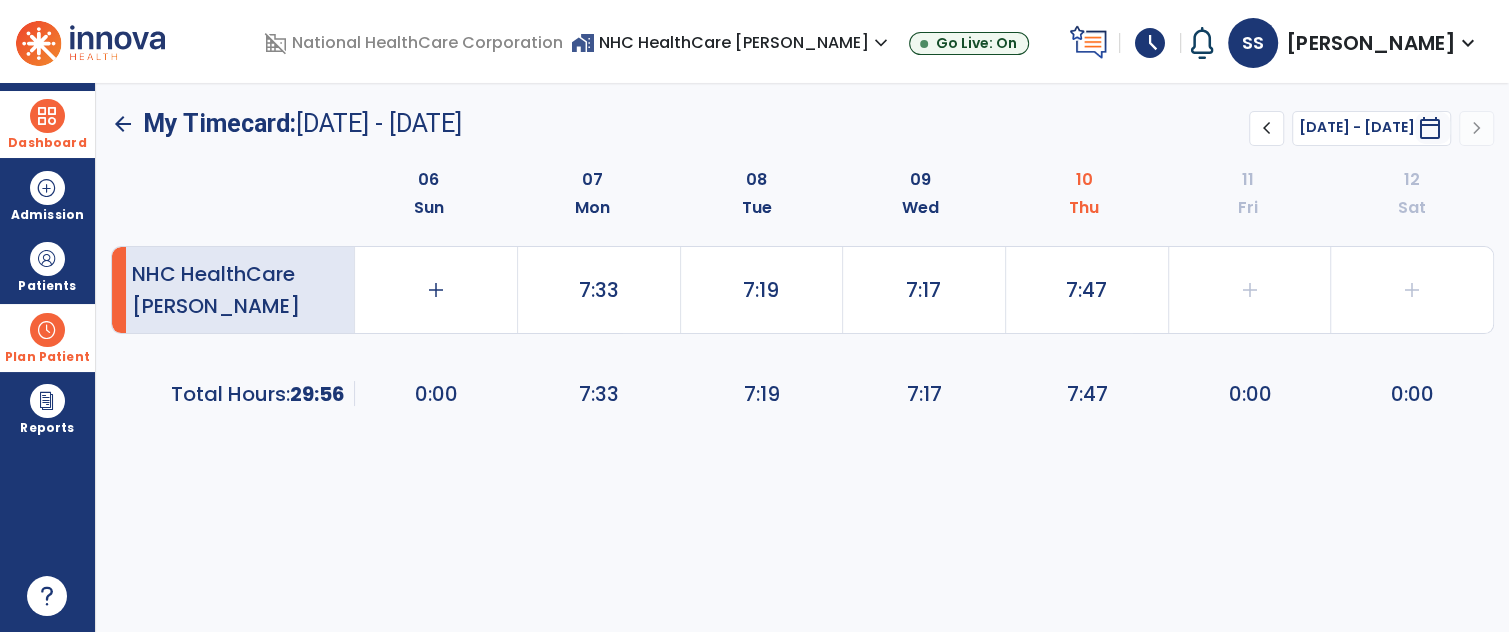 click on "Dashboard" at bounding box center [47, 124] 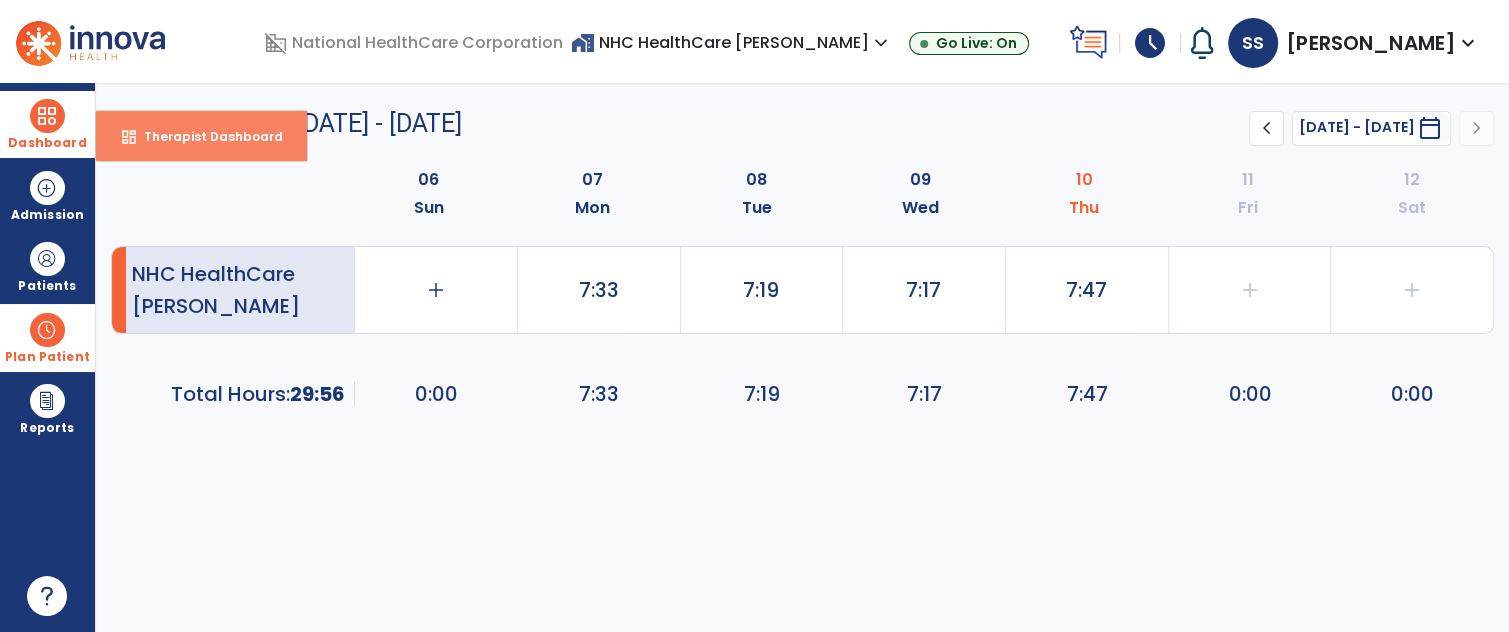 click on "Therapist Dashboard" at bounding box center (205, 136) 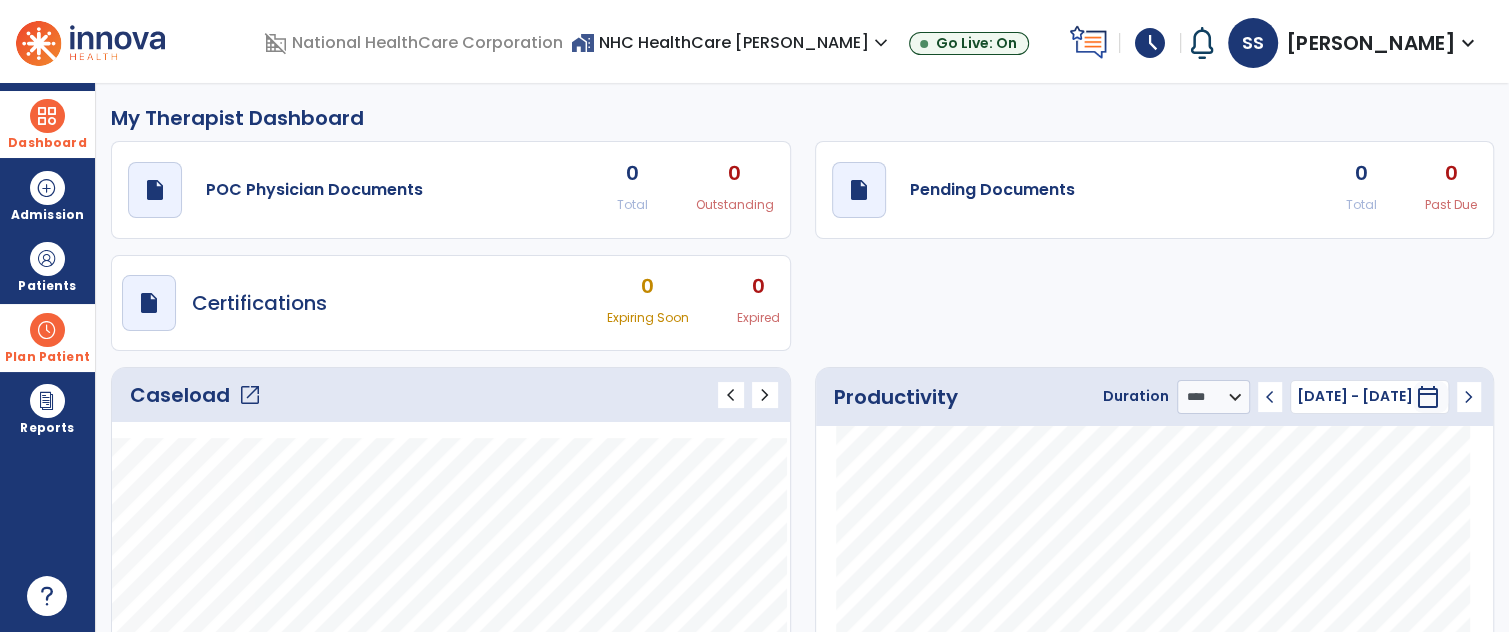 click on "[PERSON_NAME]" at bounding box center [1371, 43] 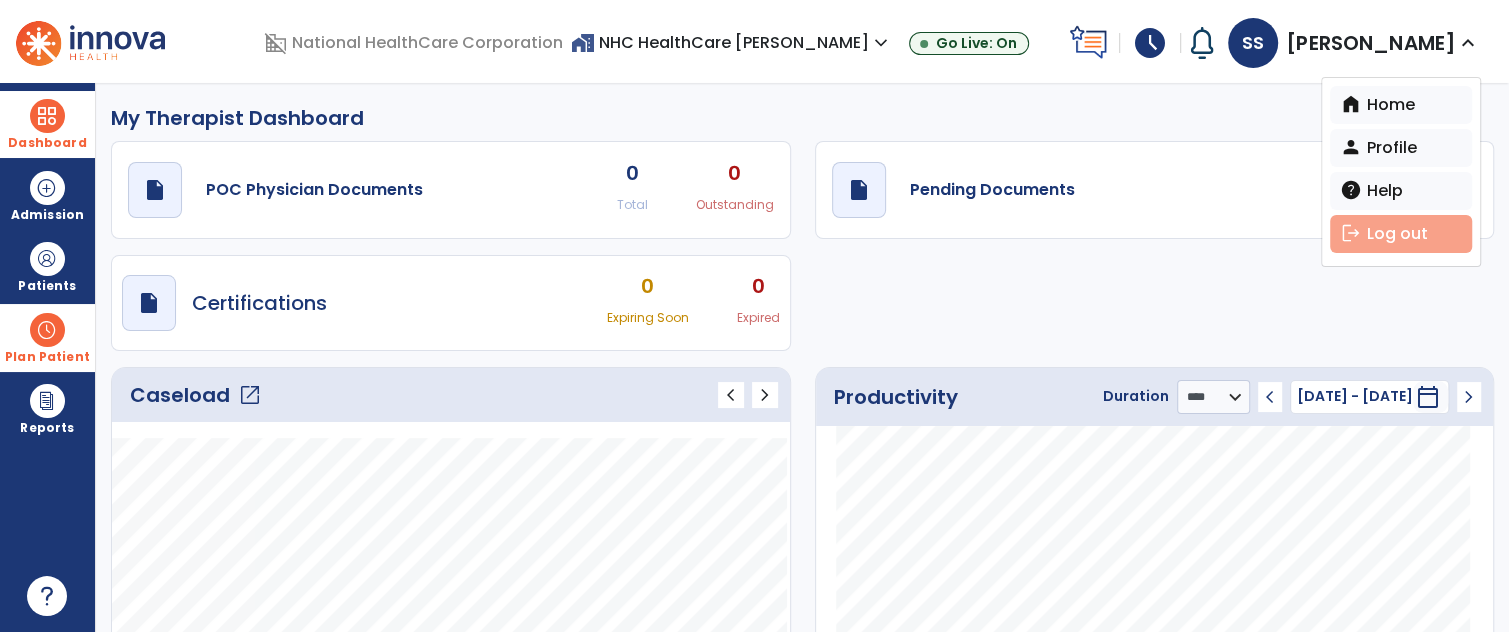 click on "logout   Log out" at bounding box center [1401, 234] 